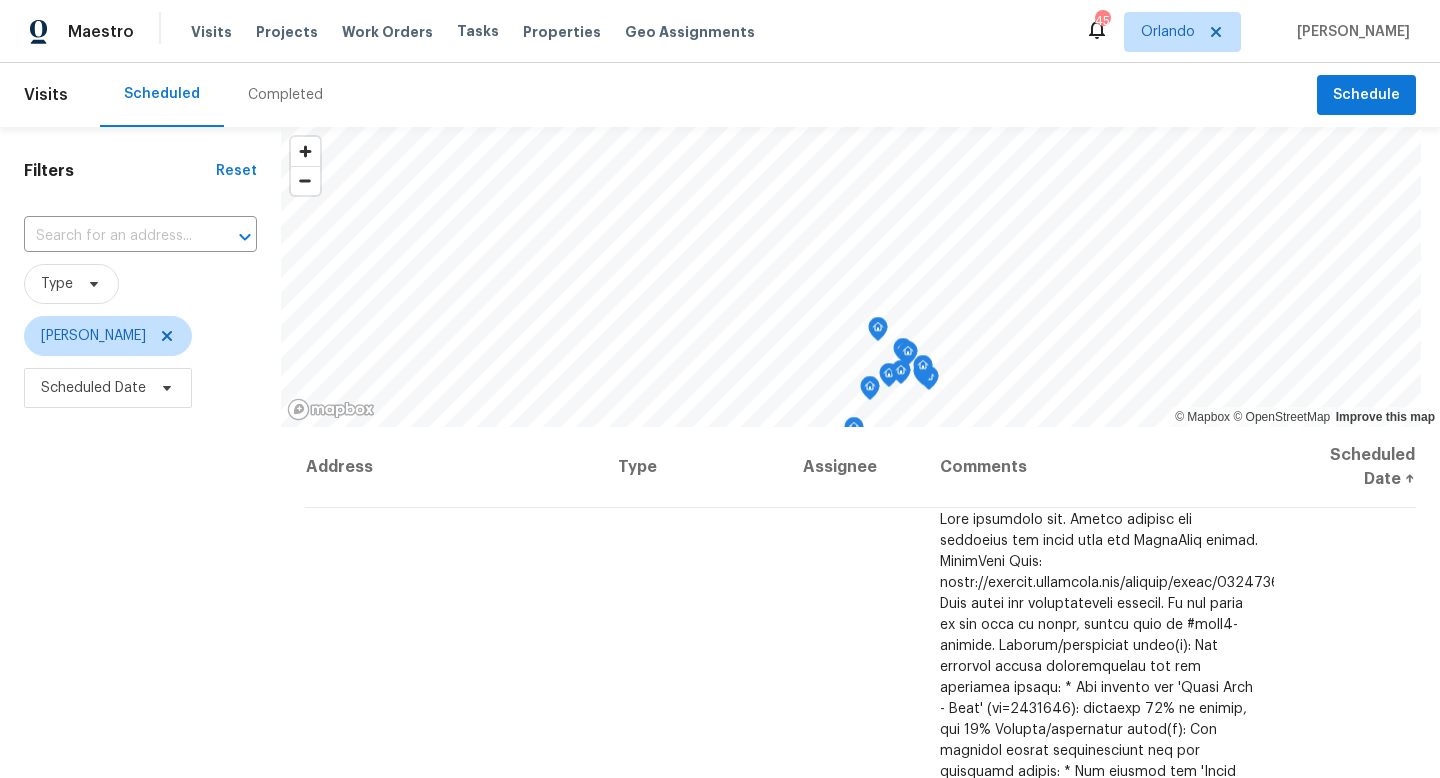 scroll, scrollTop: 0, scrollLeft: 0, axis: both 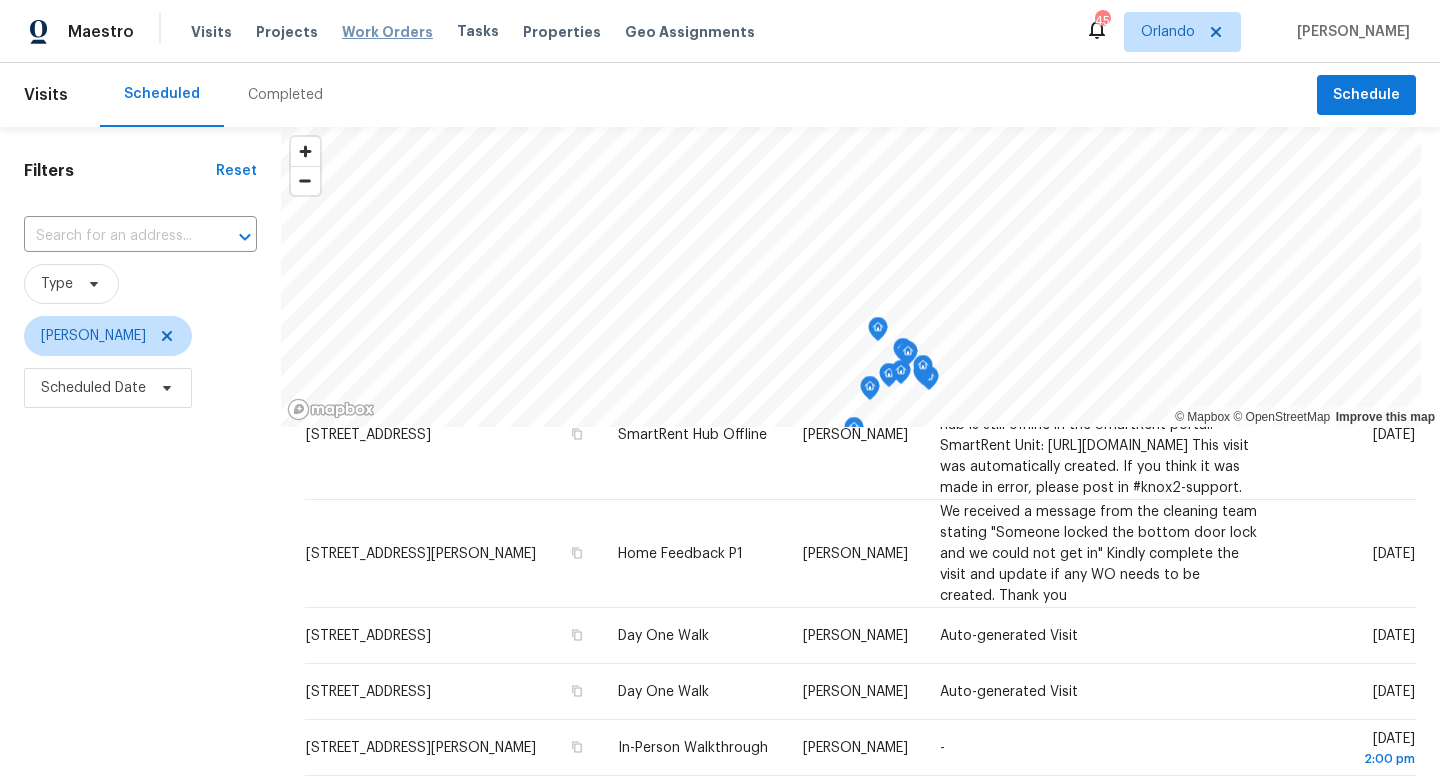 click on "Work Orders" at bounding box center [387, 32] 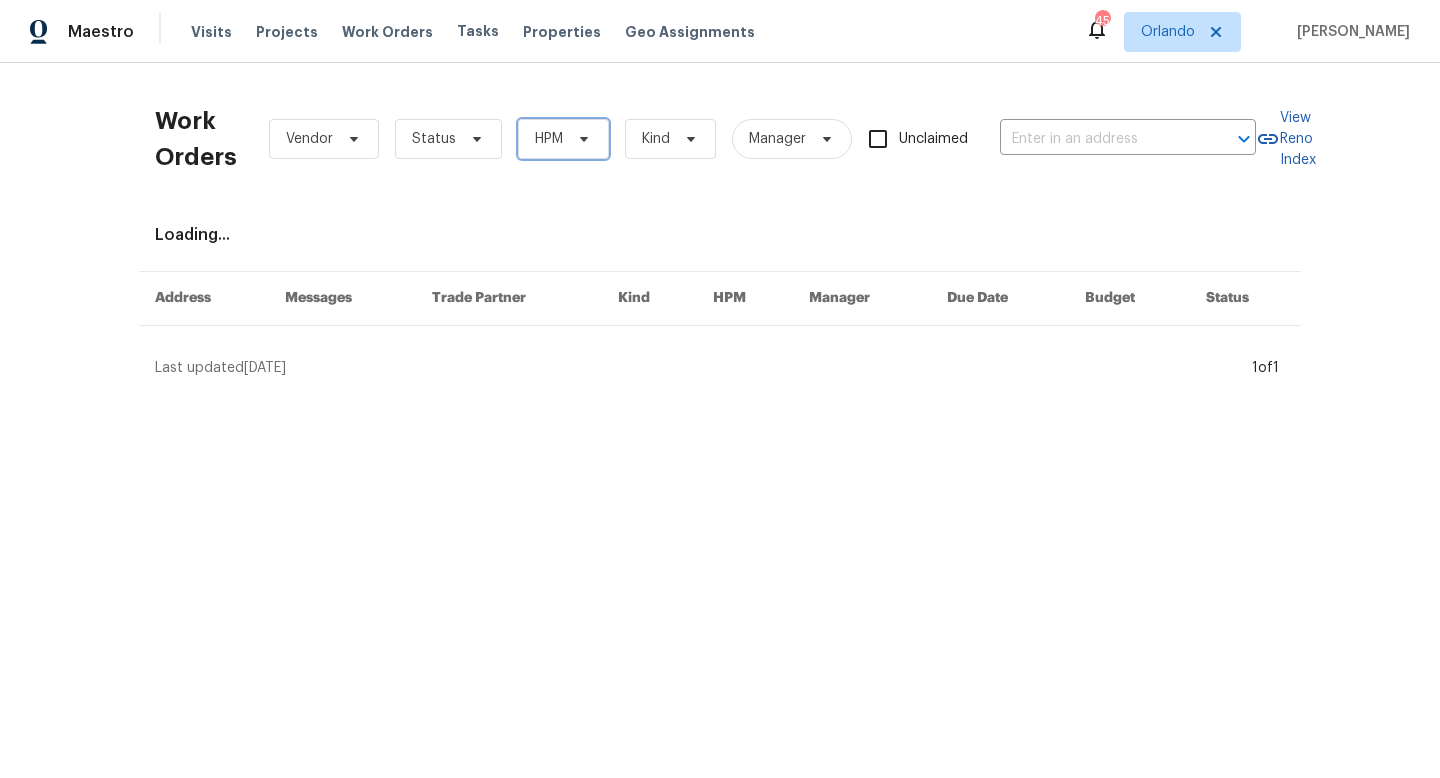 click on "HPM" at bounding box center (549, 139) 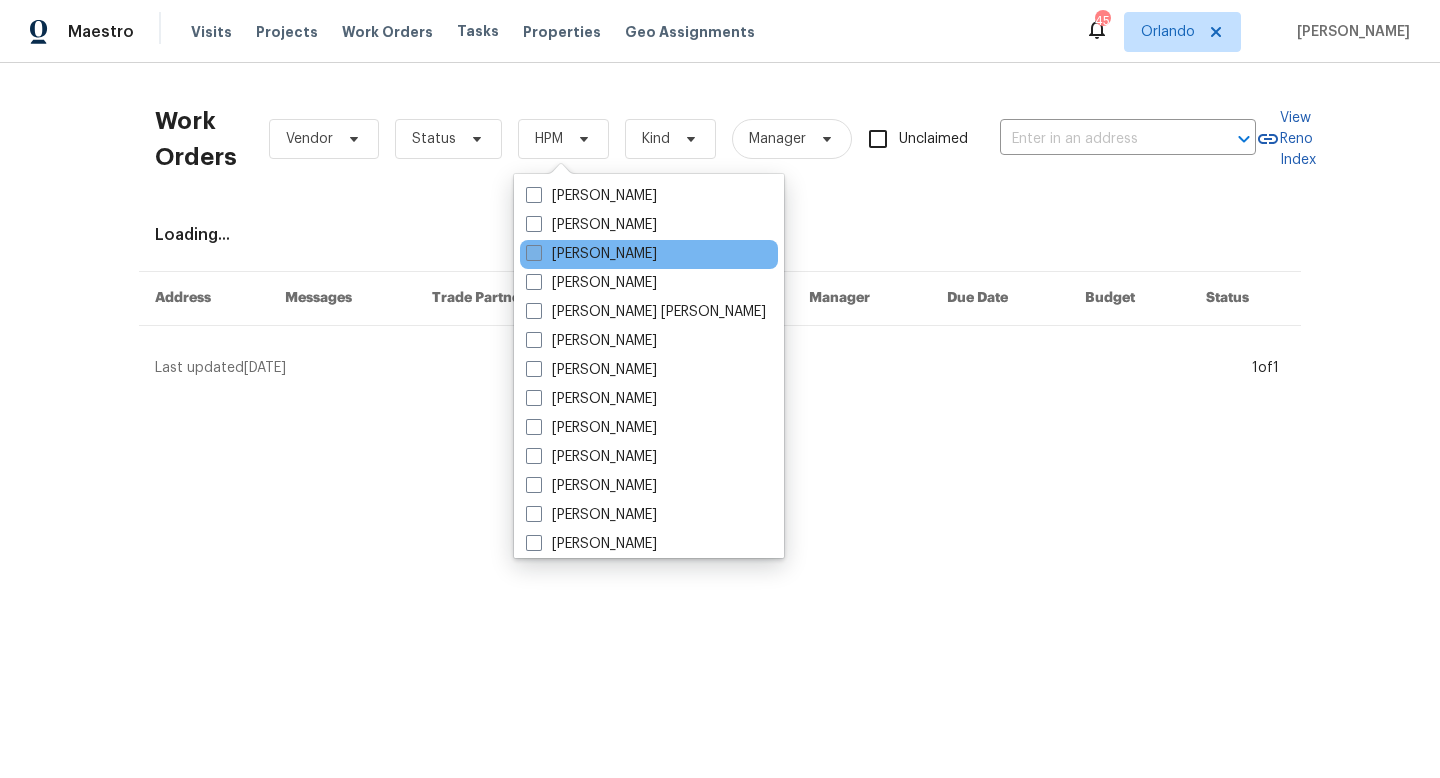 click at bounding box center (534, 253) 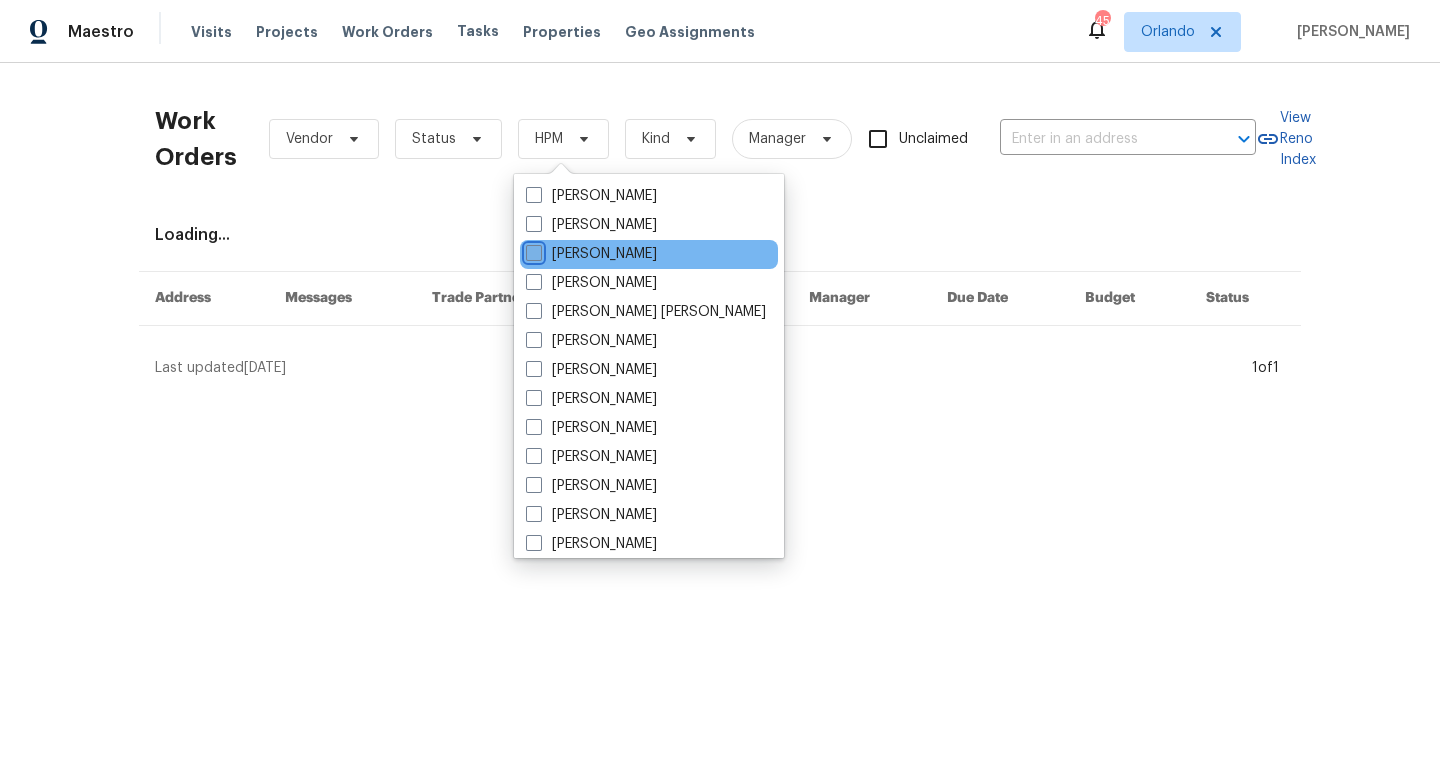 click on "[PERSON_NAME]" at bounding box center [532, 250] 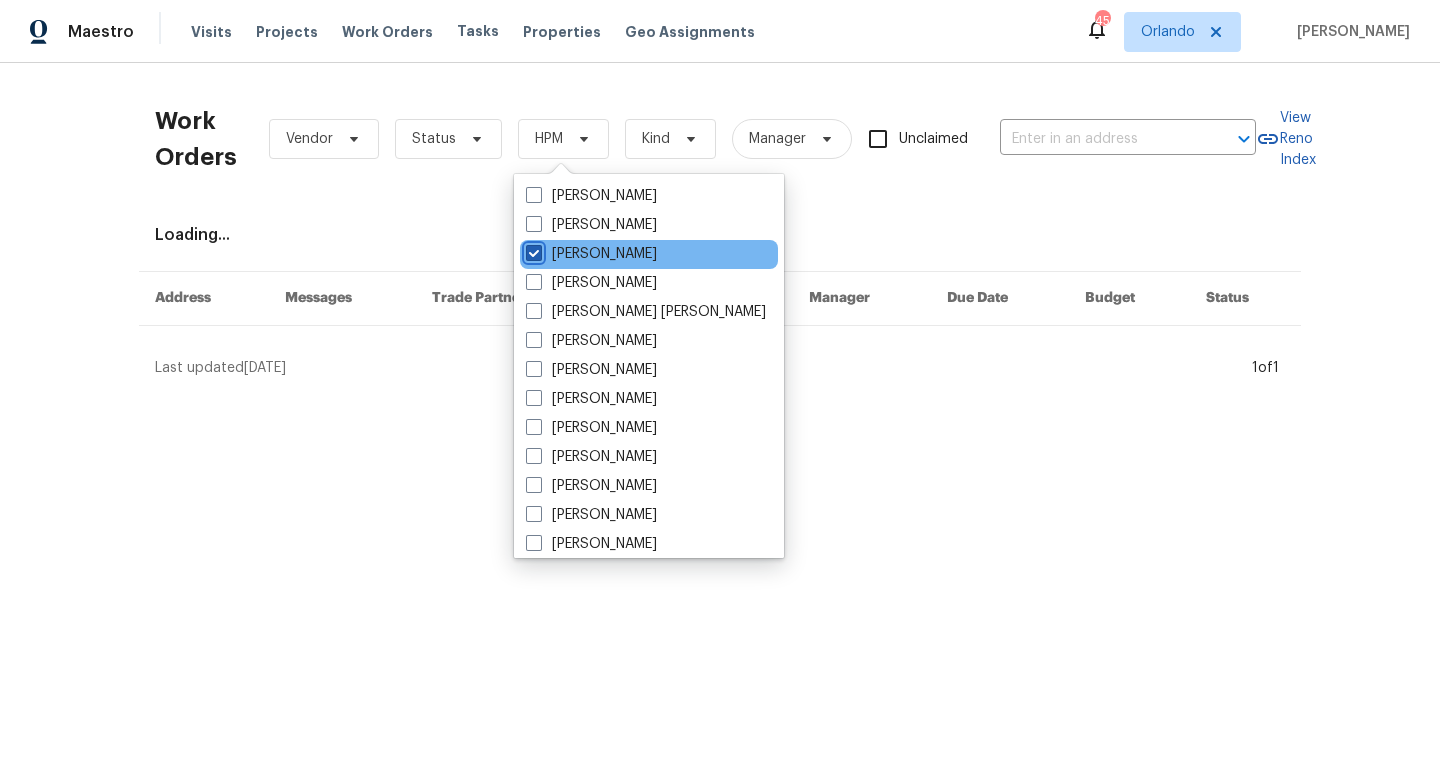 checkbox on "true" 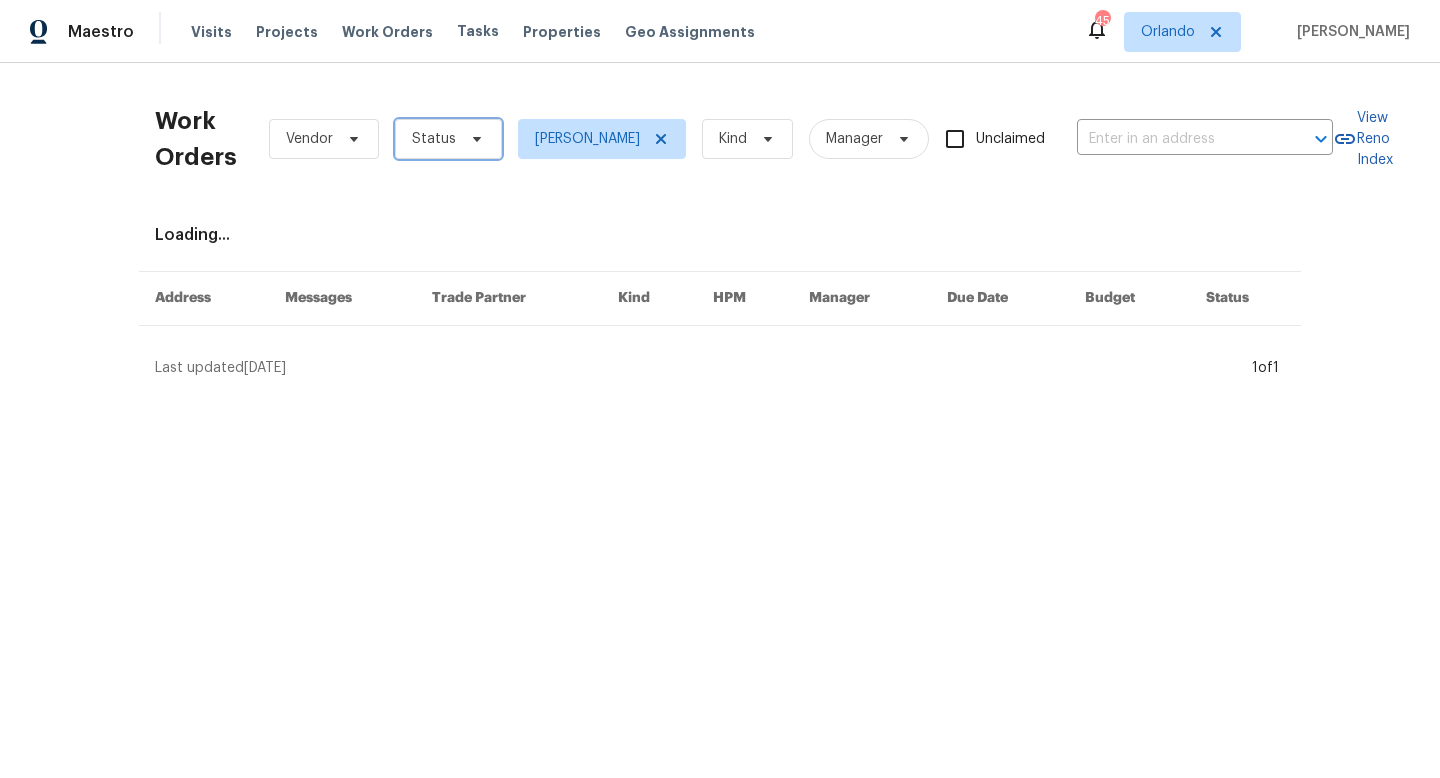 click on "Status" at bounding box center (448, 139) 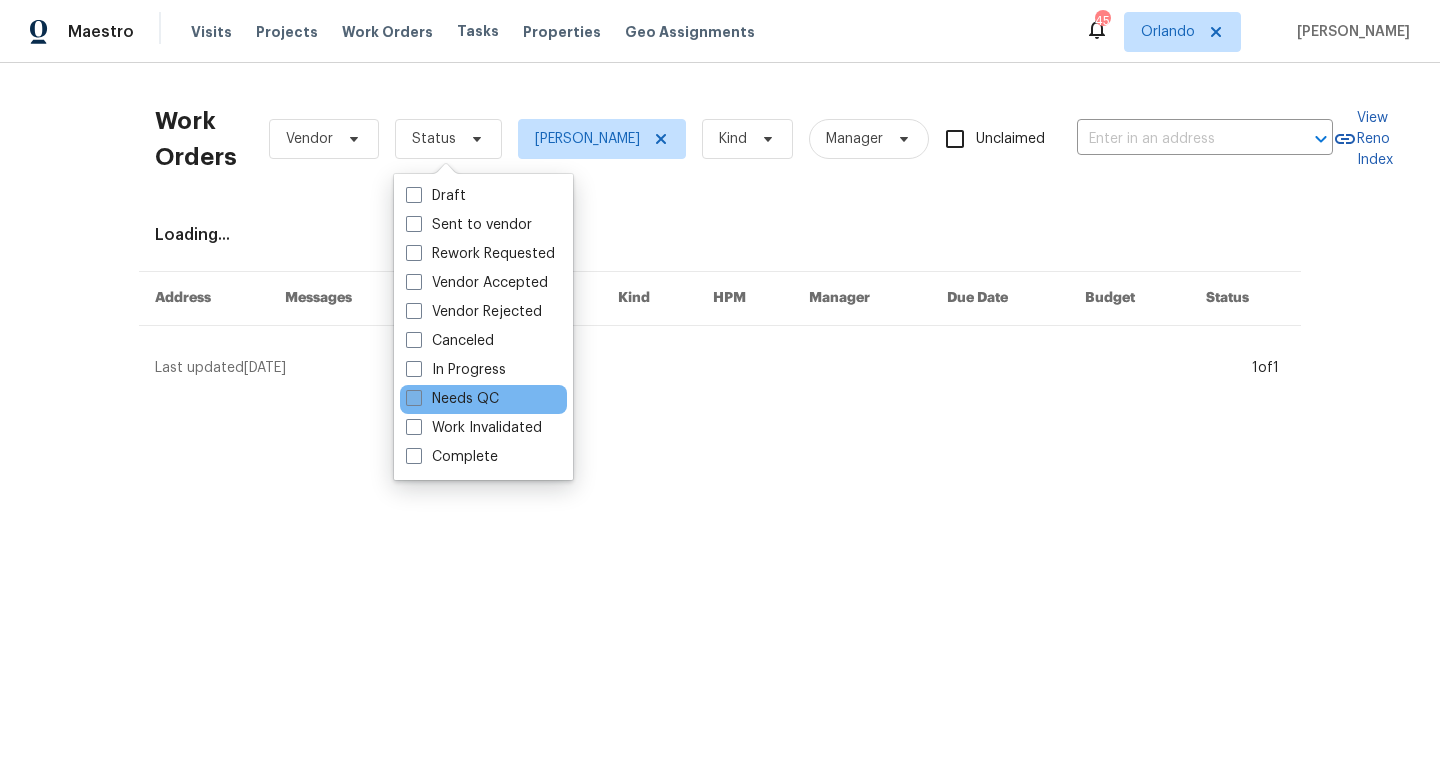 click at bounding box center (414, 398) 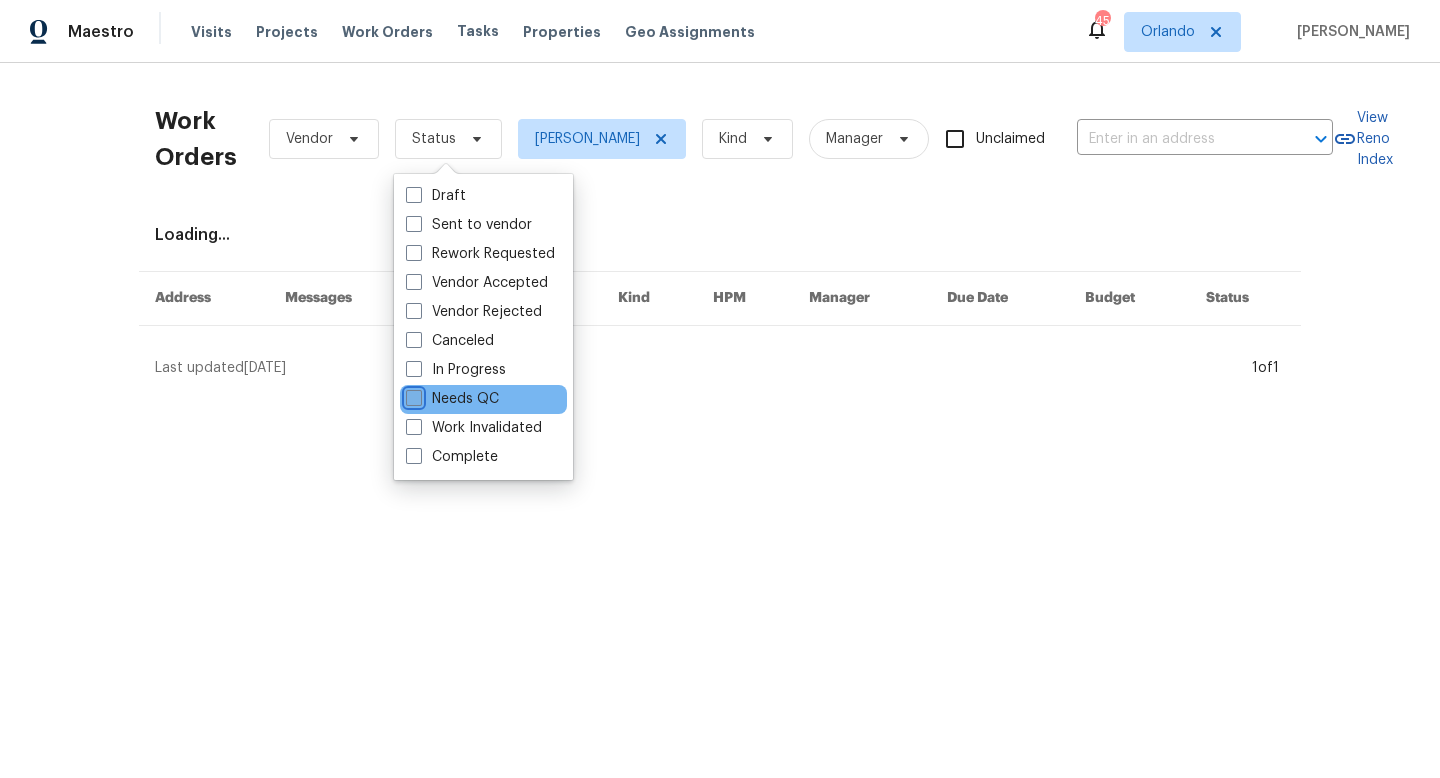 click on "Needs QC" at bounding box center [412, 395] 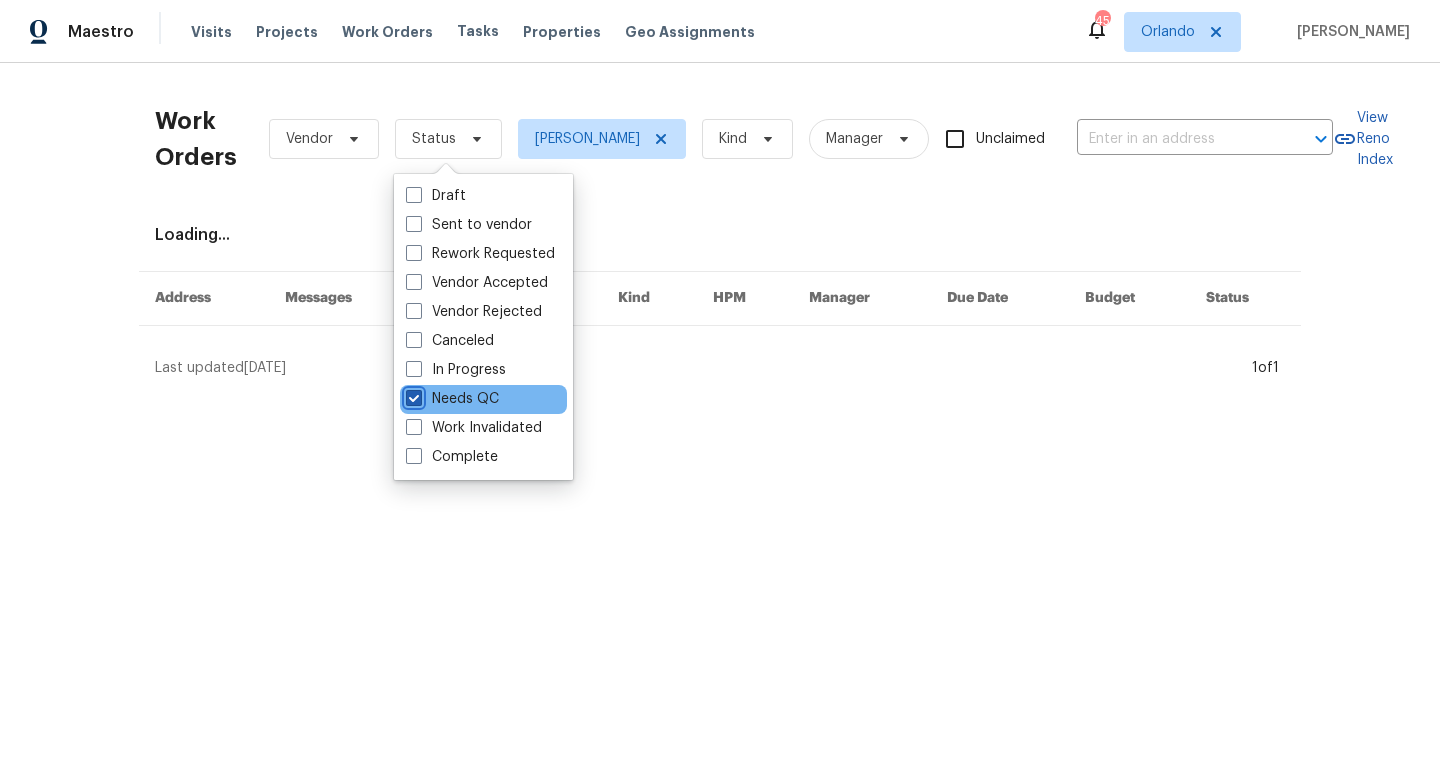 checkbox on "true" 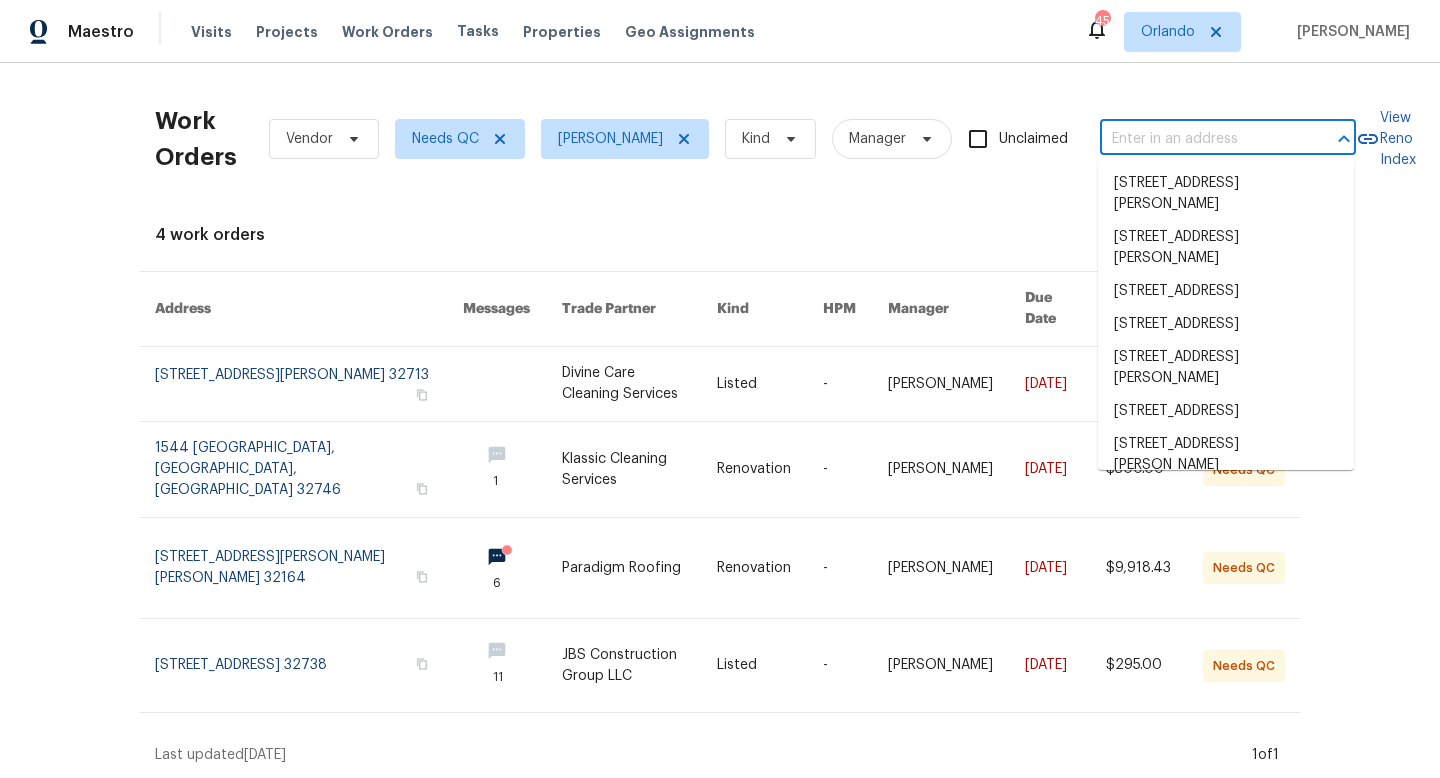click at bounding box center [1200, 139] 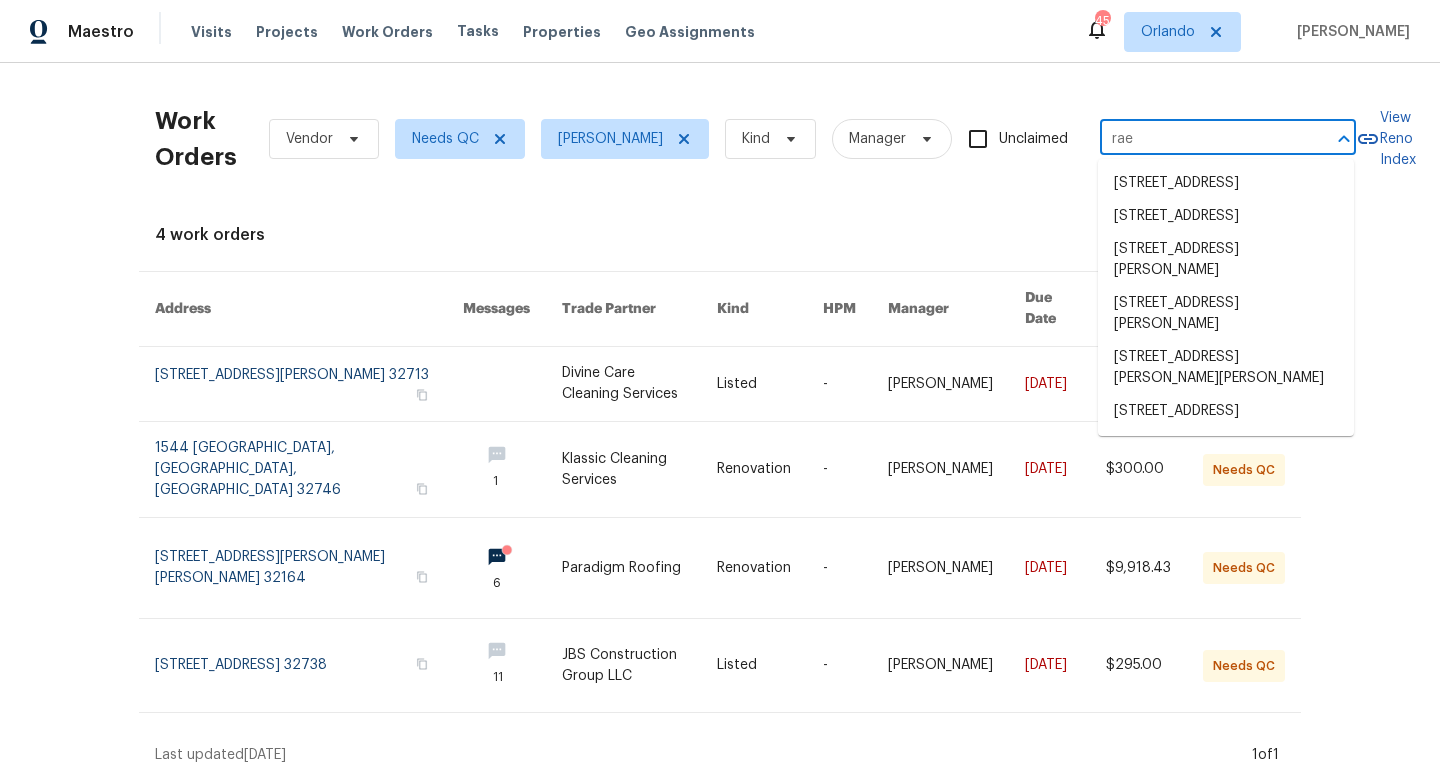 type on "rae" 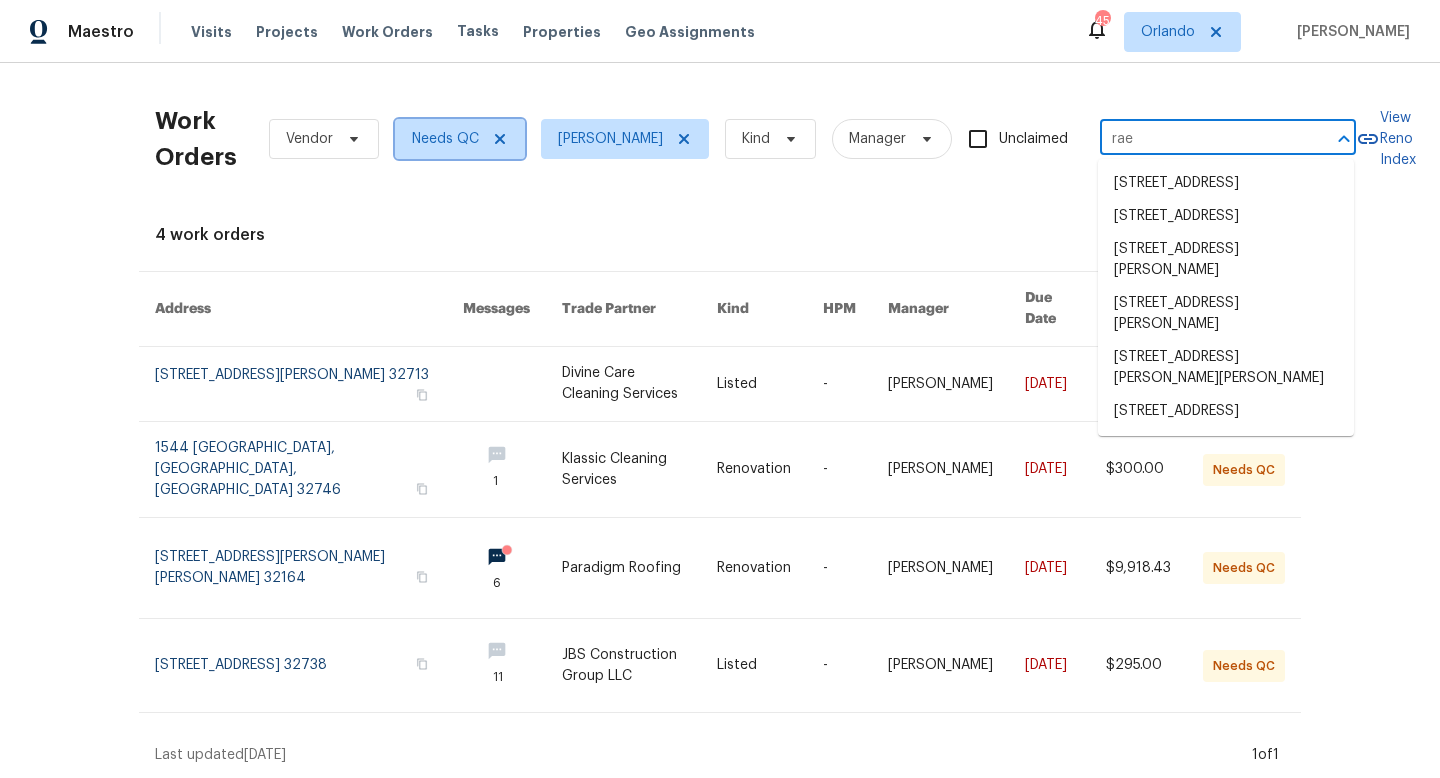 type 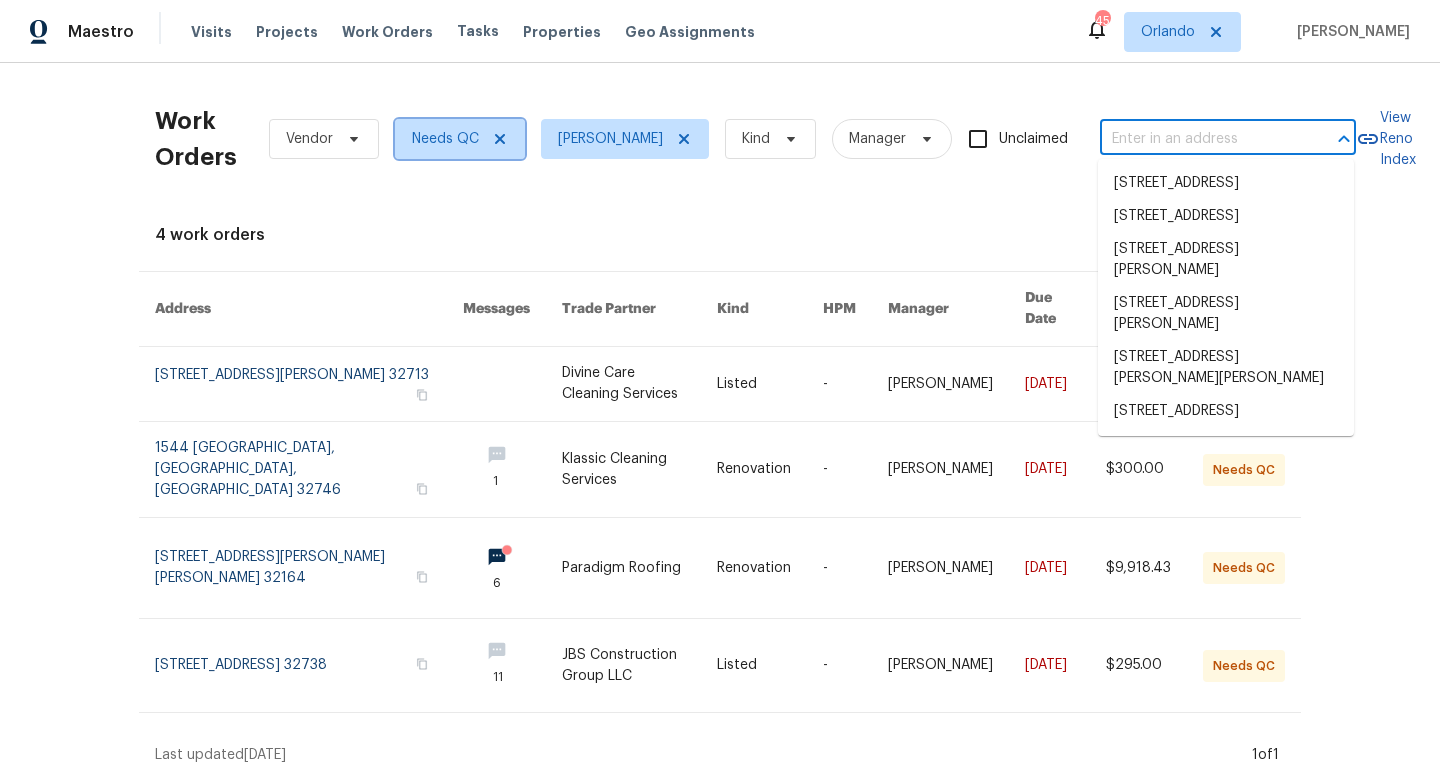 click 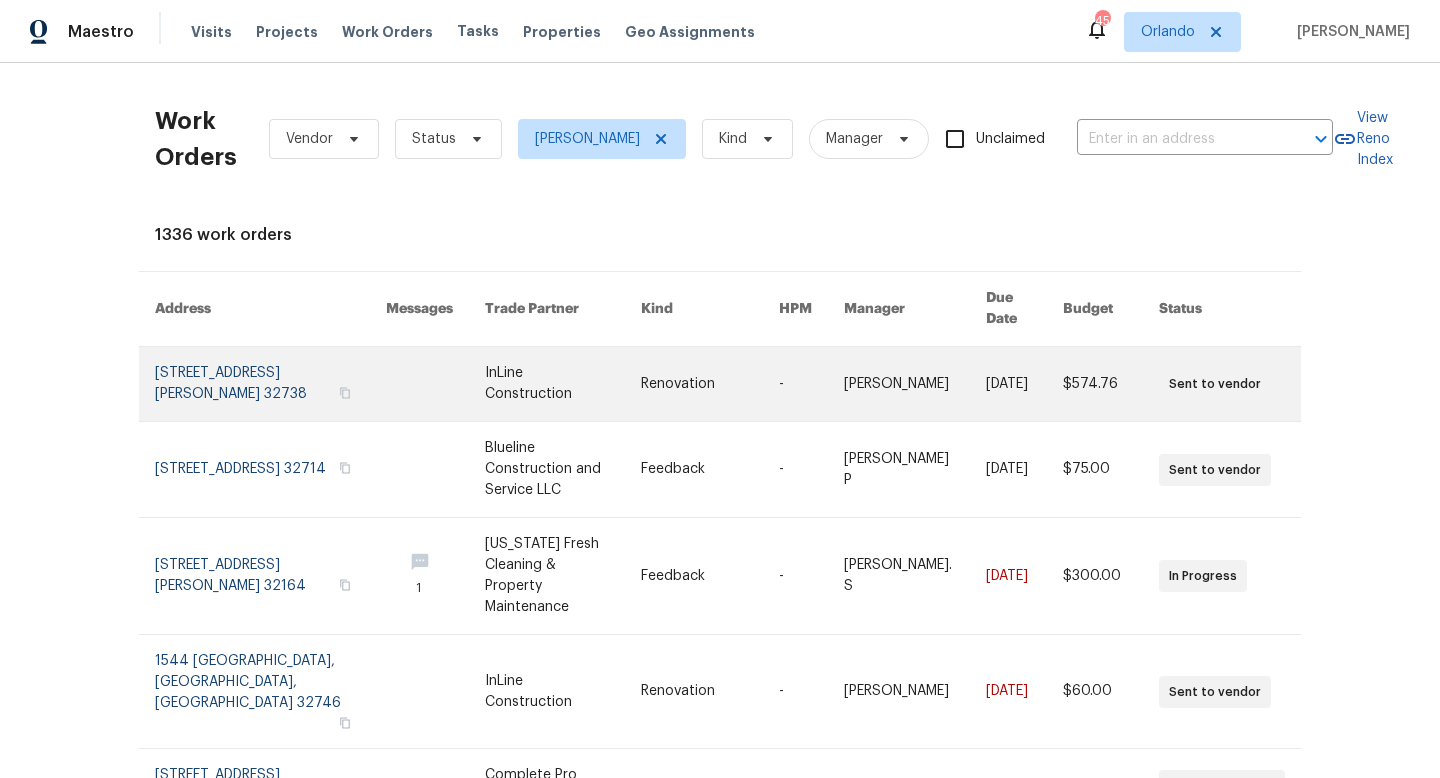 click at bounding box center (563, 384) 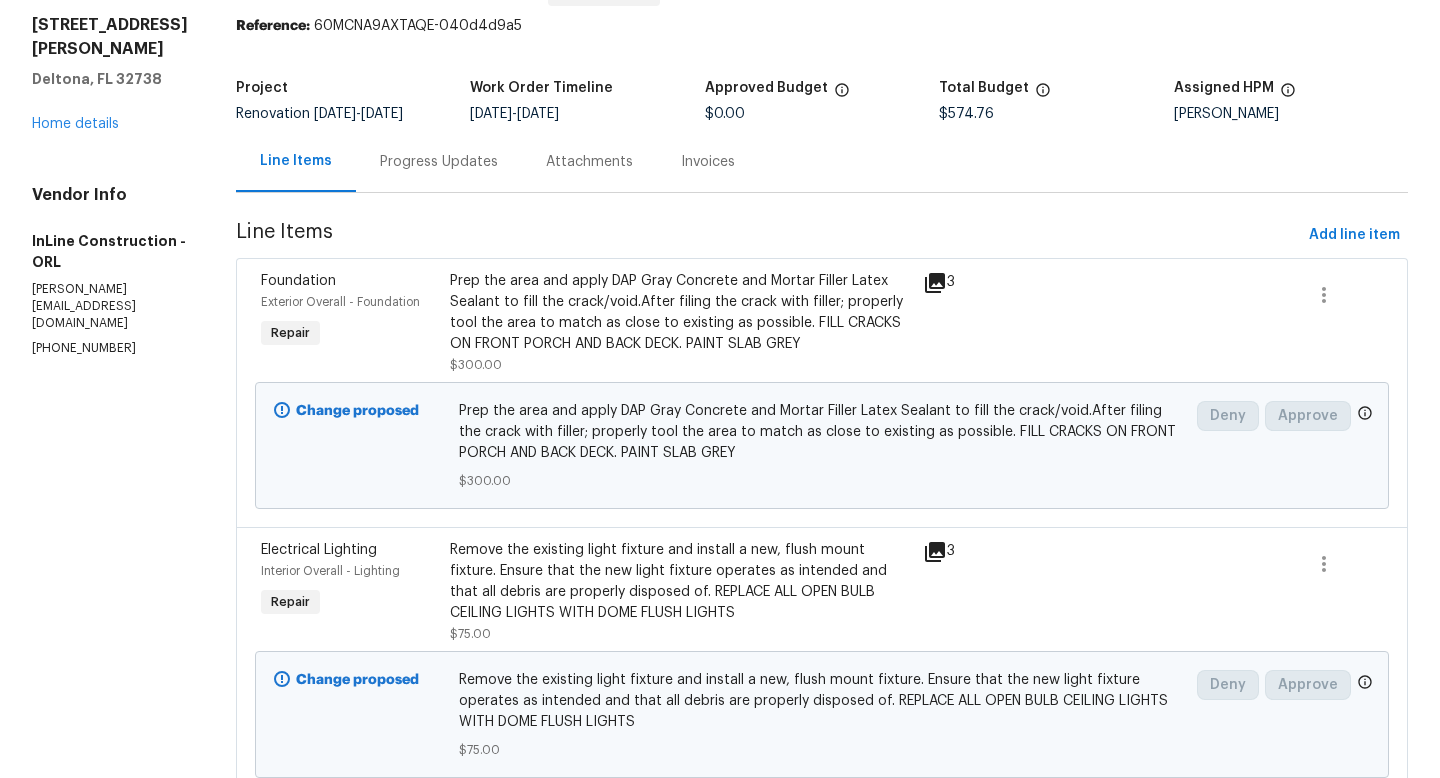 scroll, scrollTop: 0, scrollLeft: 0, axis: both 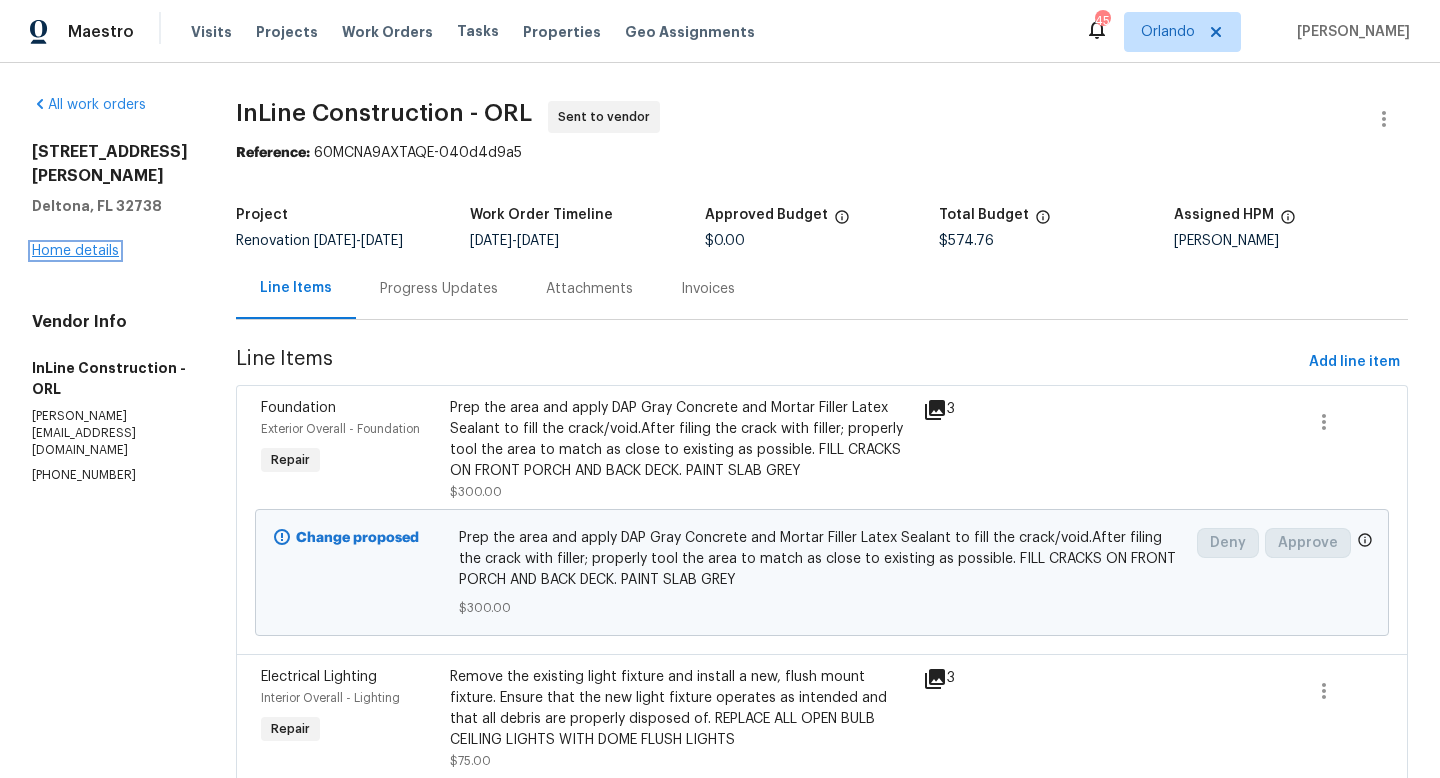 click on "Home details" at bounding box center [75, 251] 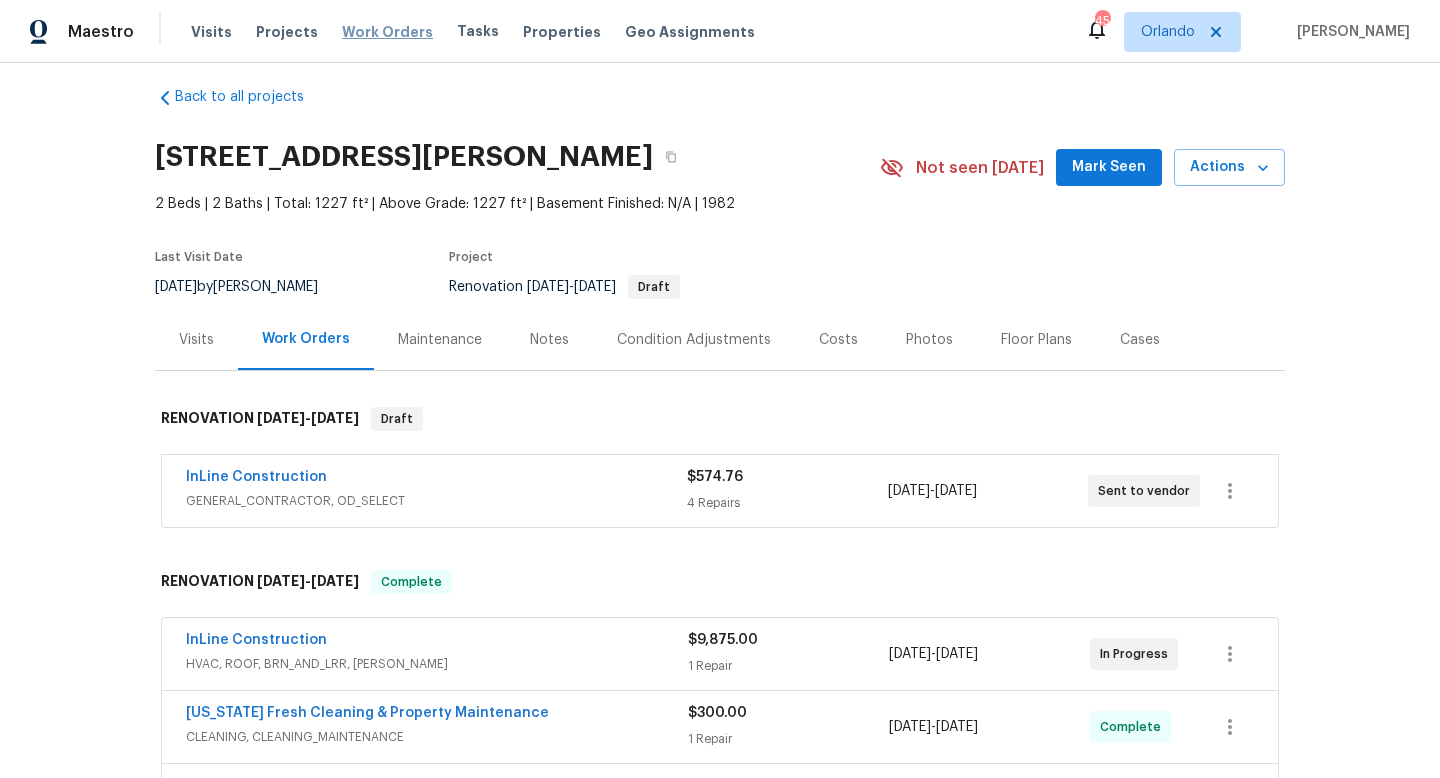click on "Work Orders" at bounding box center (387, 32) 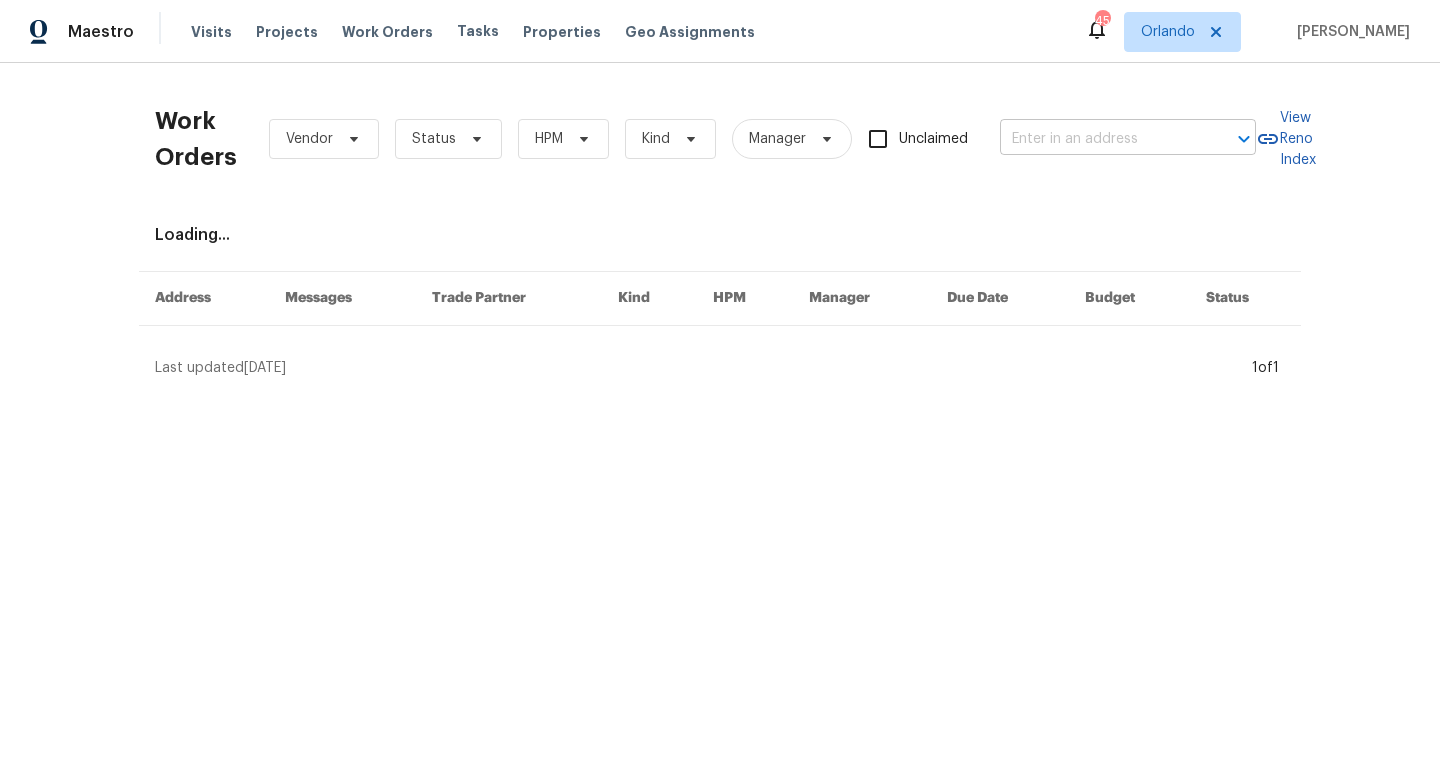 click at bounding box center [1100, 139] 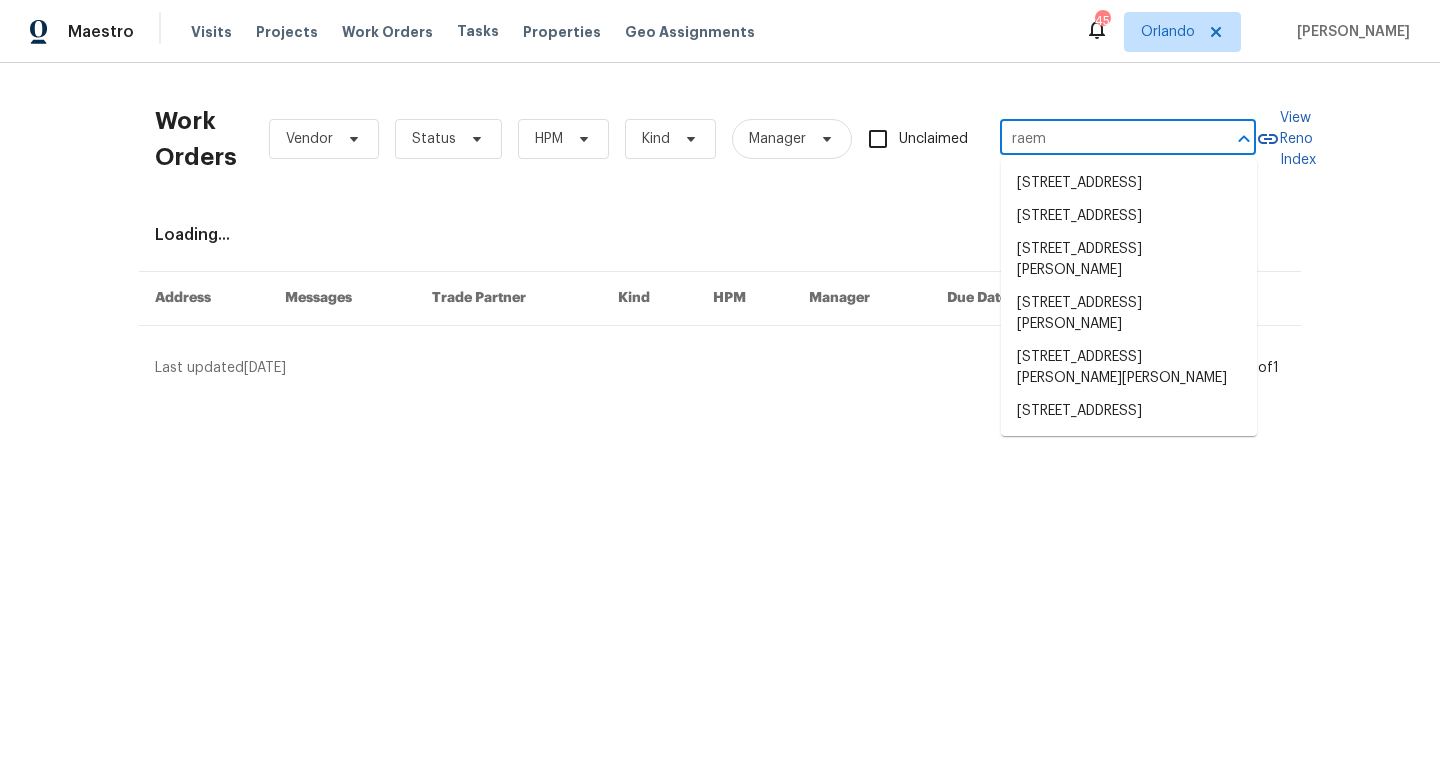 type on "raemo" 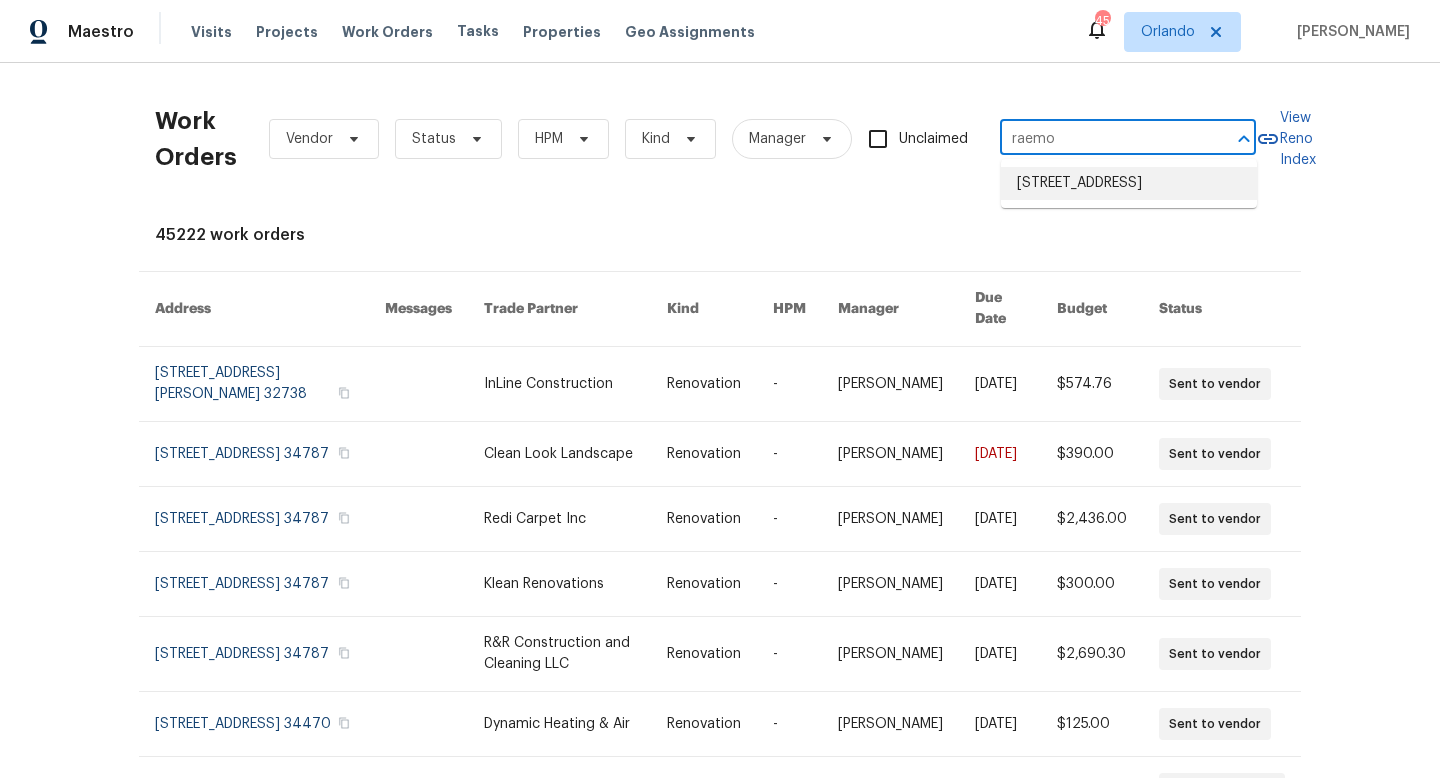 click on "[STREET_ADDRESS]" at bounding box center [1129, 183] 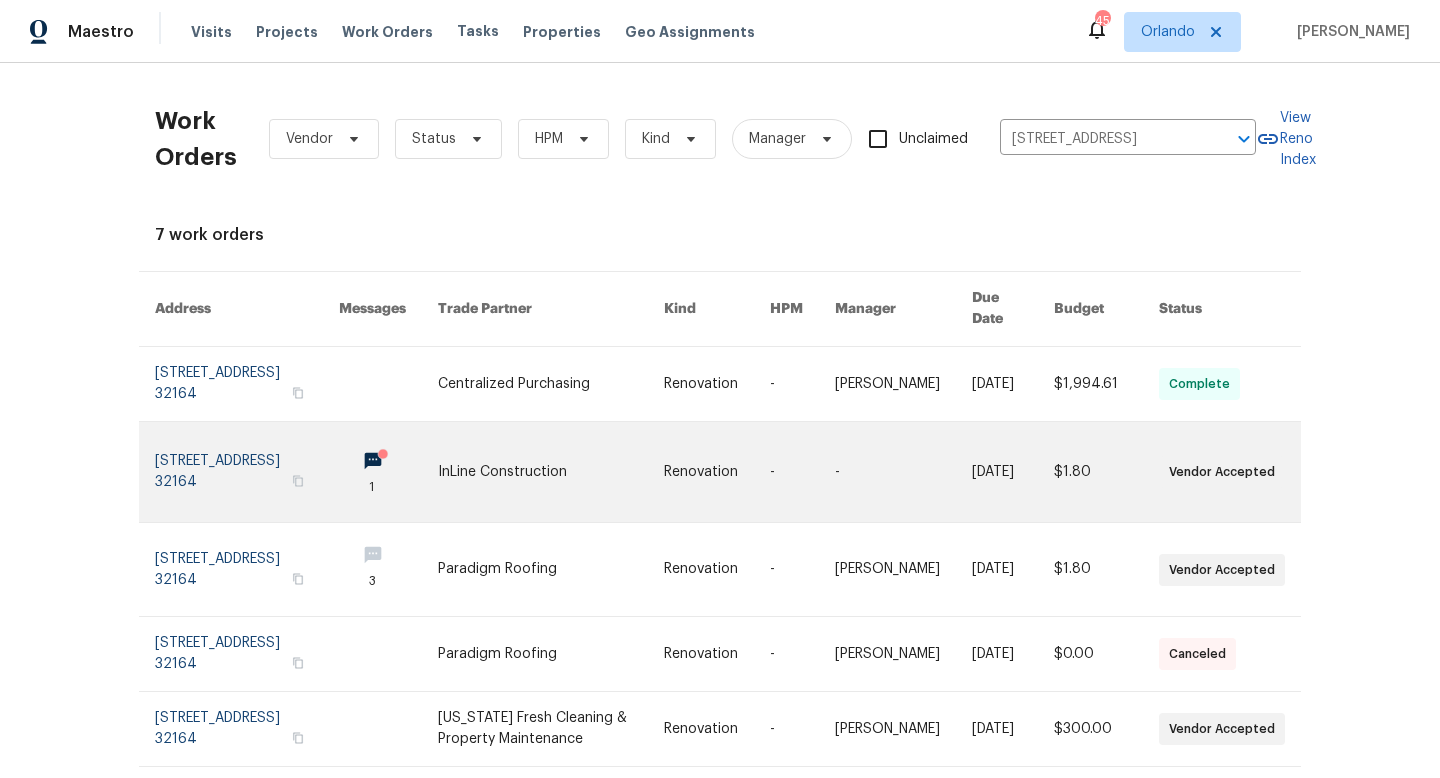 click at bounding box center (551, 472) 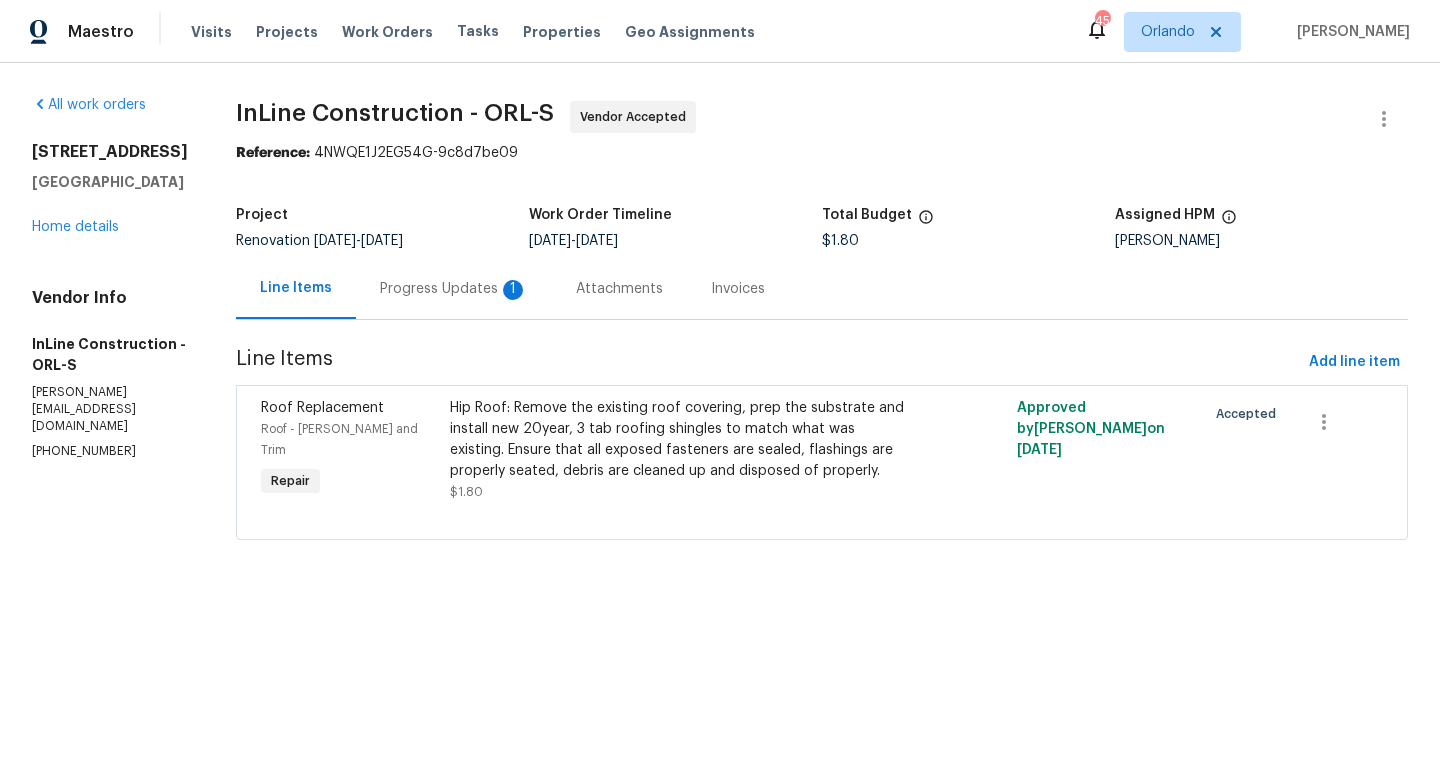 click on "Progress Updates 1" at bounding box center (454, 289) 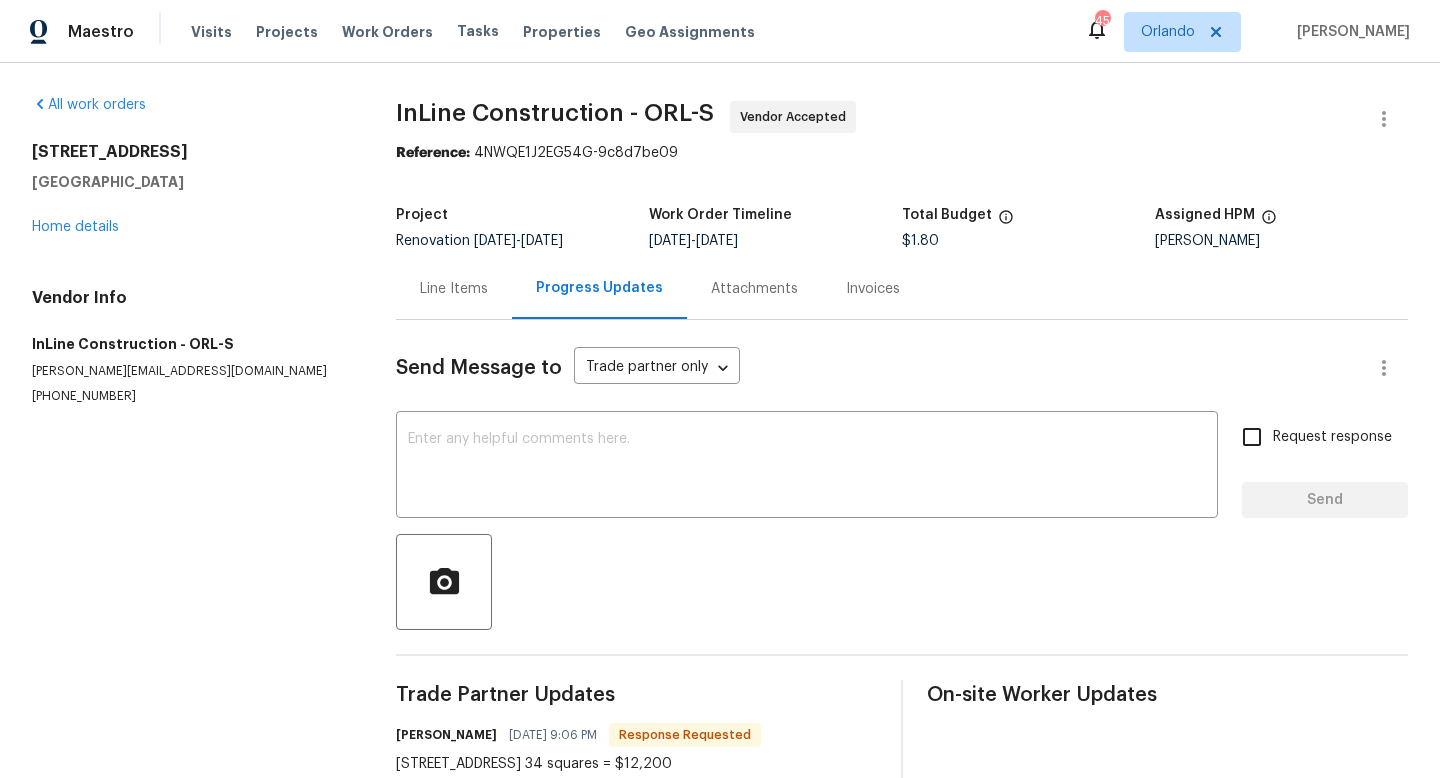 scroll, scrollTop: 53, scrollLeft: 0, axis: vertical 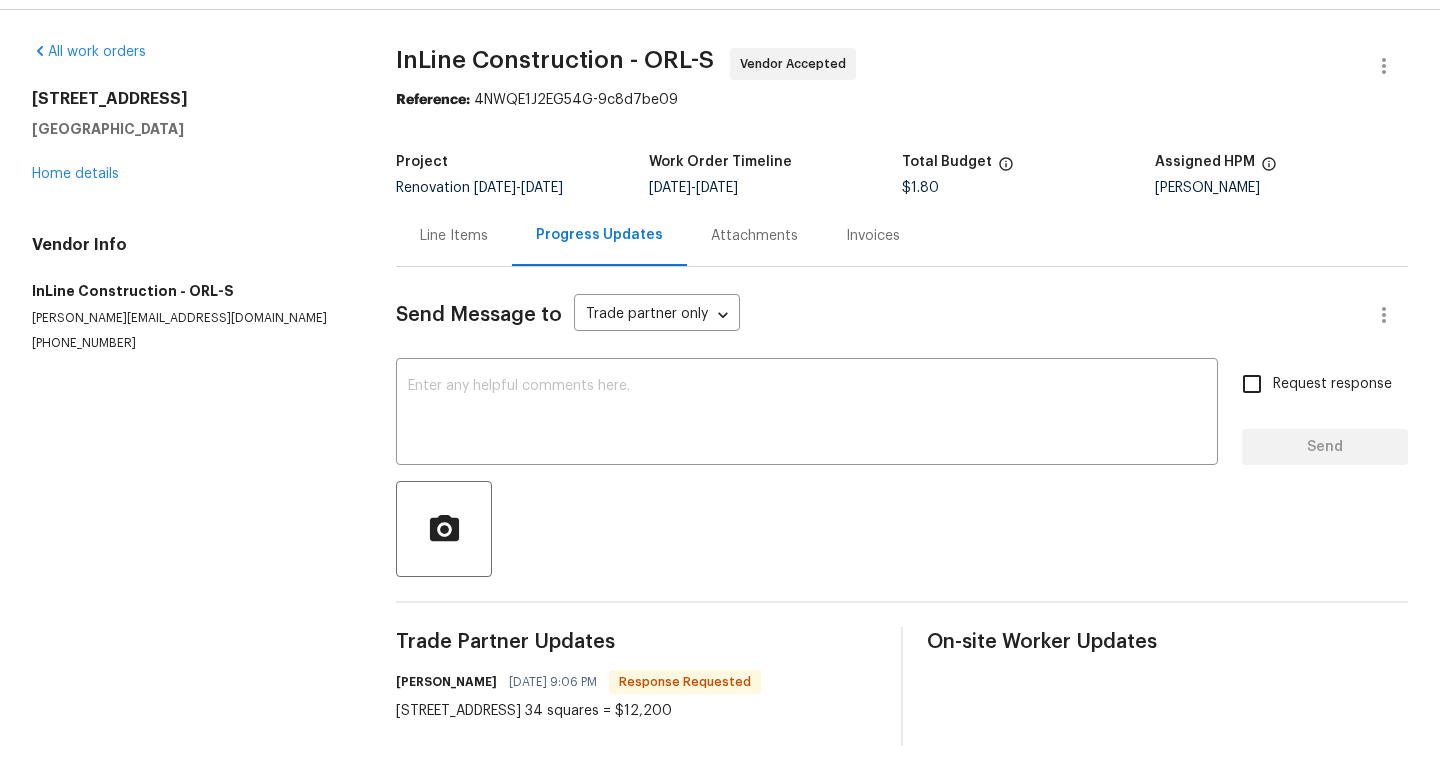click on "Line Items" at bounding box center (454, 236) 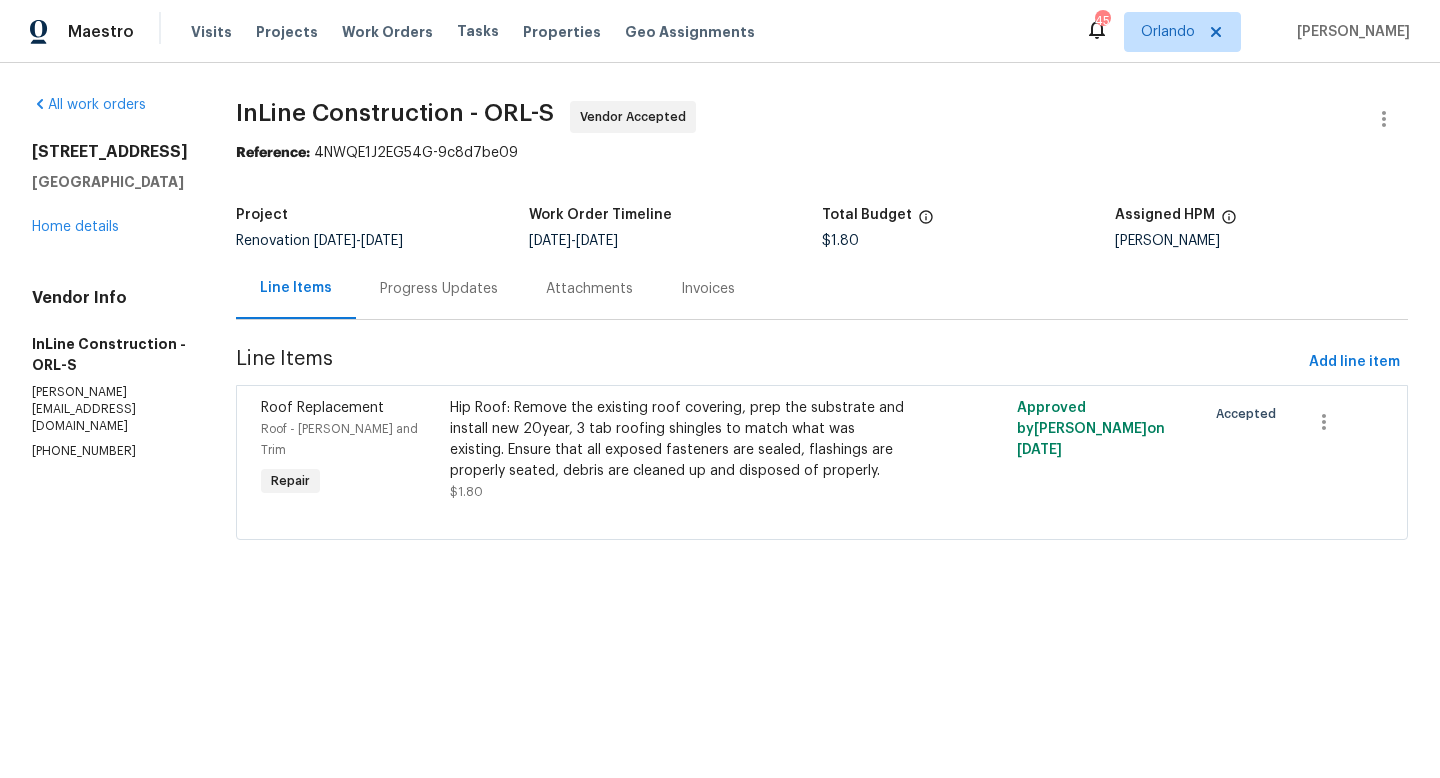 scroll, scrollTop: 0, scrollLeft: 0, axis: both 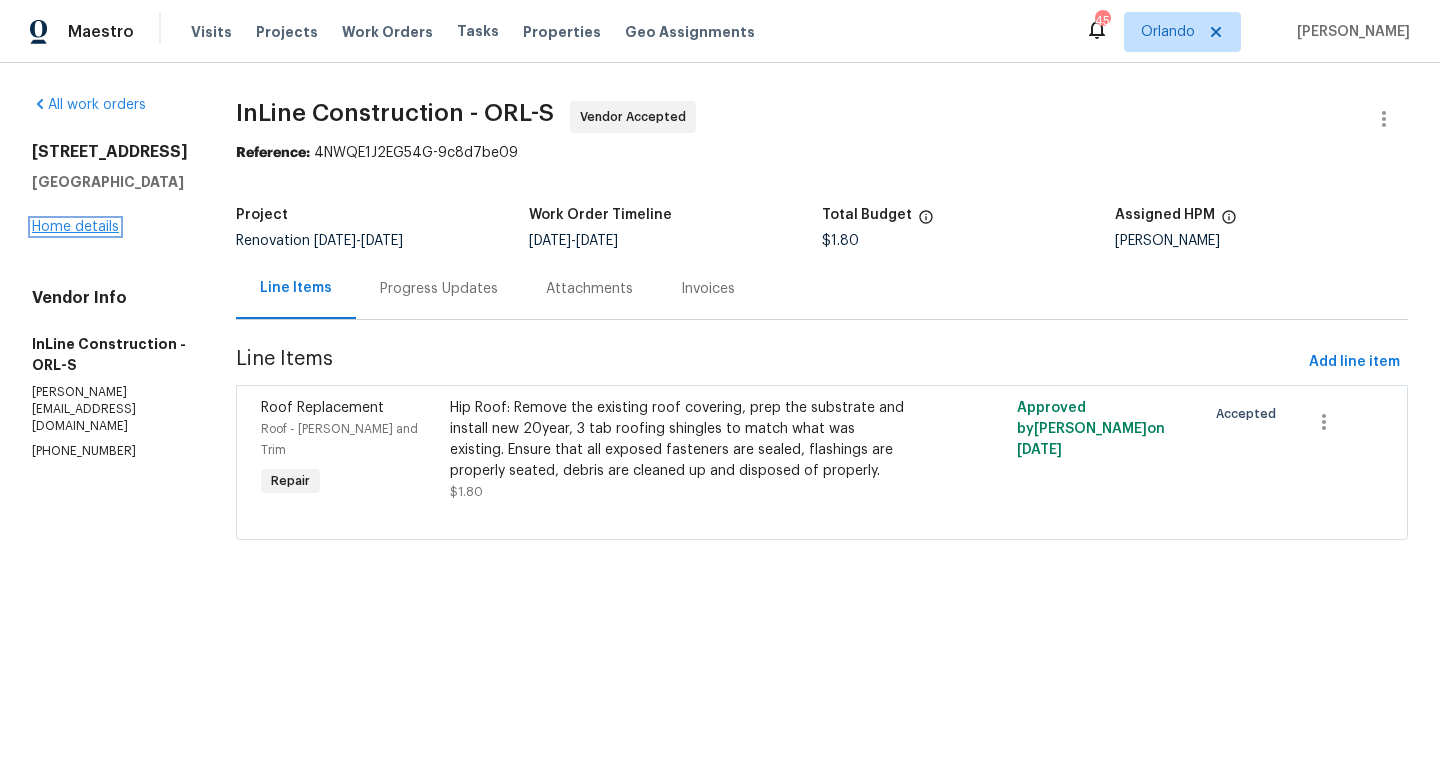 click on "Home details" at bounding box center (75, 227) 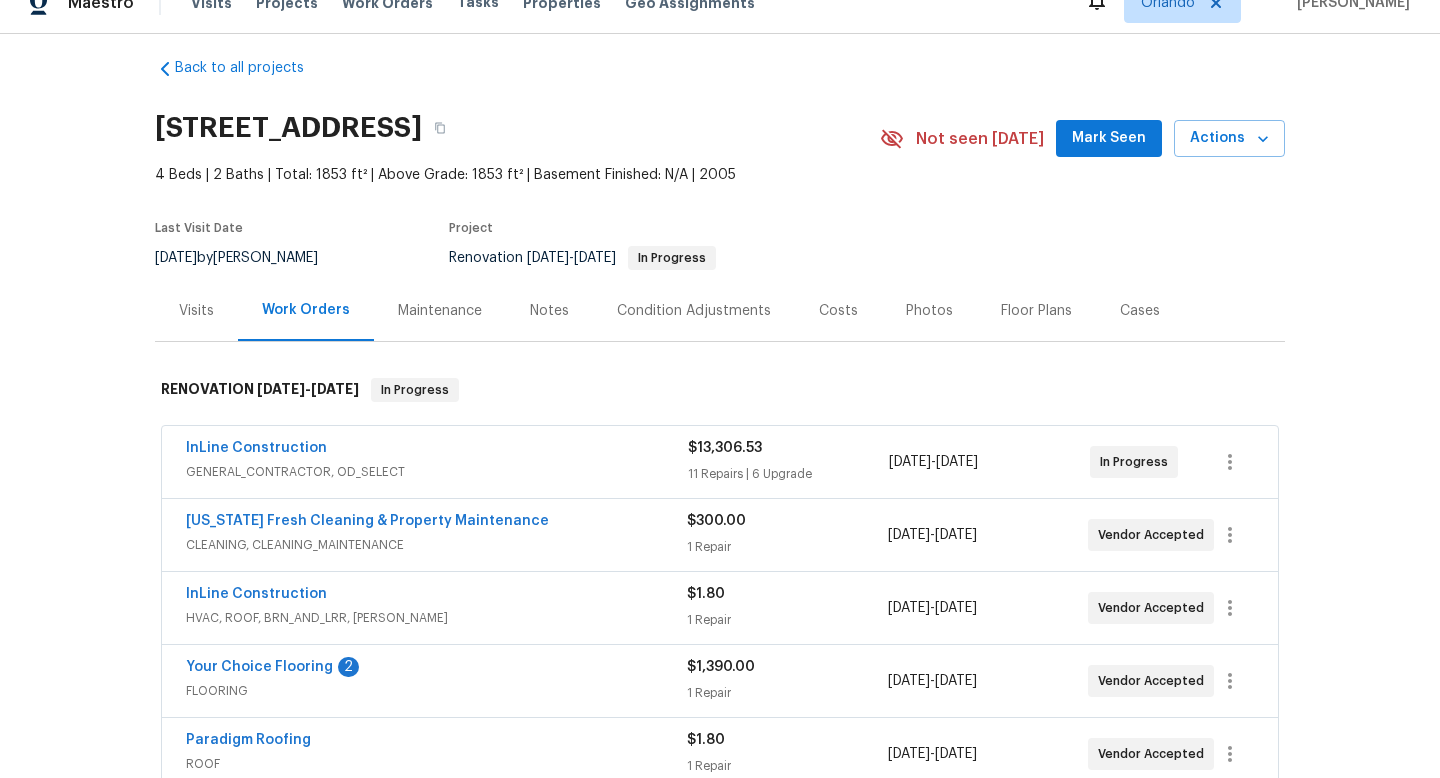 scroll, scrollTop: 49, scrollLeft: 0, axis: vertical 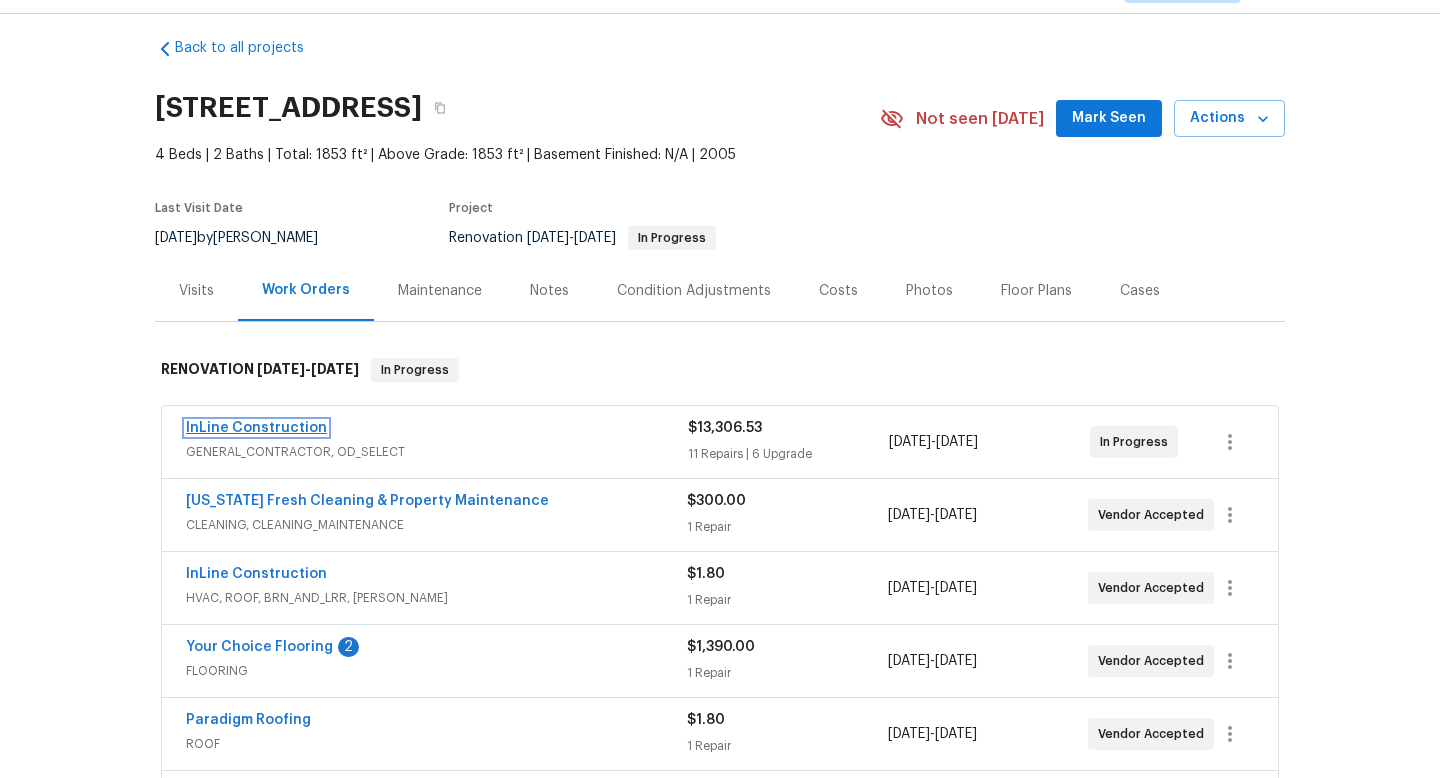 click on "InLine Construction" at bounding box center [256, 428] 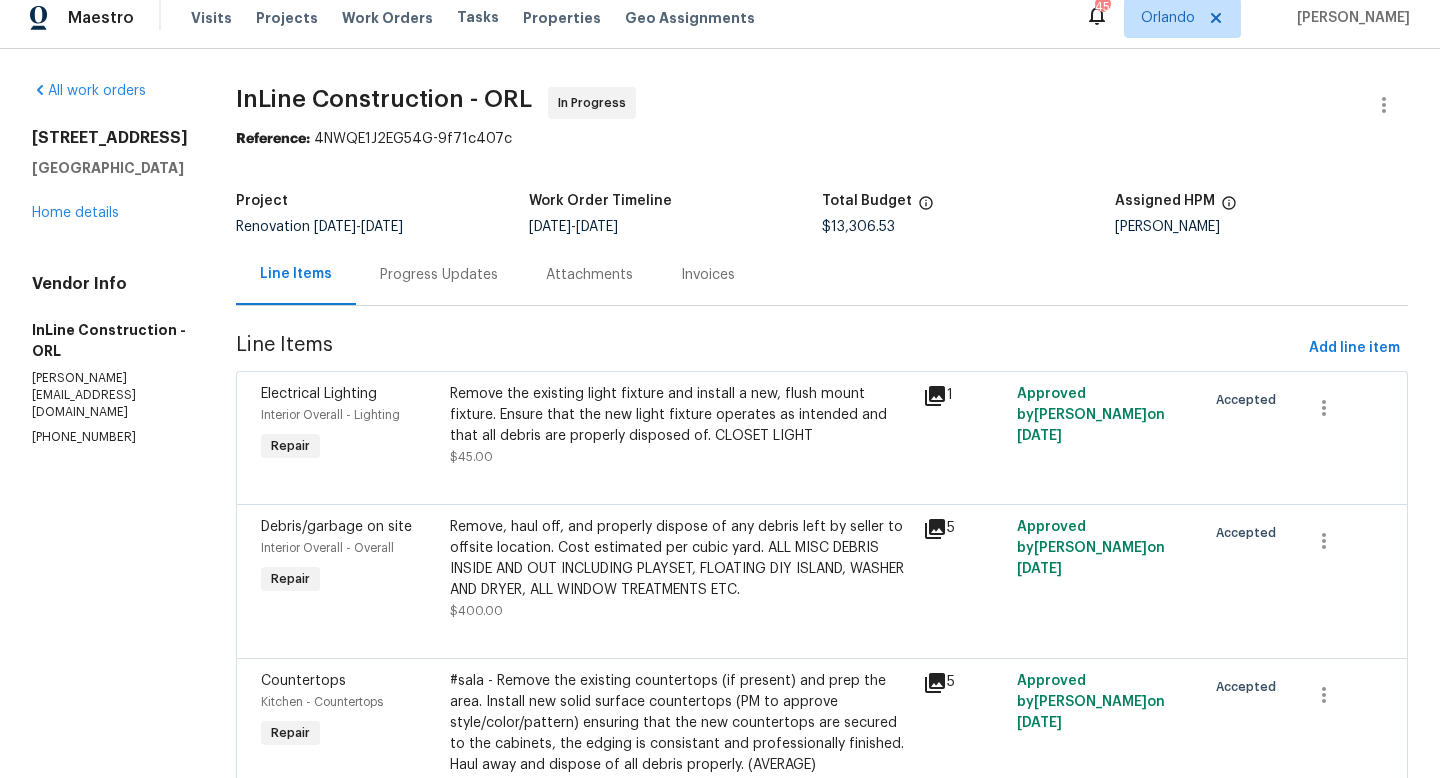 scroll, scrollTop: 21, scrollLeft: 0, axis: vertical 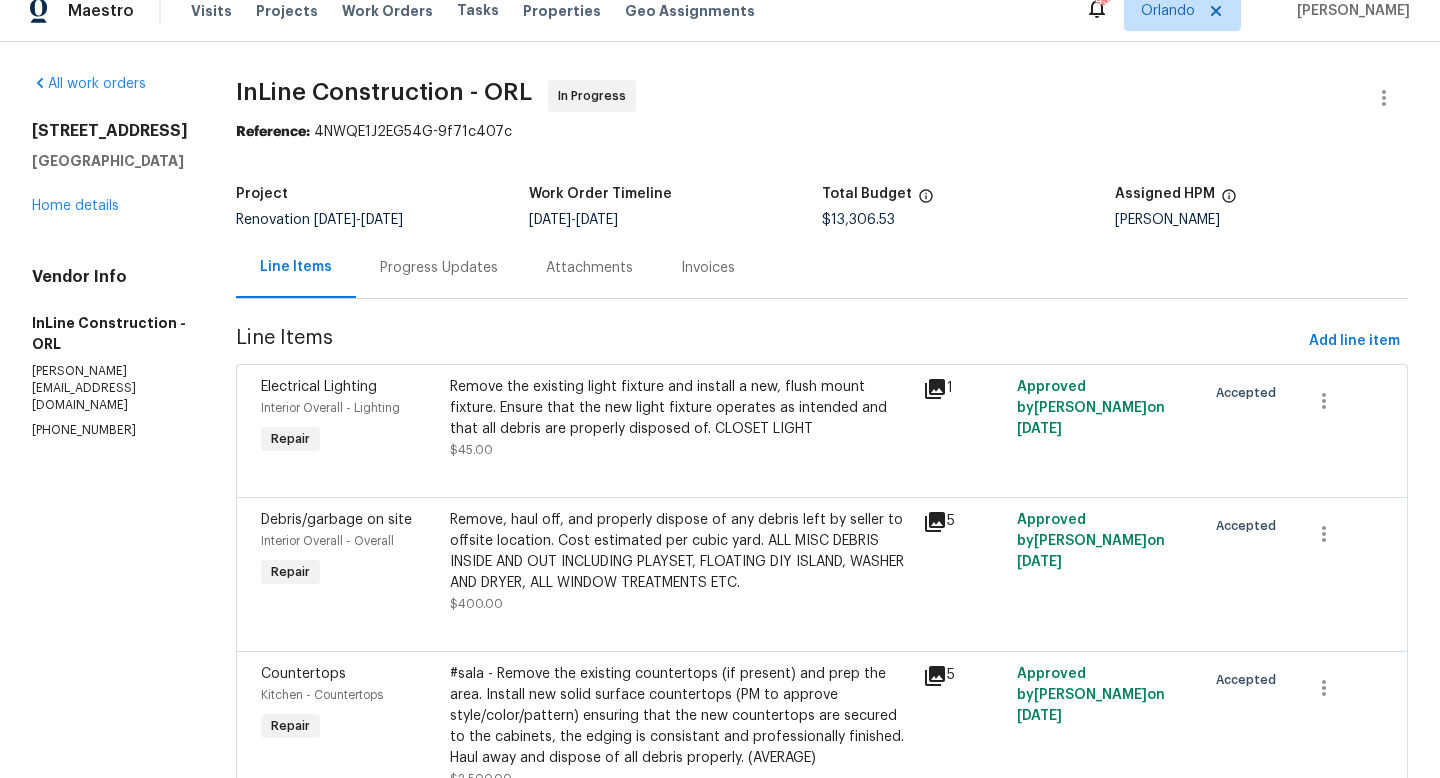 click on "Remove the existing light fixture and install a new, flush mount fixture. Ensure that the new light fixture operates as intended and that all debris are properly disposed of.
CLOSET LIGHT" at bounding box center [680, 408] 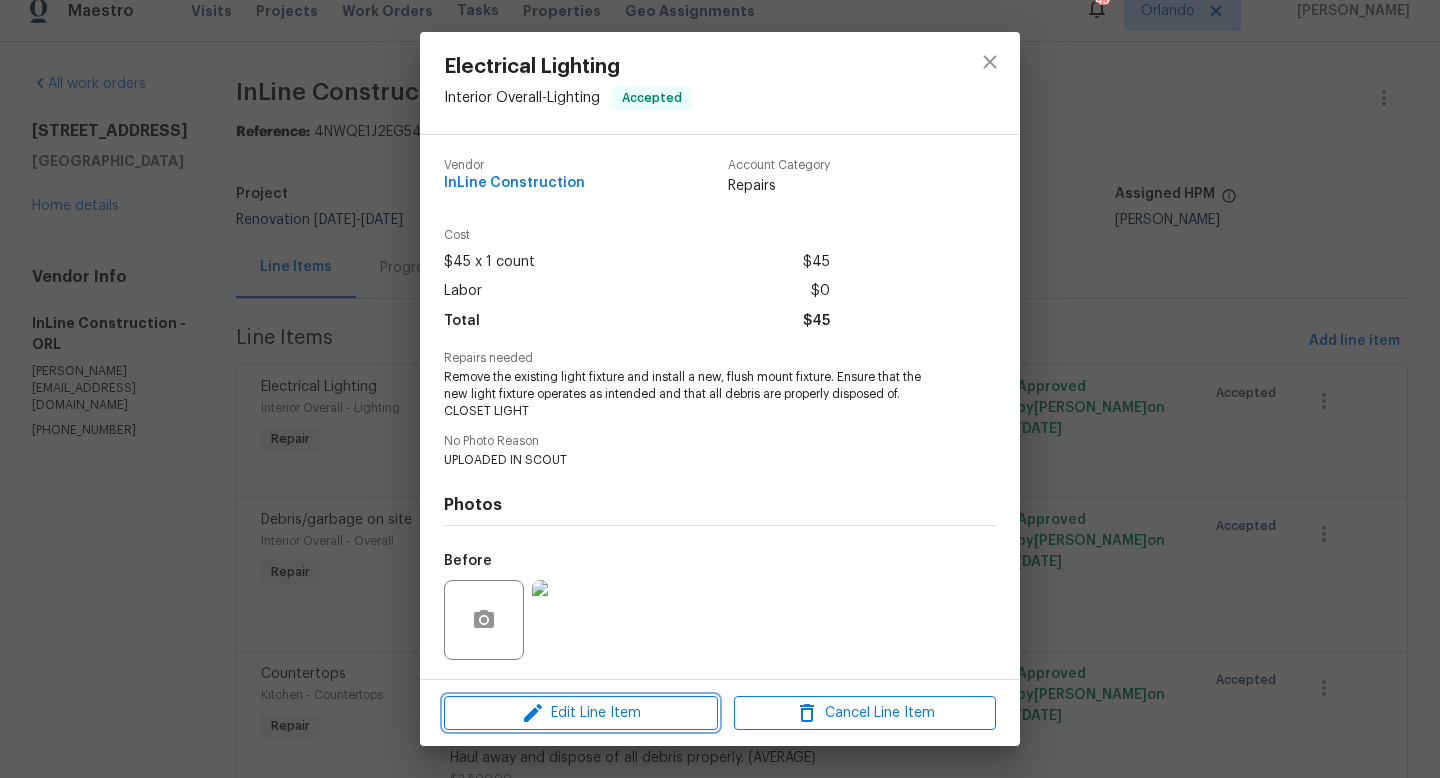click on "Edit Line Item" at bounding box center (581, 713) 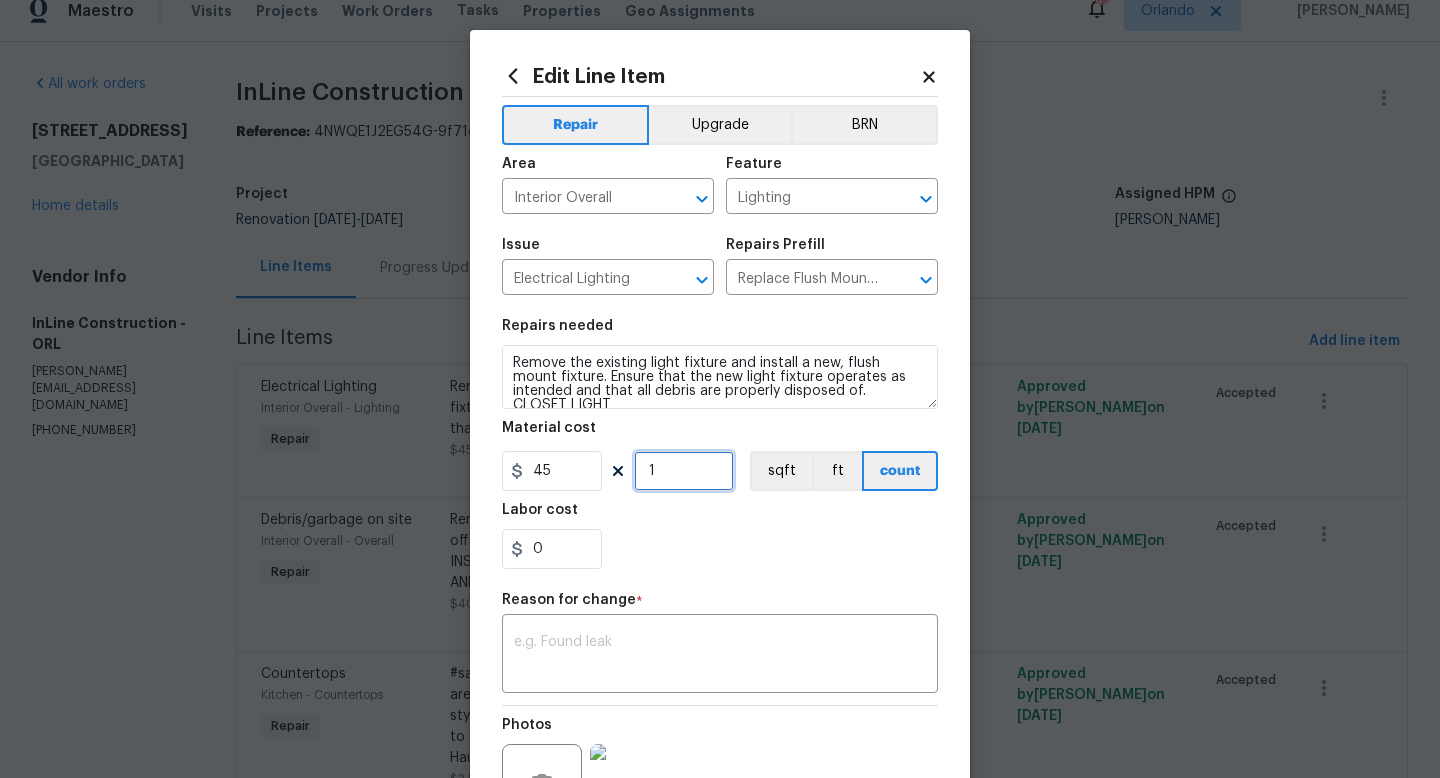 click on "1" at bounding box center (684, 471) 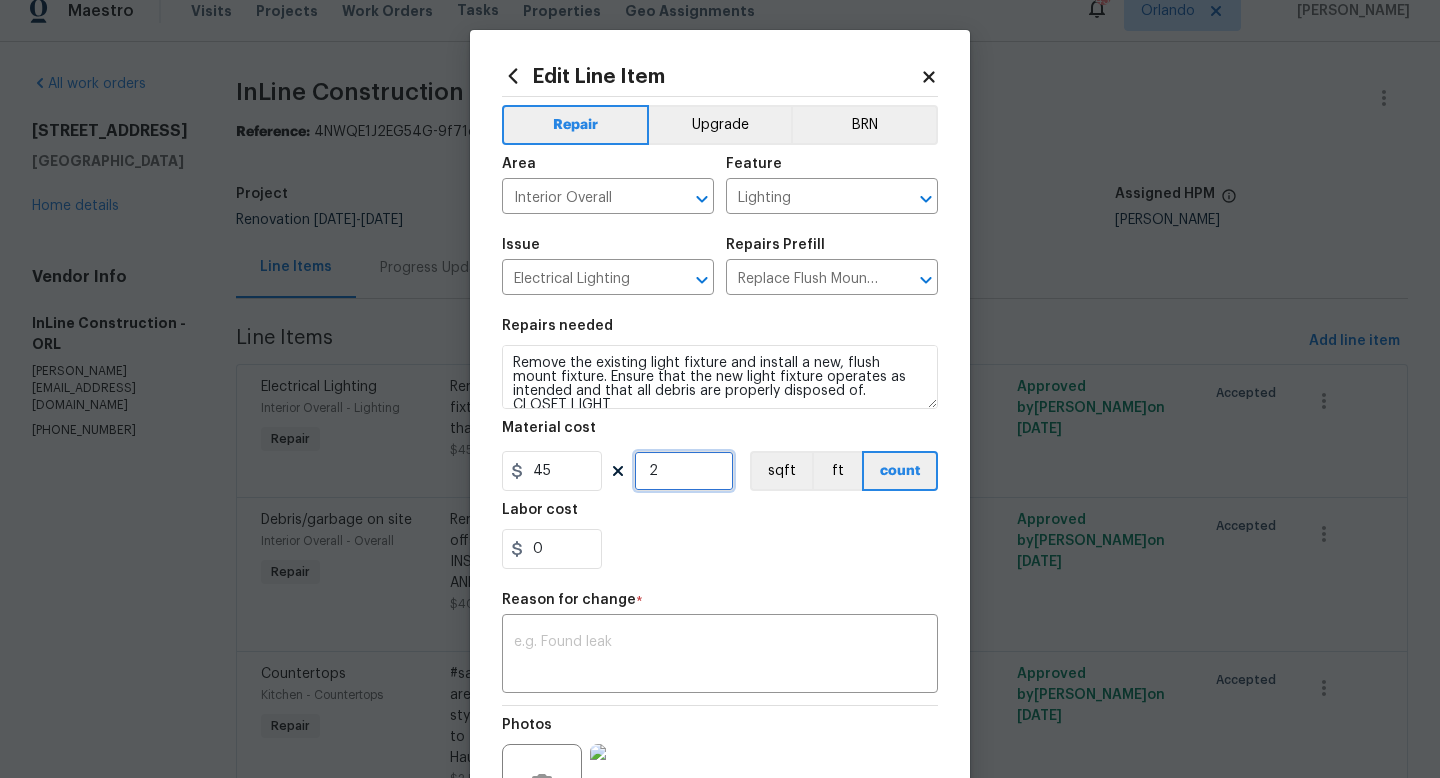 type on "2" 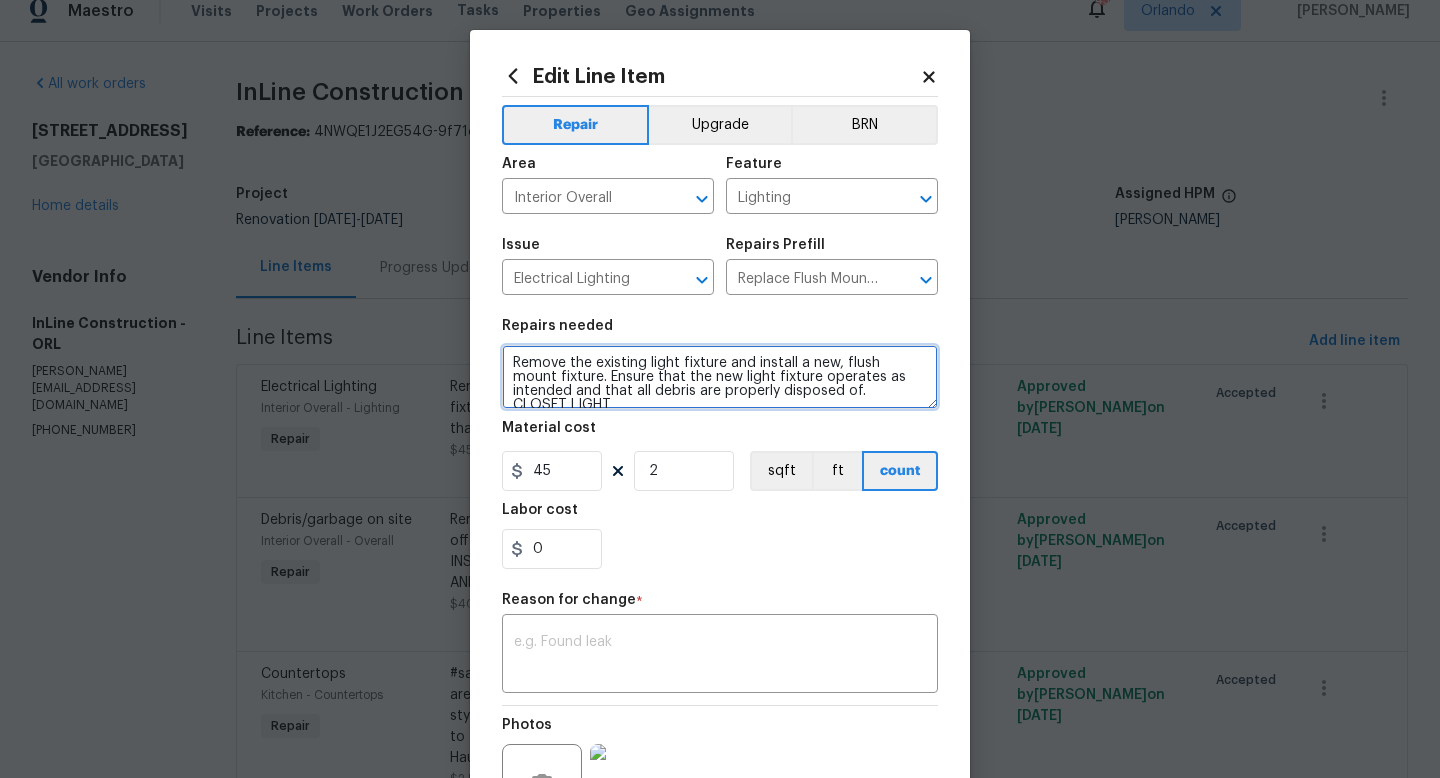 click on "Remove the existing light fixture and install a new, flush mount fixture. Ensure that the new light fixture operates as intended and that all debris are properly disposed of.
CLOSET LIGHT" at bounding box center [720, 377] 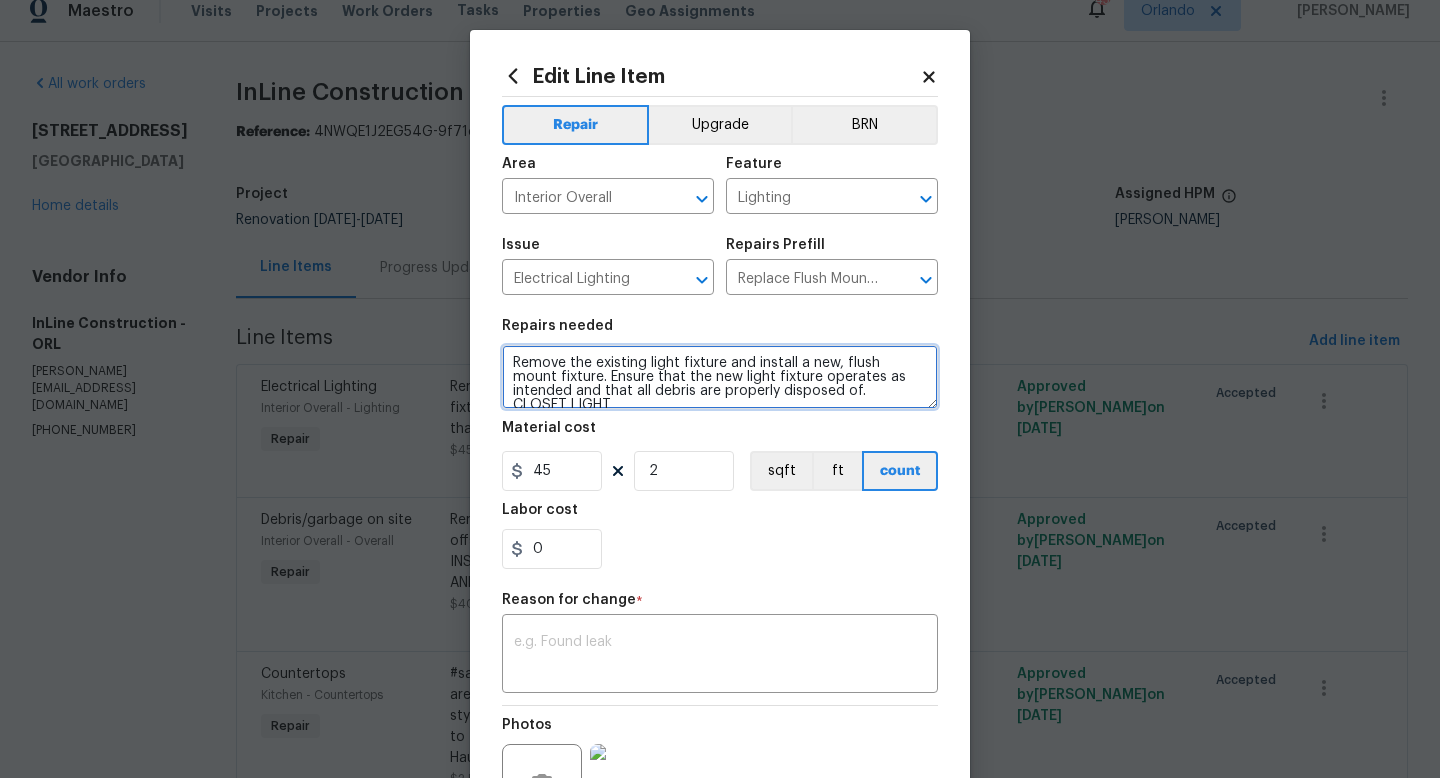 scroll, scrollTop: 18, scrollLeft: 0, axis: vertical 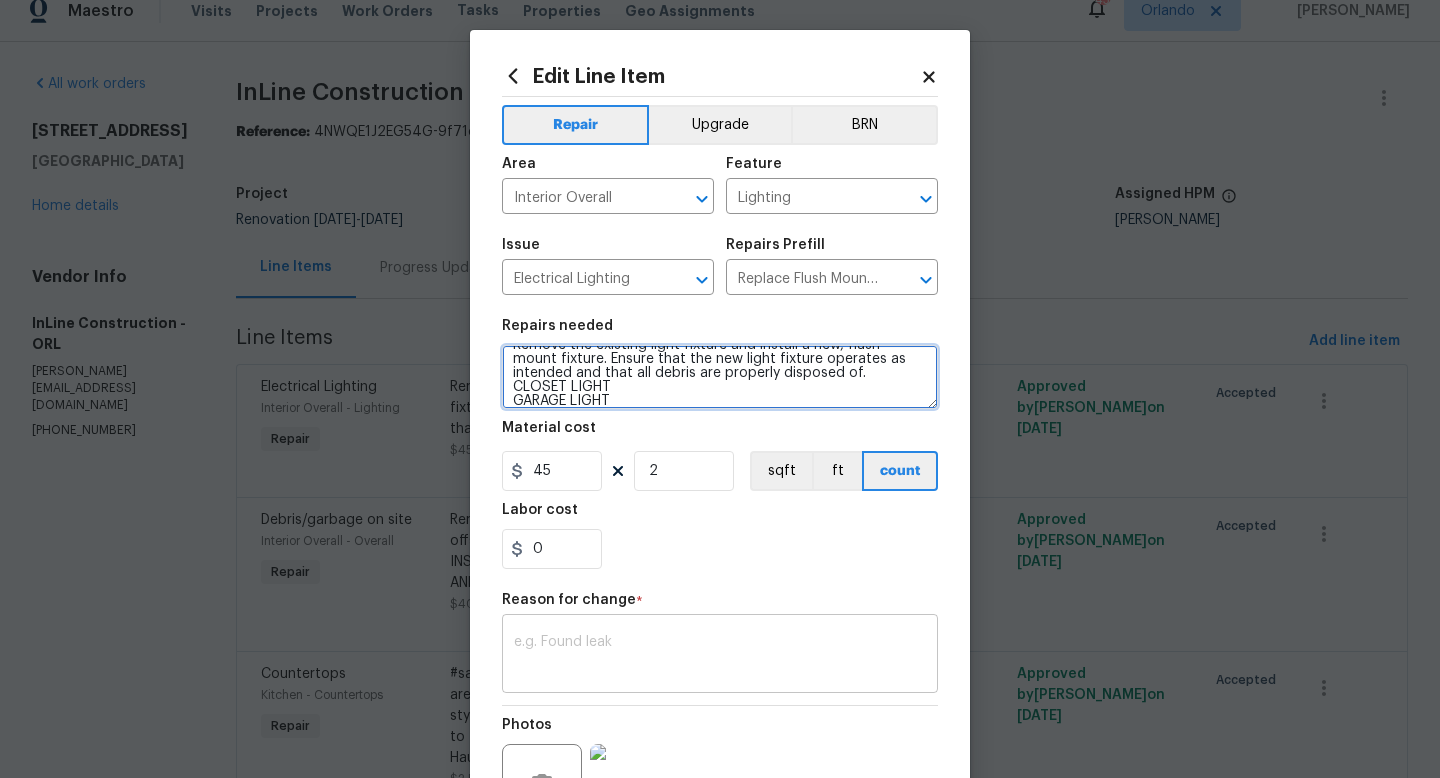 type on "Remove the existing light fixture and install a new, flush mount fixture. Ensure that the new light fixture operates as intended and that all debris are properly disposed of.
CLOSET LIGHT
GARAGE LIGHT" 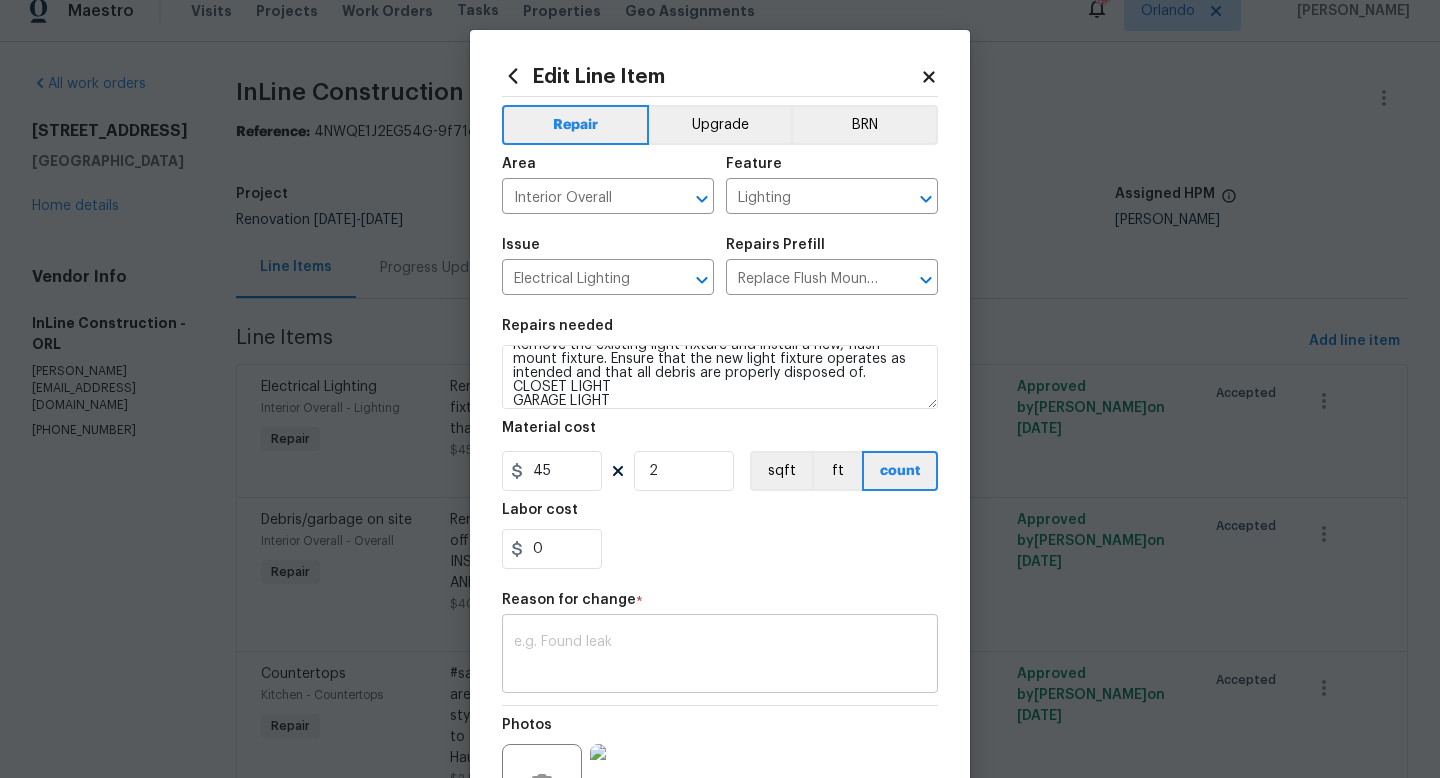 click on "x ​" at bounding box center [720, 656] 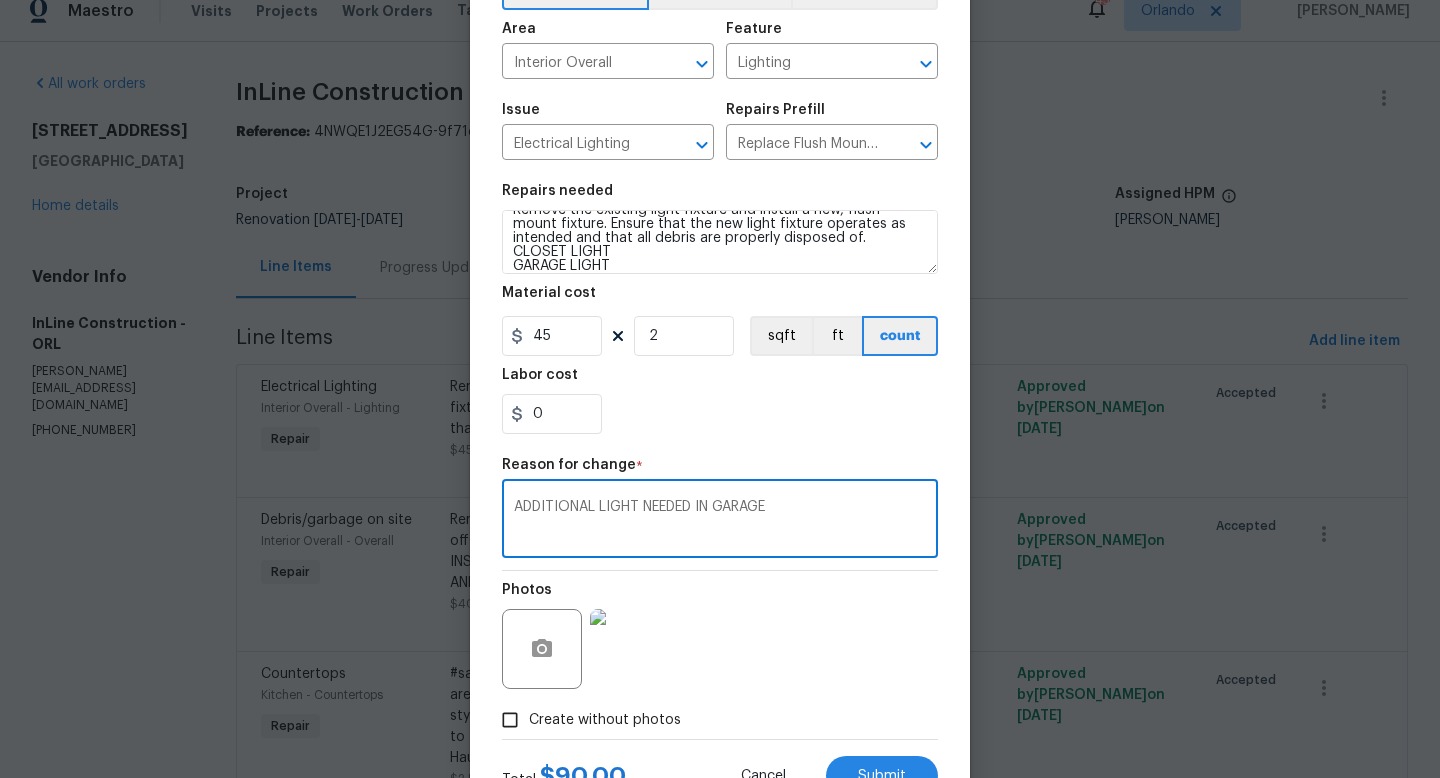 scroll, scrollTop: 216, scrollLeft: 0, axis: vertical 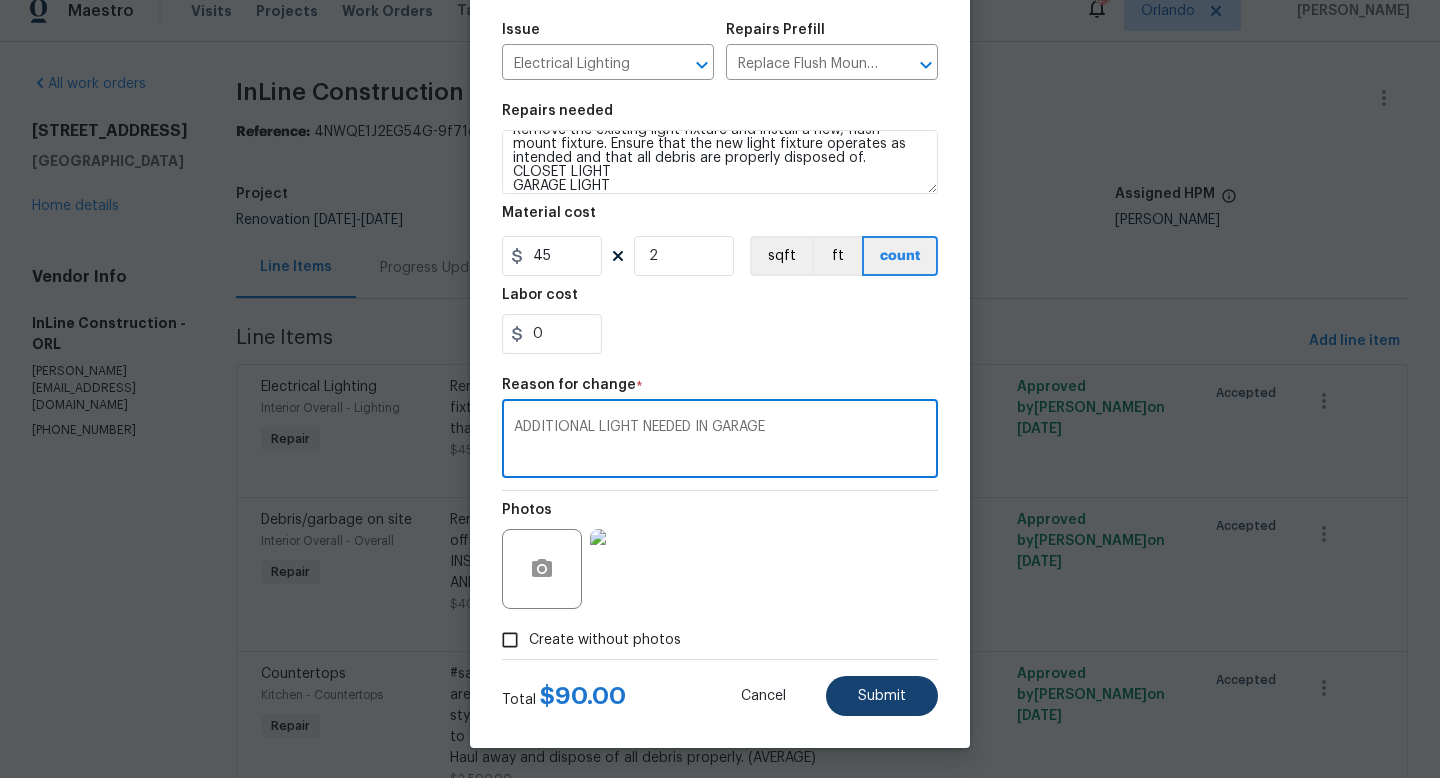 type on "ADDITIONAL LIGHT NEEDED IN GARAGE" 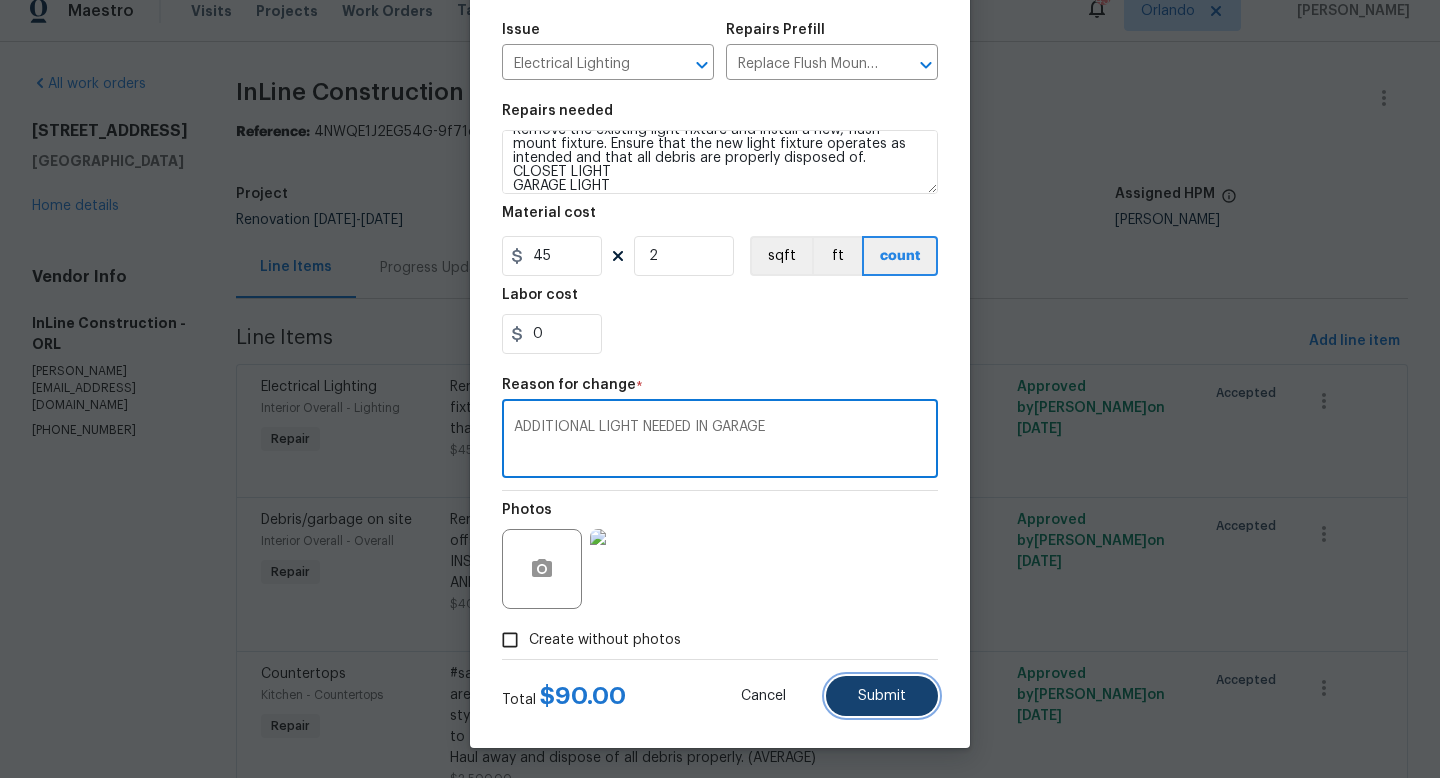 click on "Submit" at bounding box center [882, 696] 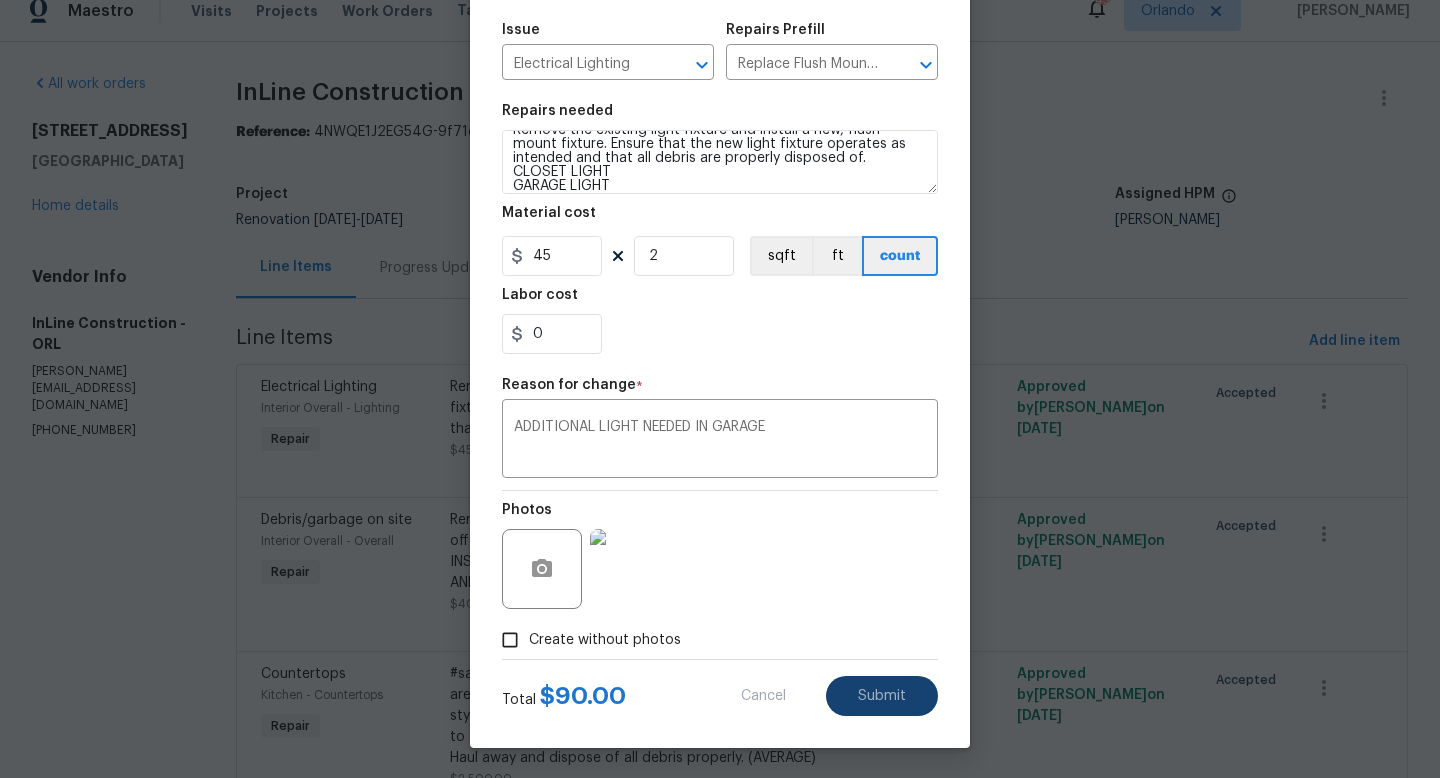 type on "Remove the existing light fixture and install a new, flush mount fixture. Ensure that the new light fixture operates as intended and that all debris are properly disposed of.
CLOSET LIGHT" 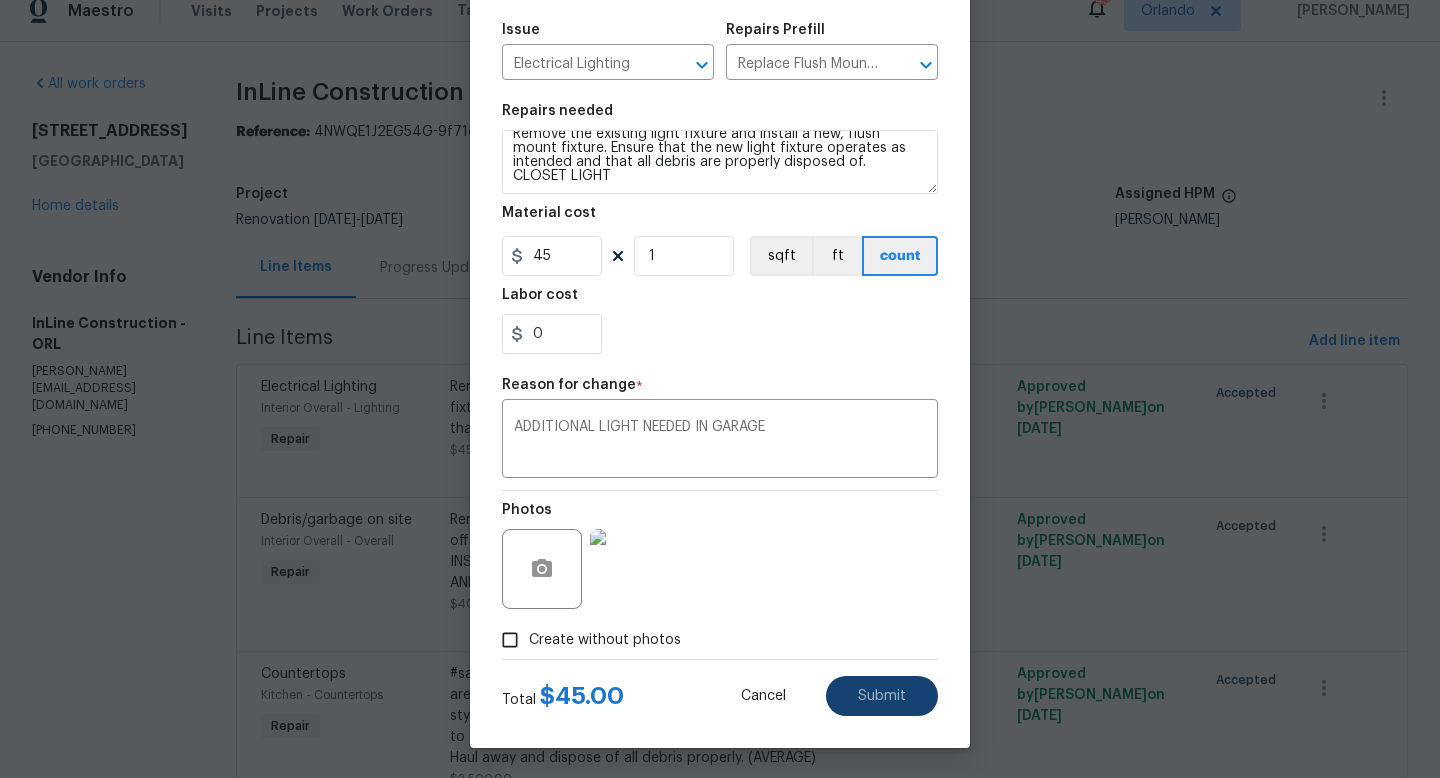 scroll, scrollTop: 14, scrollLeft: 0, axis: vertical 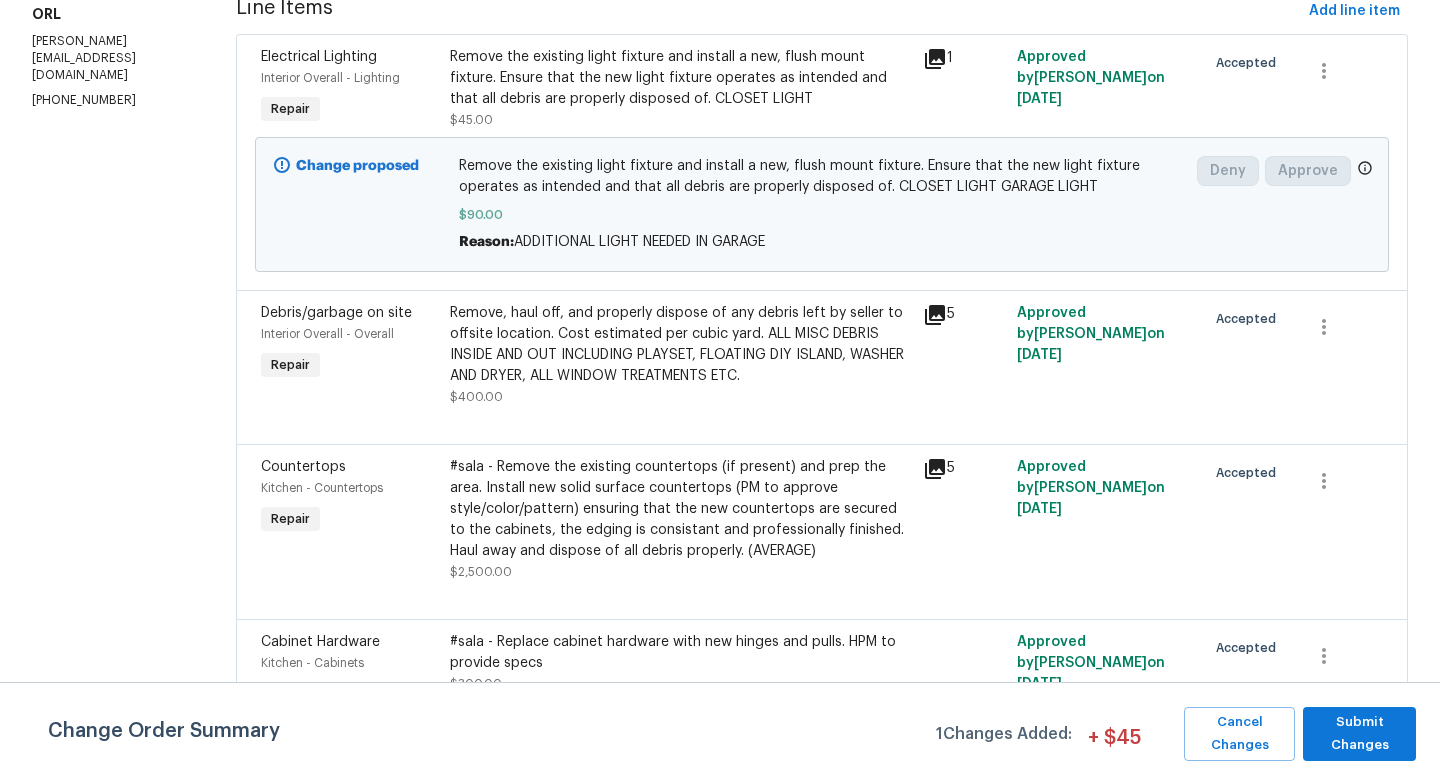 click on "Remove, haul off, and properly dispose of any debris left by seller to offsite location. Cost estimated per cubic yard.
ALL MISC DEBRIS INSIDE AND OUT INCLUDING PLAYSET, FLOATING DIY ISLAND, WASHER AND DRYER, ALL WINDOW TREATMENTS ETC." at bounding box center [680, 345] 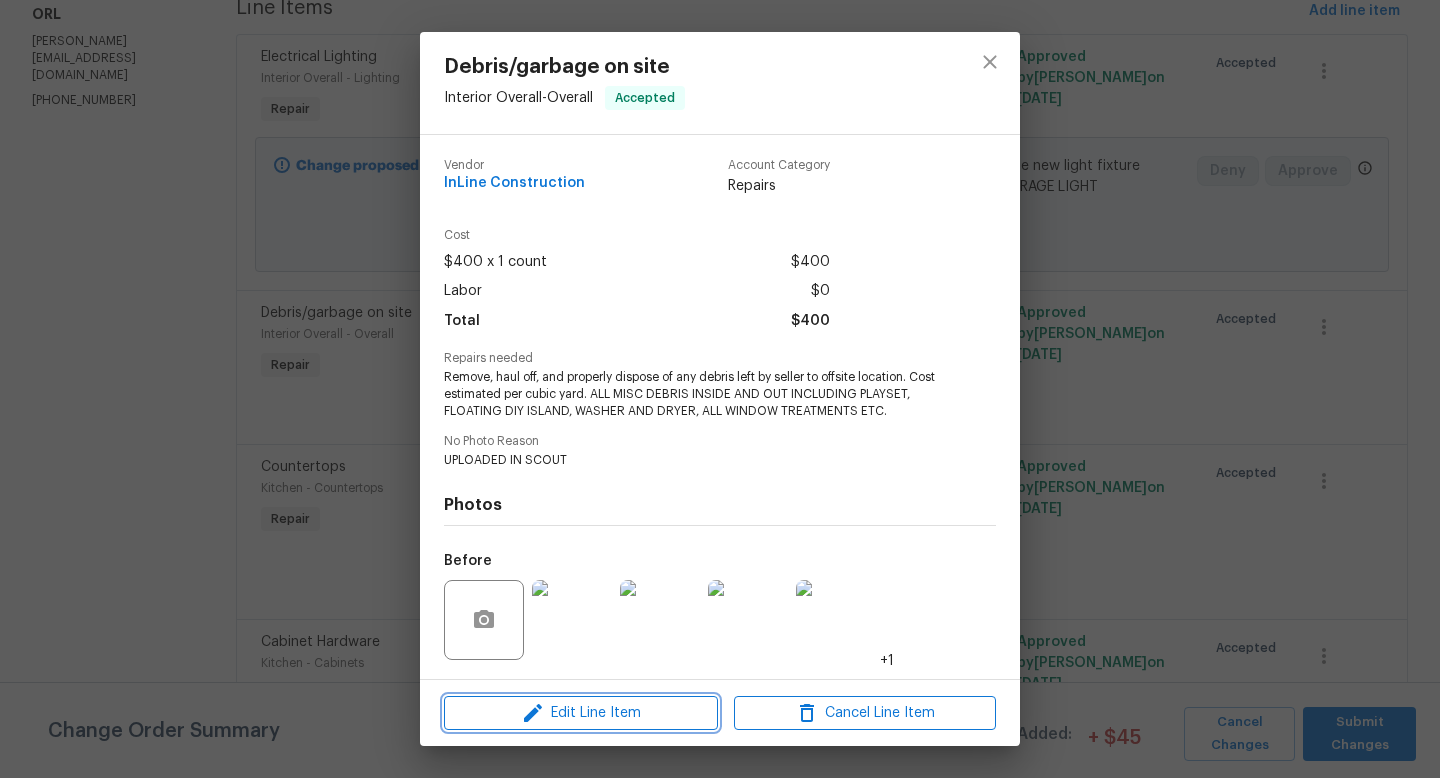 click on "Edit Line Item" at bounding box center (581, 713) 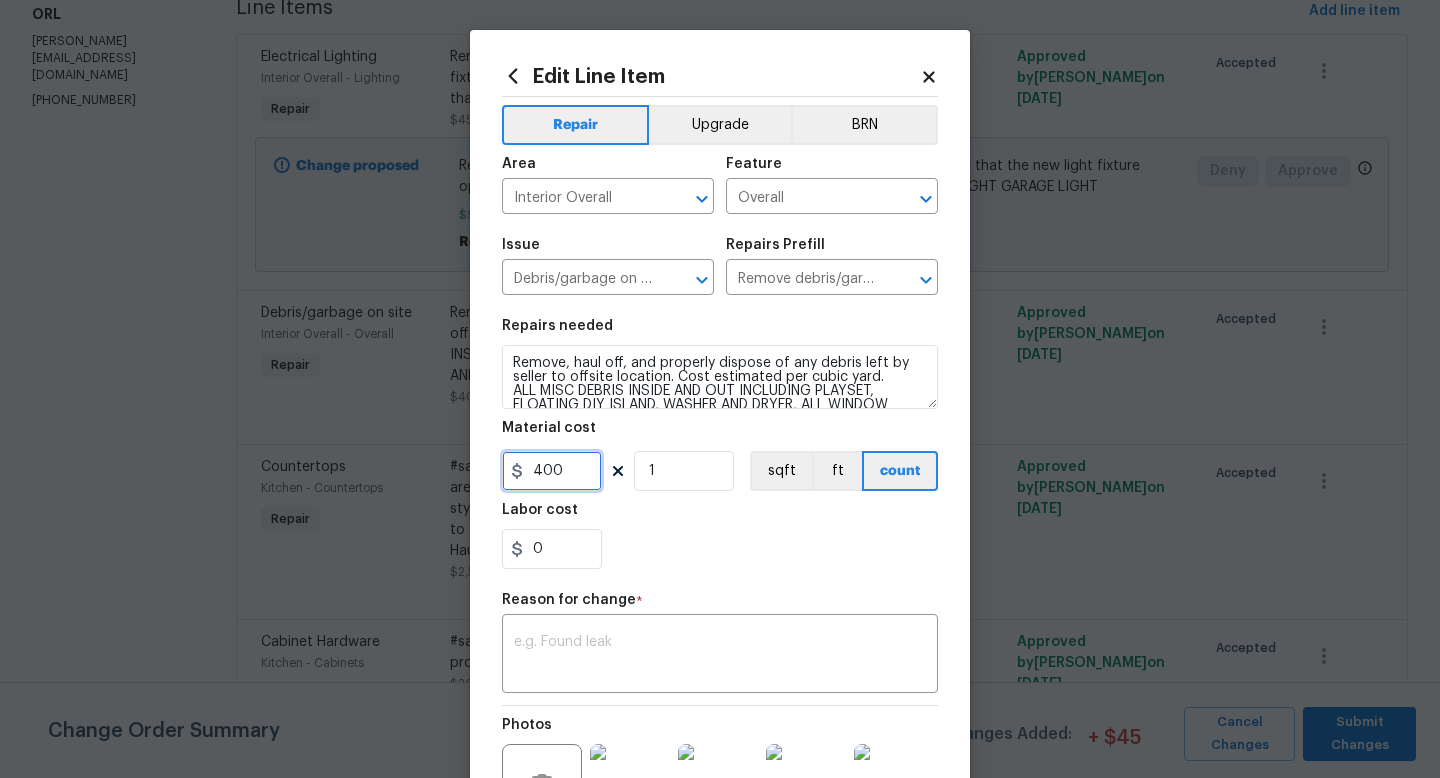 click on "400" at bounding box center [552, 471] 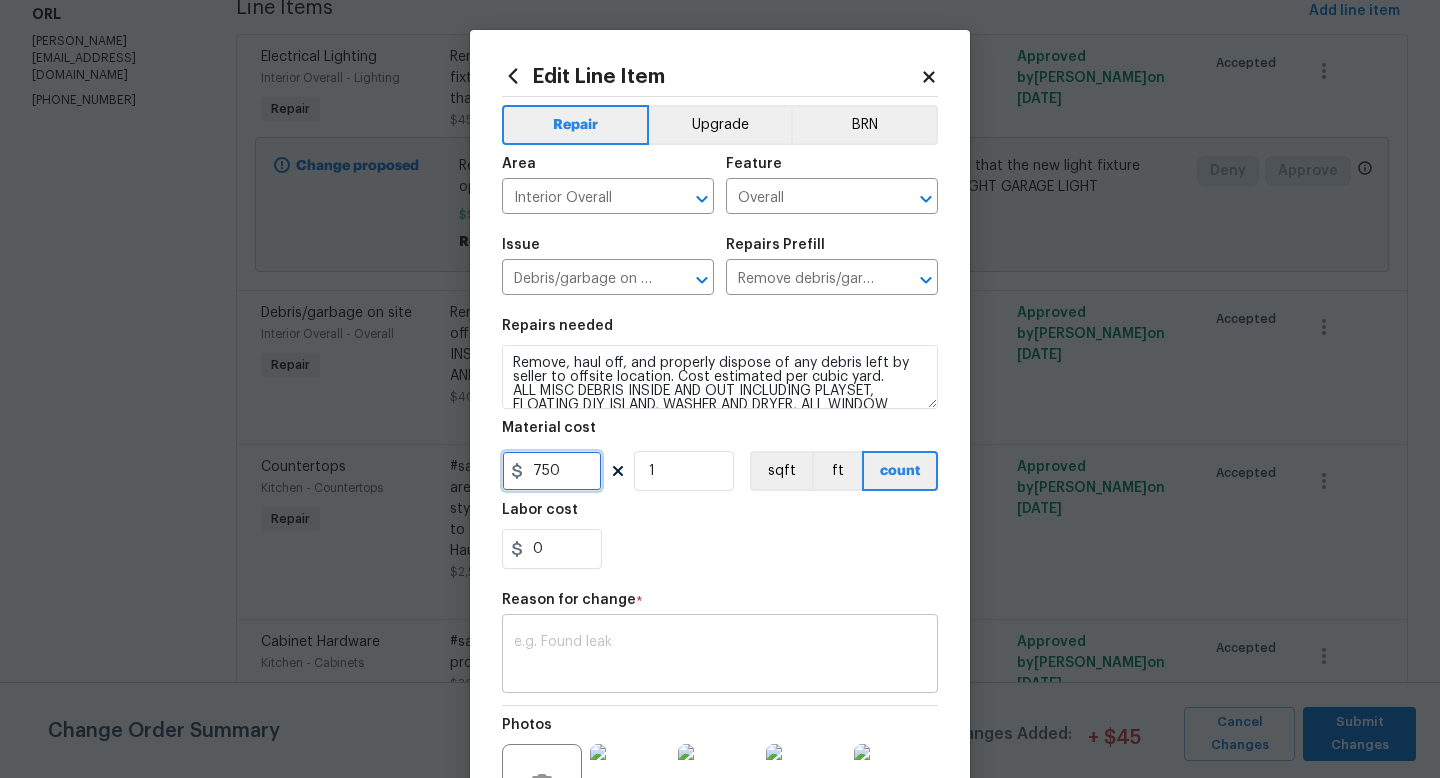 type on "750" 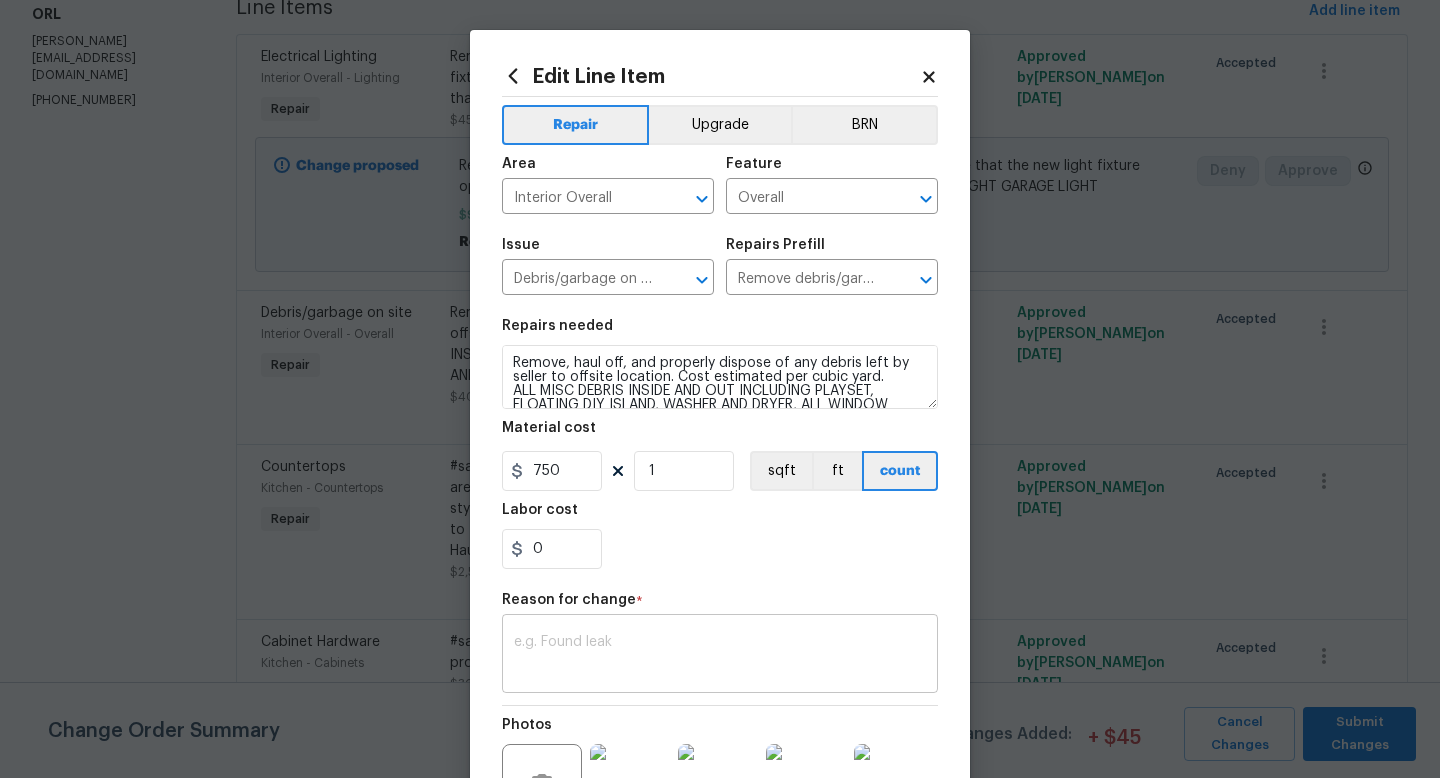 click at bounding box center (720, 656) 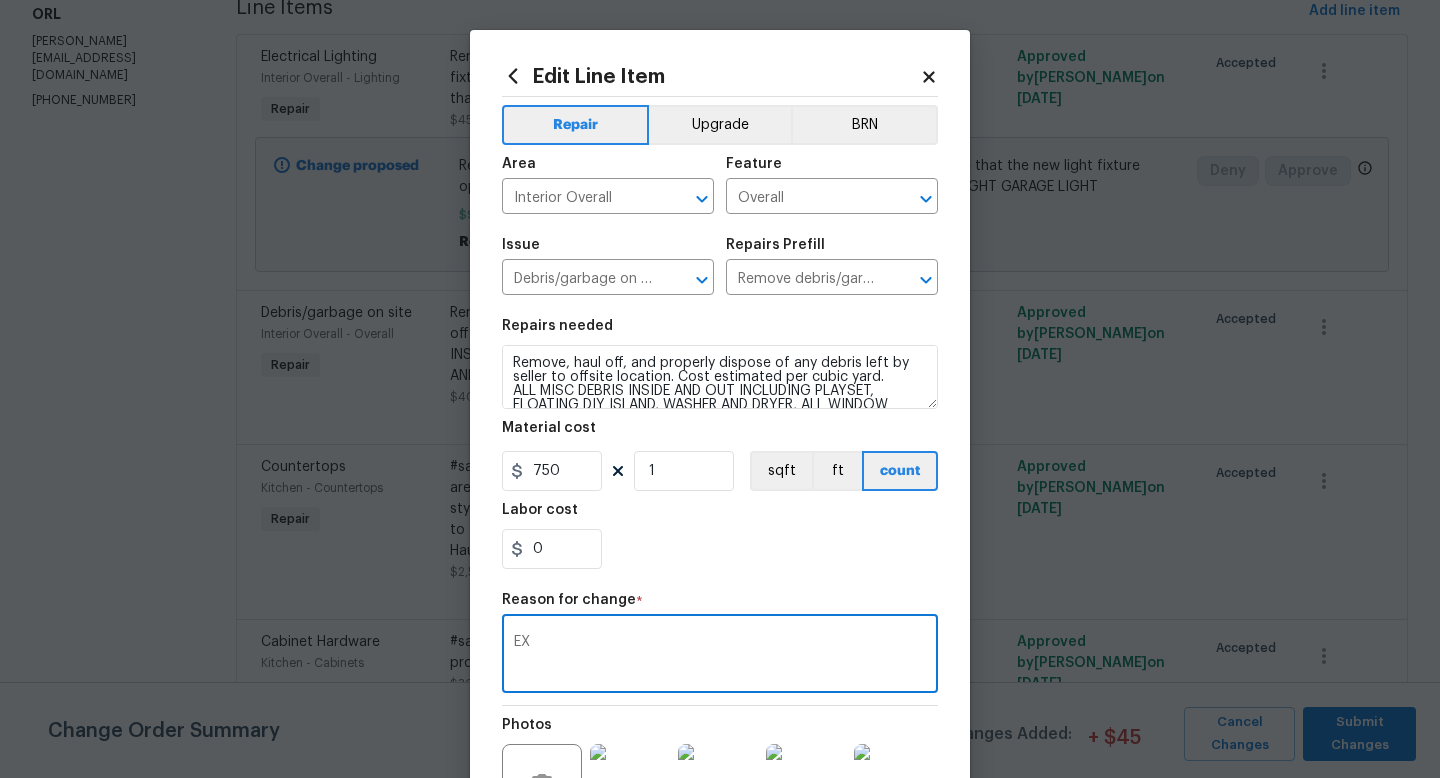 type on "E" 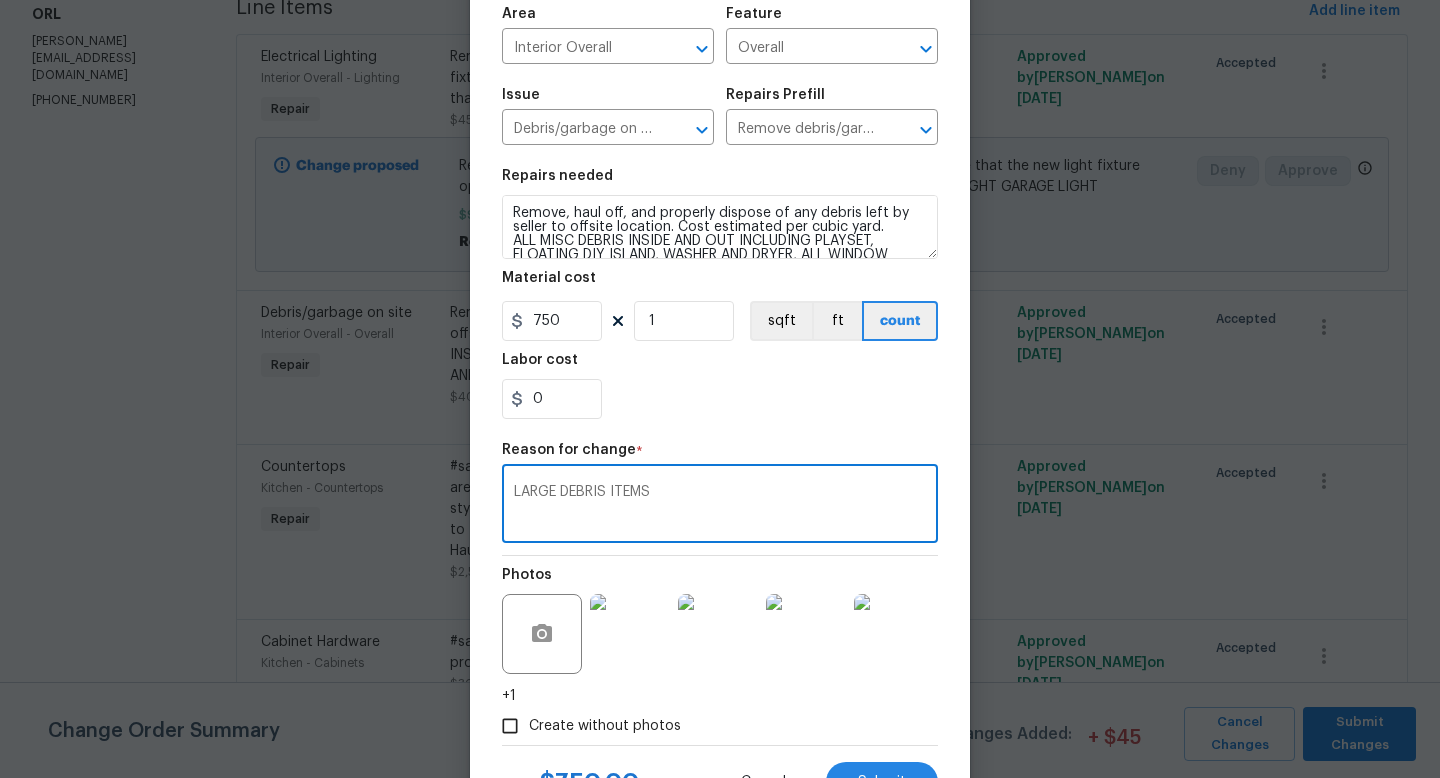 scroll, scrollTop: 237, scrollLeft: 0, axis: vertical 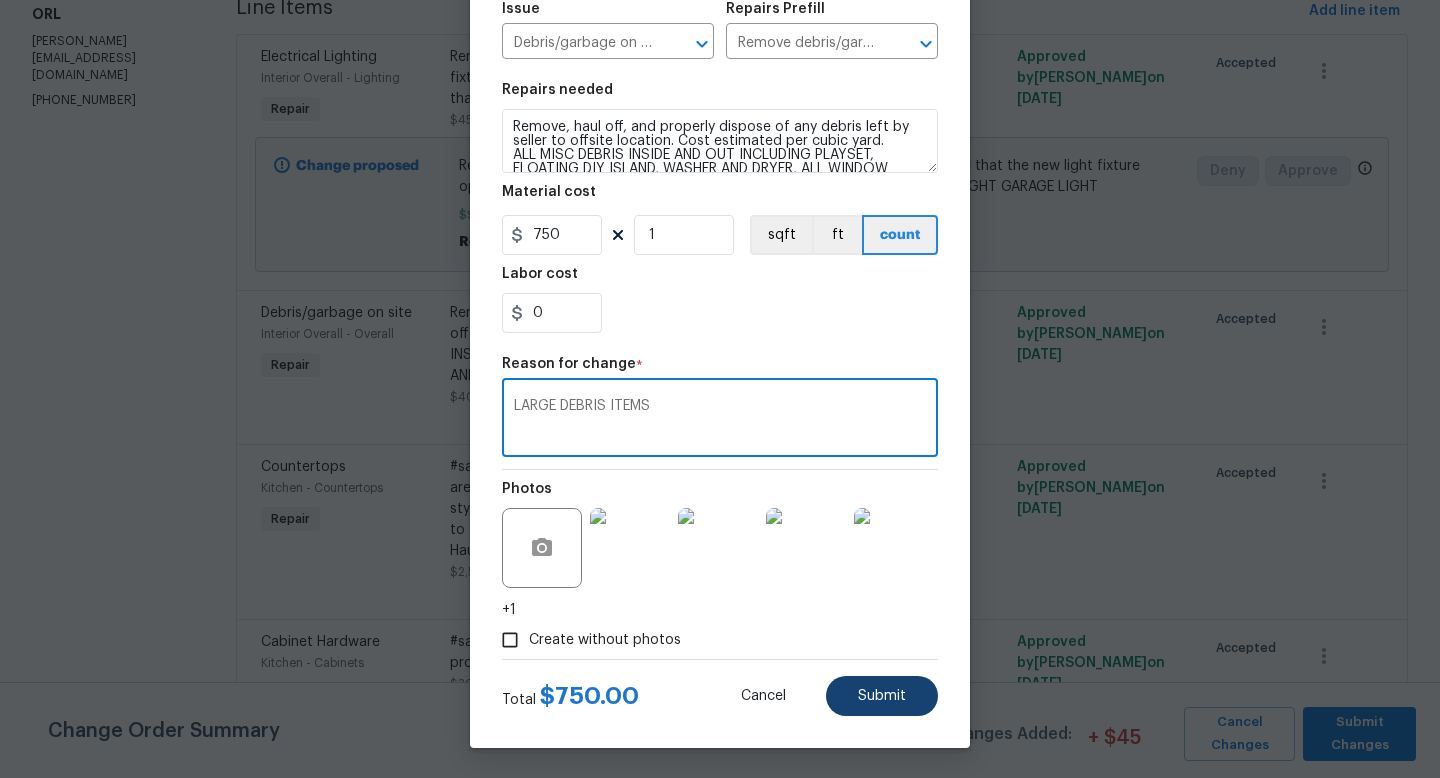 type on "LARGE DEBRIS ITEMS" 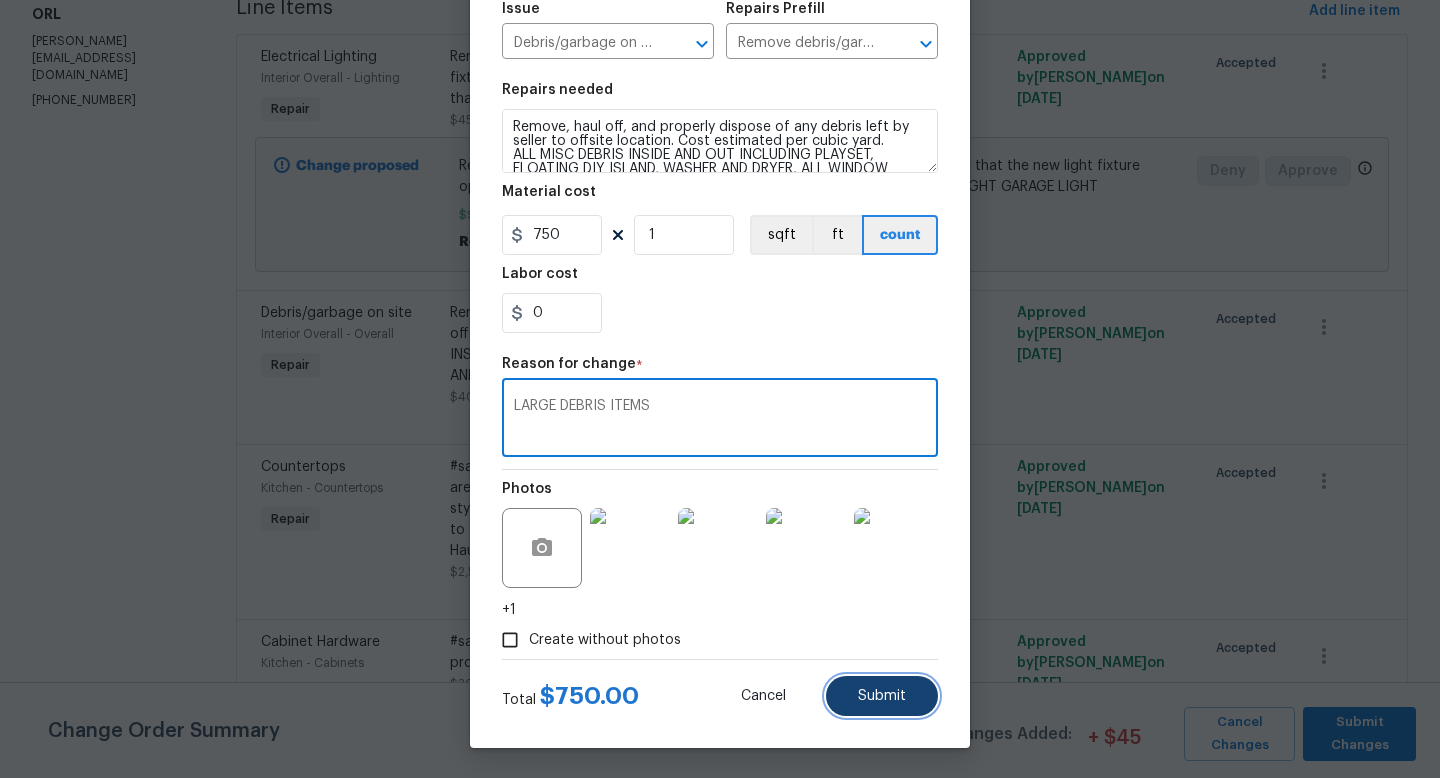 click on "Submit" at bounding box center (882, 696) 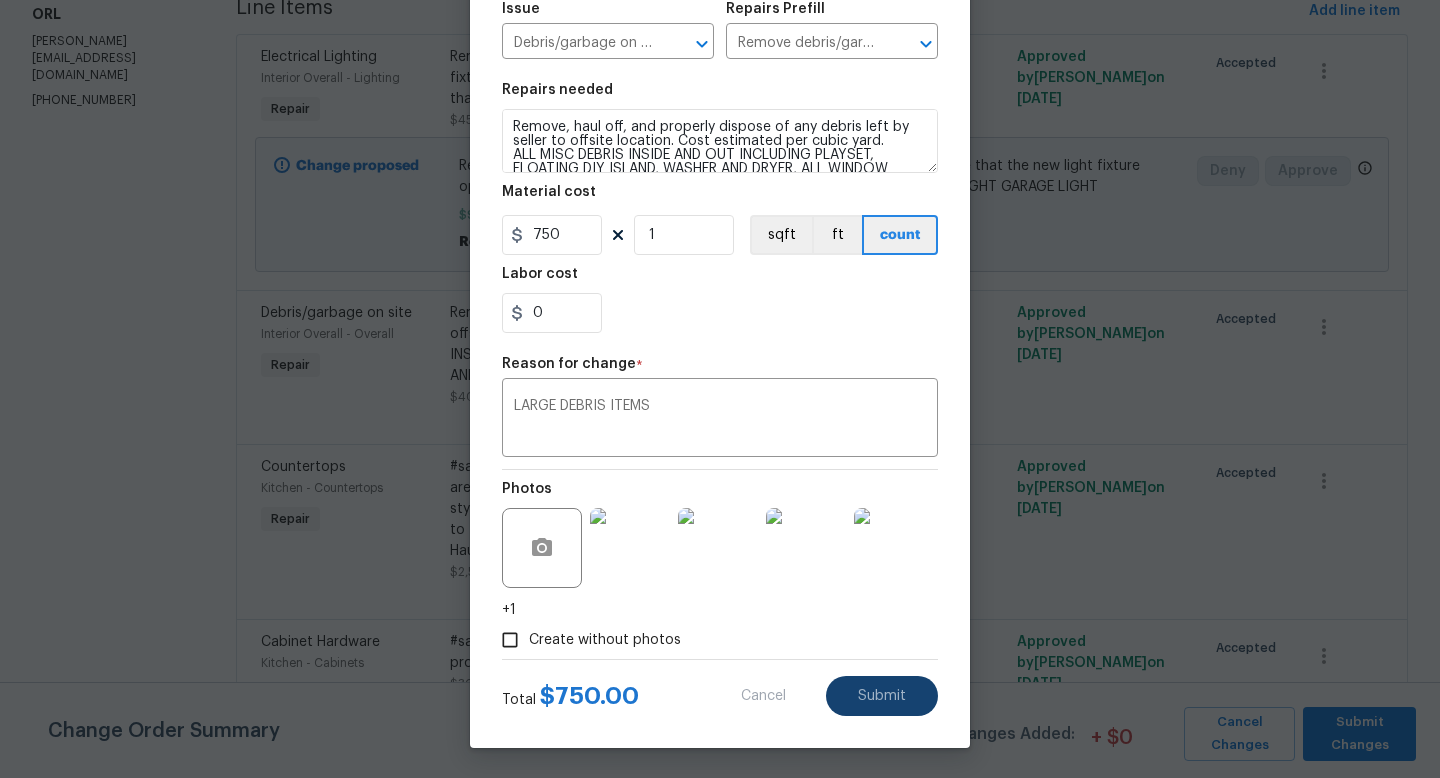 type on "400" 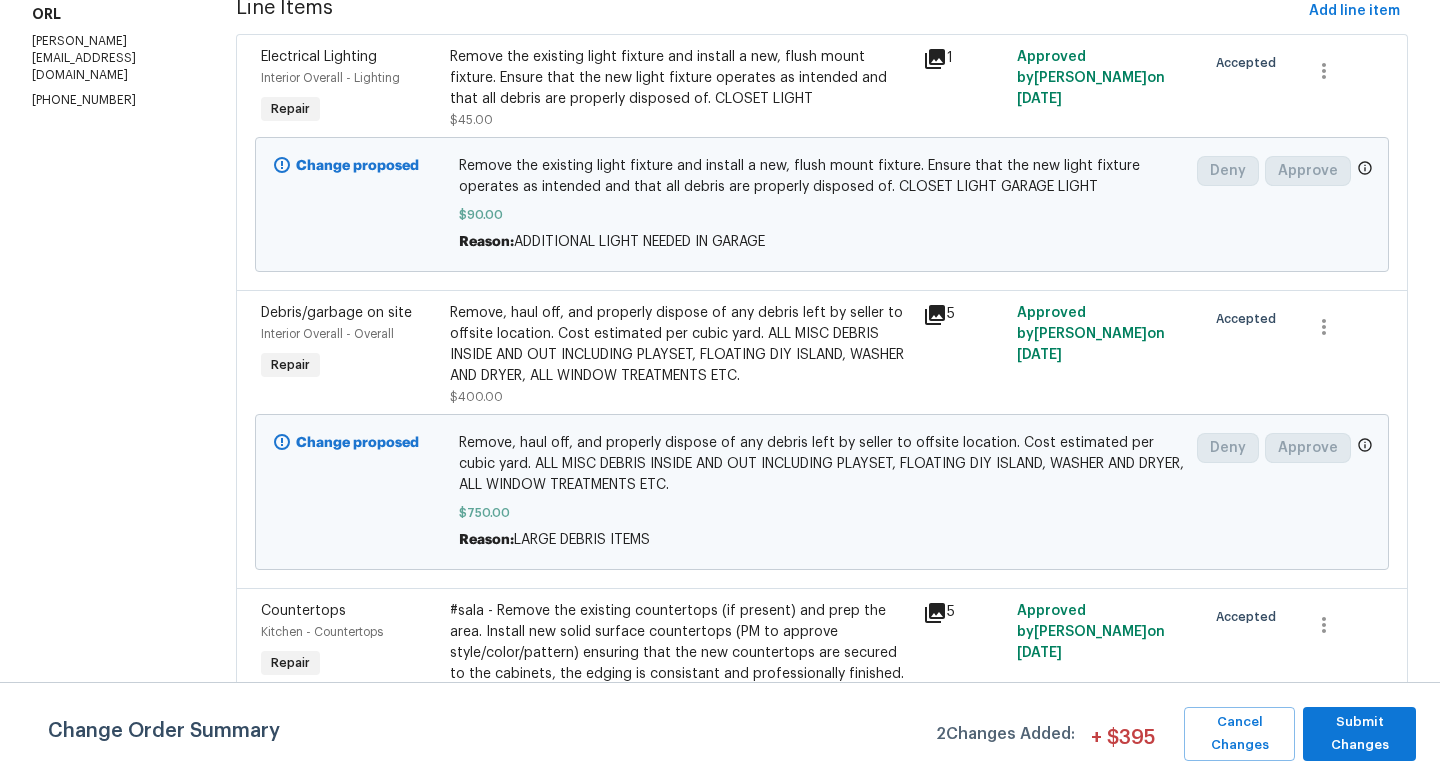 scroll, scrollTop: 0, scrollLeft: 0, axis: both 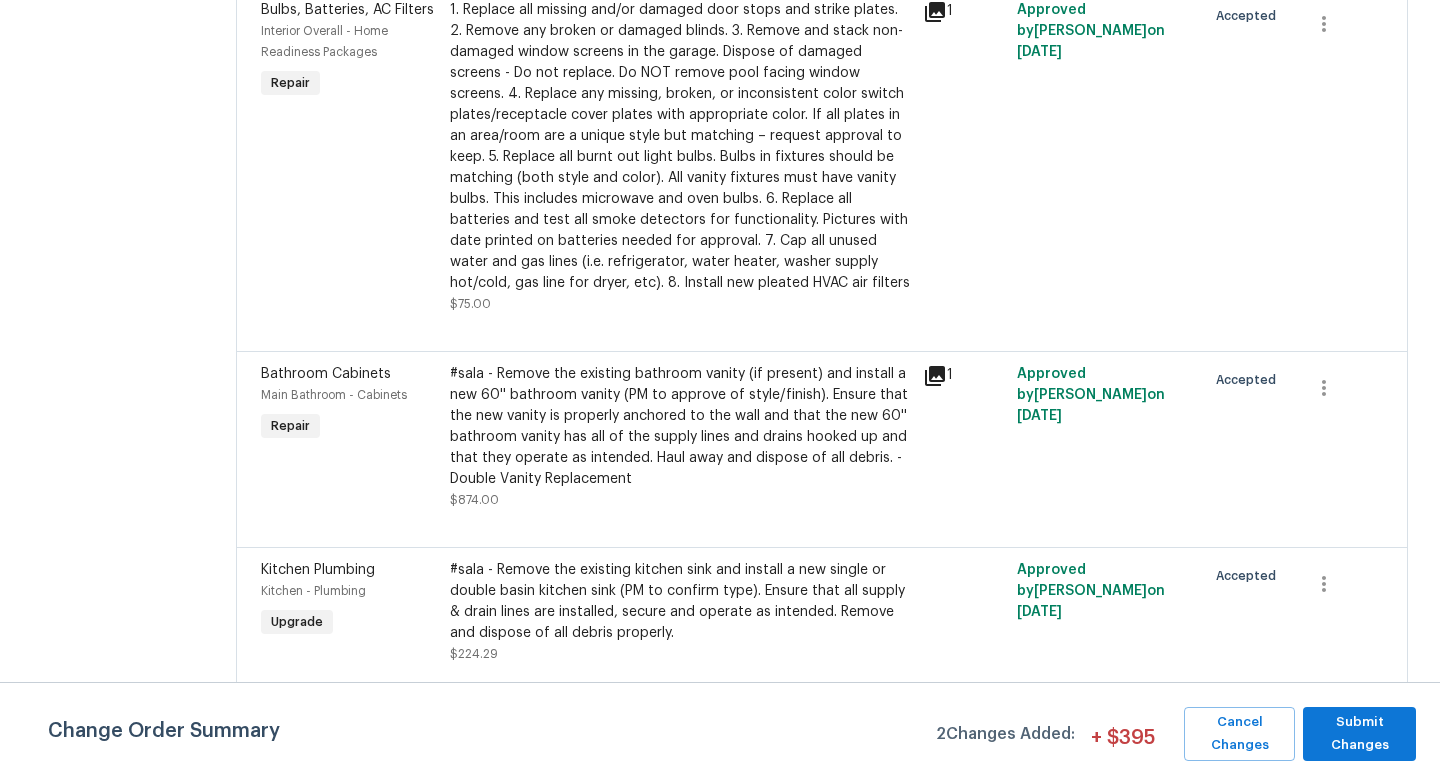 click on "#sala - Remove the existing bathroom vanity (if present) and install a new 60'' bathroom vanity (PM to approve of style/finish). Ensure that the new vanity is properly anchored to the wall and that the new 60'' bathroom vanity has all of the supply lines and drains hooked up and that they operate as intended. Haul away and dispose of all debris. - Double Vanity Replacement" at bounding box center (680, 427) 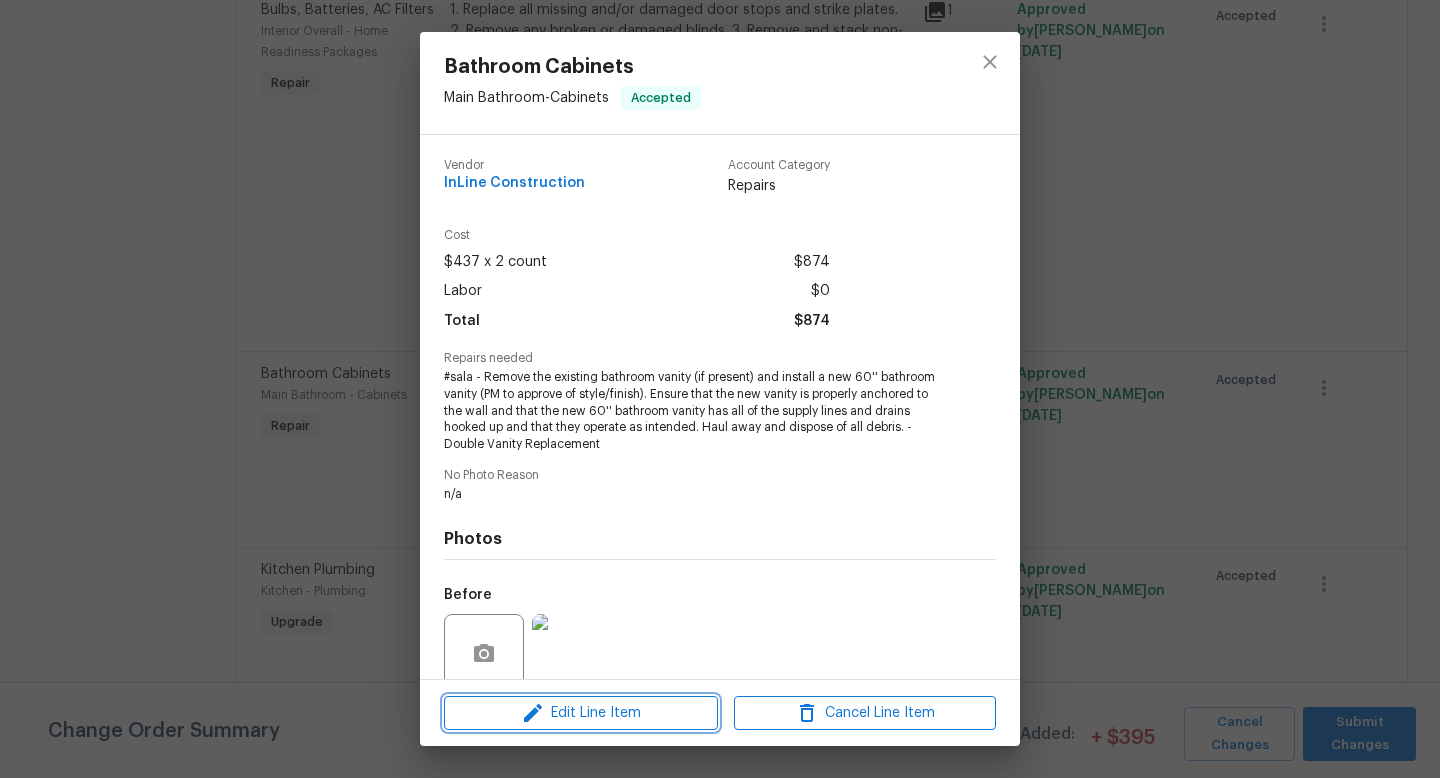 click on "Edit Line Item" at bounding box center [581, 713] 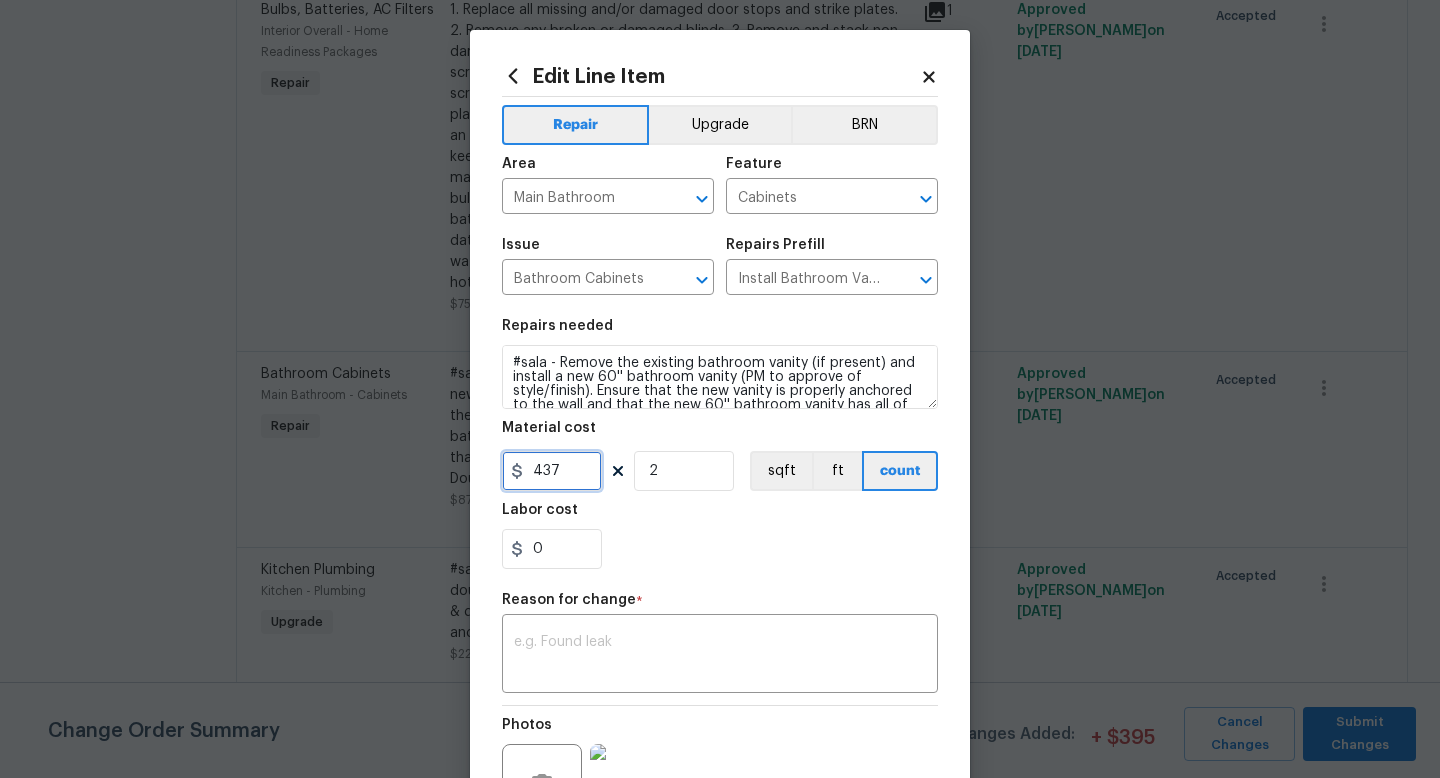 click on "437" at bounding box center [552, 471] 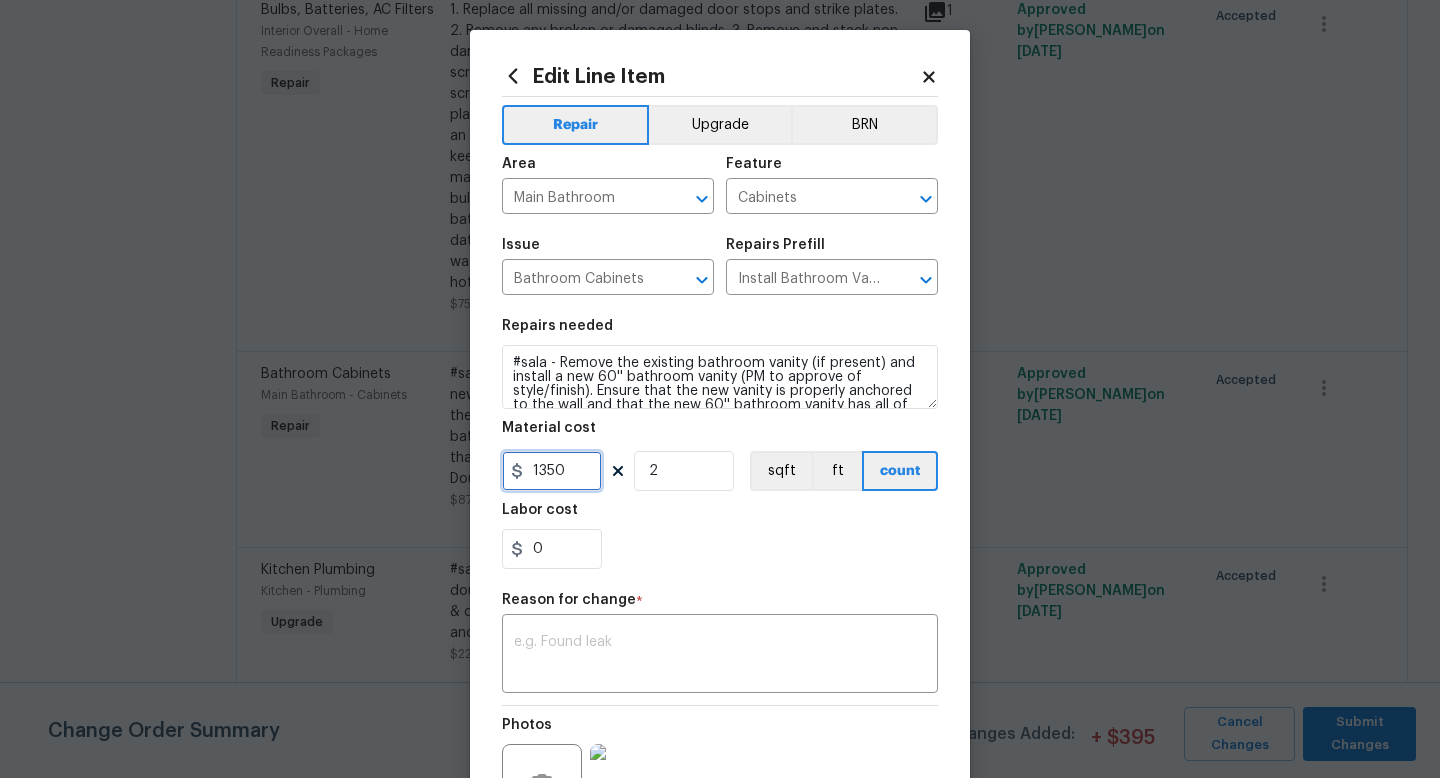 type on "1350" 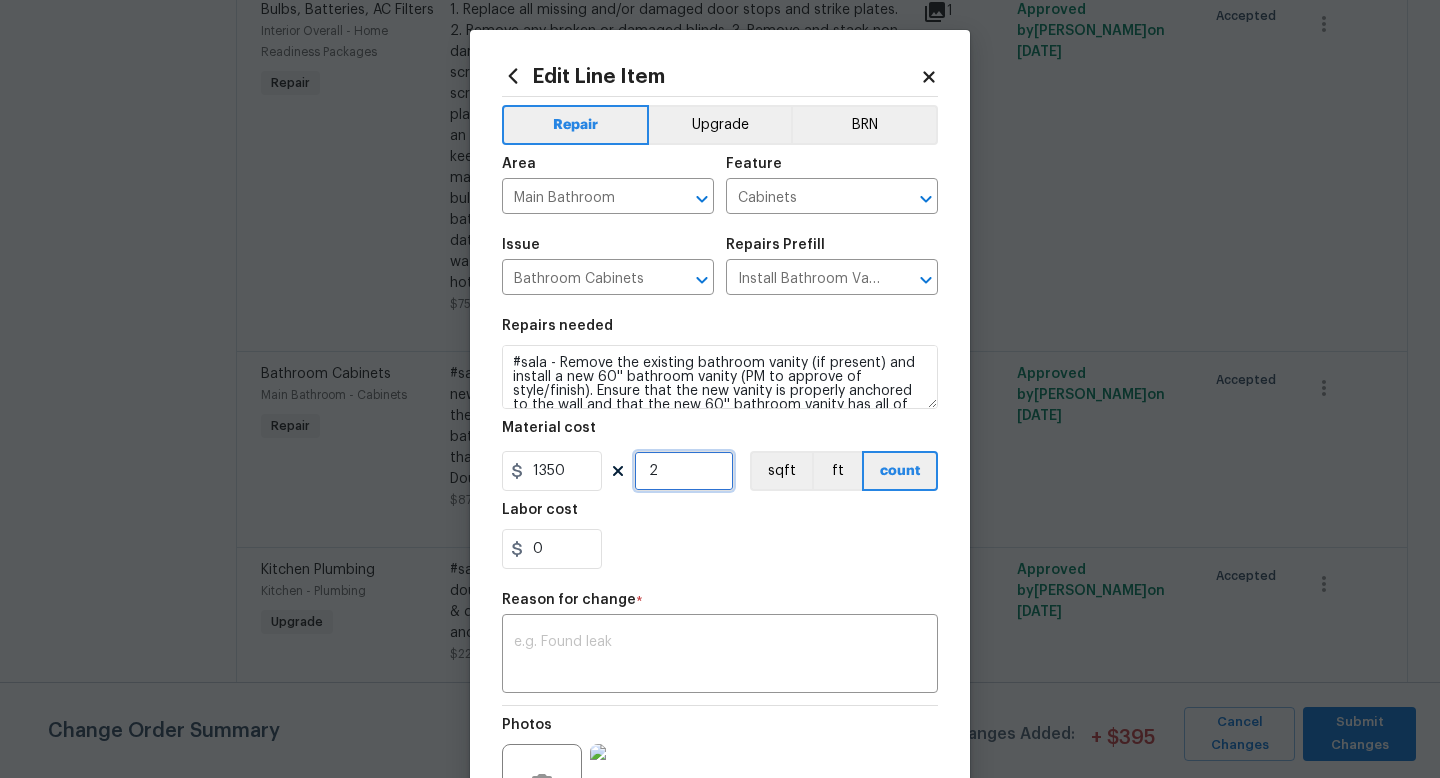 click on "2" at bounding box center (684, 471) 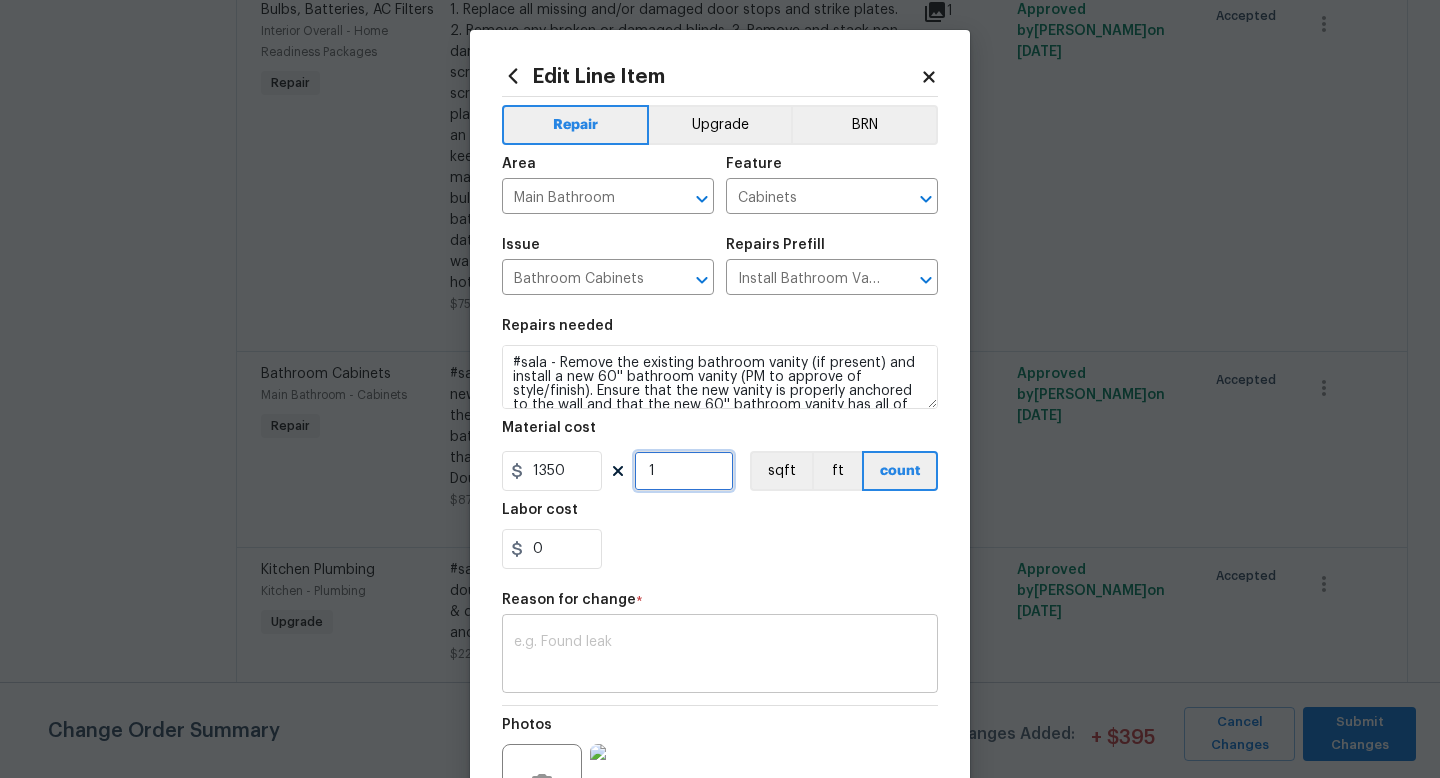type on "1" 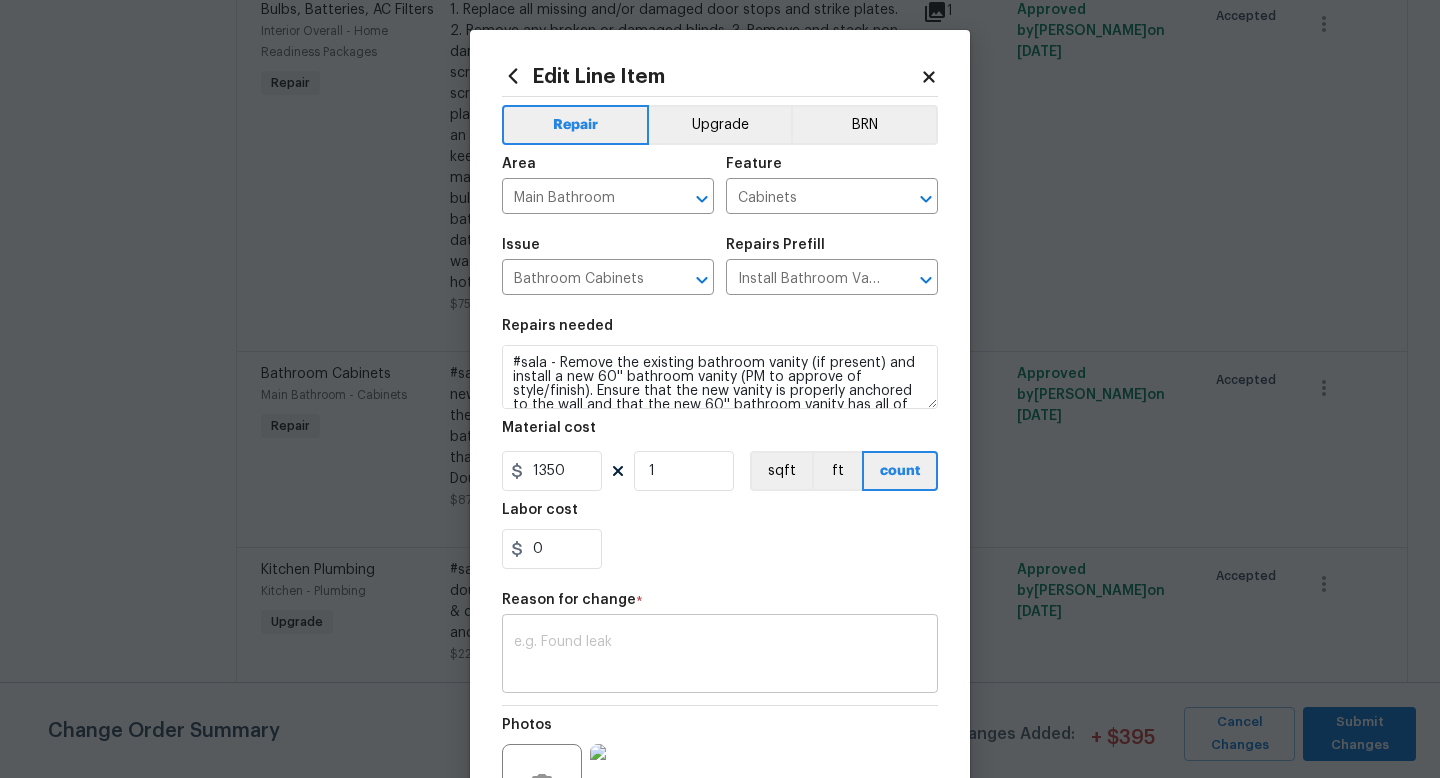 click on "x ​" at bounding box center (720, 656) 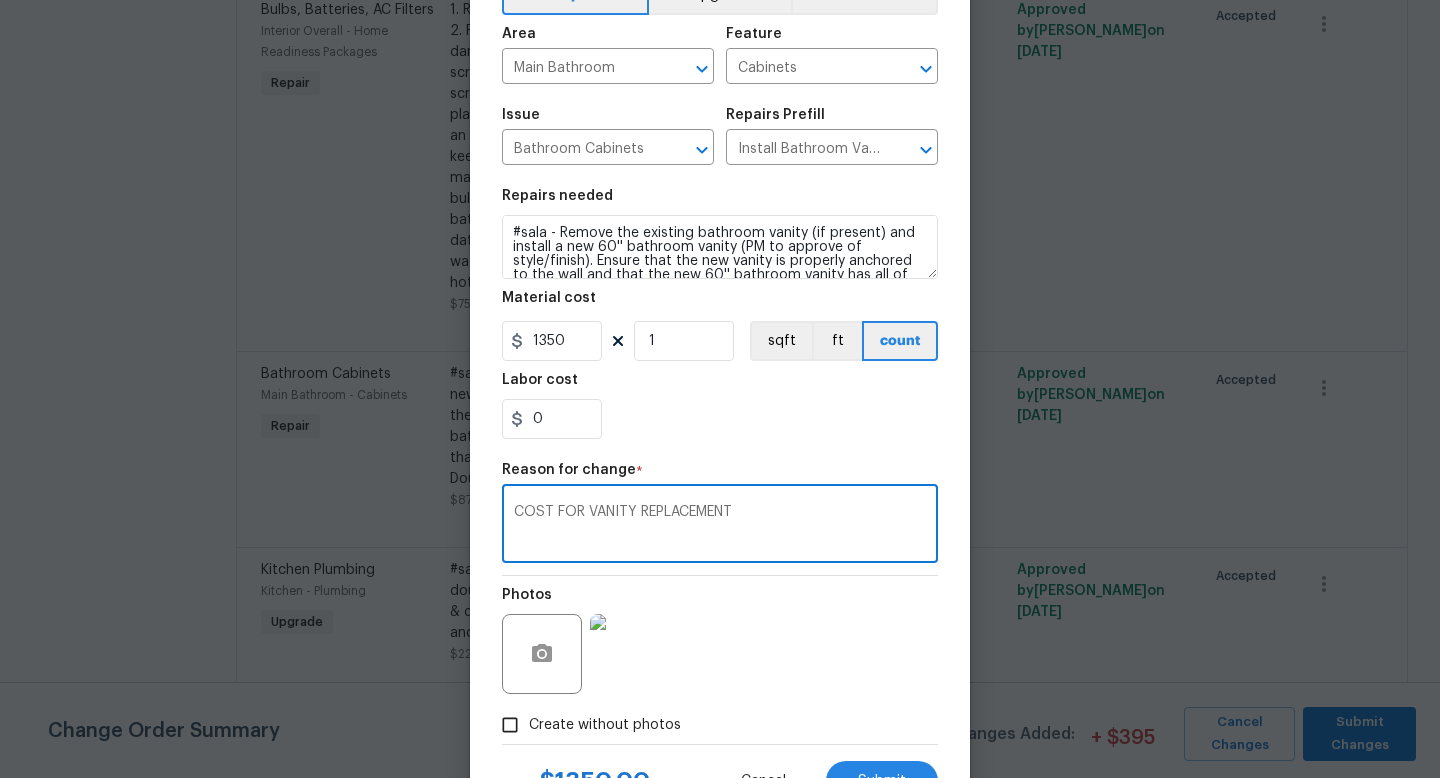 scroll, scrollTop: 148, scrollLeft: 0, axis: vertical 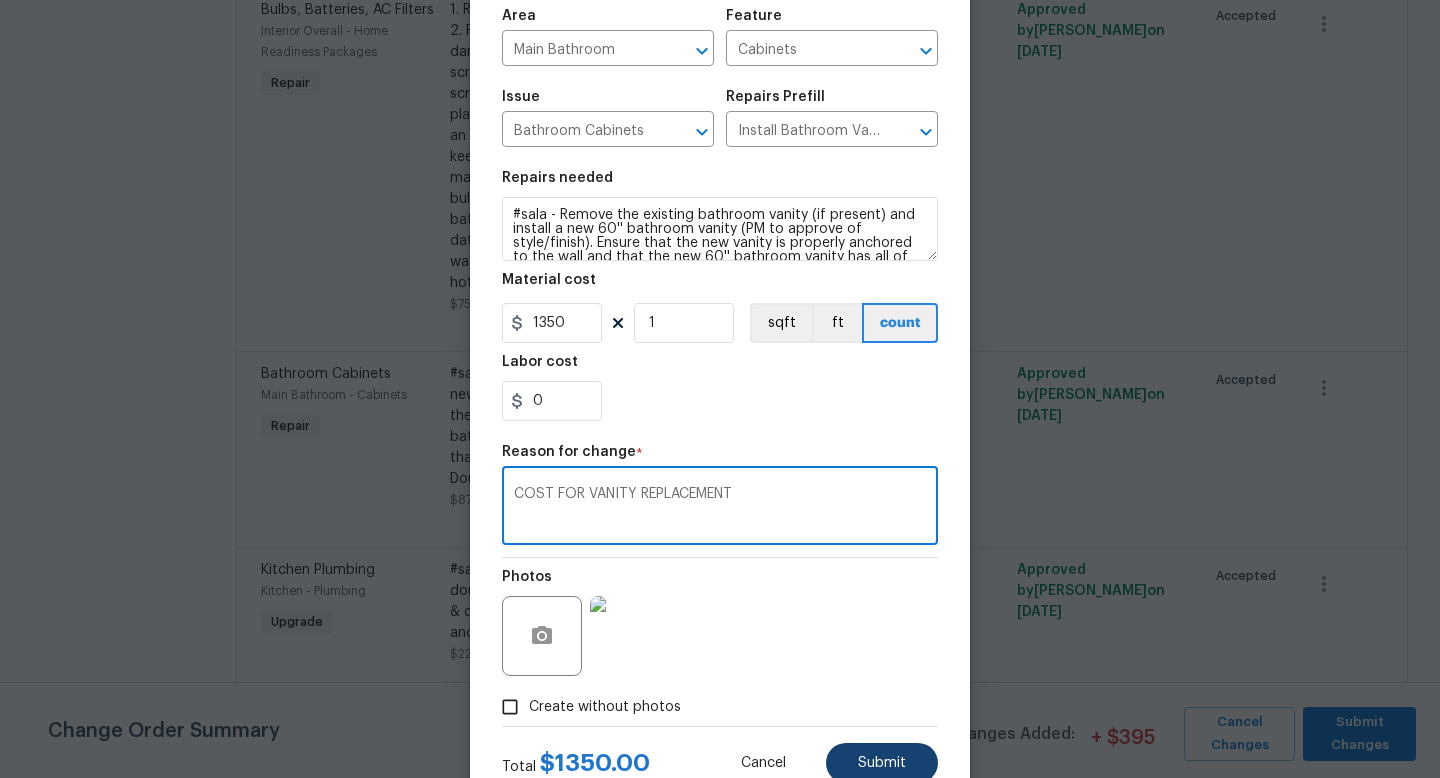 type on "COST FOR VANITY REPLACEMENT" 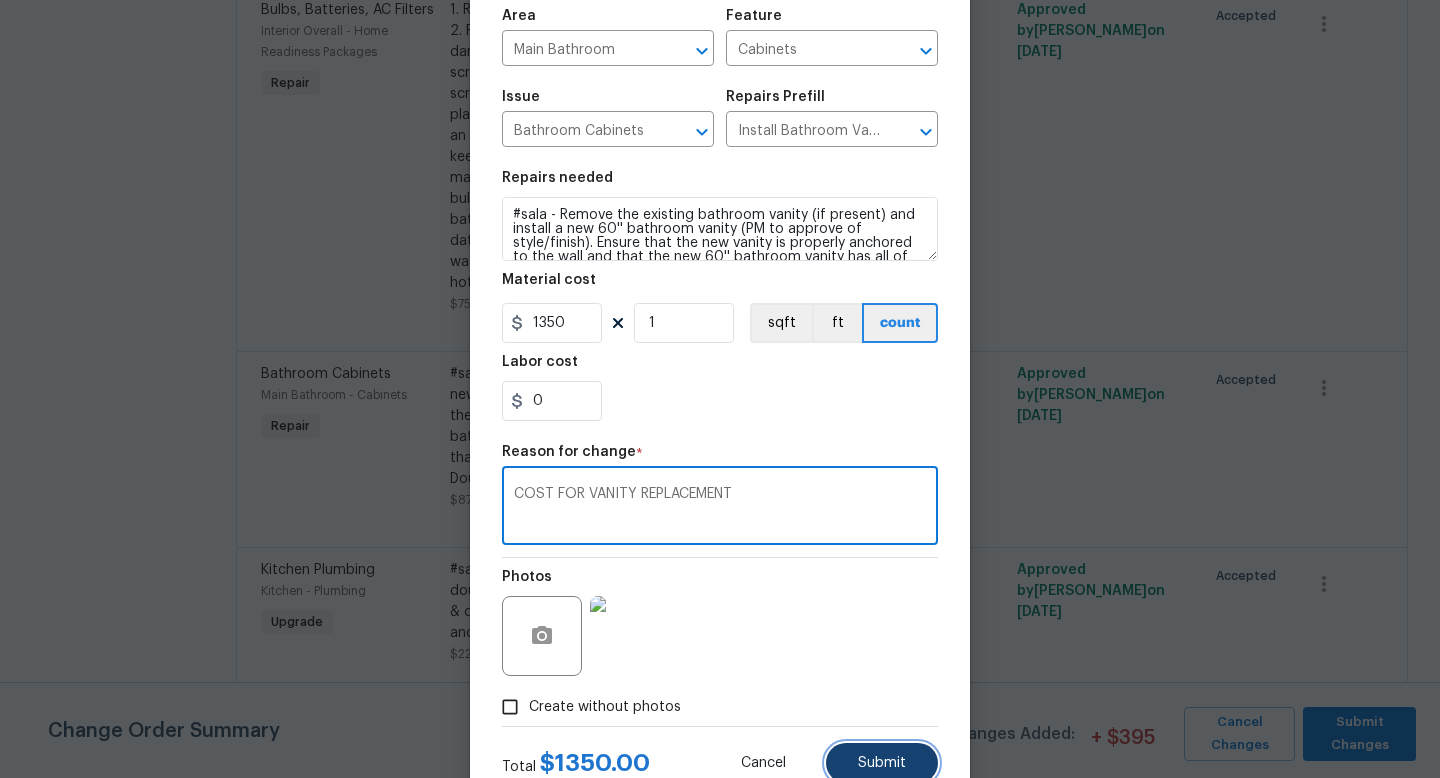 click on "Submit" at bounding box center [882, 763] 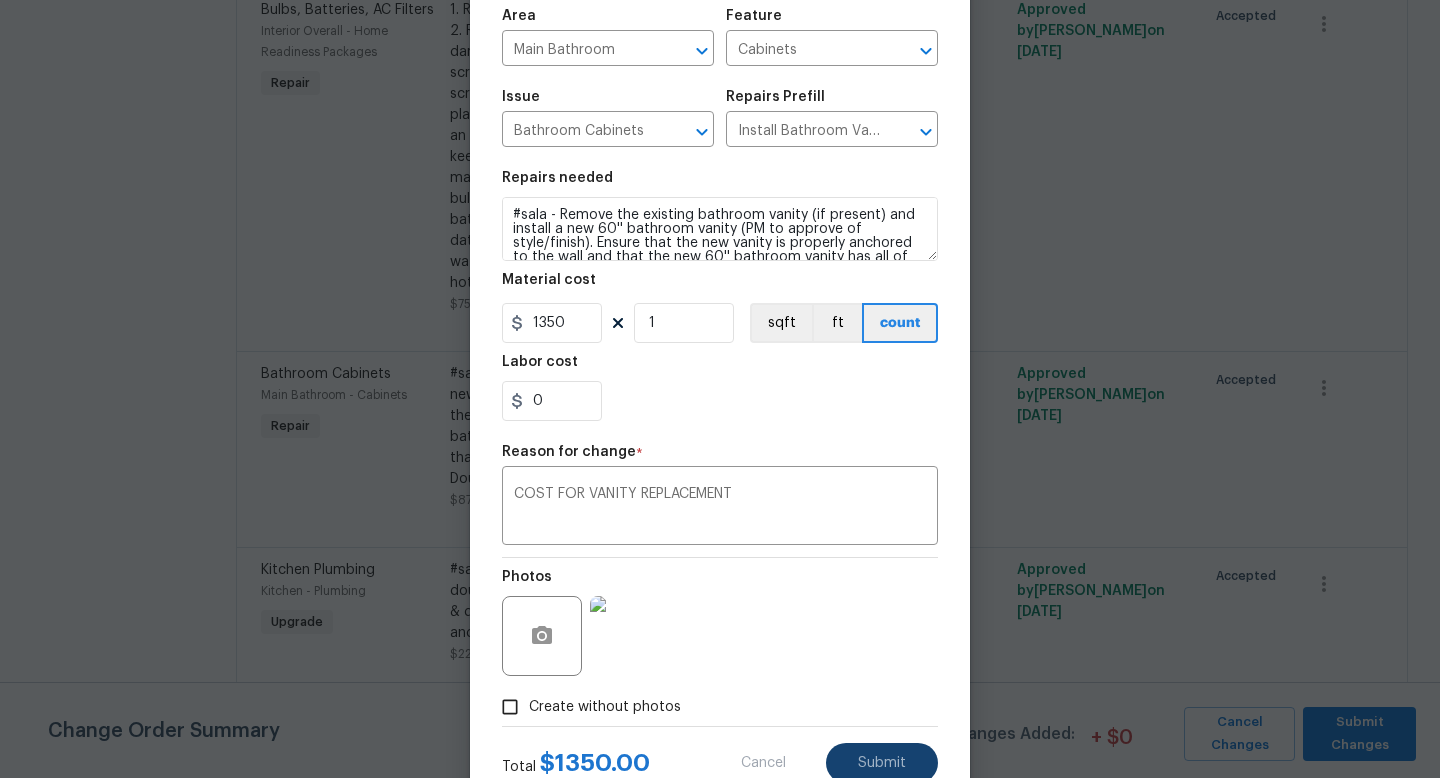 type on "2" 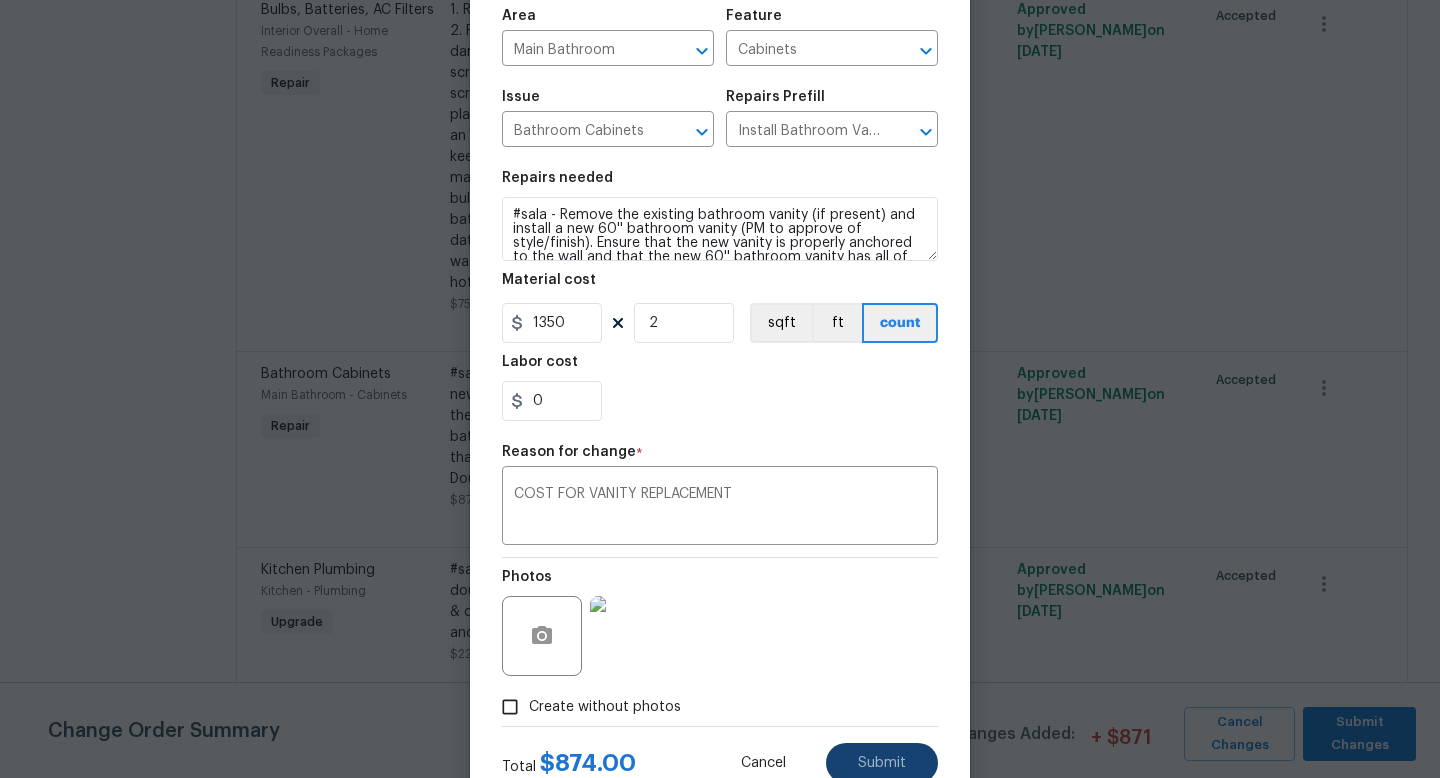 type on "437" 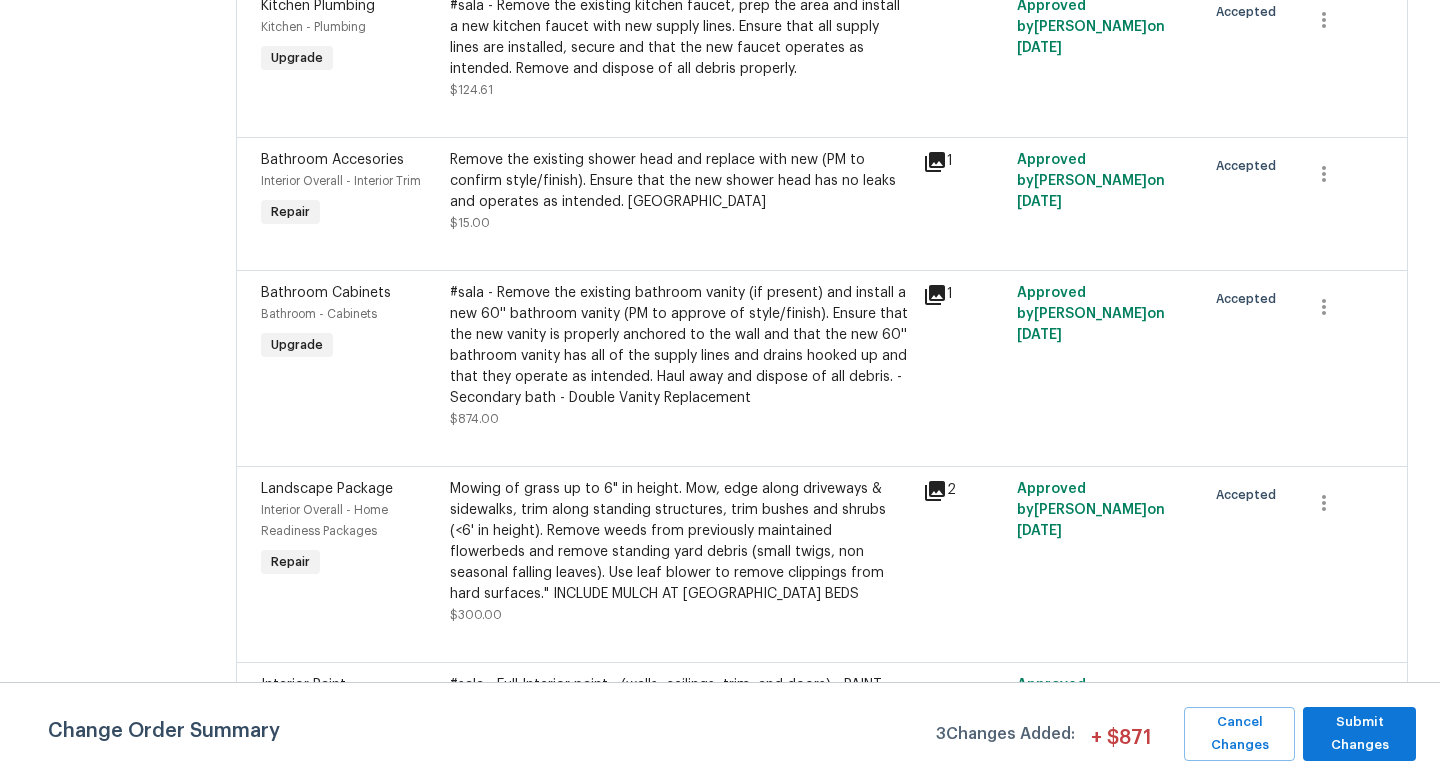 scroll, scrollTop: 2513, scrollLeft: 0, axis: vertical 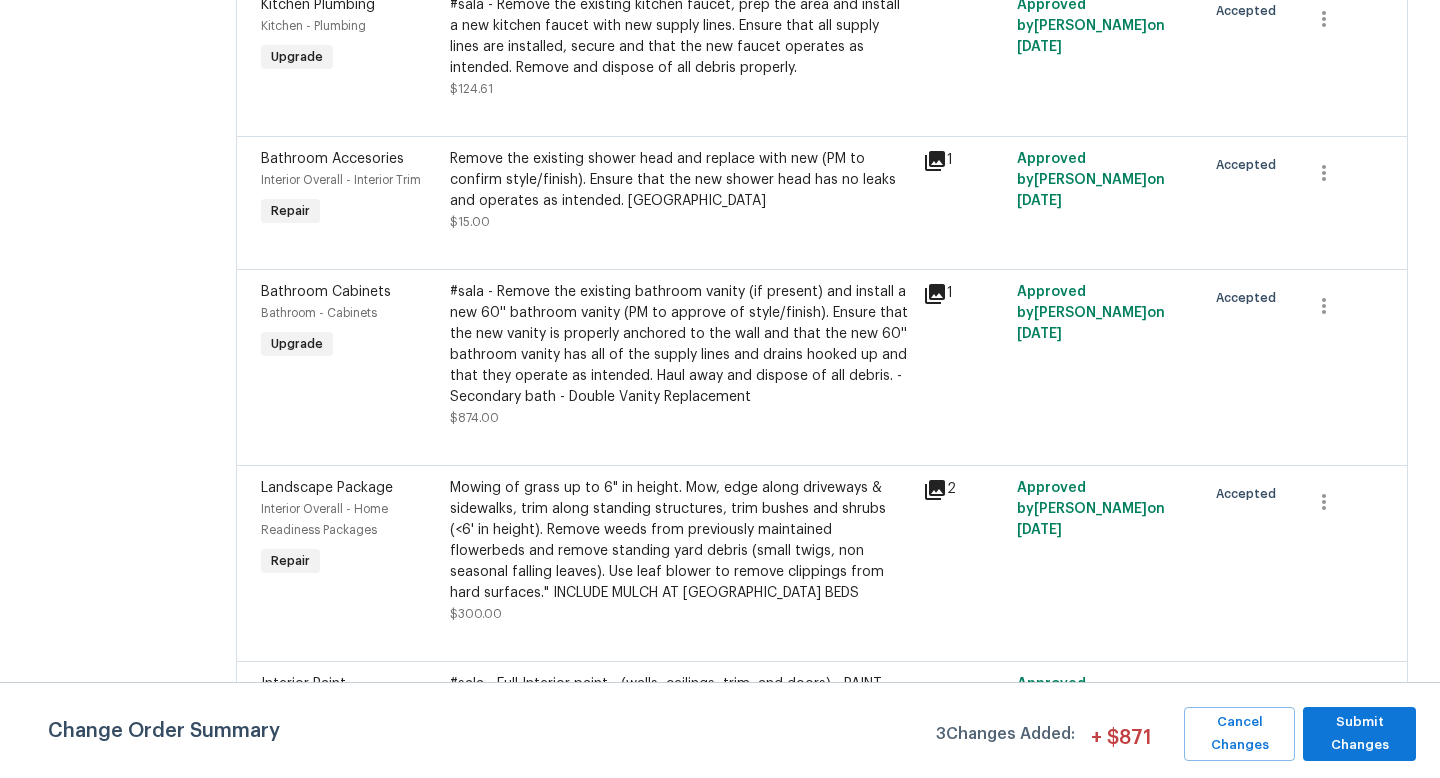 click on "#sala - Remove the existing bathroom vanity (if present) and install a new 60'' bathroom vanity (PM to approve of style/finish). Ensure that the new vanity is properly anchored to the wall and that the new 60'' bathroom vanity has all of the supply lines and drains hooked up and that they operate as intended. Haul away and dispose of all debris. - Secondary bath - Double Vanity Replacement" at bounding box center [680, 345] 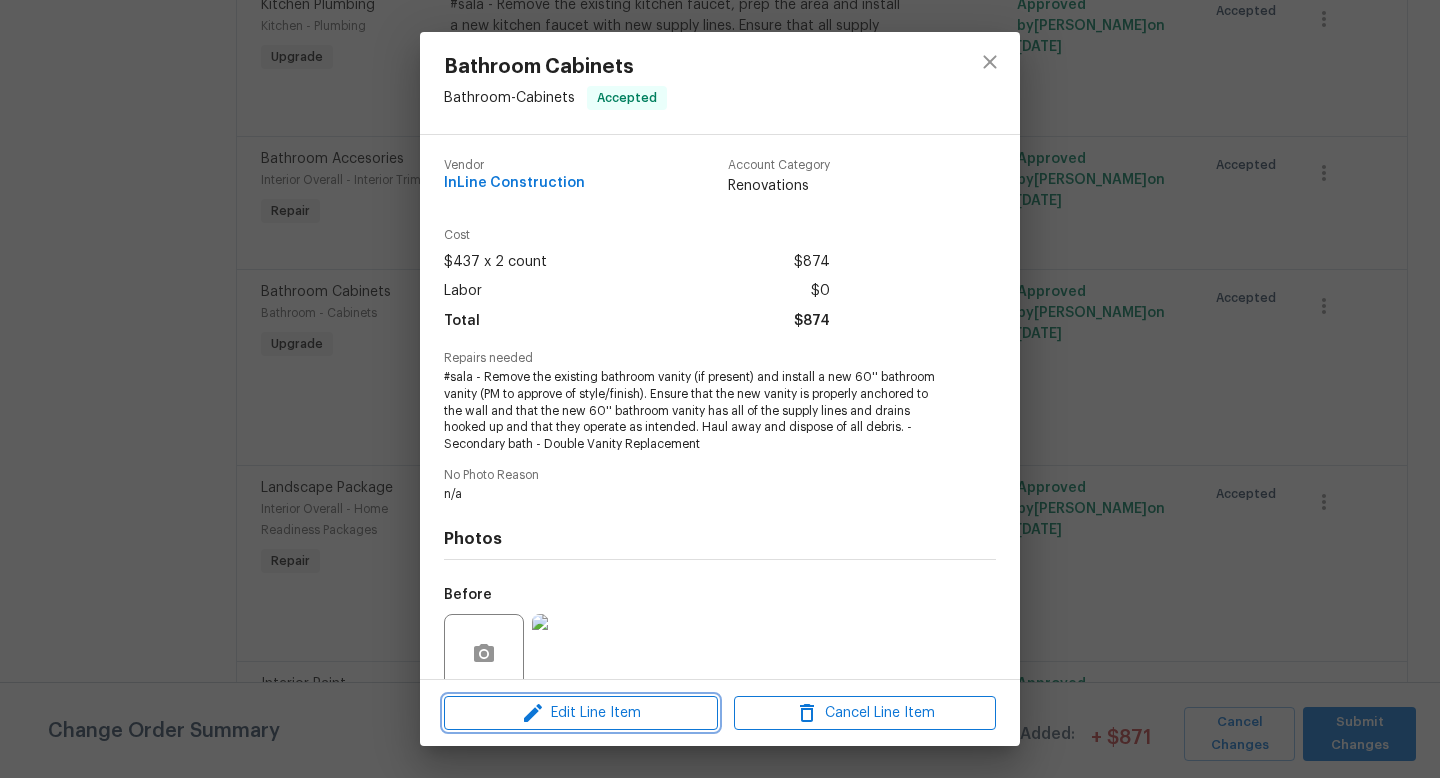 click on "Edit Line Item" at bounding box center [581, 713] 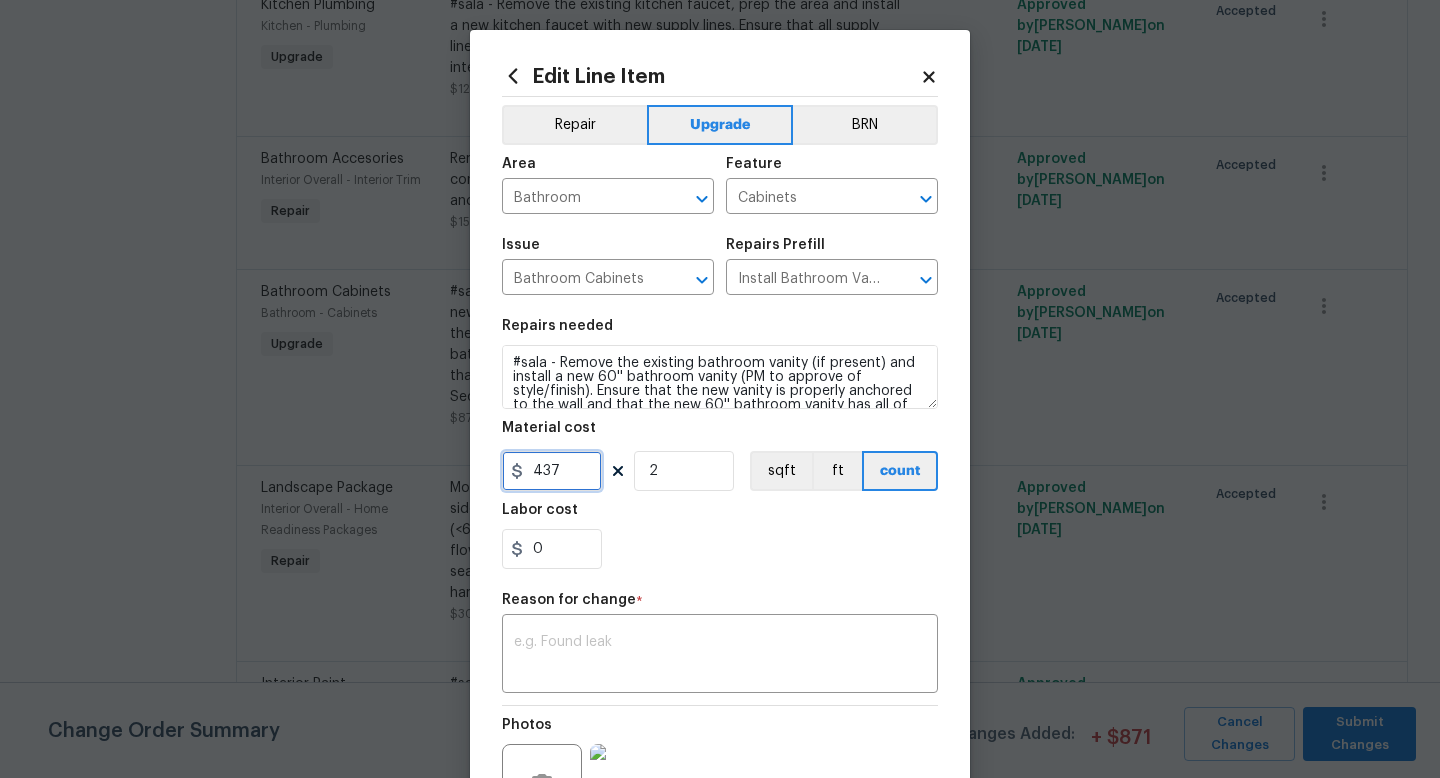 click on "437" at bounding box center [552, 471] 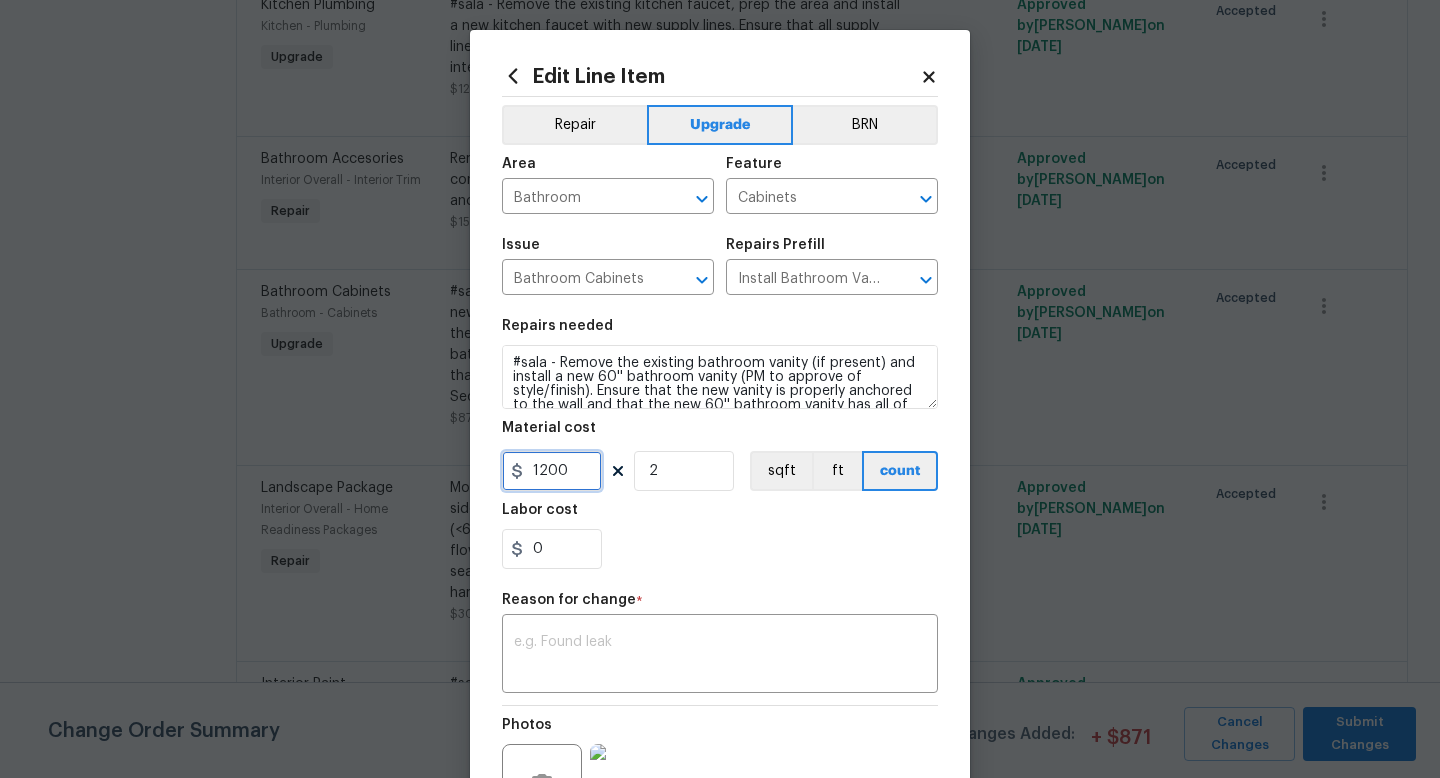 type on "1200" 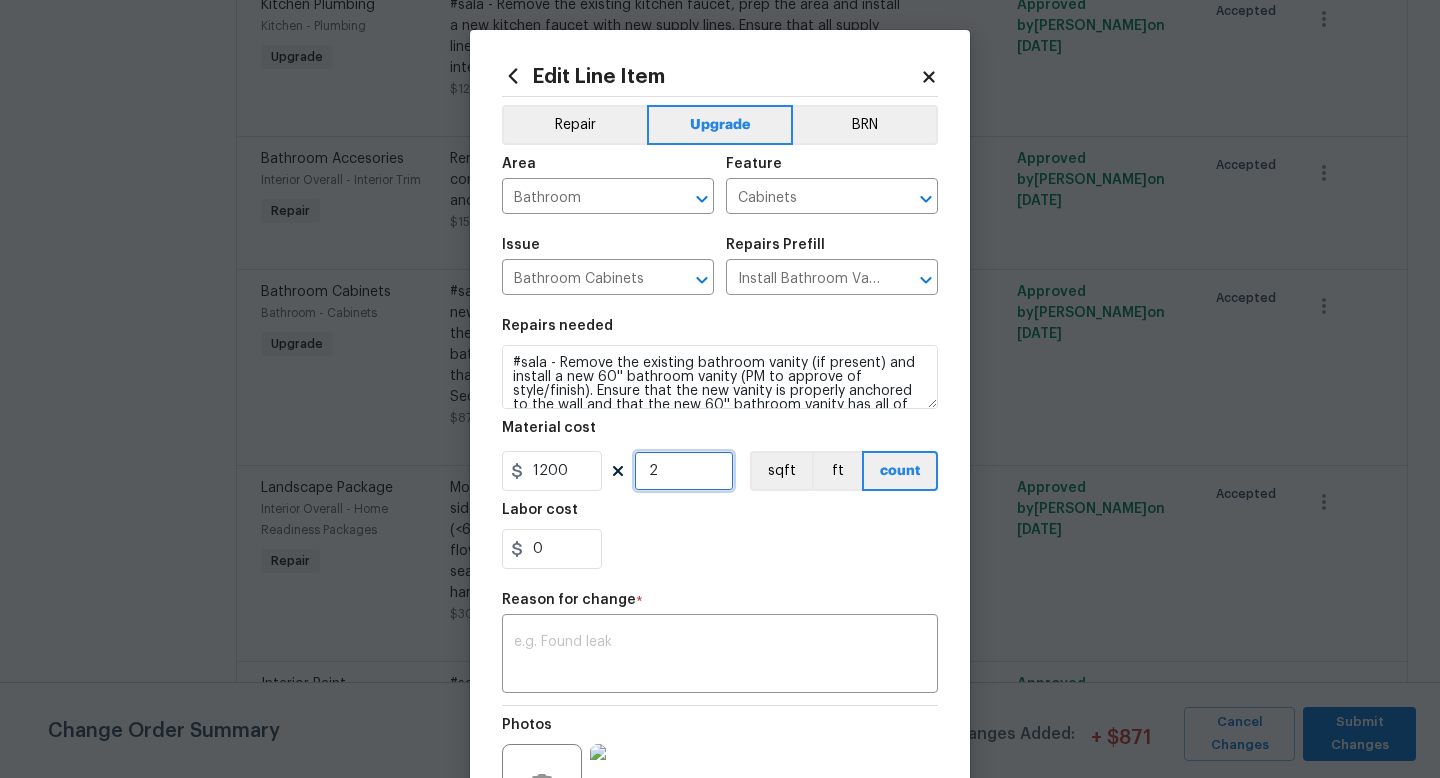 click on "2" at bounding box center [684, 471] 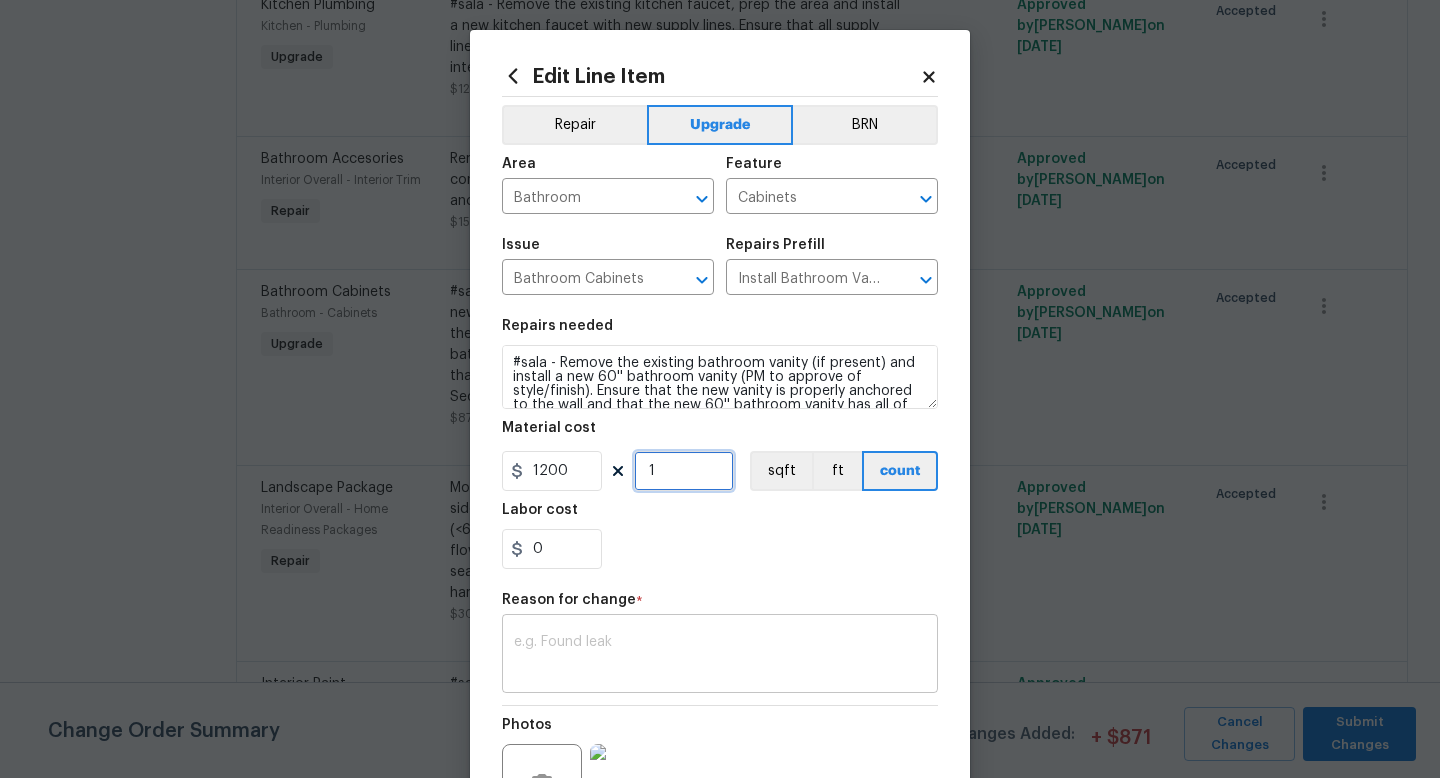 type on "1" 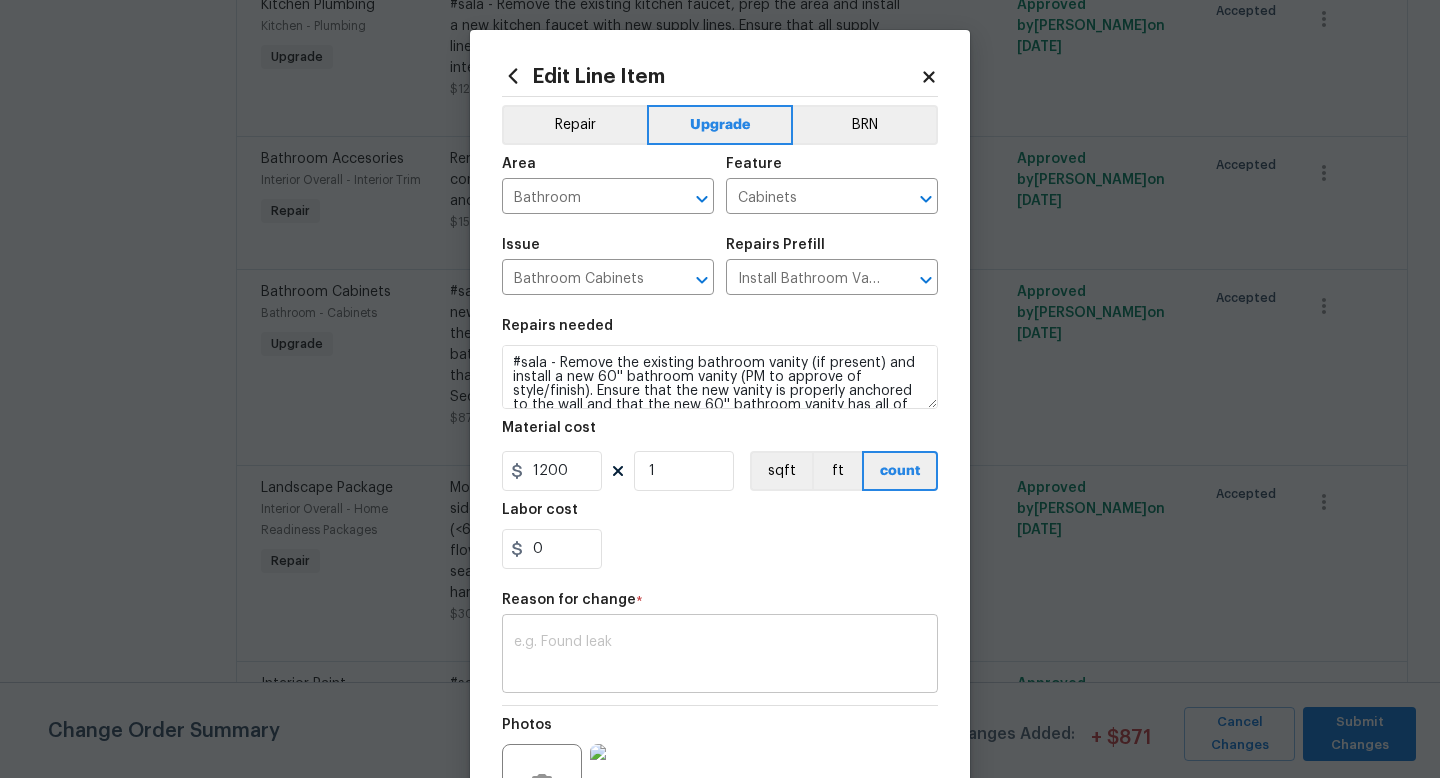 click at bounding box center [720, 656] 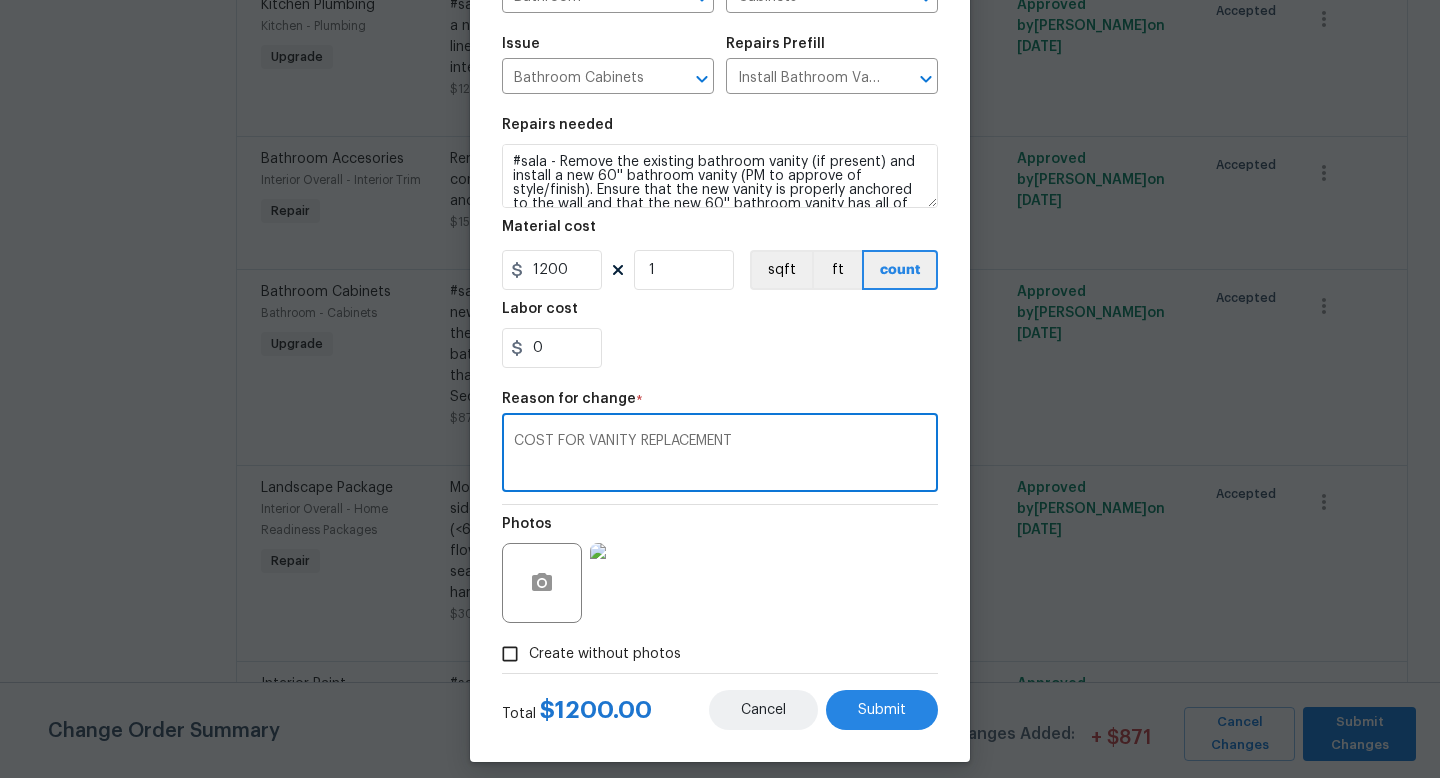 scroll, scrollTop: 216, scrollLeft: 0, axis: vertical 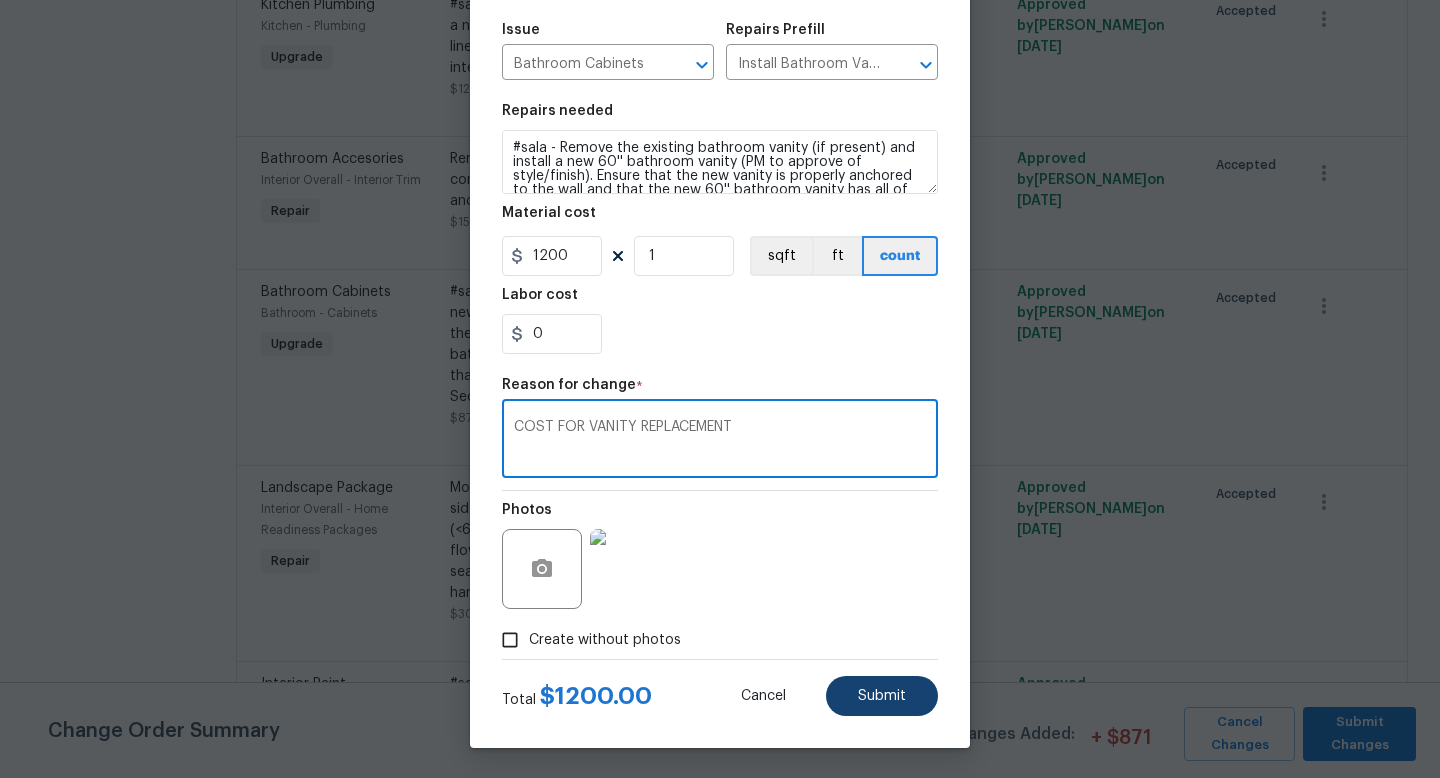 type on "COST FOR VANITY REPLACEMENT" 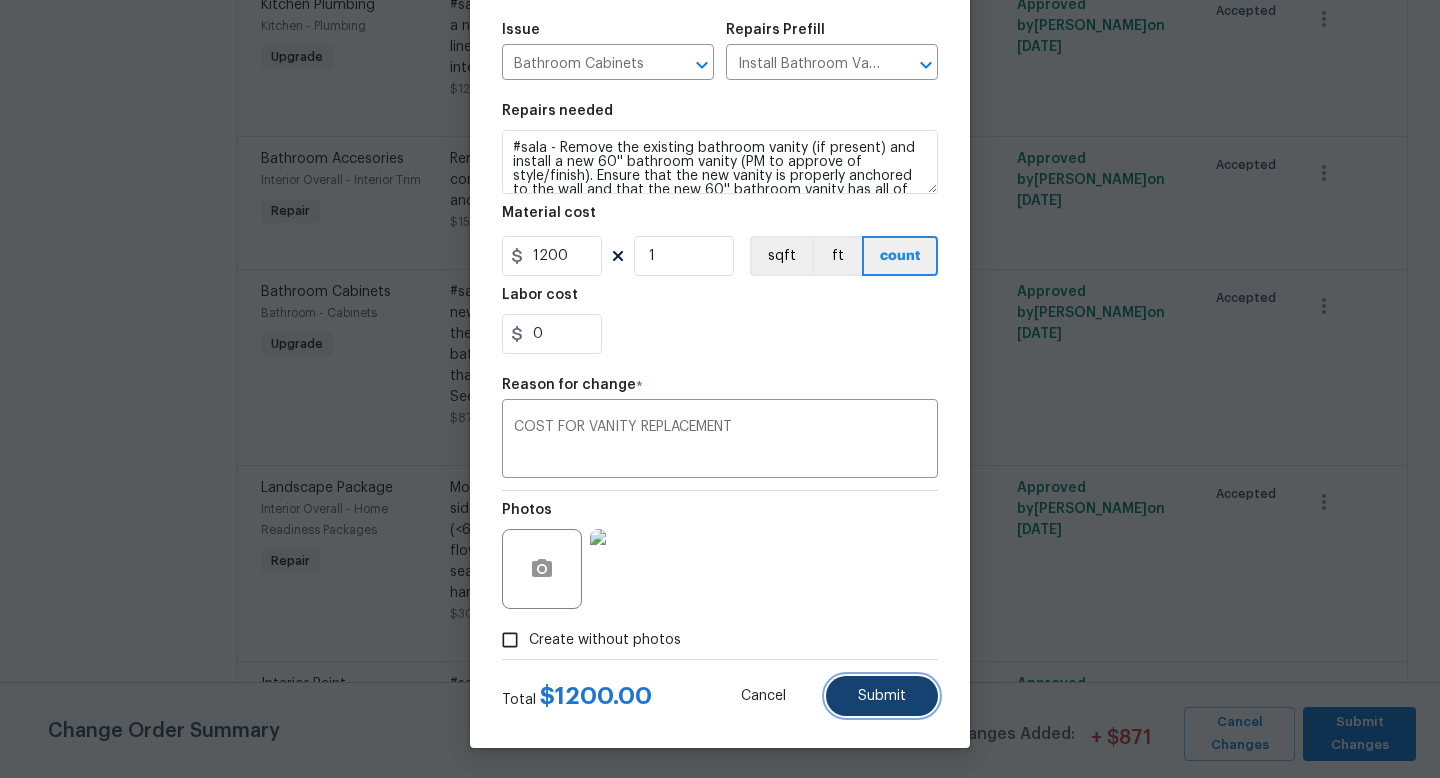 click on "Submit" at bounding box center (882, 696) 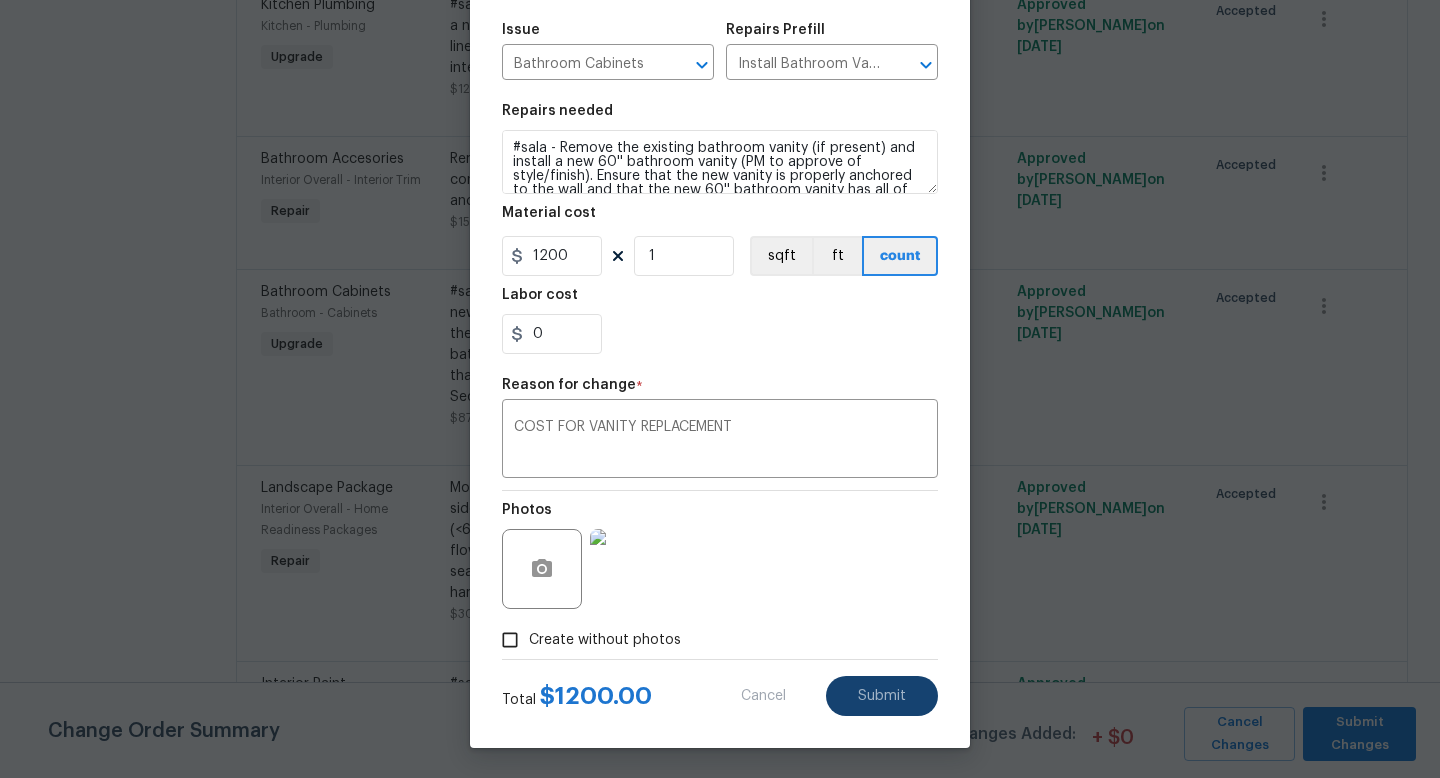 type on "437" 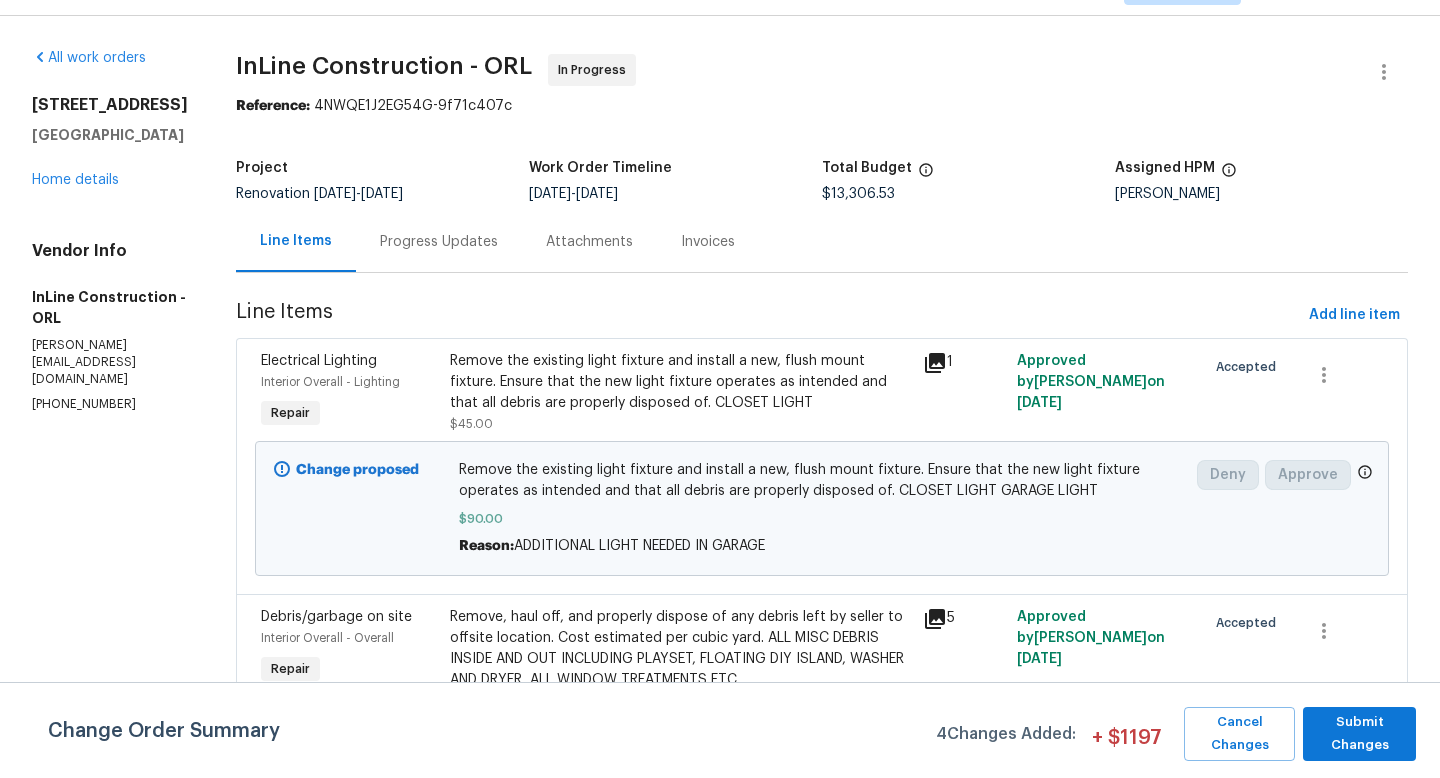 scroll, scrollTop: 49, scrollLeft: 0, axis: vertical 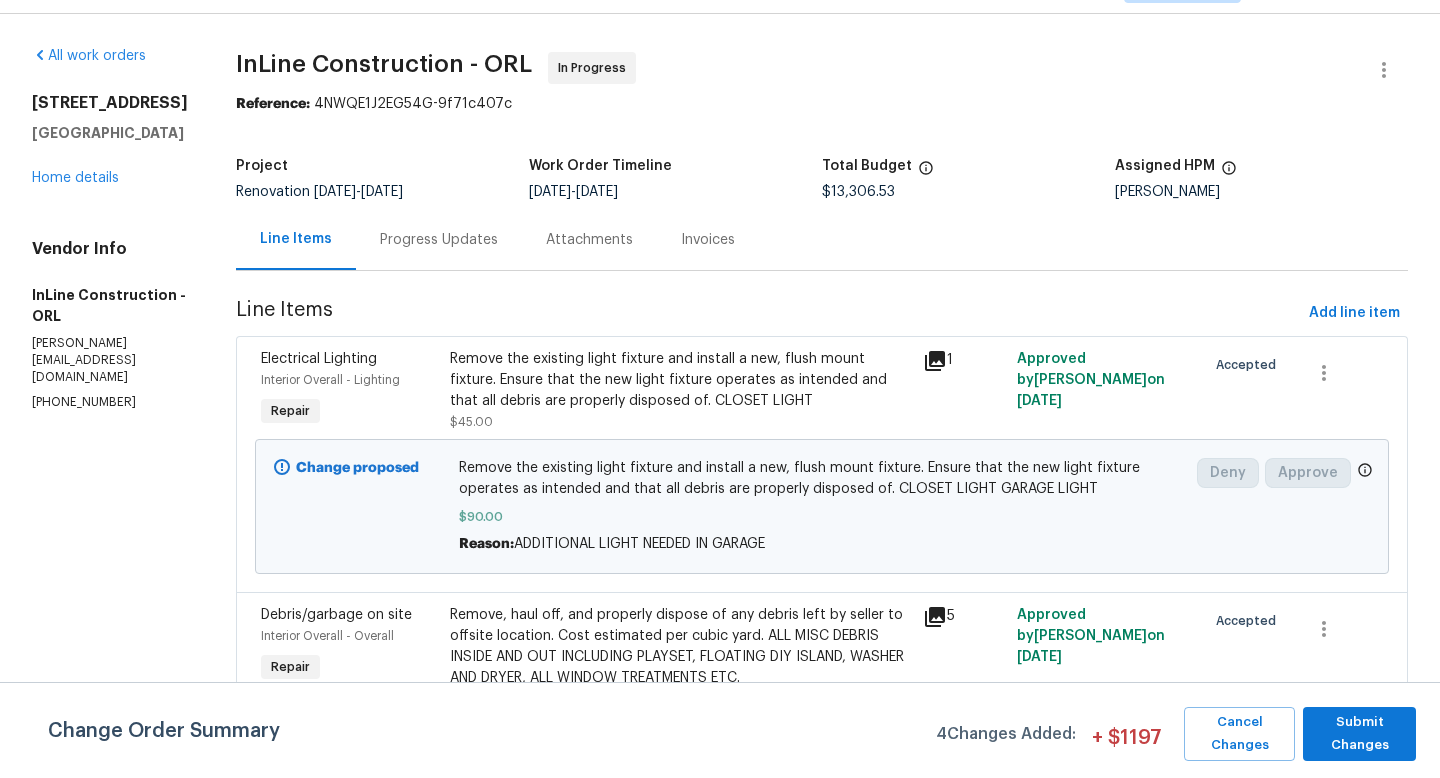 click on "Change proposed Remove the existing light fixture and install a new, flush mount fixture. Ensure that the new light fixture operates as intended and that all debris are properly disposed of.
CLOSET LIGHT
GARAGE LIGHT $90.00 Reason:  ADDITIONAL LIGHT NEEDED IN GARAGE Deny Approve" at bounding box center (822, 506) 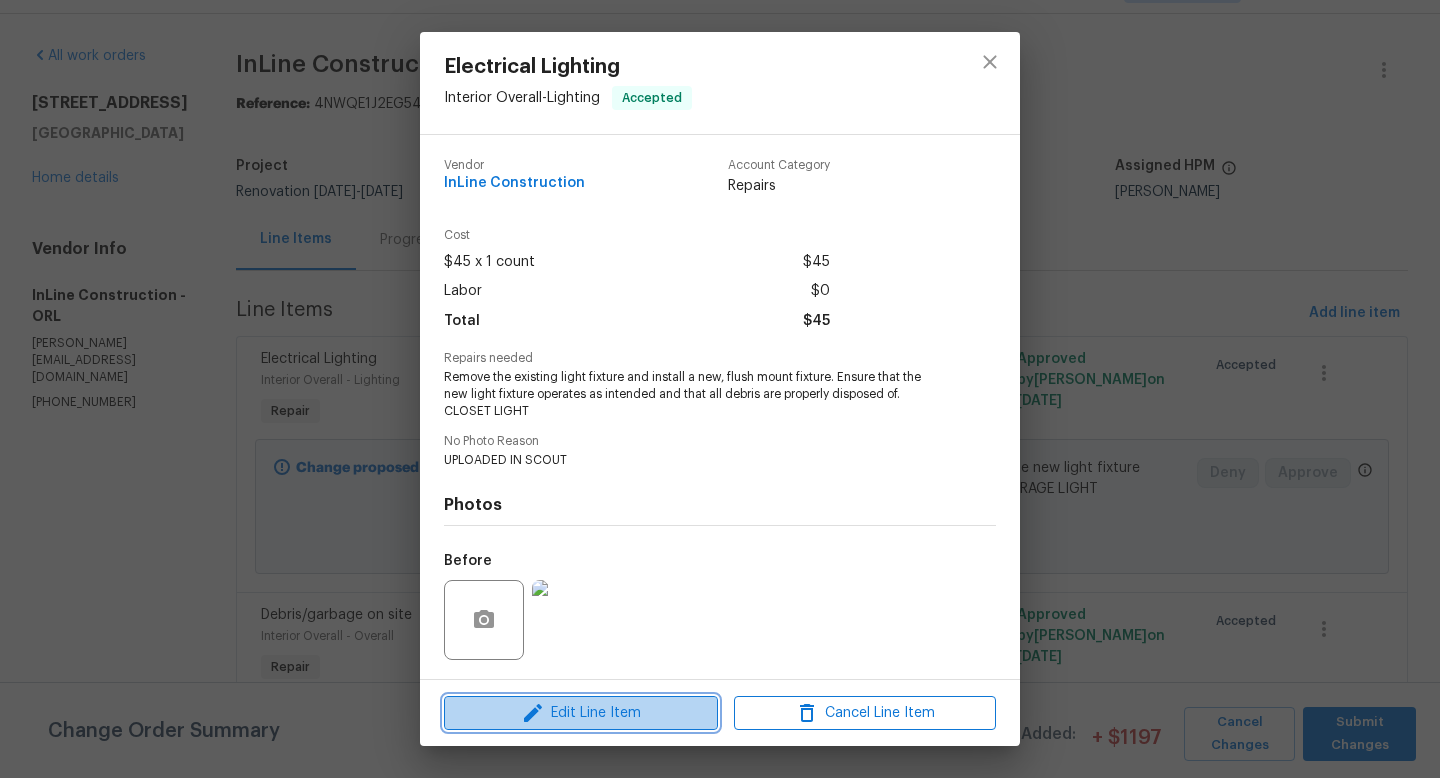 click on "Edit Line Item" at bounding box center [581, 713] 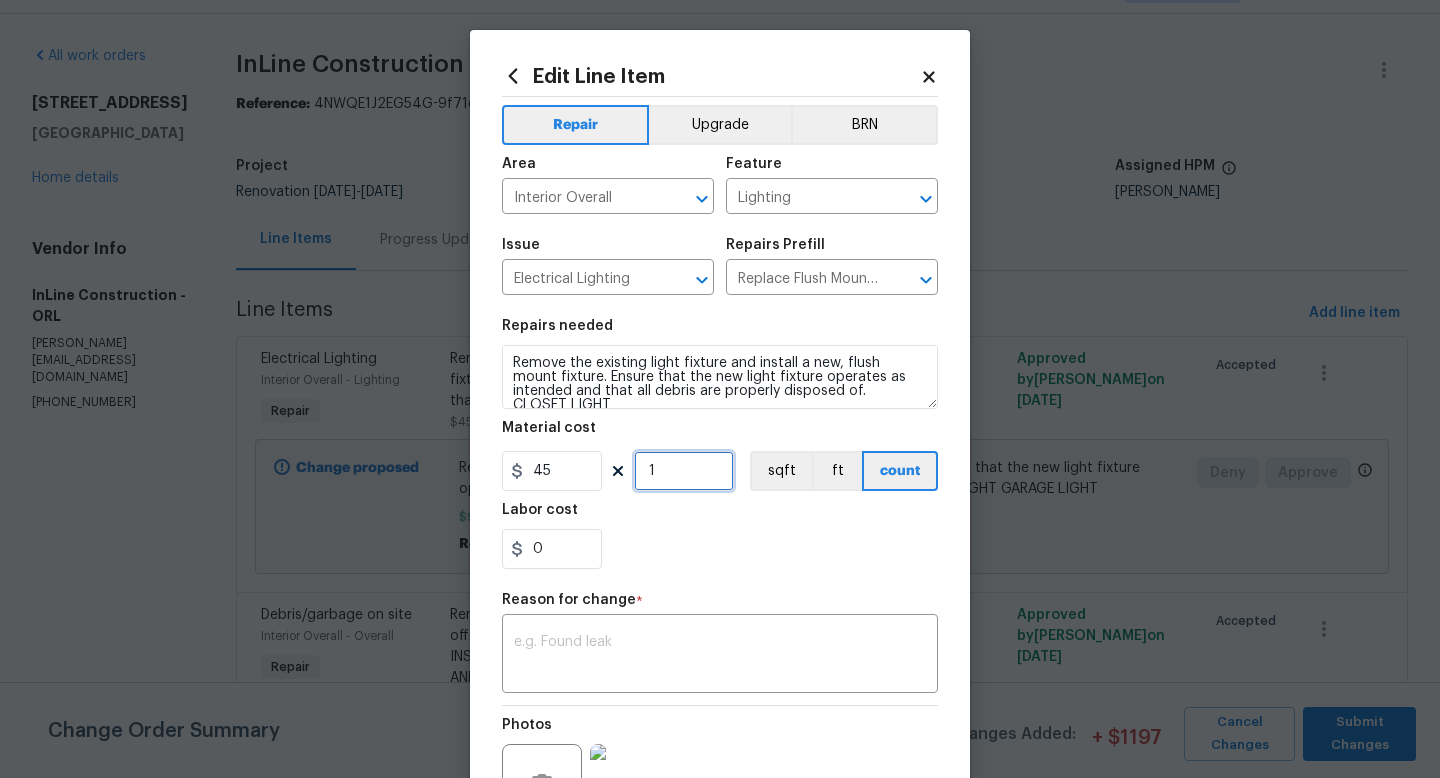 click on "1" at bounding box center [684, 471] 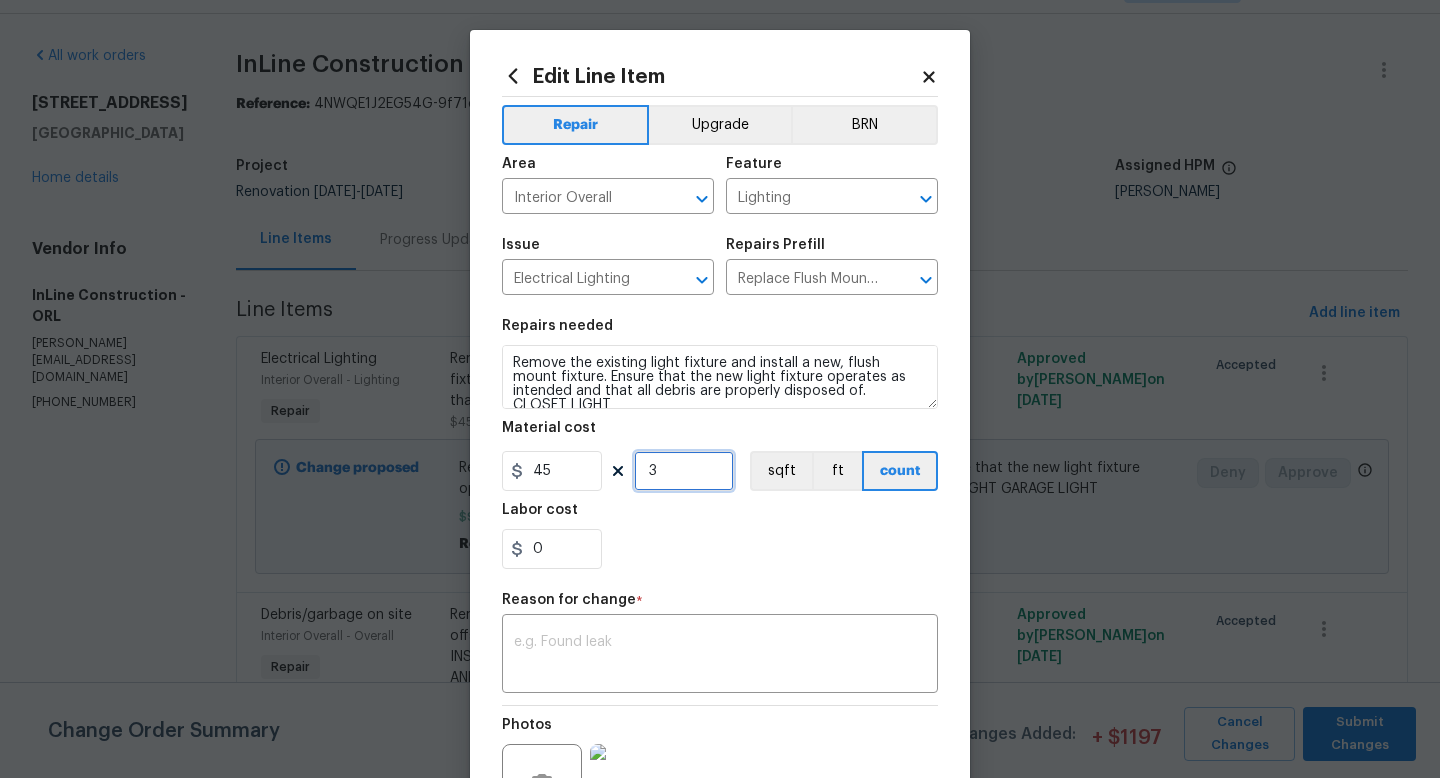 scroll, scrollTop: 14, scrollLeft: 0, axis: vertical 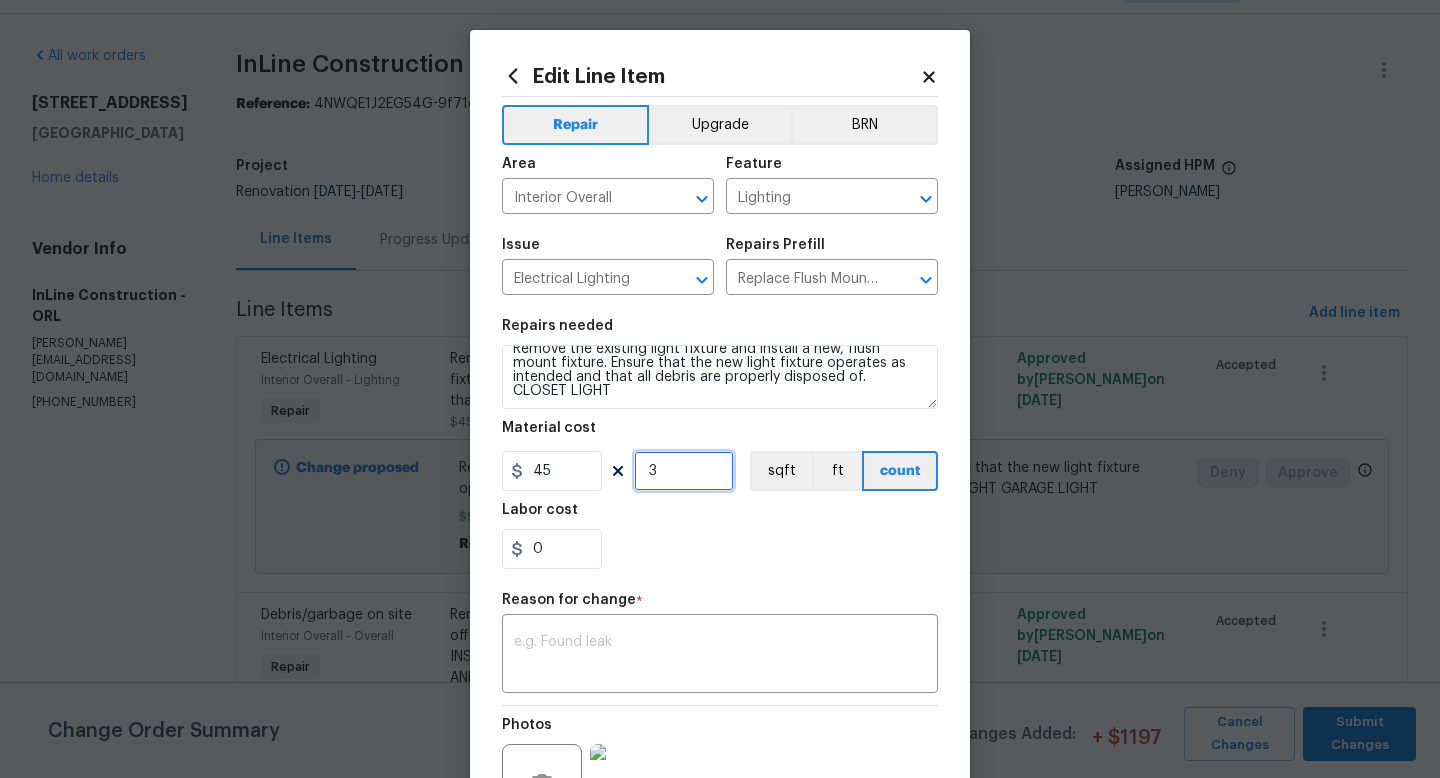 type on "3" 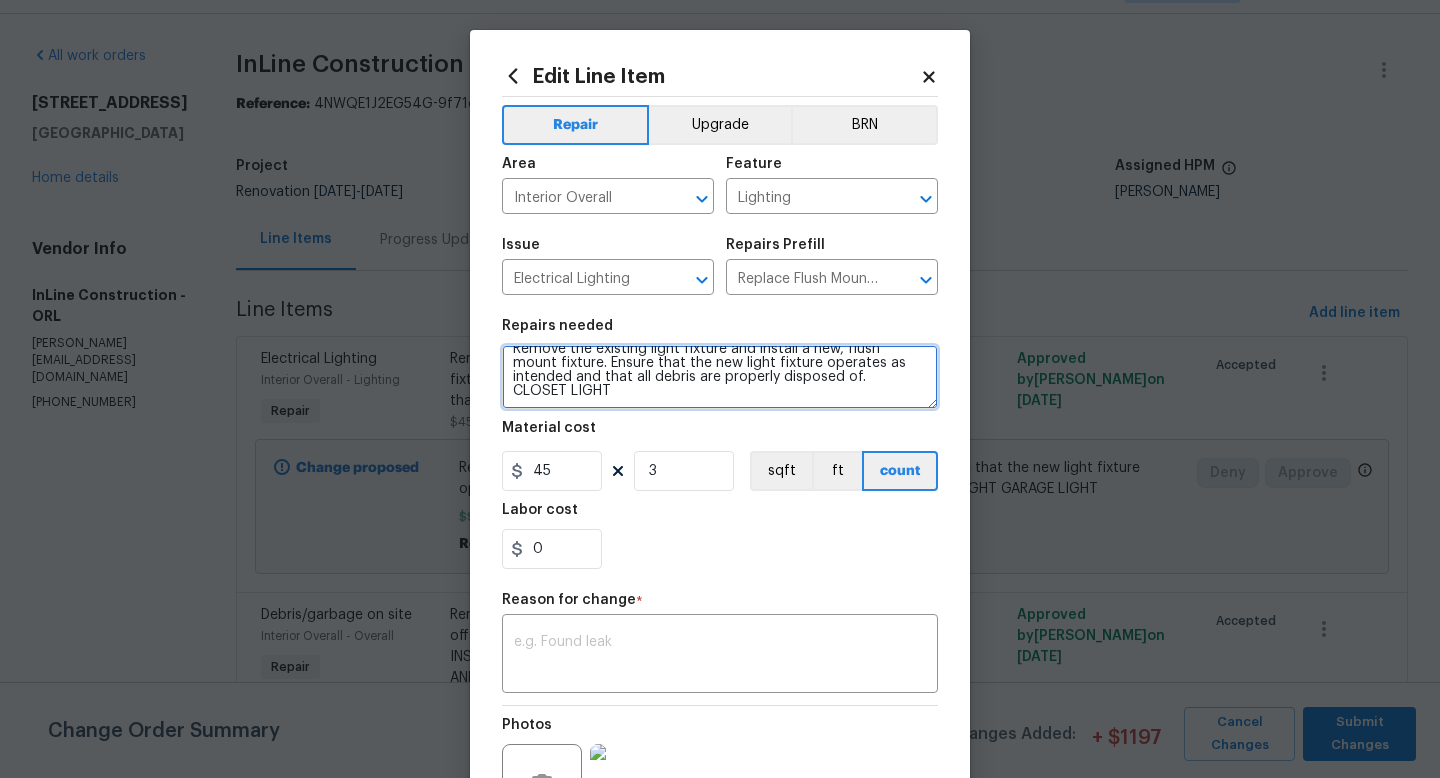 click on "Remove the existing light fixture and install a new, flush mount fixture. Ensure that the new light fixture operates as intended and that all debris are properly disposed of.
CLOSET LIGHT" at bounding box center (720, 377) 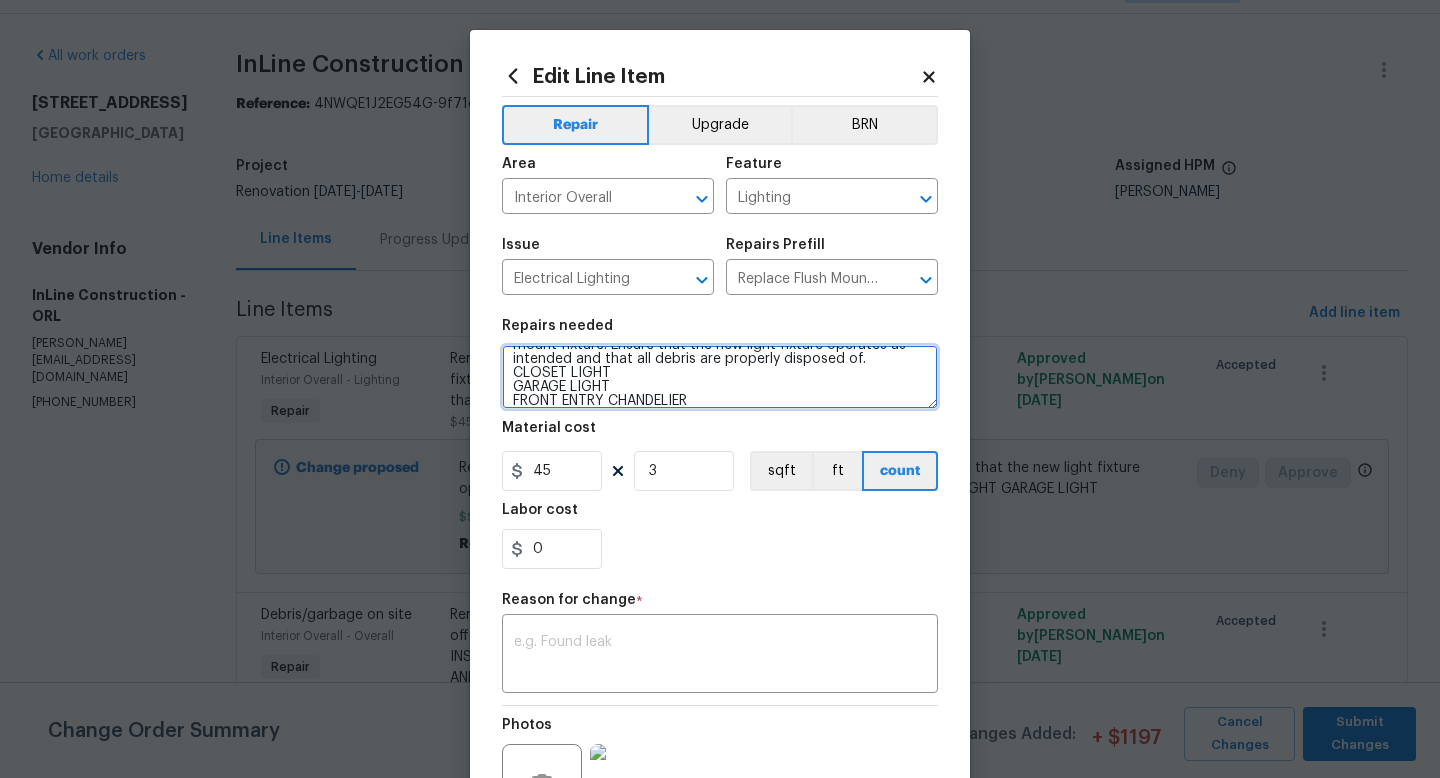 scroll, scrollTop: 42, scrollLeft: 0, axis: vertical 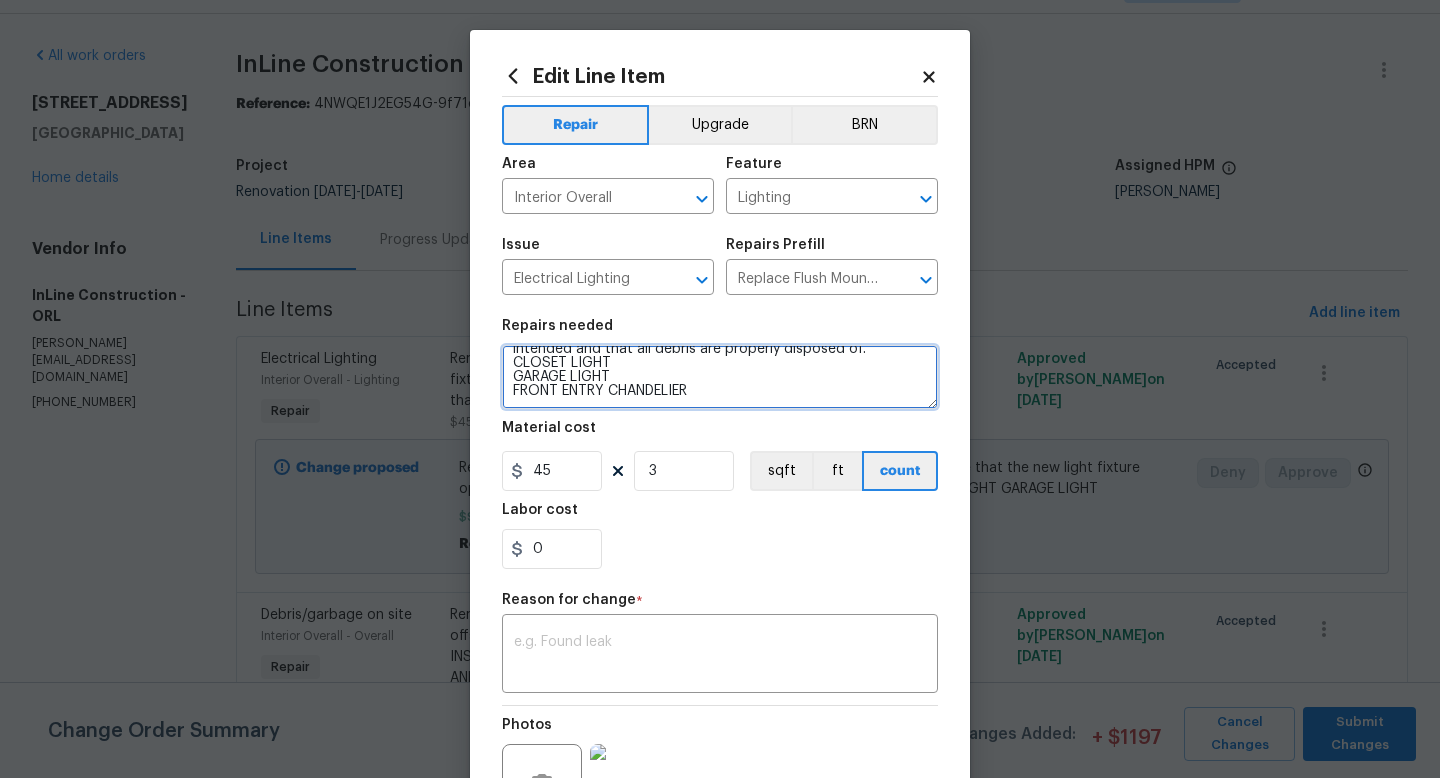 type on "Remove the existing light fixture and install a new, flush mount fixture. Ensure that the new light fixture operates as intended and that all debris are properly disposed of.
CLOSET LIGHT
GARAGE LIGHT
FRONT ENTRY CHANDELIER" 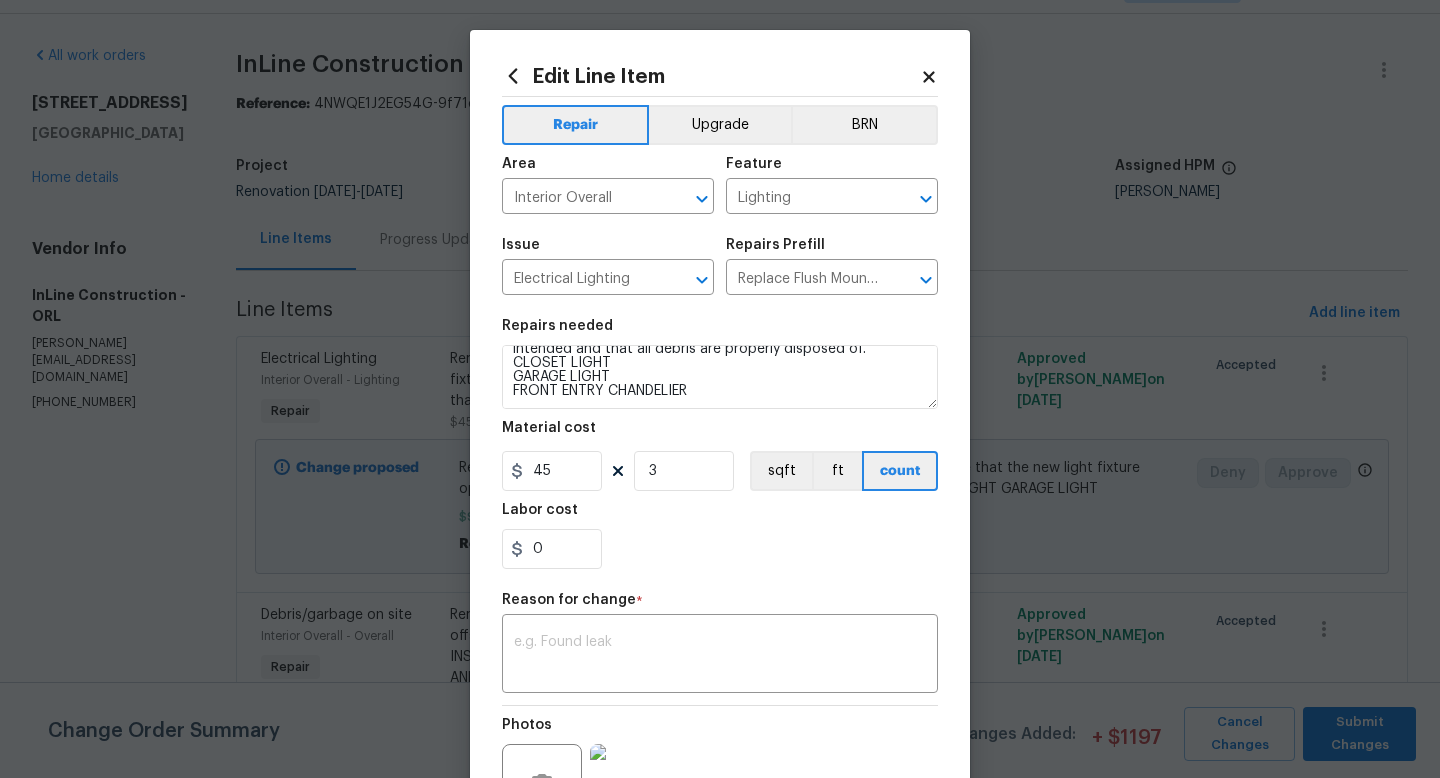 click on "Labor cost" at bounding box center [720, 516] 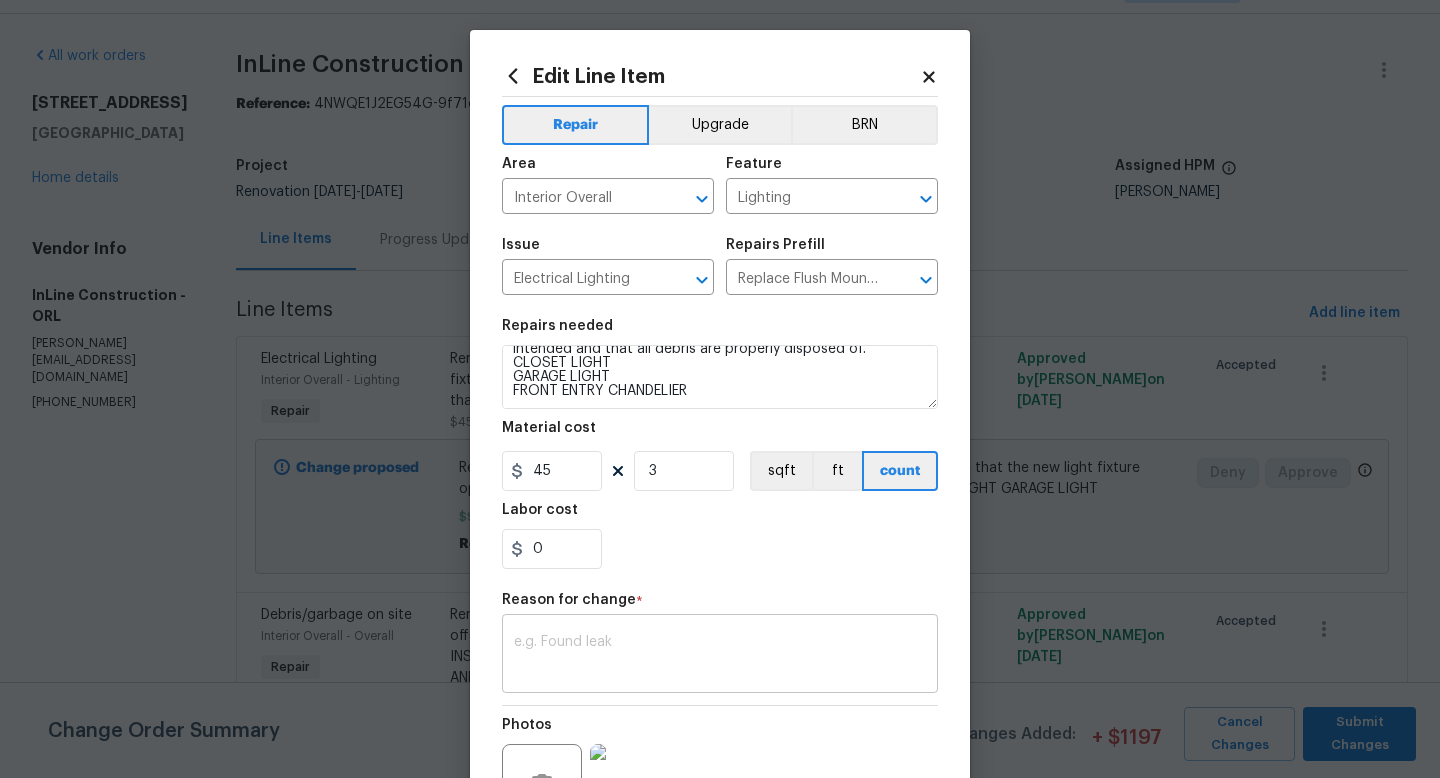 click at bounding box center (720, 656) 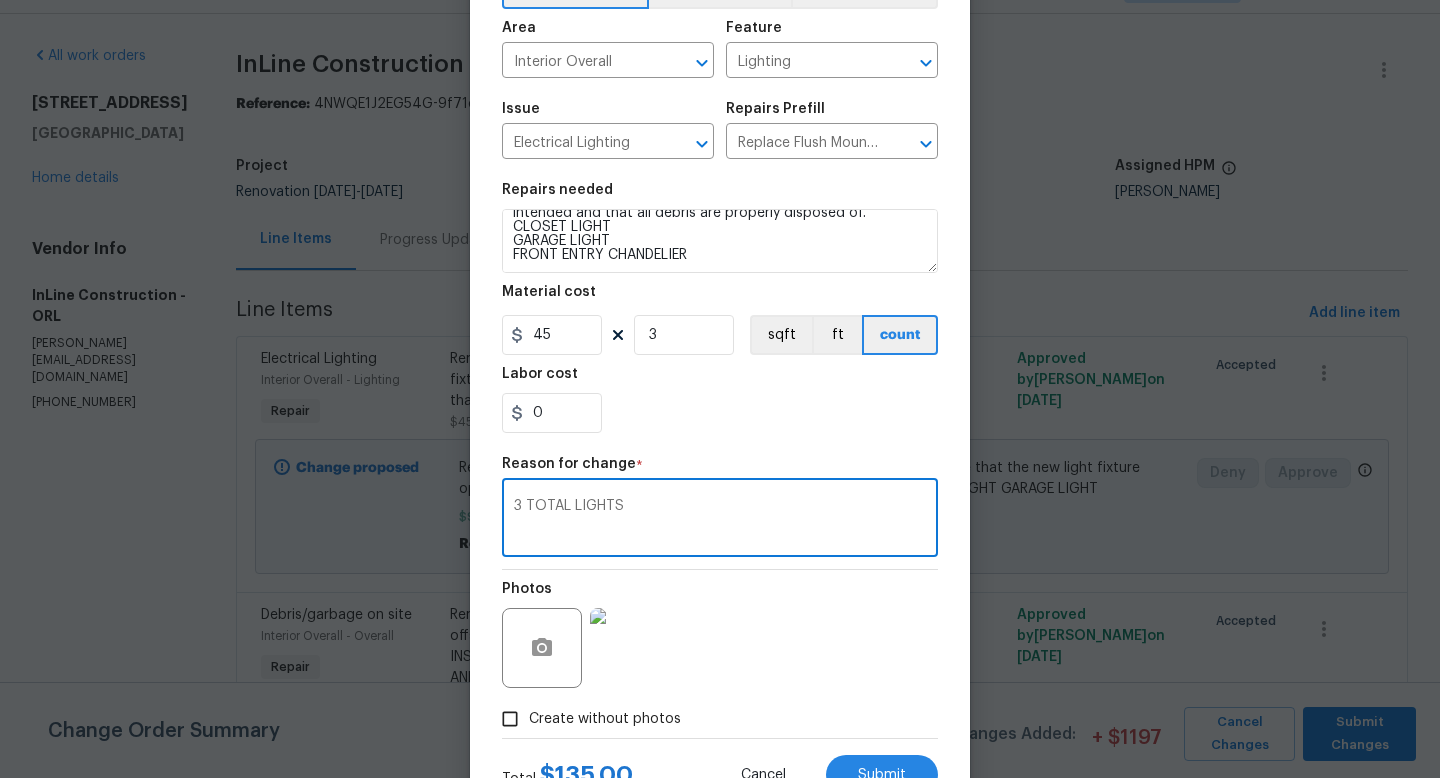 scroll, scrollTop: 212, scrollLeft: 0, axis: vertical 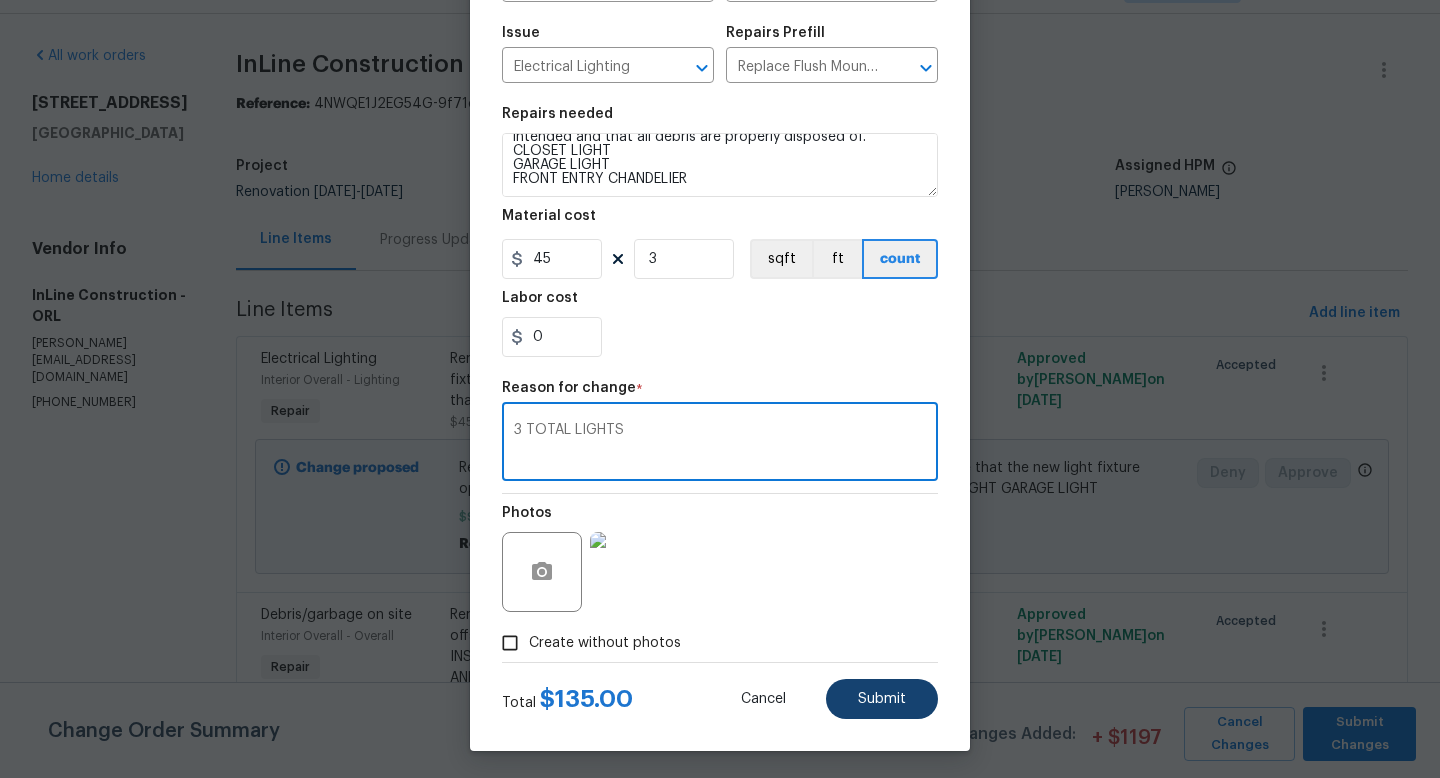type on "3 TOTAL LIGHTS" 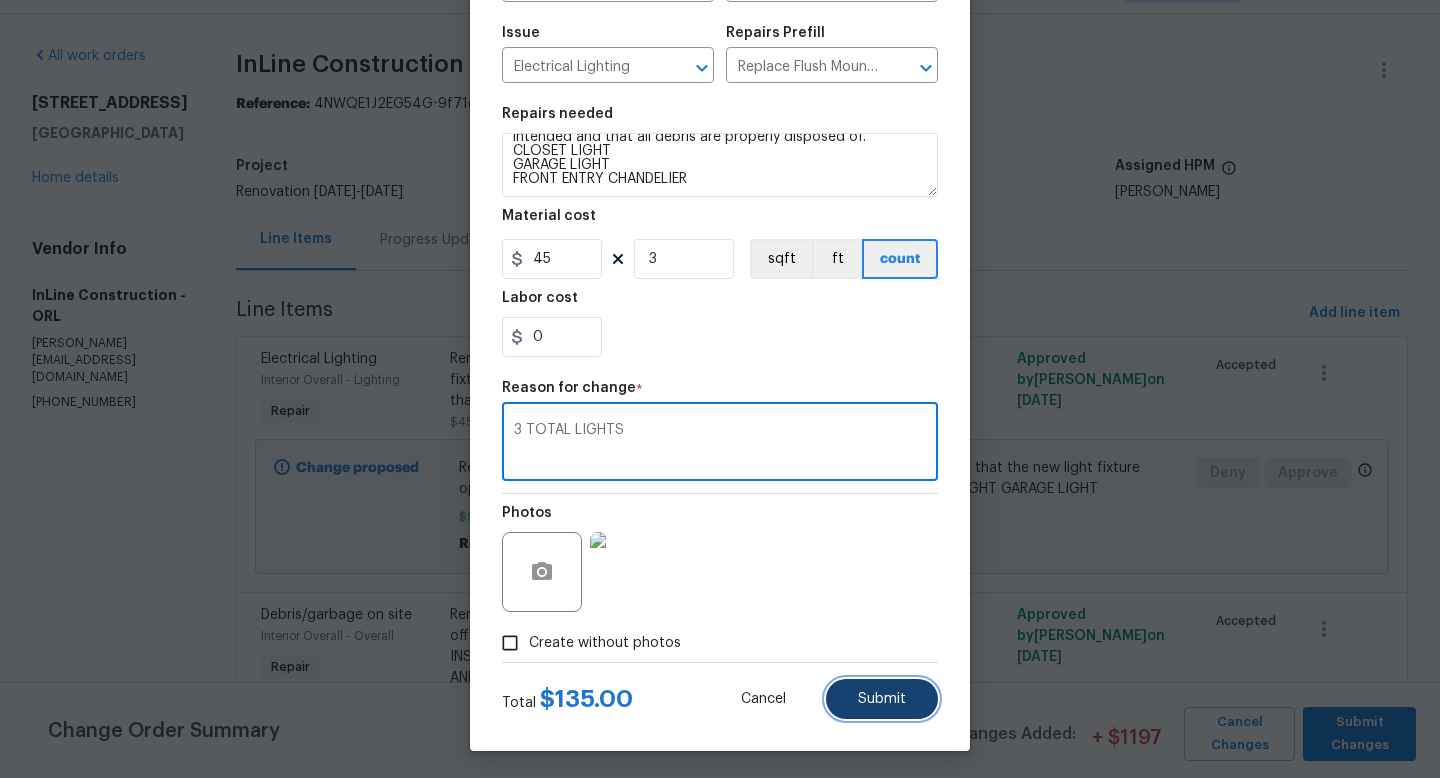 click on "Submit" at bounding box center [882, 699] 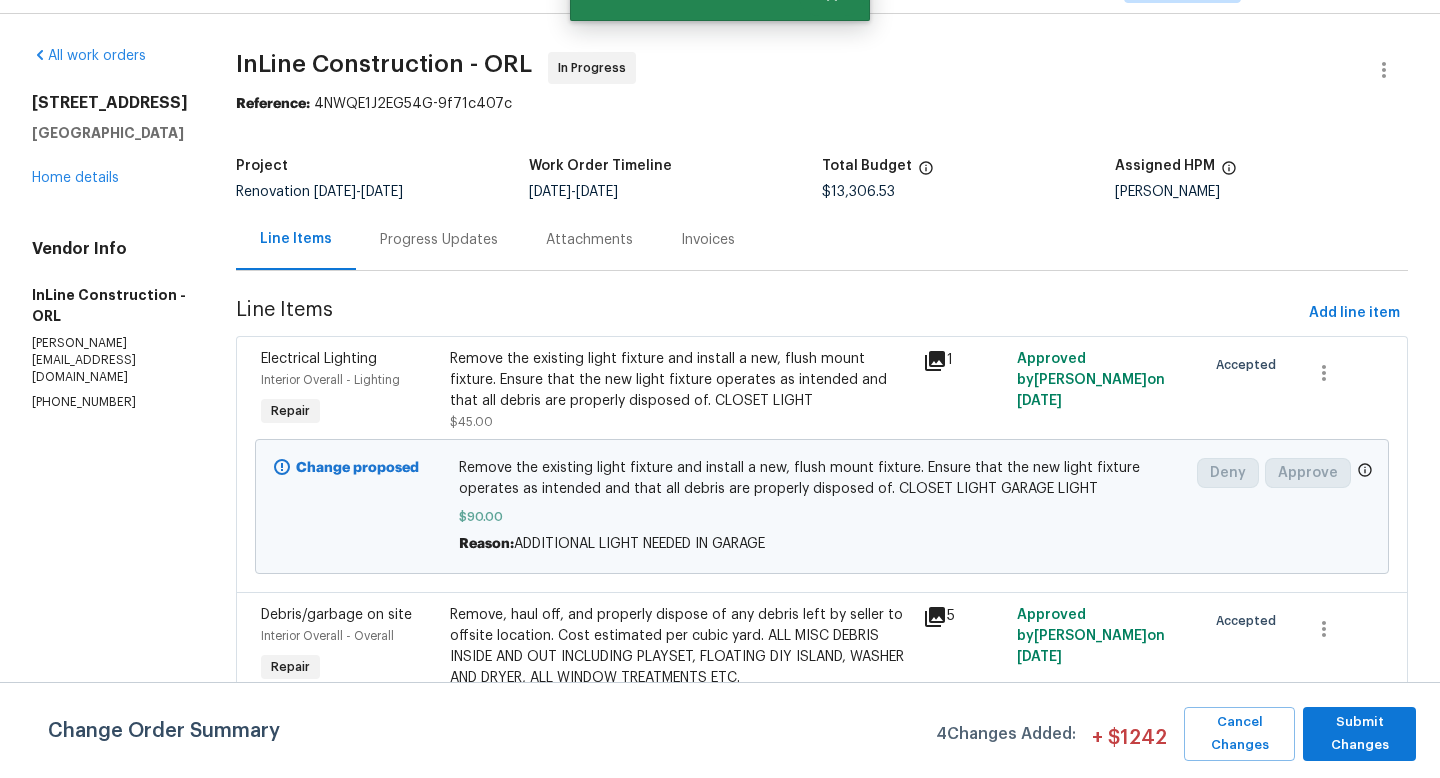 scroll, scrollTop: 0, scrollLeft: 0, axis: both 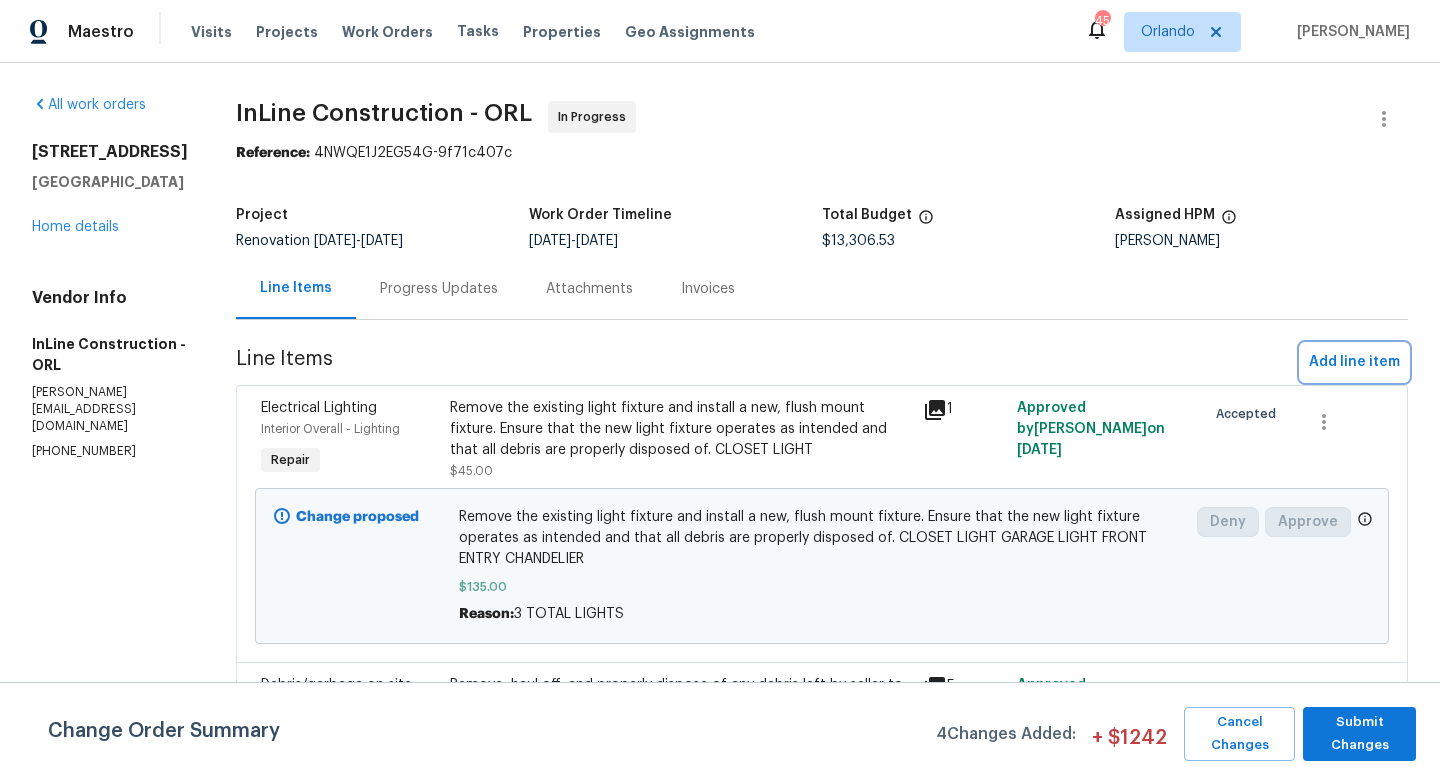 click on "Add line item" at bounding box center (1354, 362) 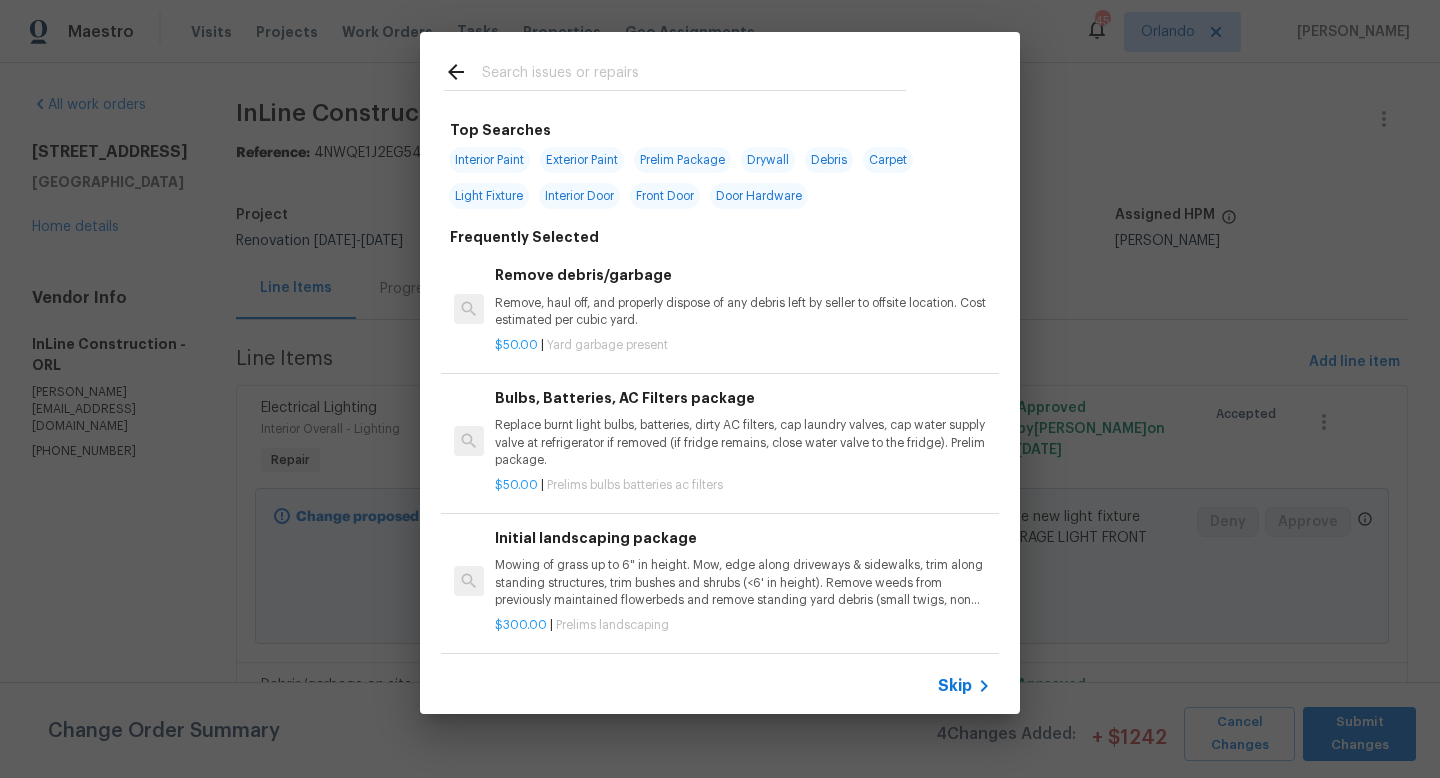 click at bounding box center (694, 75) 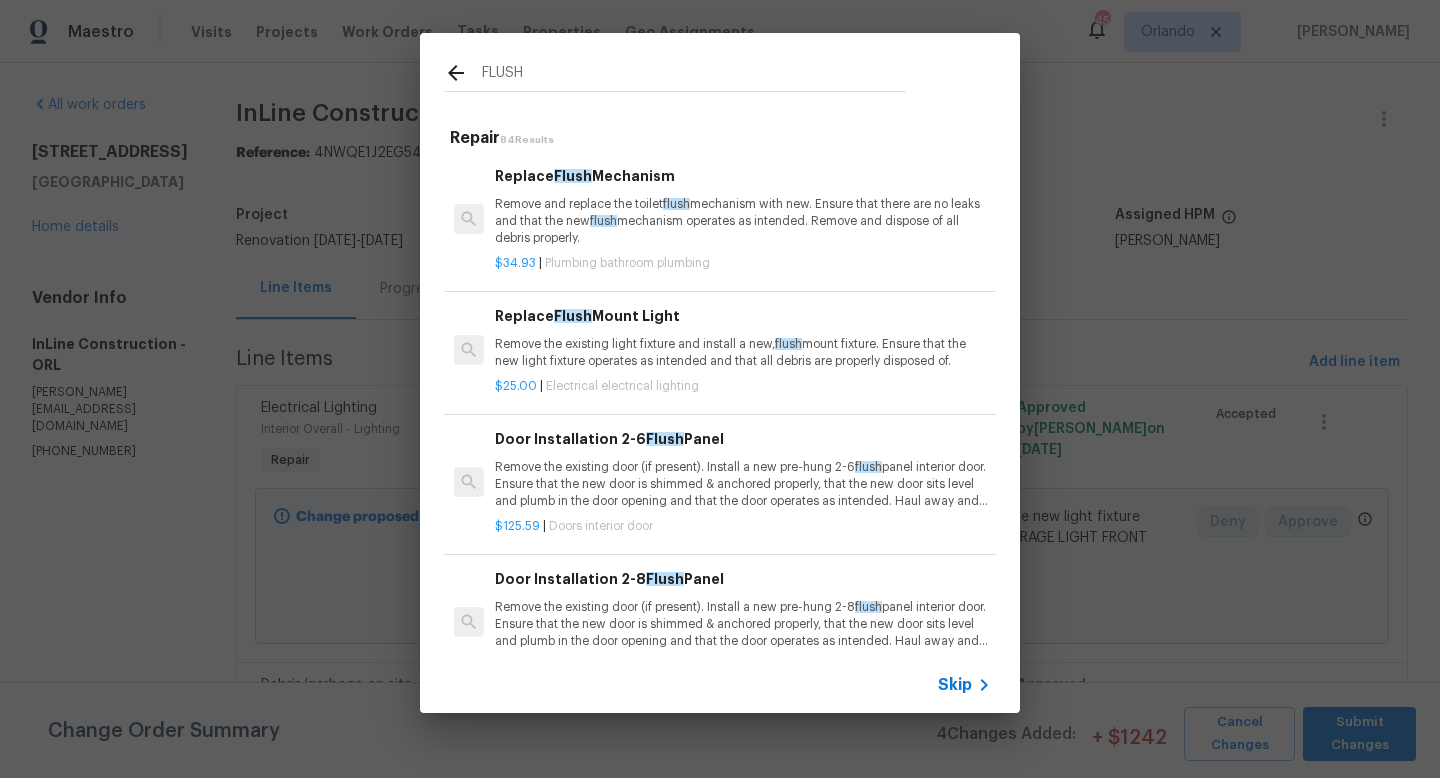 type on "FLUSH" 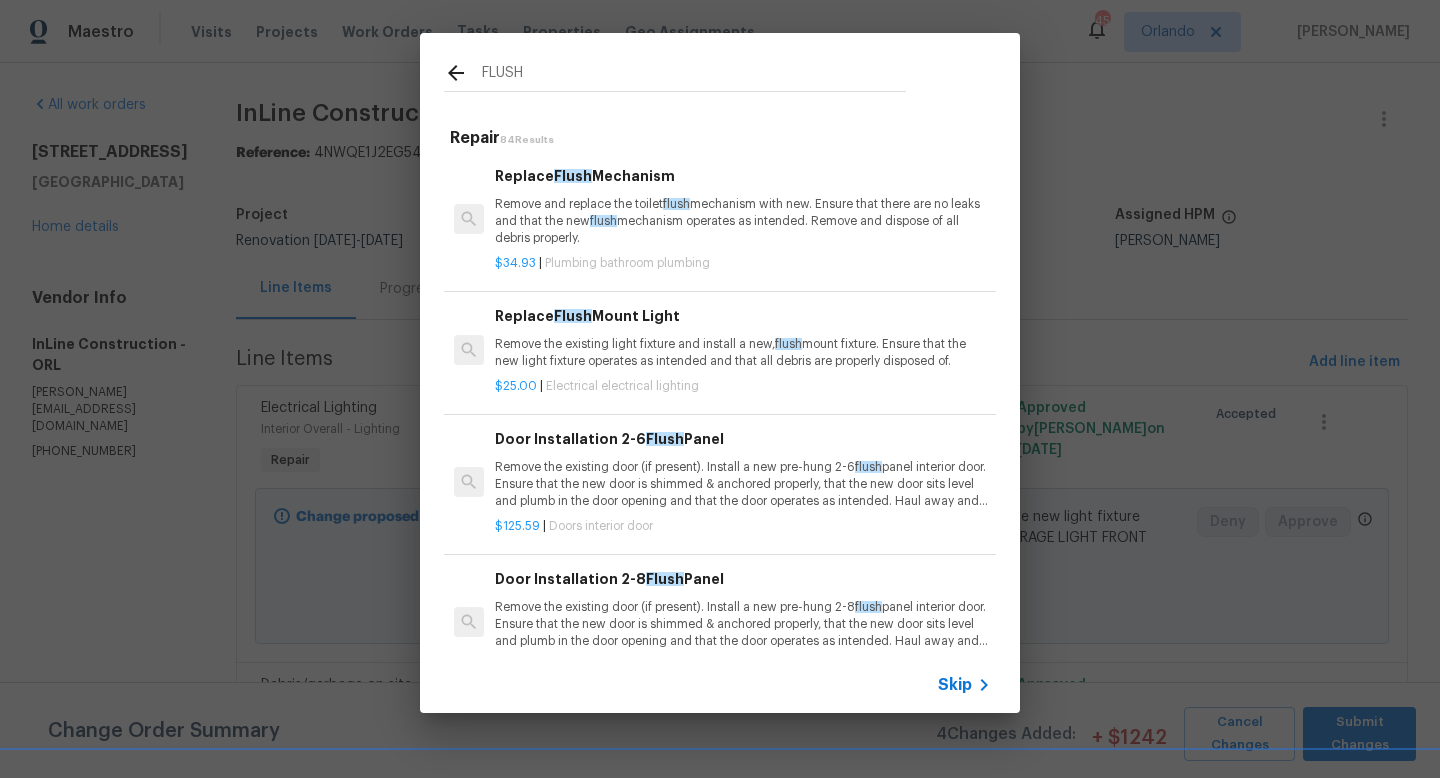 click on "Remove the existing light fixture and install a new,  flush  mount fixture. Ensure that the new light fixture operates as intended and that all debris are properly disposed of." at bounding box center [743, 353] 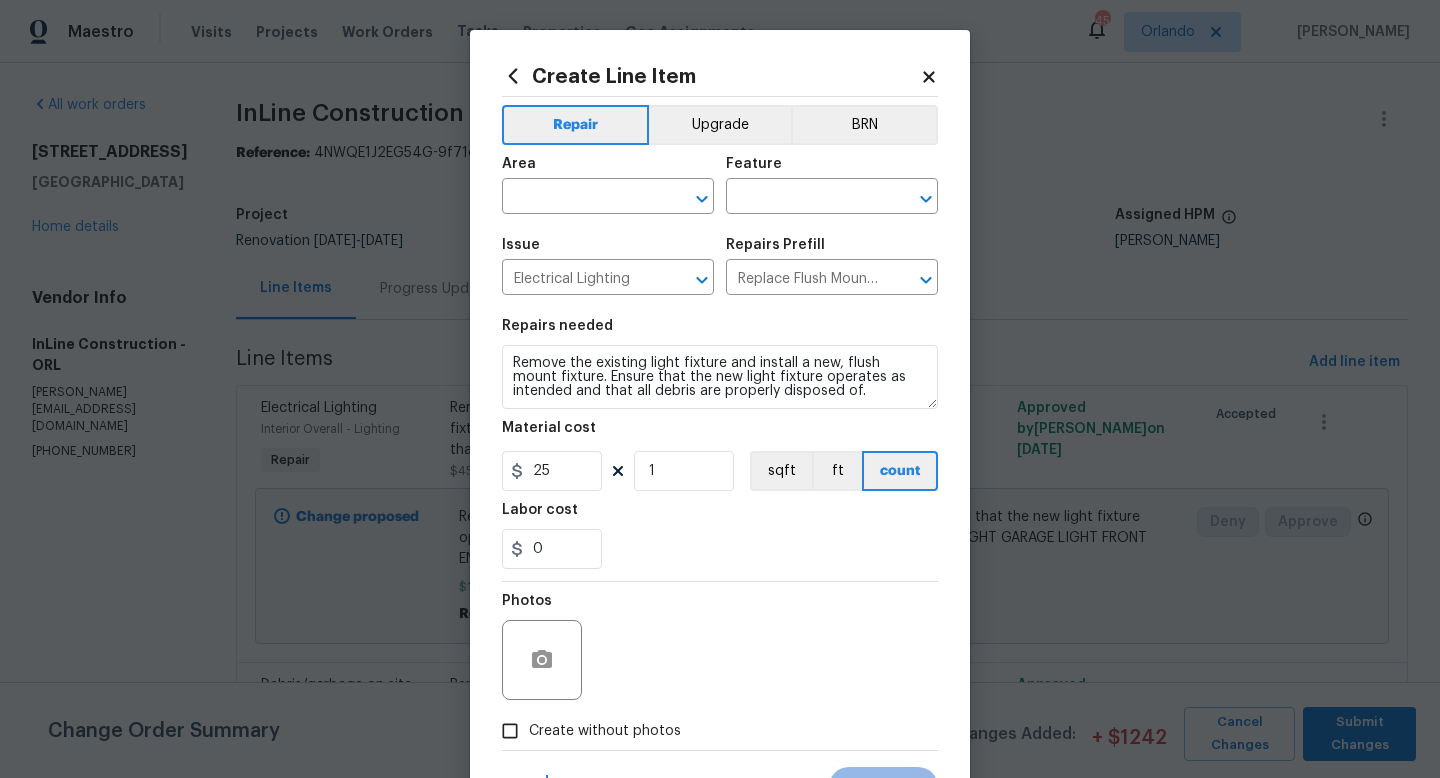 click on "Repairs needed Remove the existing light fixture and install a new, flush mount fixture. Ensure that the new light fixture operates as intended and that all debris are properly disposed of. Material cost 25 1 sqft ft count Labor cost 0" at bounding box center (720, 444) 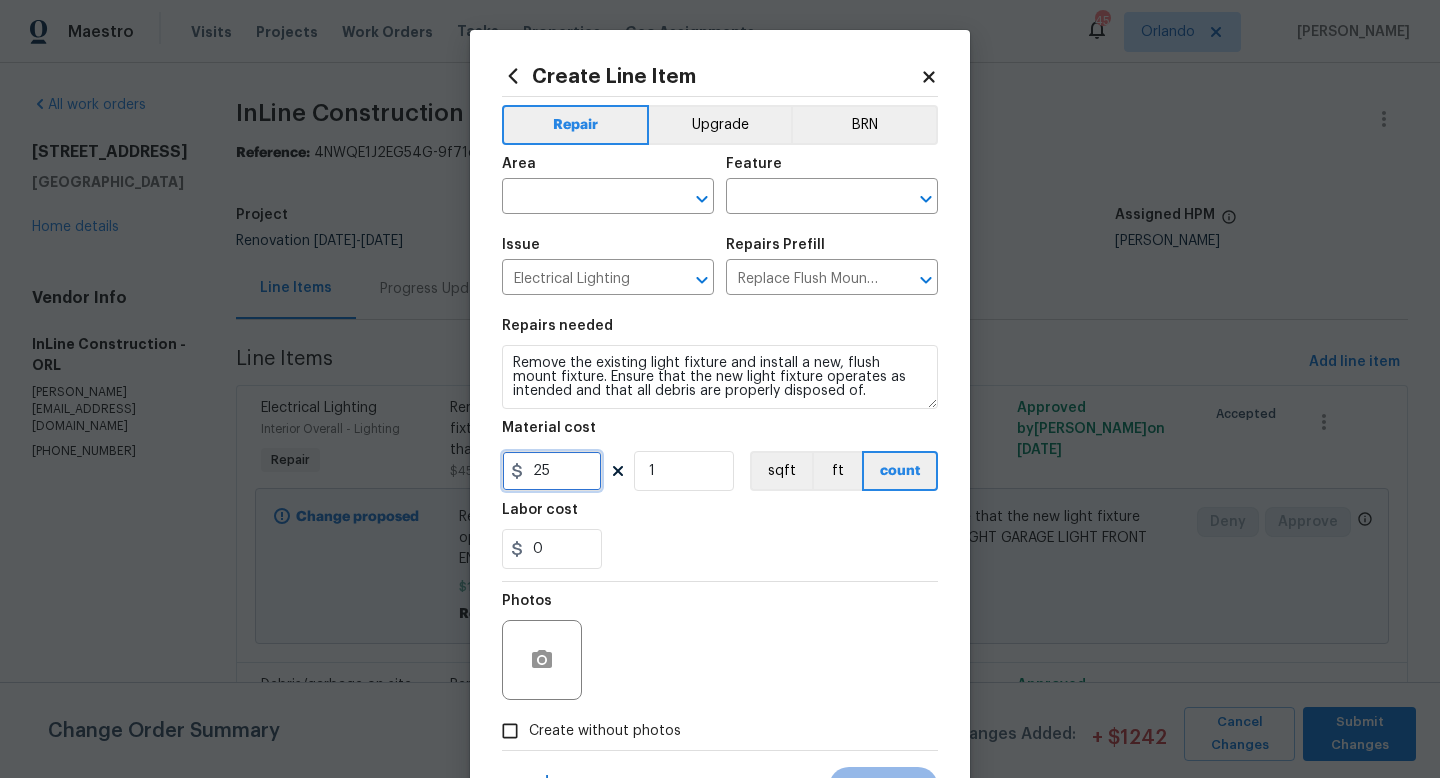 click on "25" at bounding box center (552, 471) 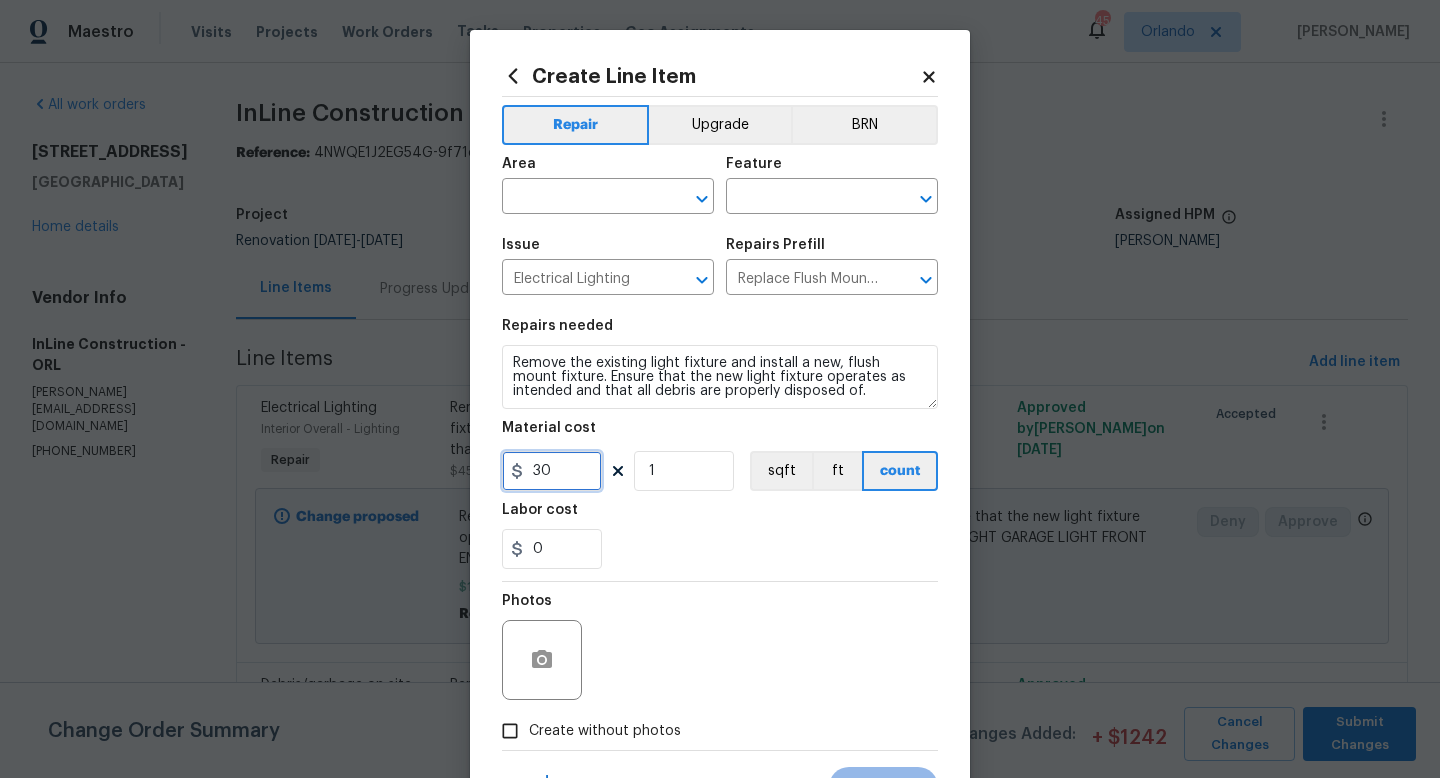 type on "30" 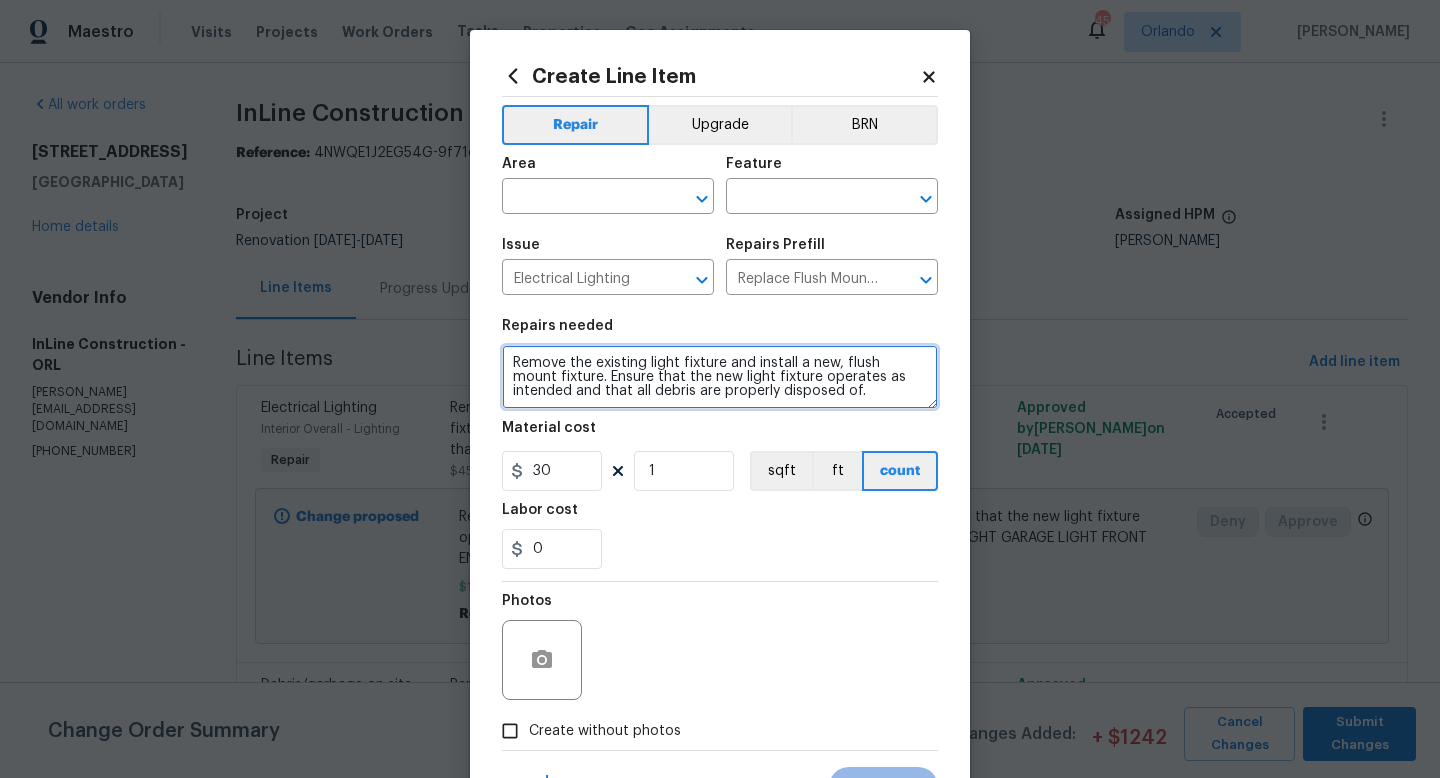 click on "Remove the existing light fixture and install a new, flush mount fixture. Ensure that the new light fixture operates as intended and that all debris are properly disposed of." at bounding box center [720, 377] 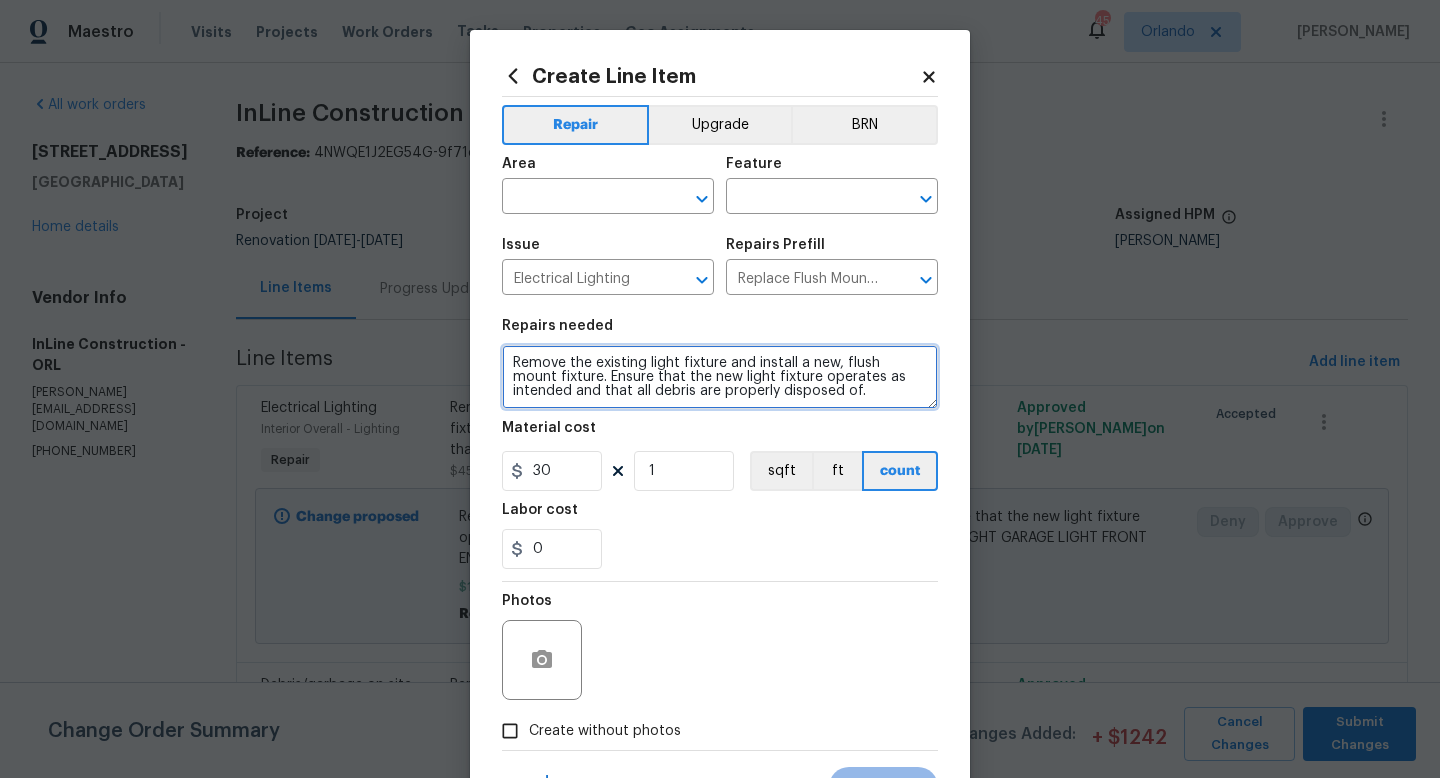 click on "Remove the existing light fixture and install a new, flush mount fixture. Ensure that the new light fixture operates as intended and that all debris are properly disposed of." at bounding box center (720, 377) 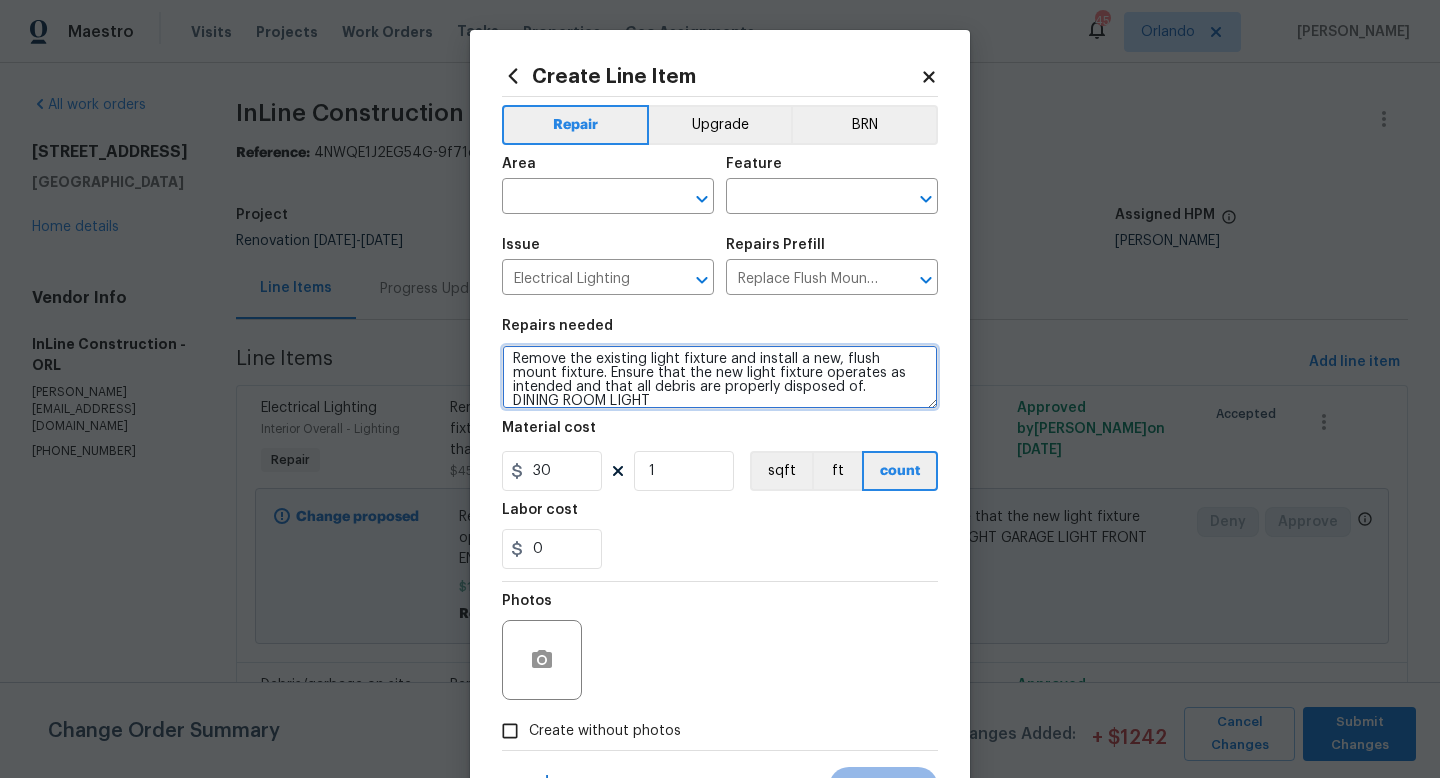 scroll, scrollTop: 91, scrollLeft: 0, axis: vertical 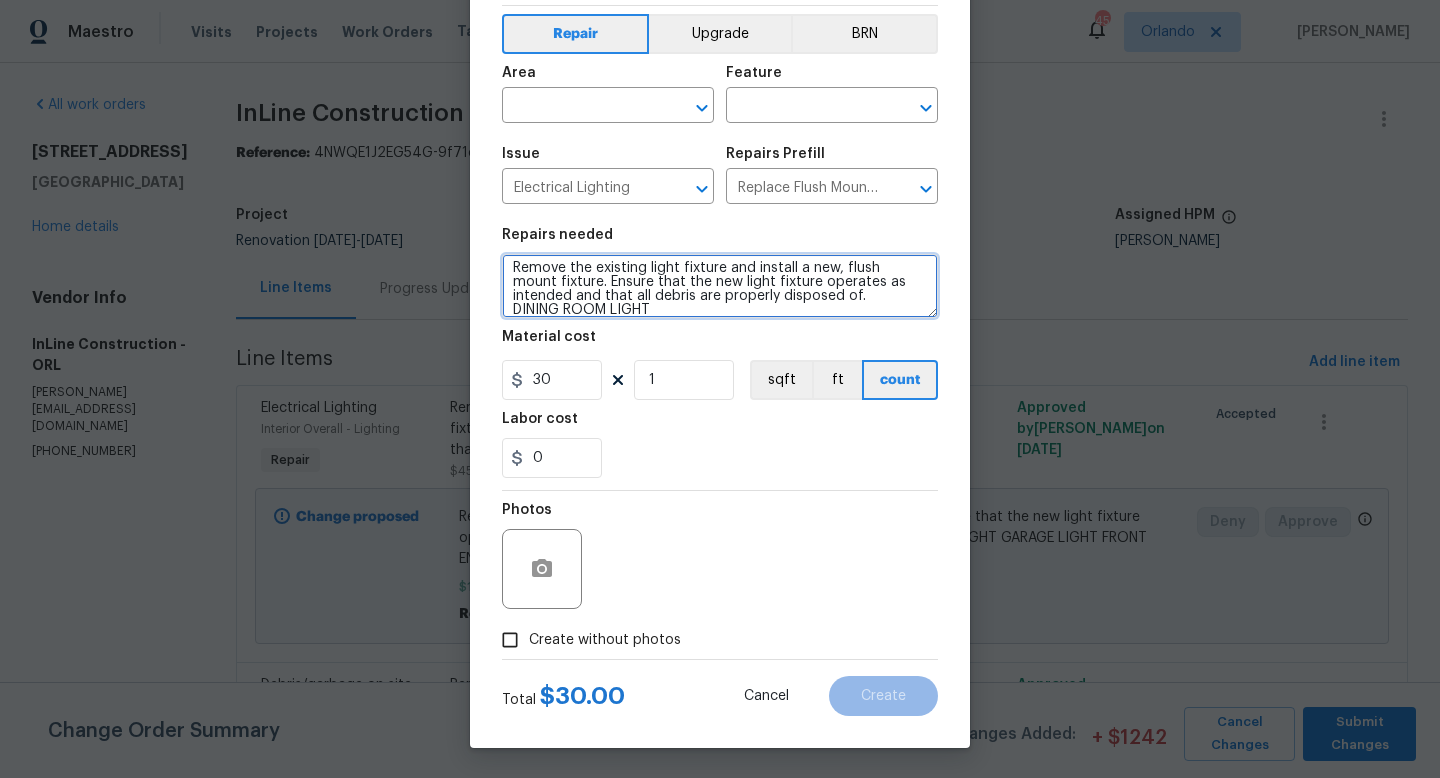 type on "Remove the existing light fixture and install a new, flush mount fixture. Ensure that the new light fixture operates as intended and that all debris are properly disposed of.
DINING ROOM LIGHT" 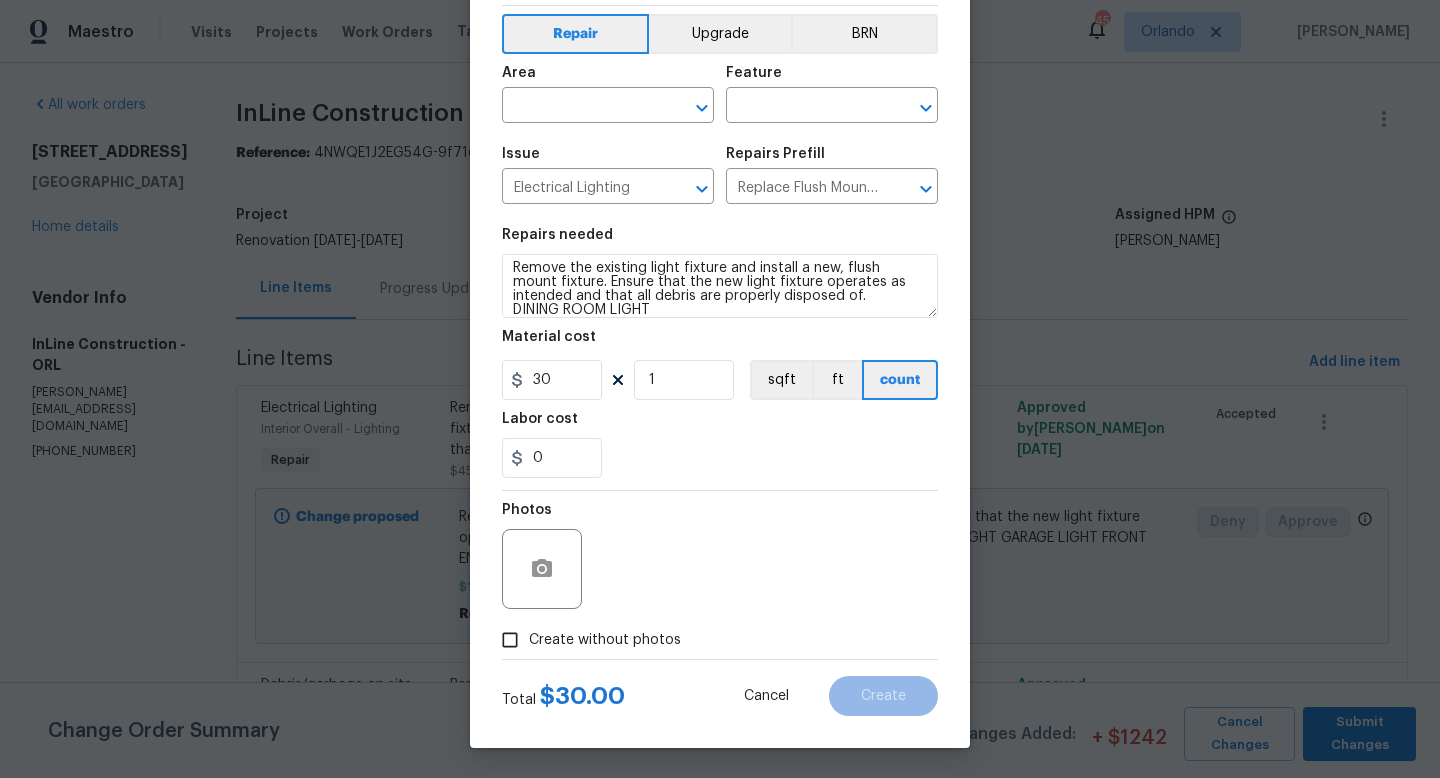 click on "Create without photos" at bounding box center (605, 640) 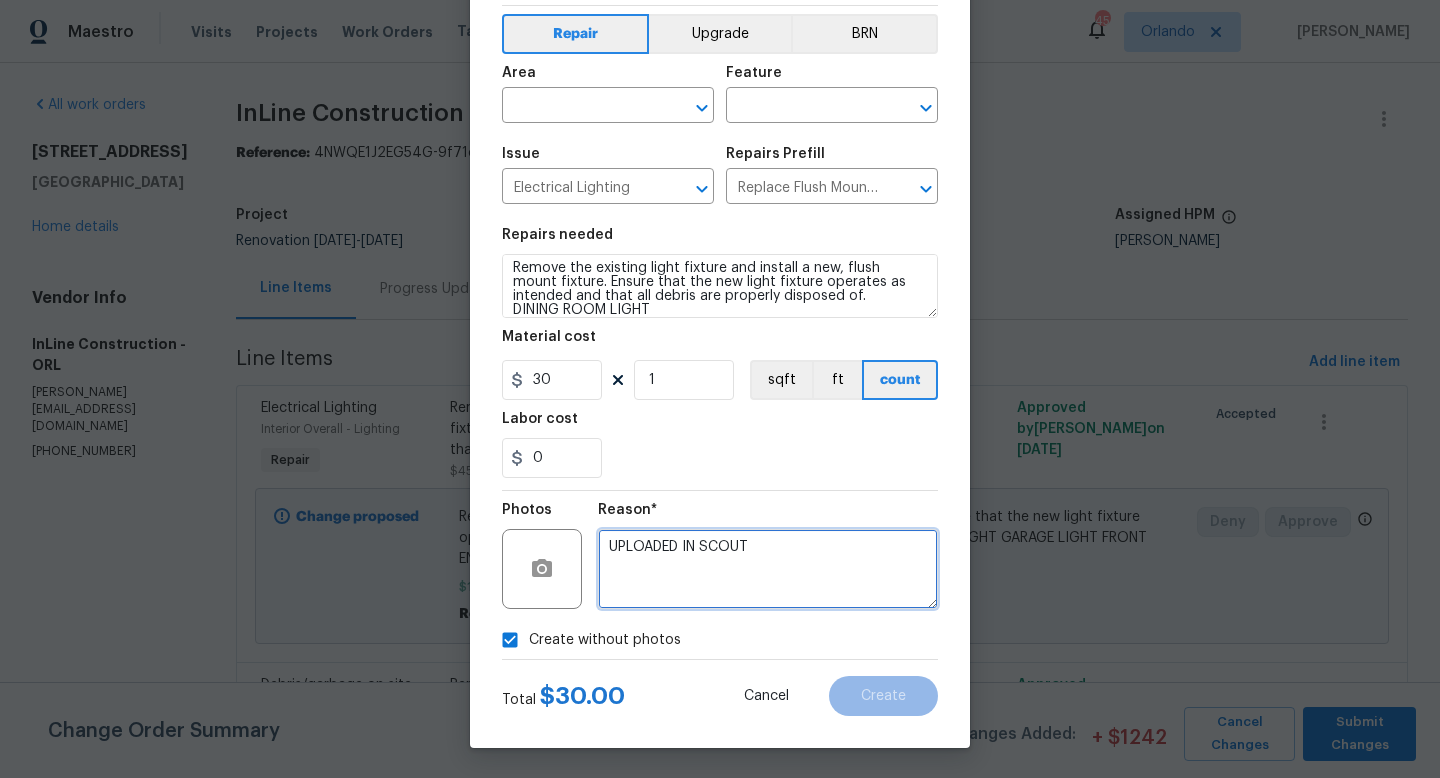 scroll, scrollTop: 92, scrollLeft: 0, axis: vertical 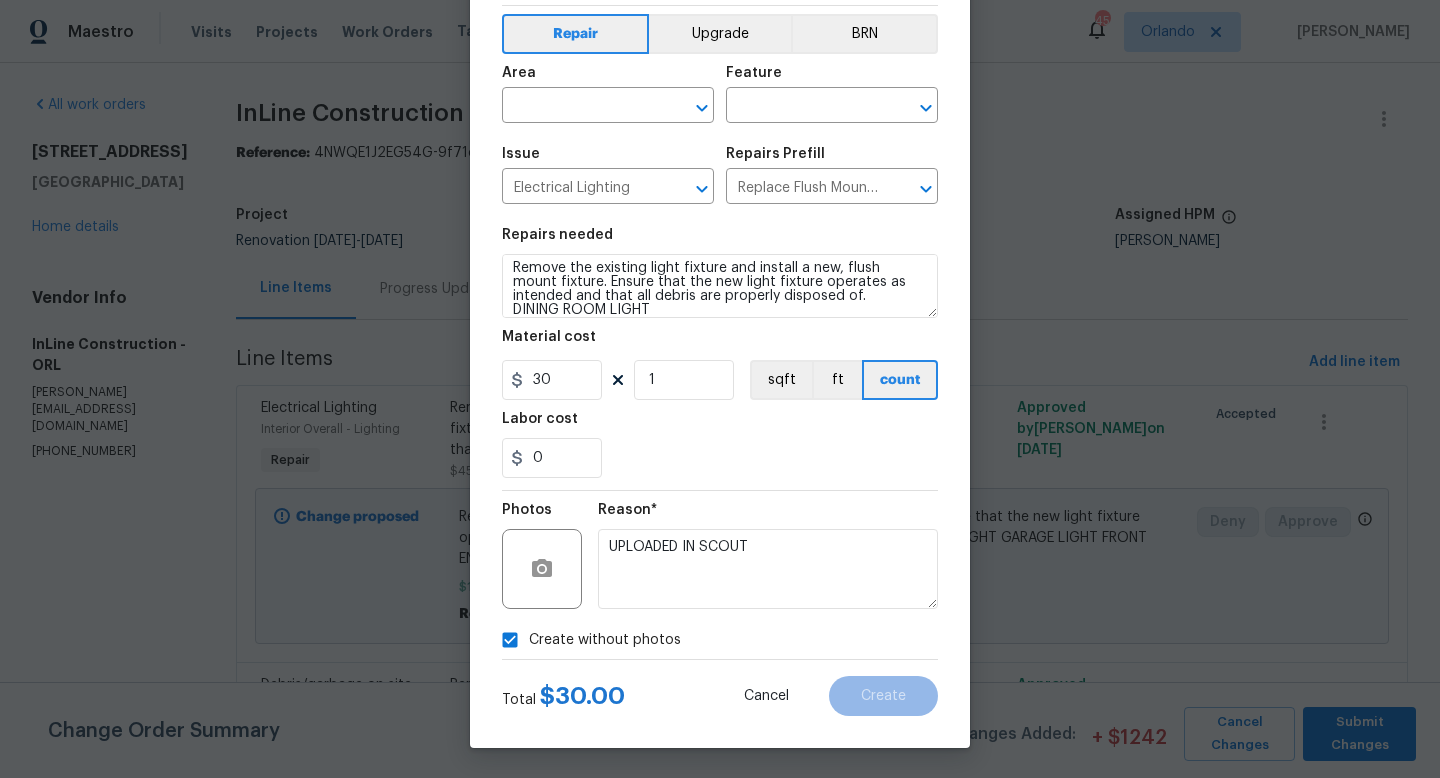 click on "0" at bounding box center (720, 458) 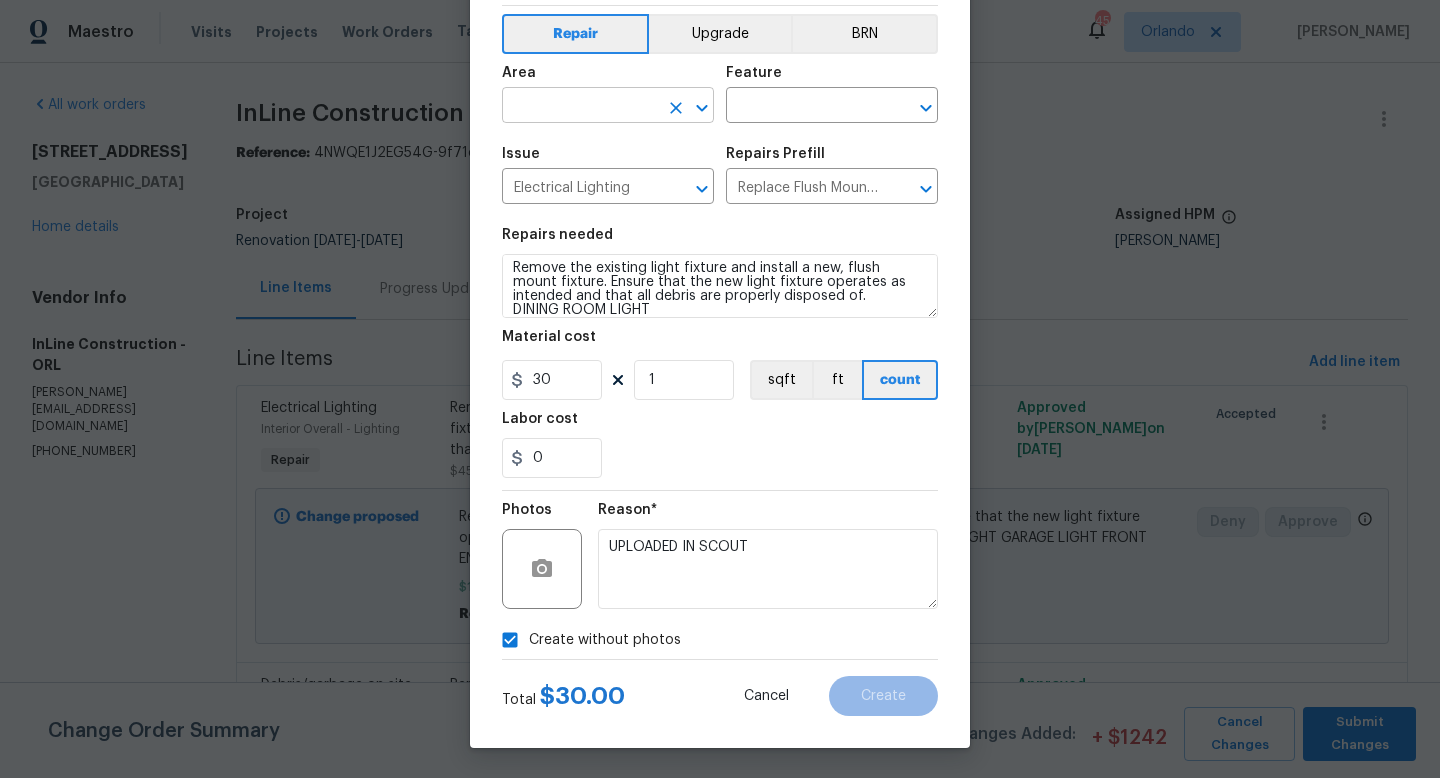 click at bounding box center (580, 107) 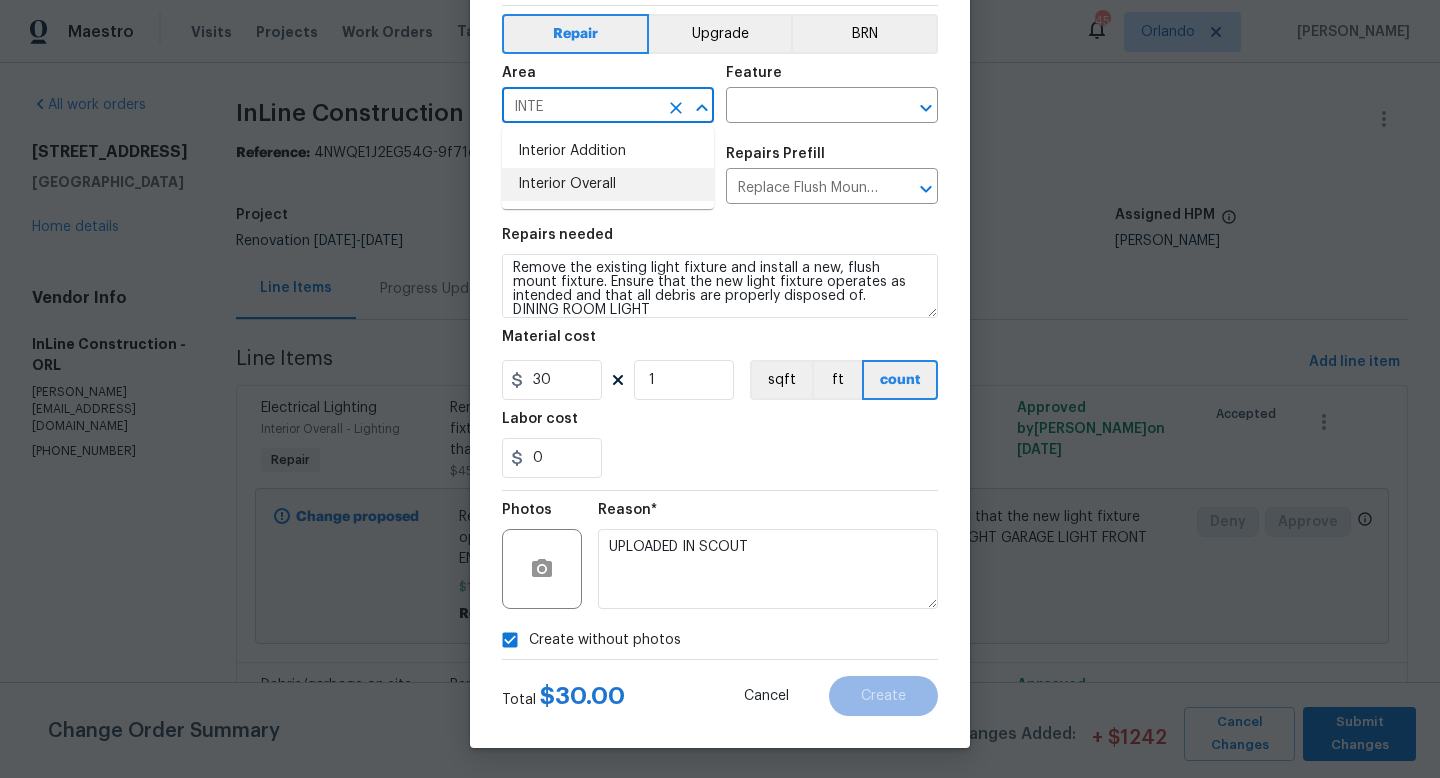 click on "Interior Overall" at bounding box center (608, 184) 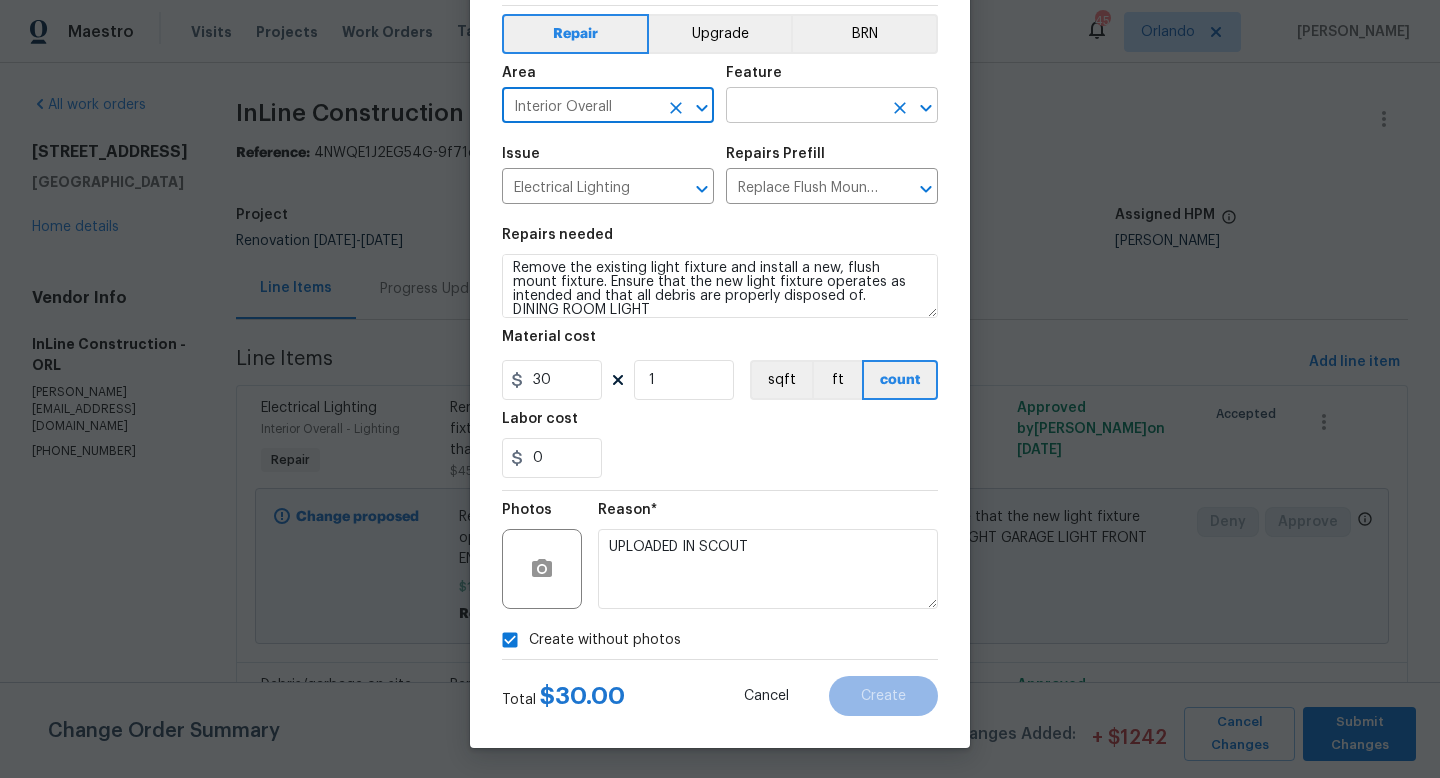 type on "Interior Overall" 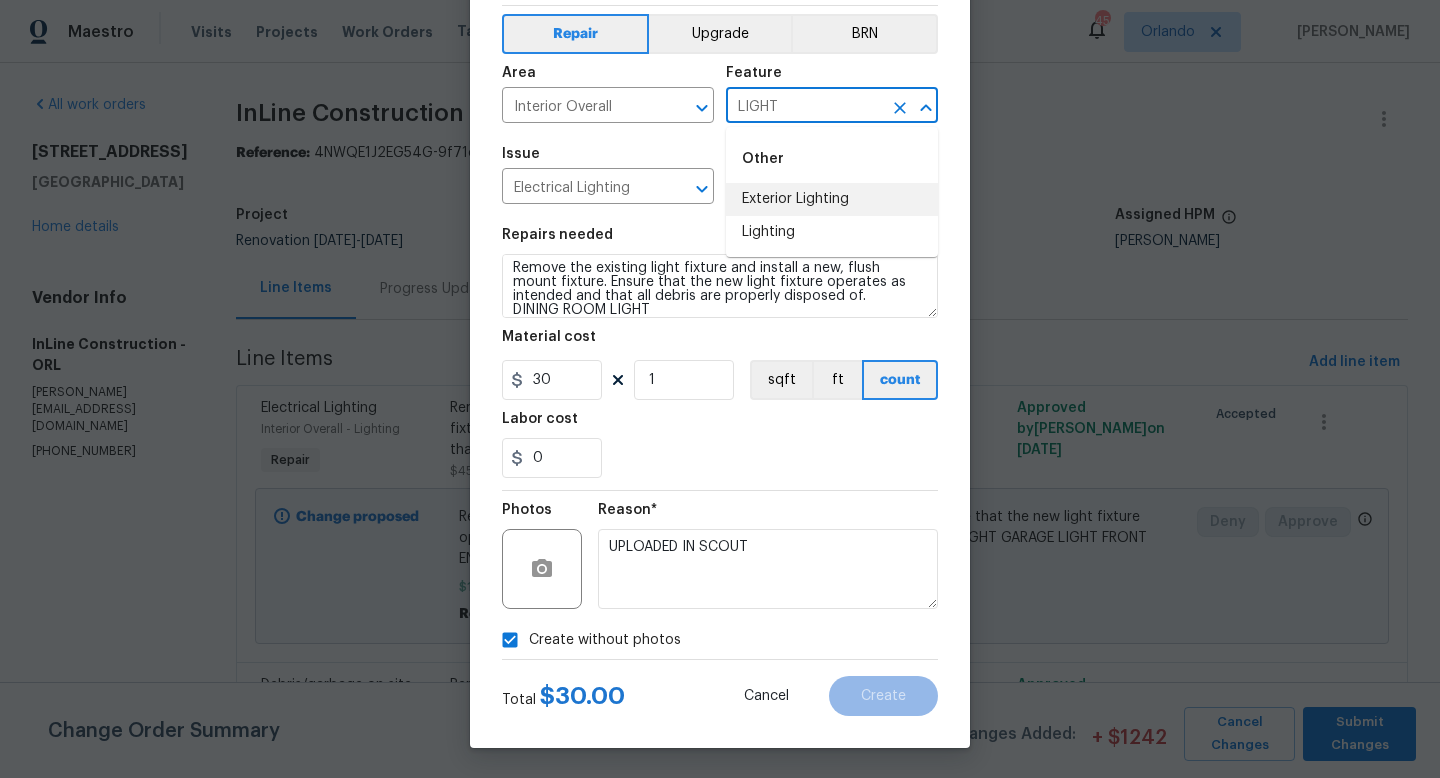 click on "Exterior Lighting" at bounding box center (832, 199) 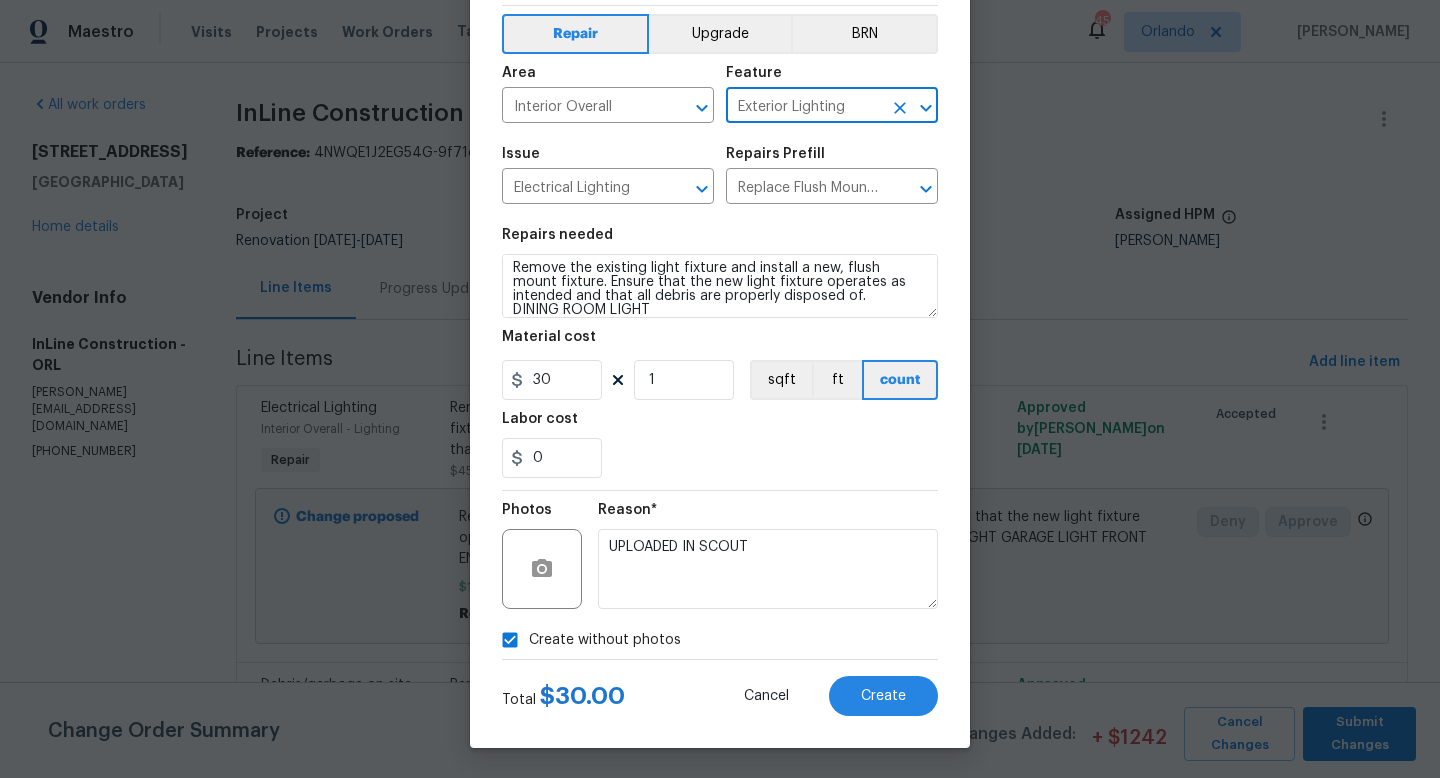click on "Exterior Lighting" at bounding box center [804, 107] 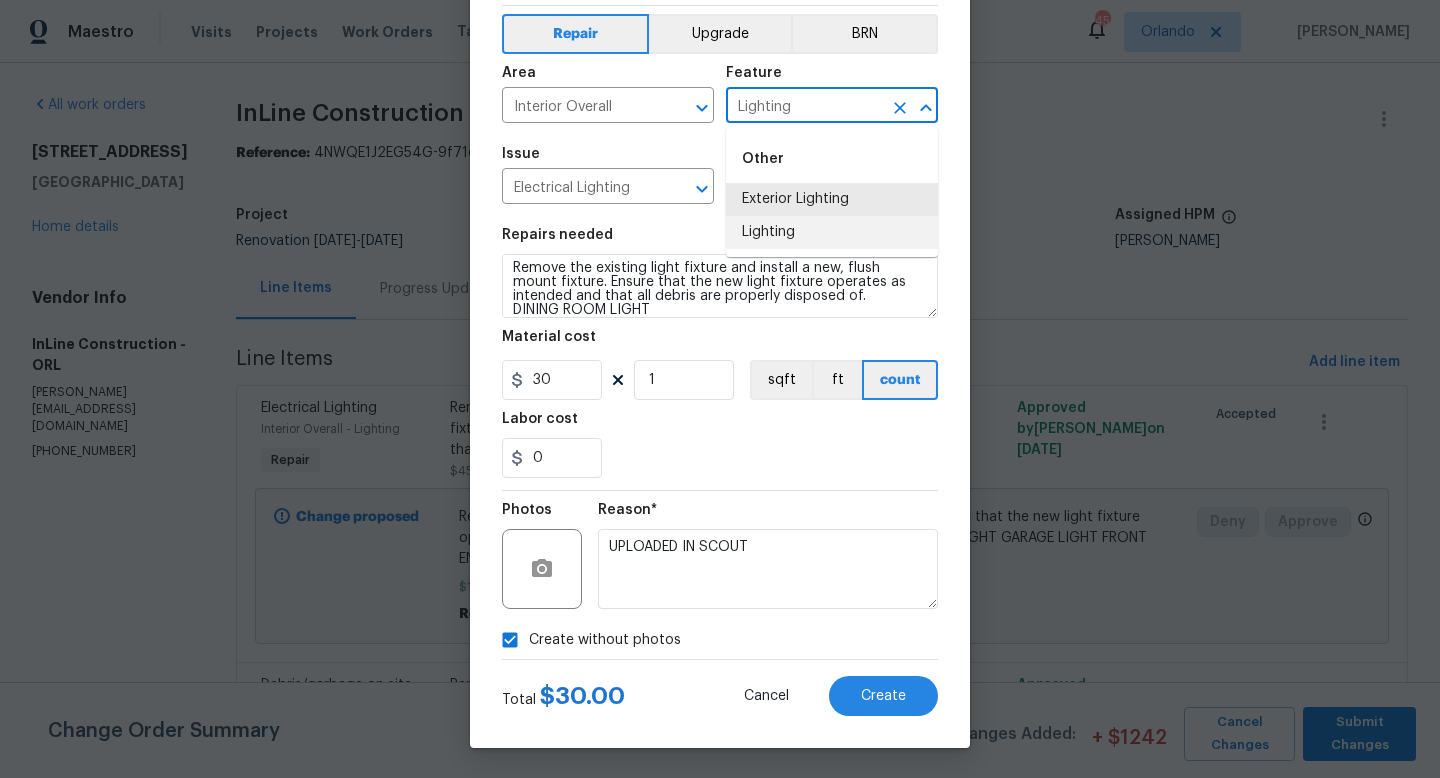 click on "Lighting" at bounding box center [832, 232] 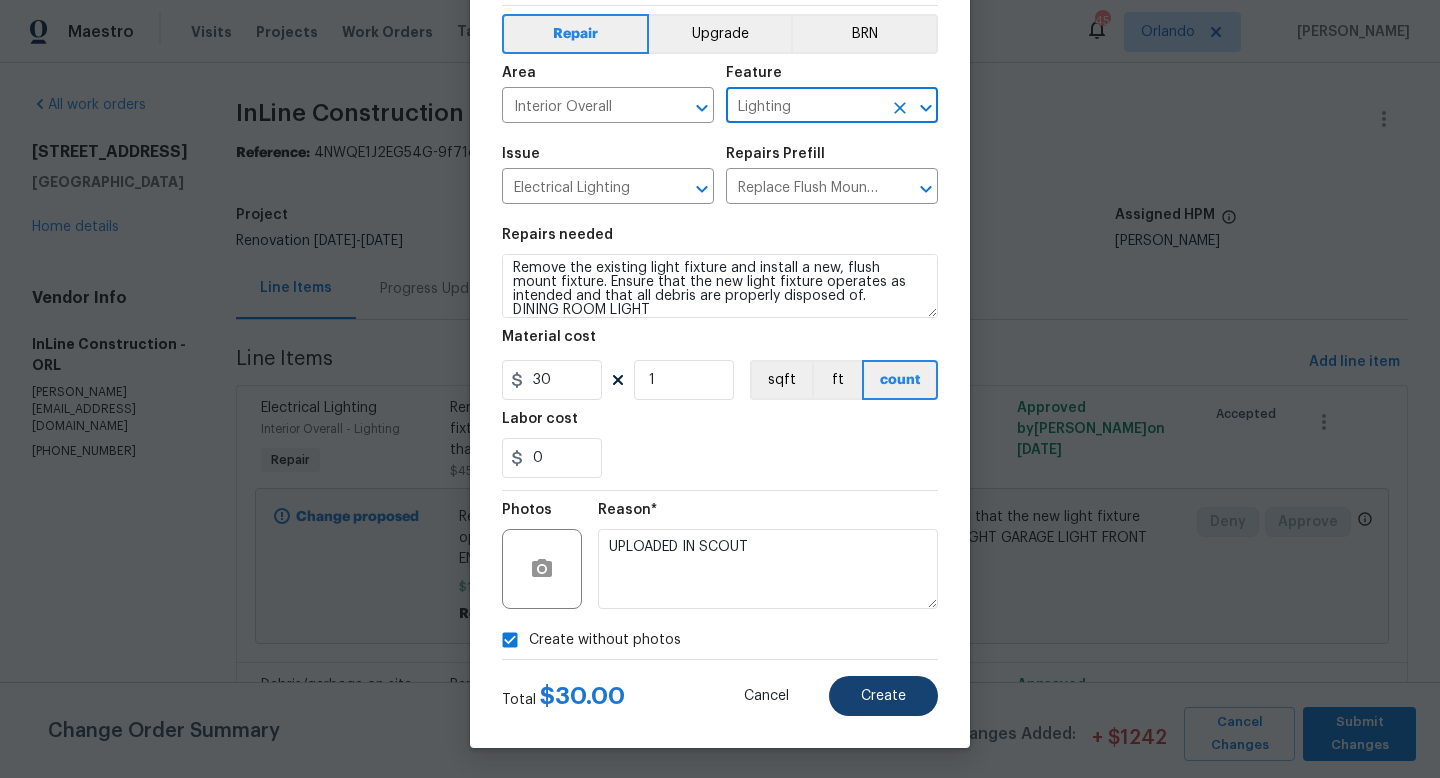 type on "Lighting" 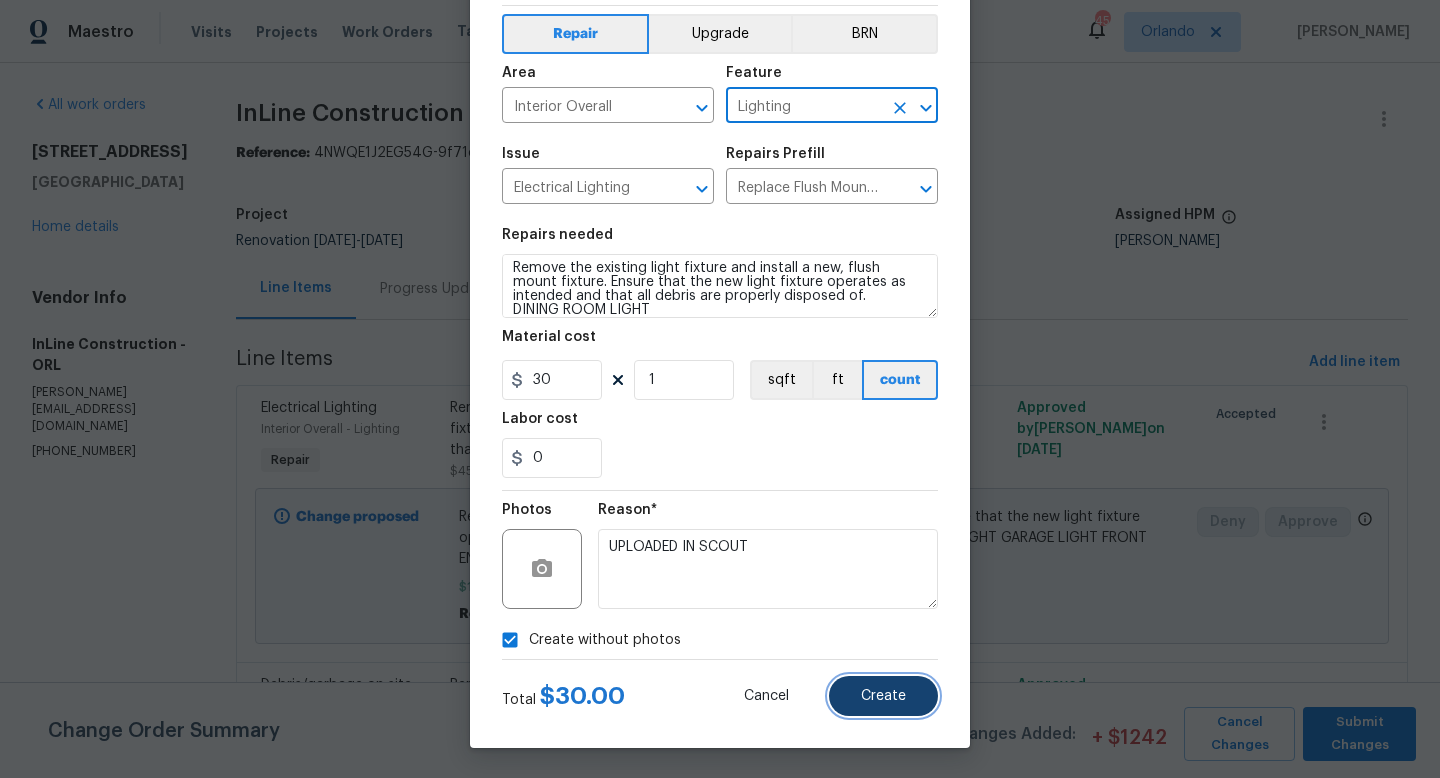 click on "Create" at bounding box center (883, 696) 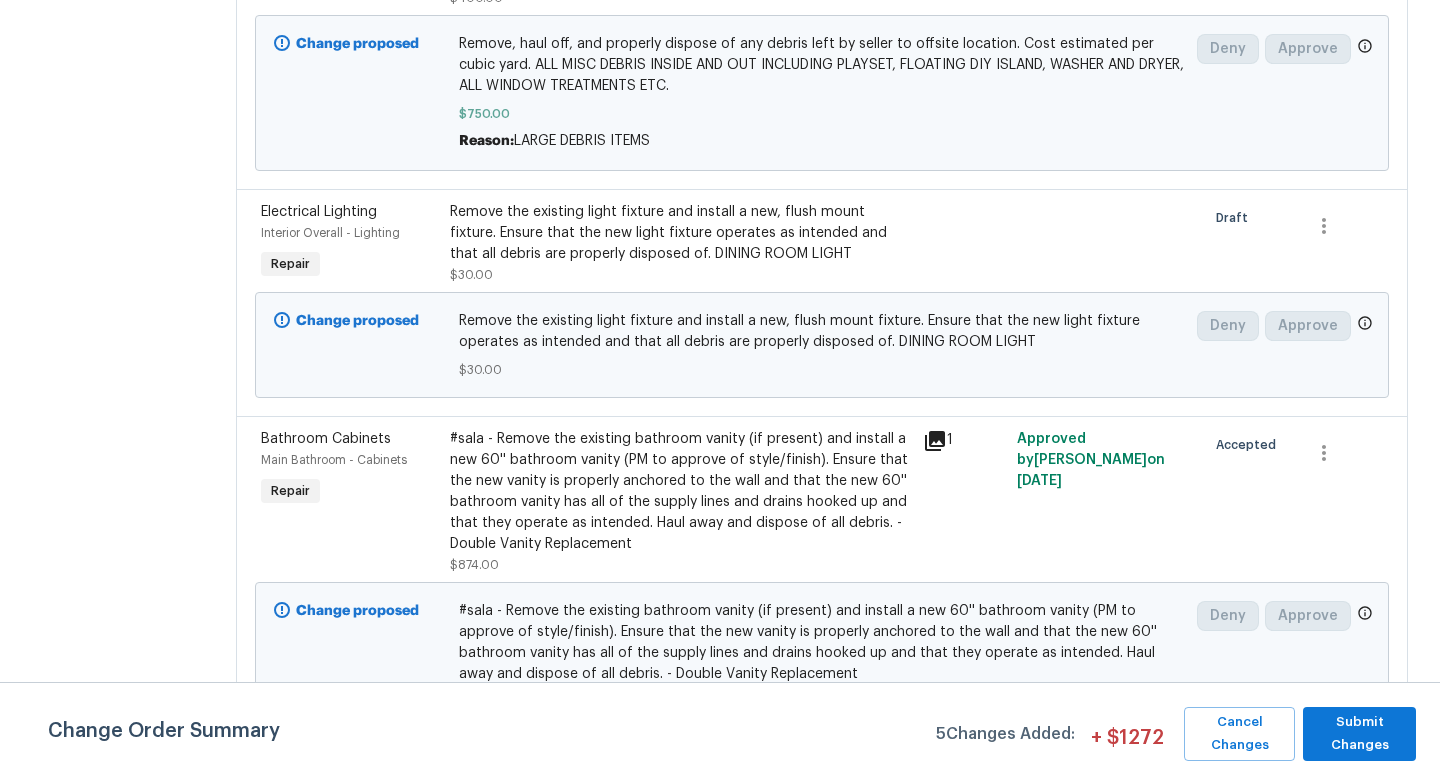 scroll, scrollTop: 772, scrollLeft: 0, axis: vertical 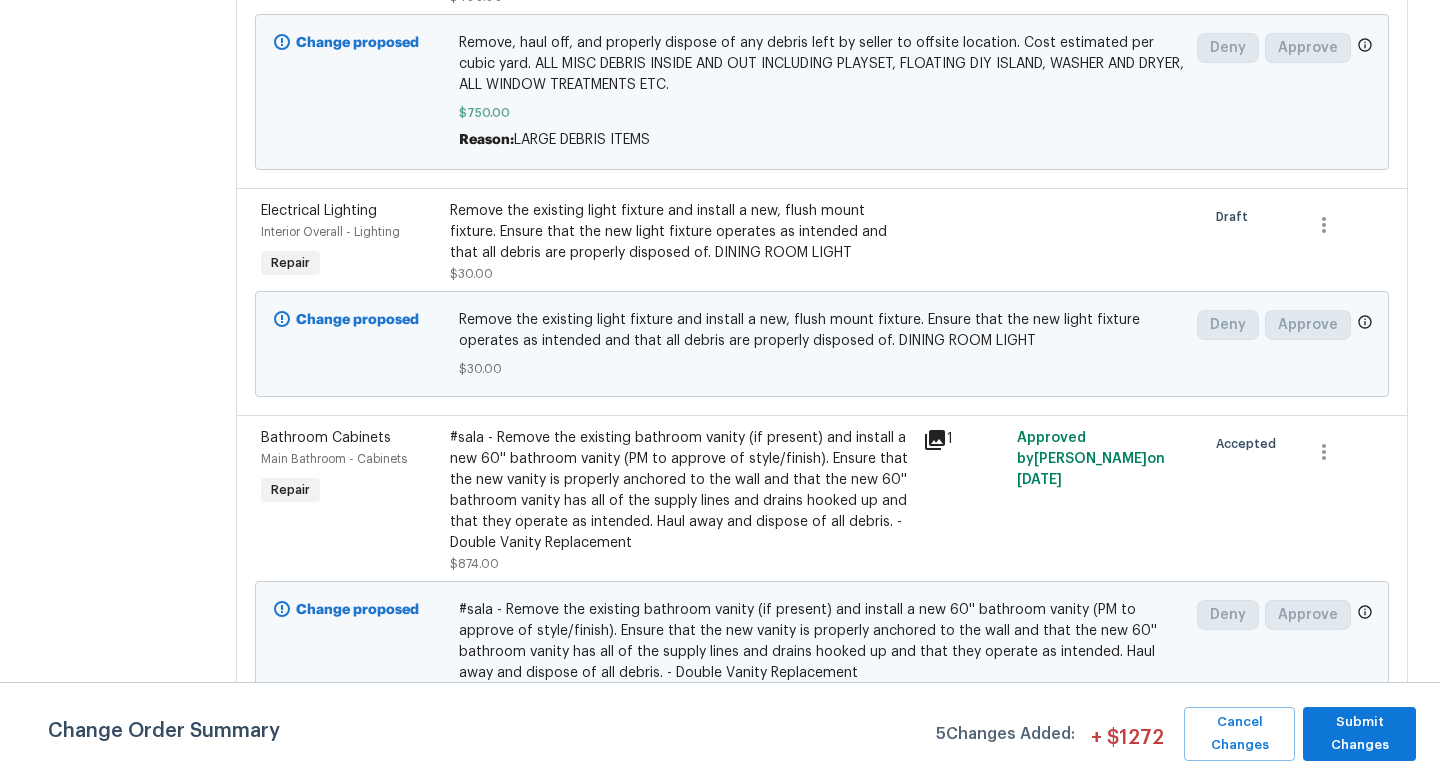 click on "Remove the existing light fixture and install a new, flush mount fixture. Ensure that the new light fixture operates as intended and that all debris are properly disposed of.
DINING ROOM LIGHT" at bounding box center (680, 232) 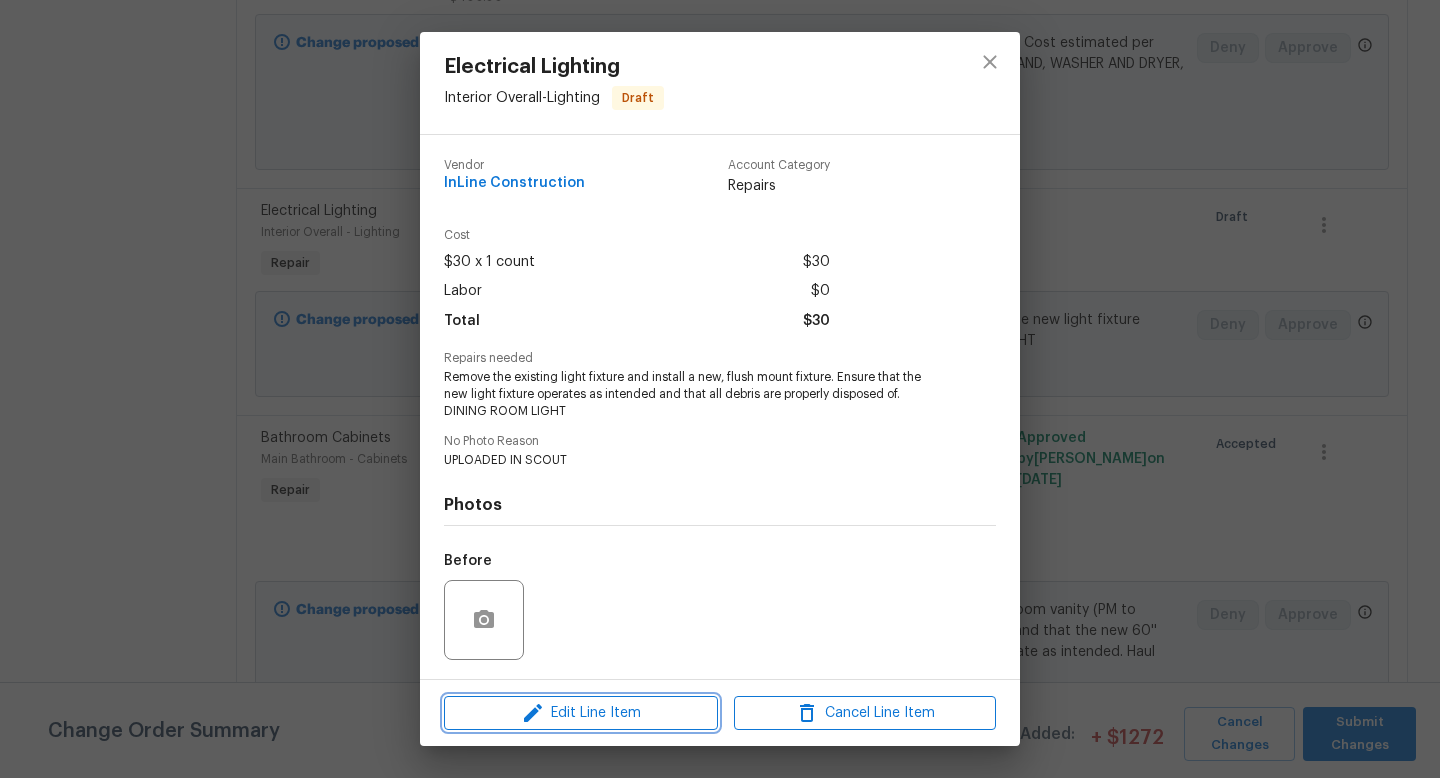 click on "Edit Line Item" at bounding box center [581, 713] 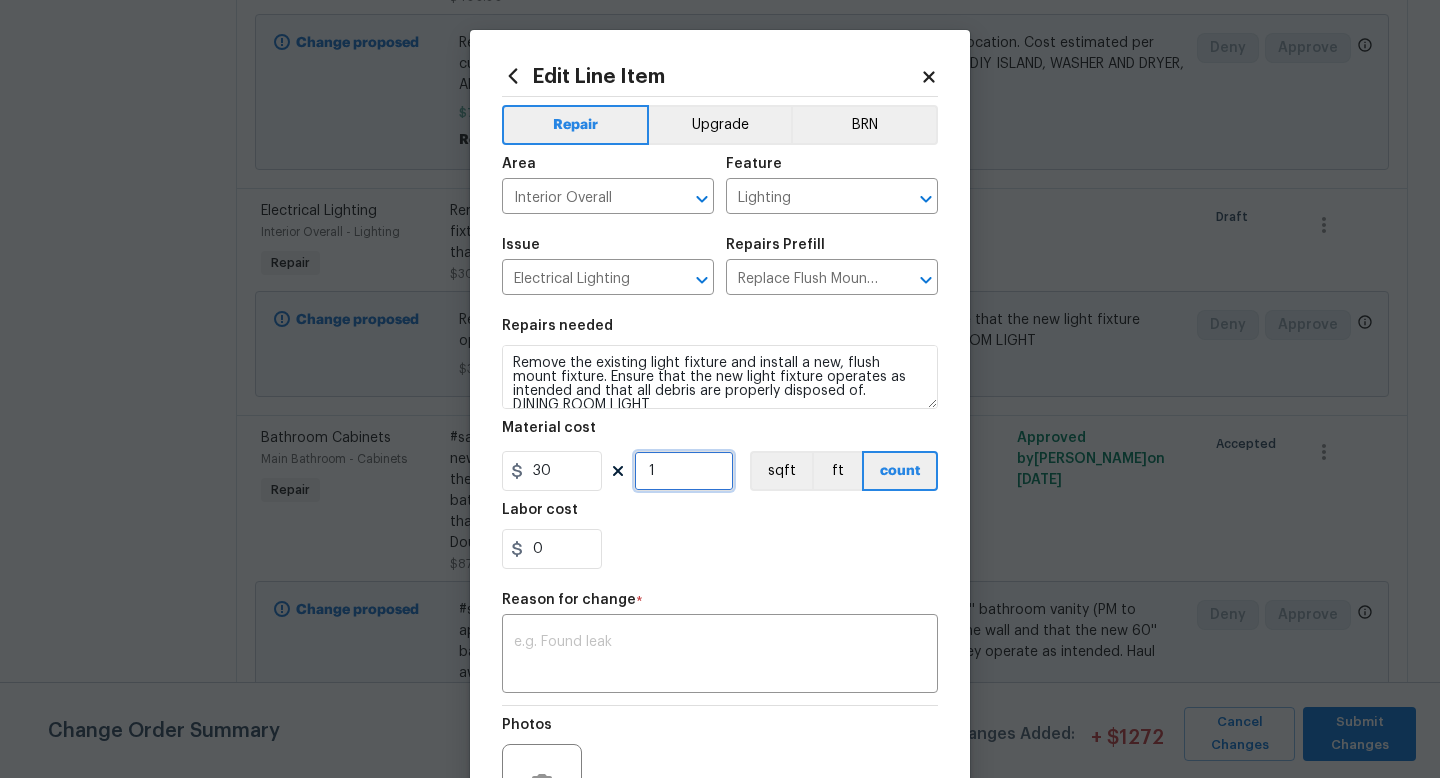 click on "1" at bounding box center [684, 471] 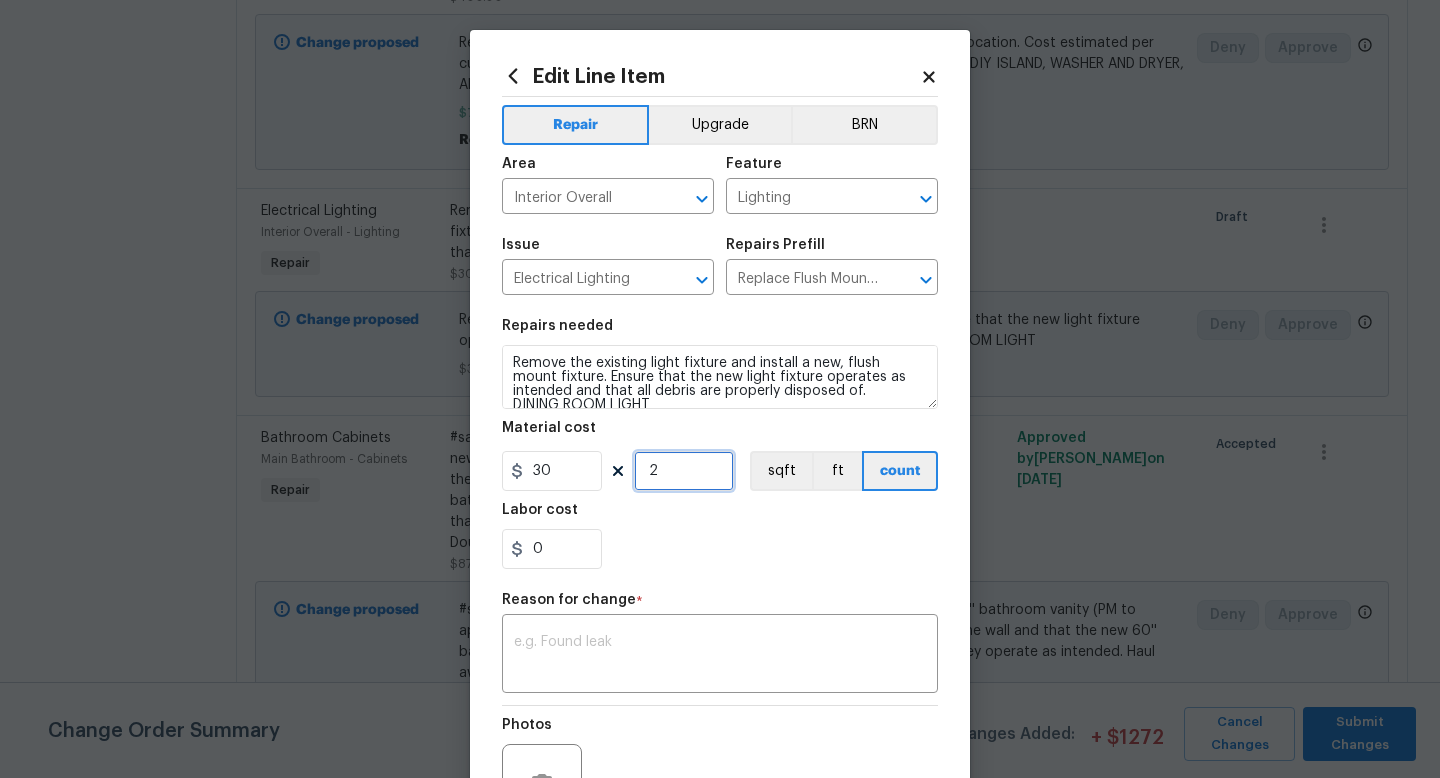 scroll, scrollTop: 14, scrollLeft: 0, axis: vertical 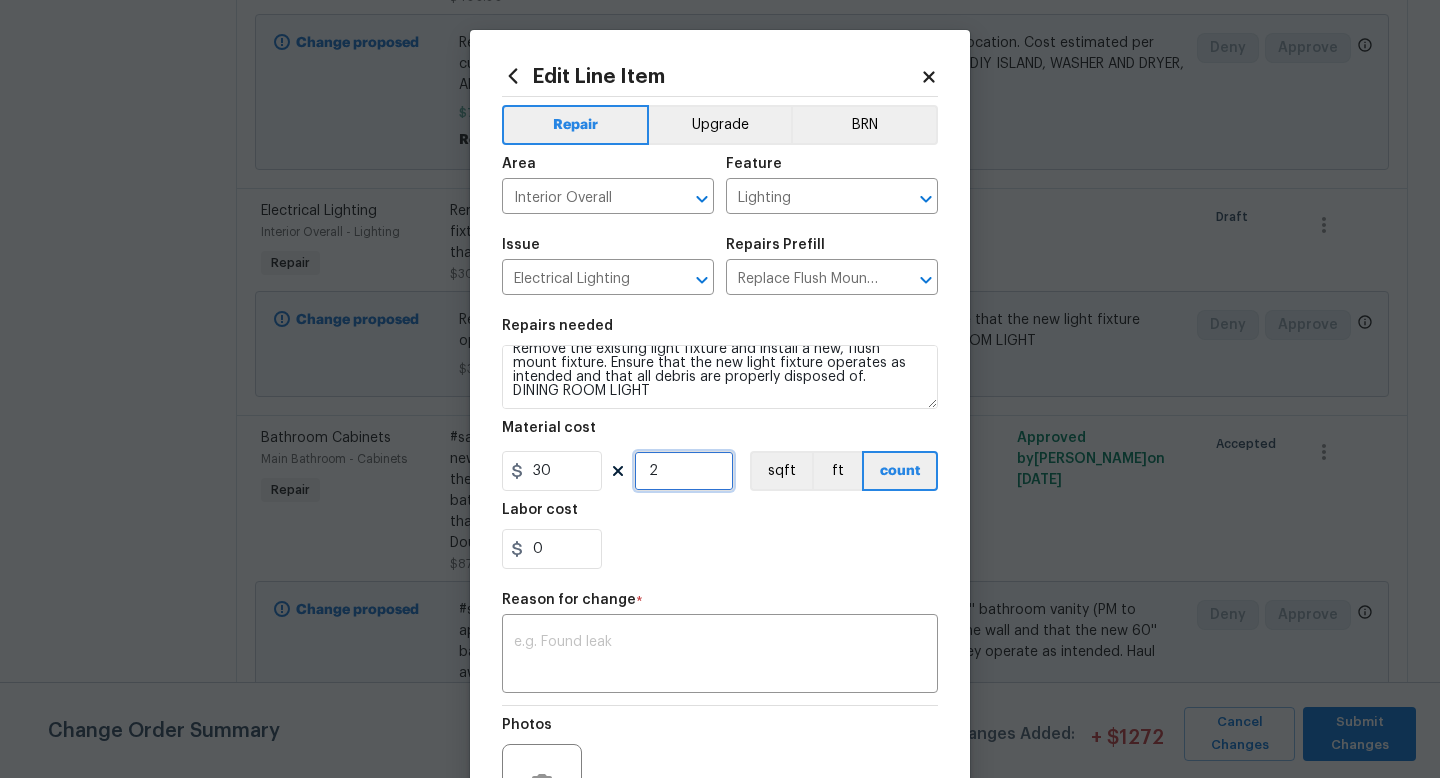 type on "2" 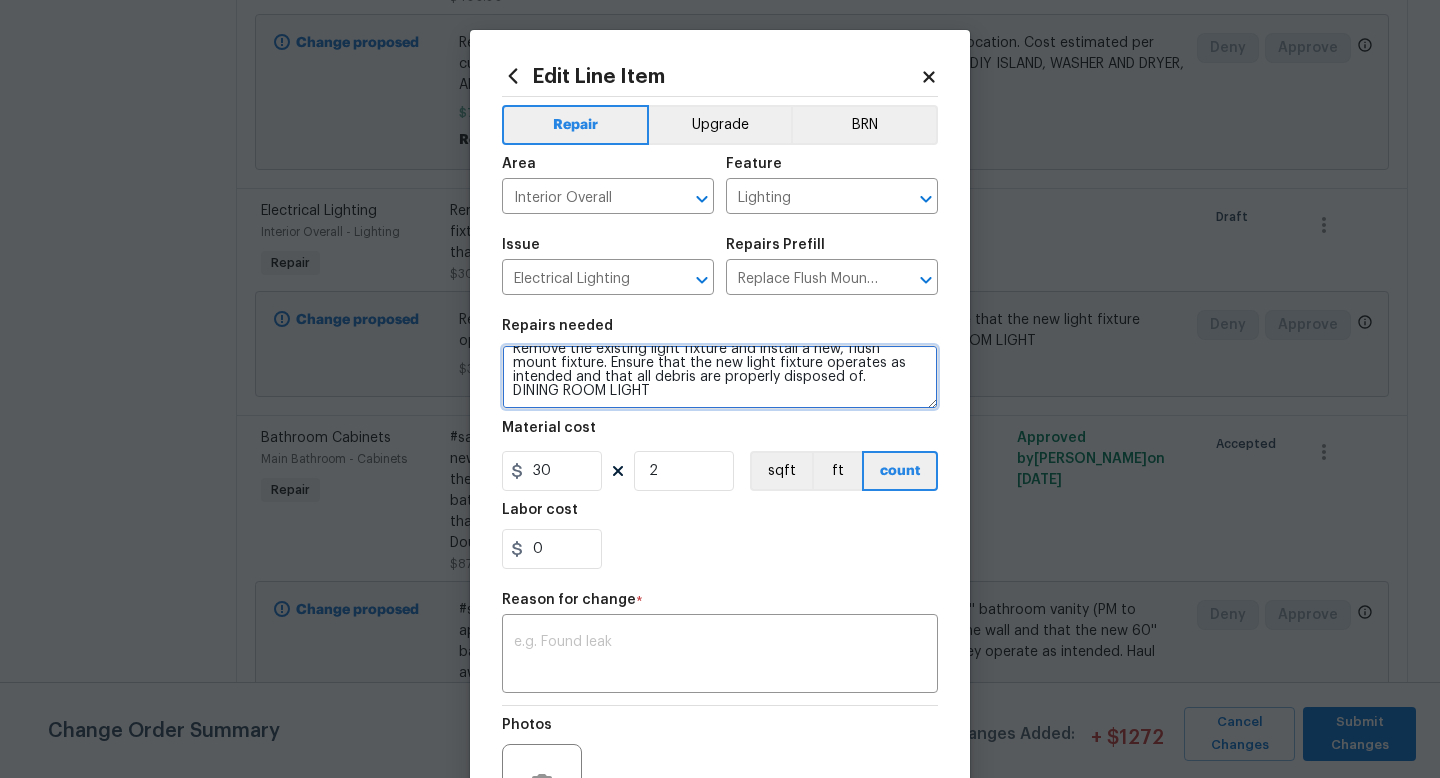 click on "Remove the existing light fixture and install a new, flush mount fixture. Ensure that the new light fixture operates as intended and that all debris are properly disposed of.
DINING ROOM LIGHT" at bounding box center [720, 377] 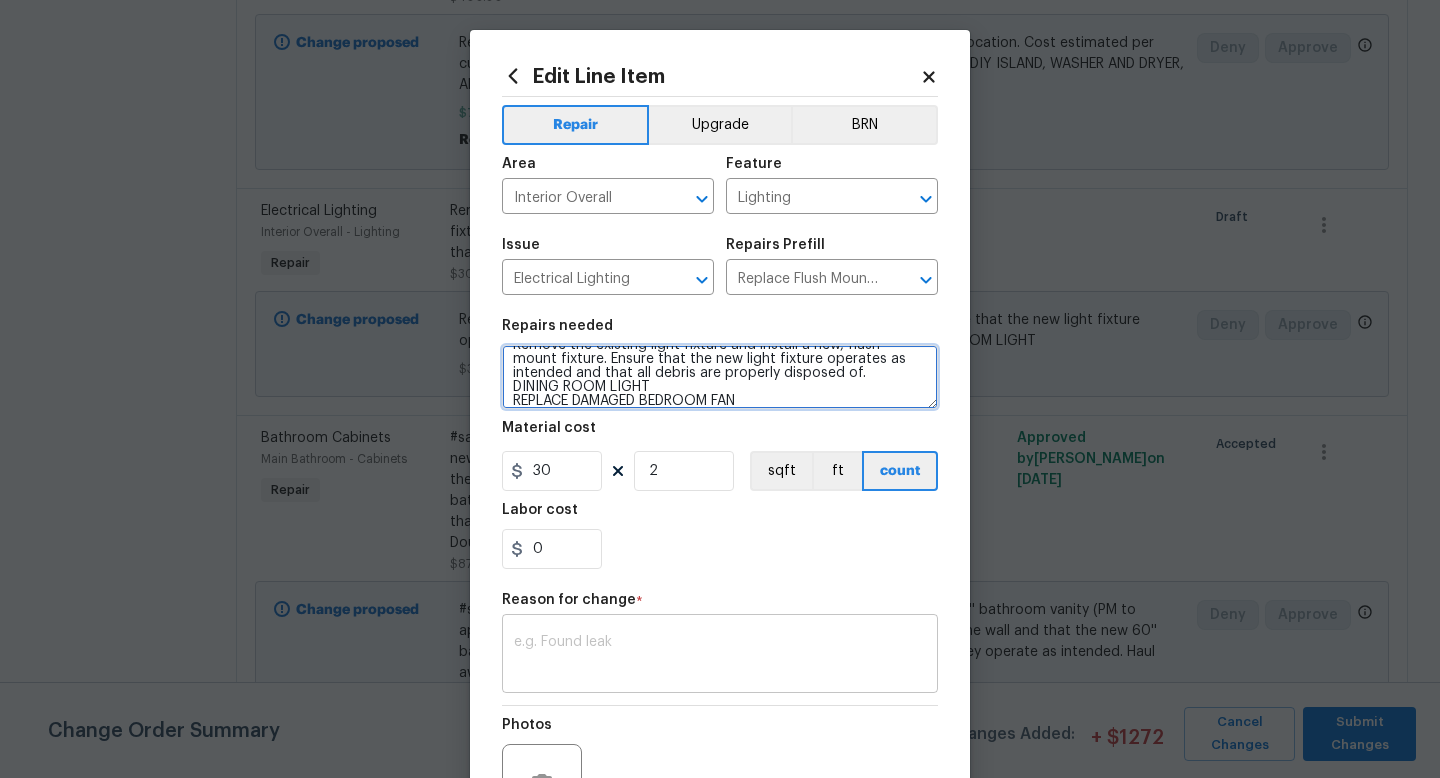 type on "Remove the existing light fixture and install a new, flush mount fixture. Ensure that the new light fixture operates as intended and that all debris are properly disposed of.
DINING ROOM LIGHT
REPLACE DAMAGED BEDROOM FAN" 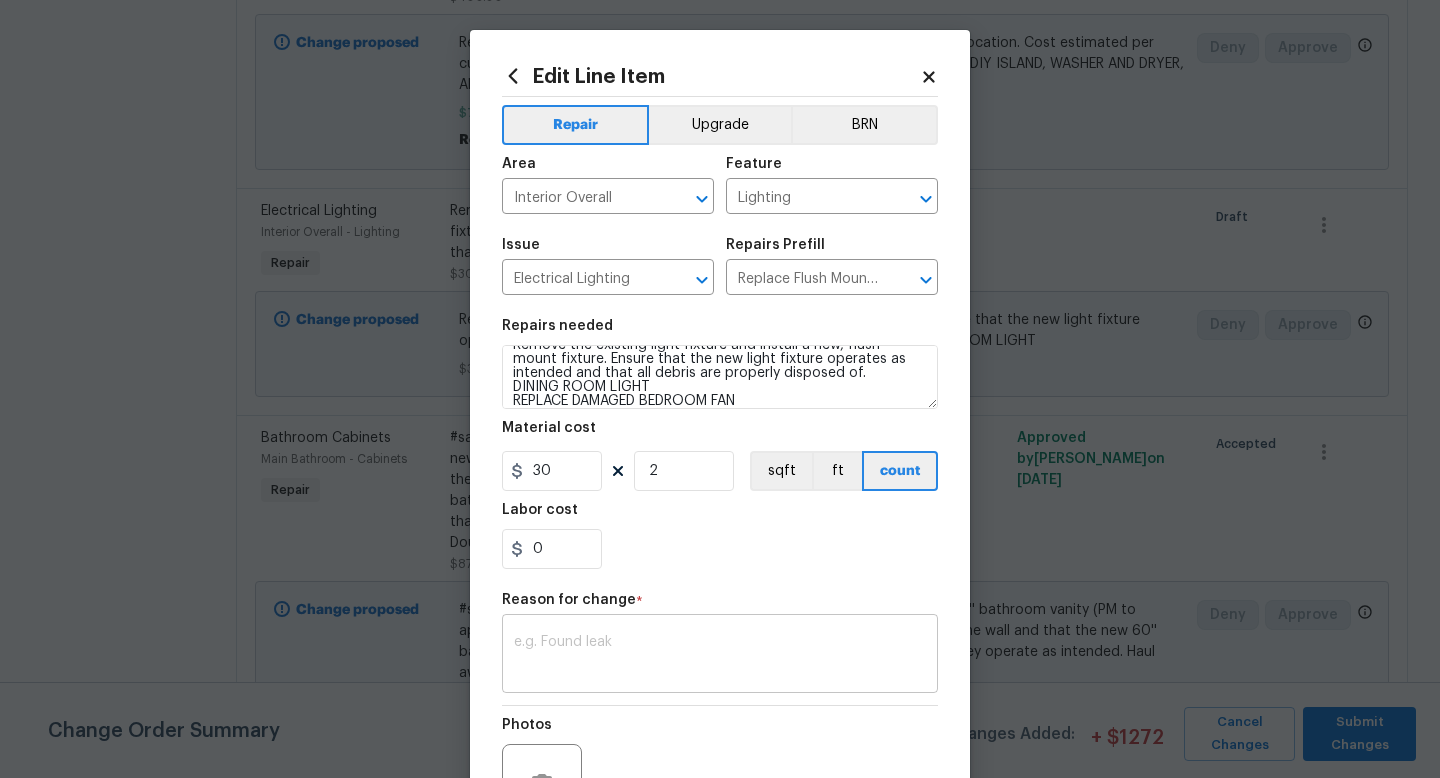 click on "x ​" at bounding box center [720, 656] 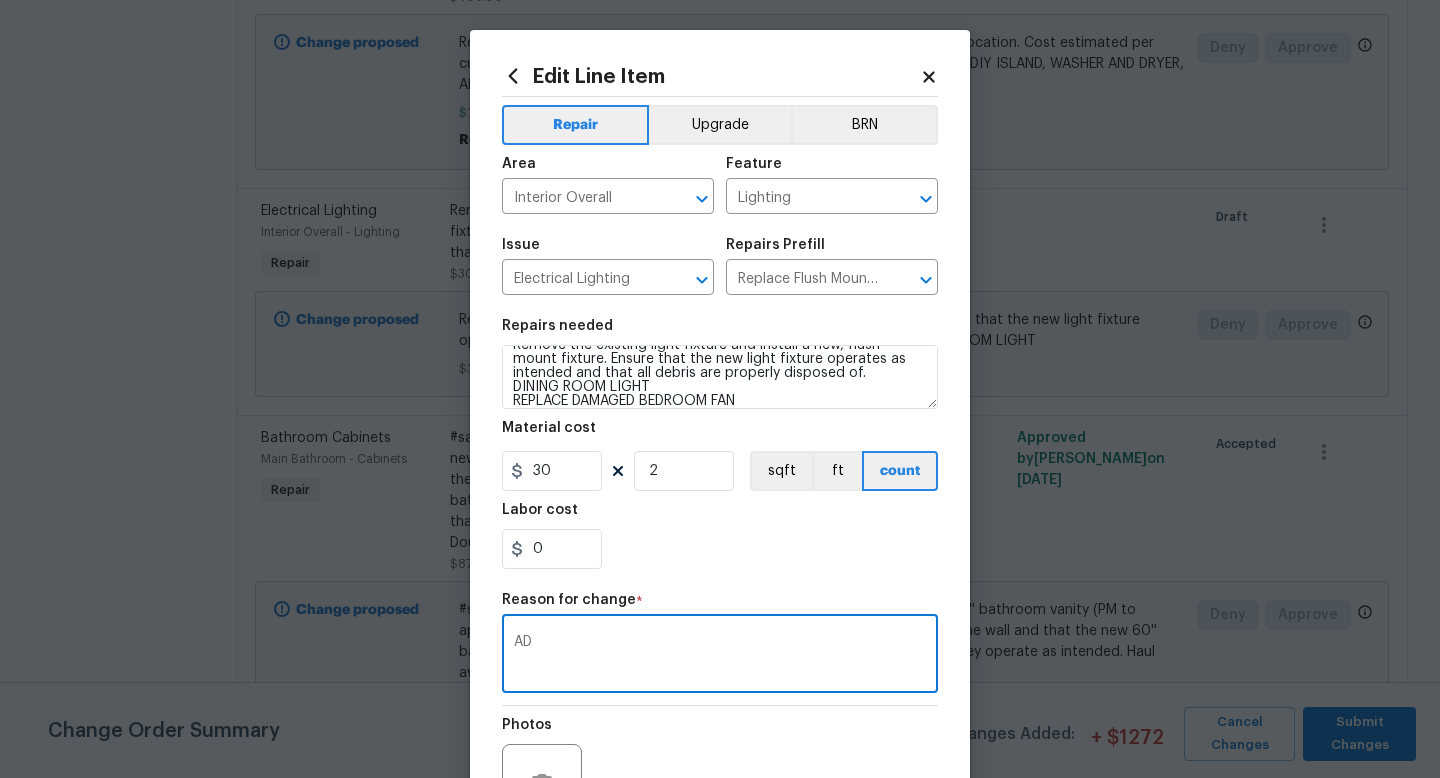 type on "A" 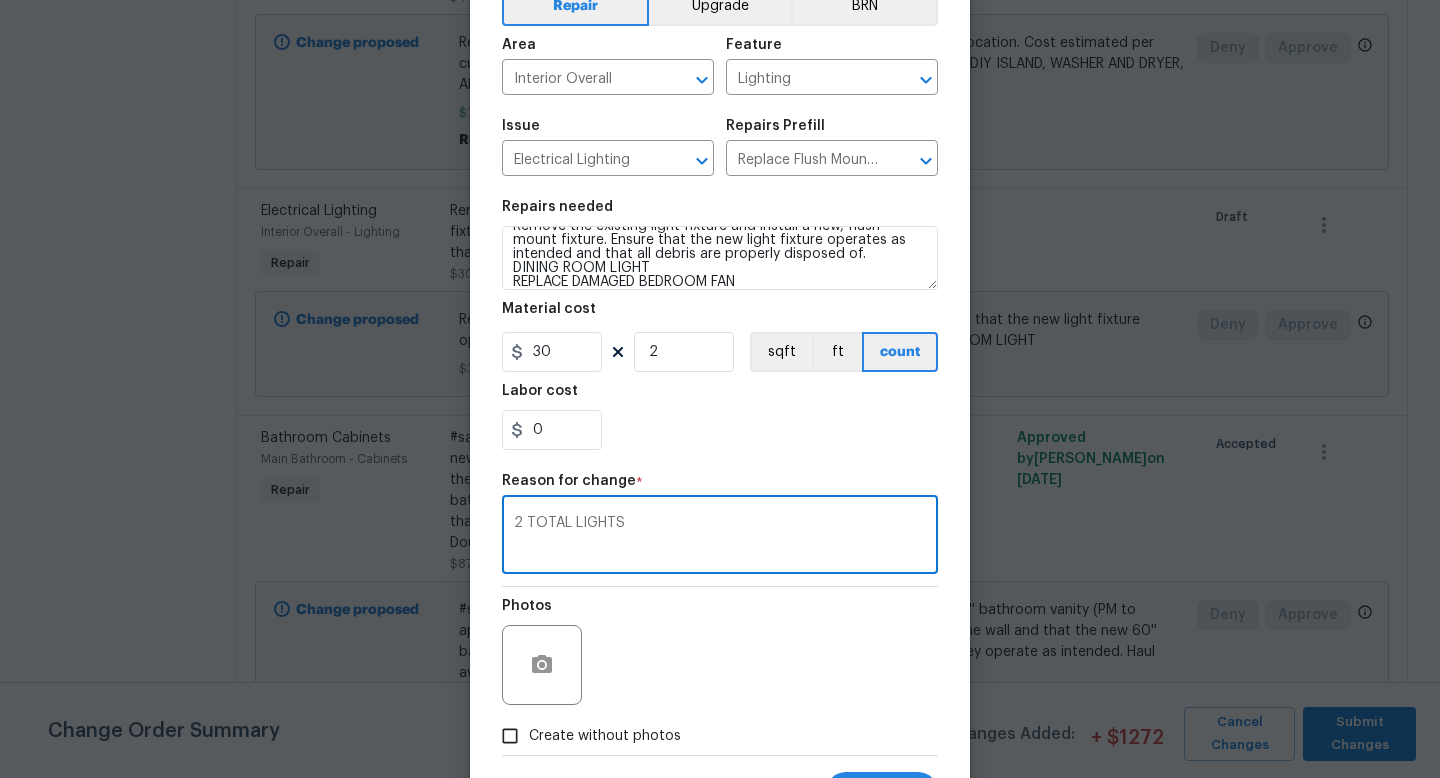 scroll, scrollTop: 177, scrollLeft: 0, axis: vertical 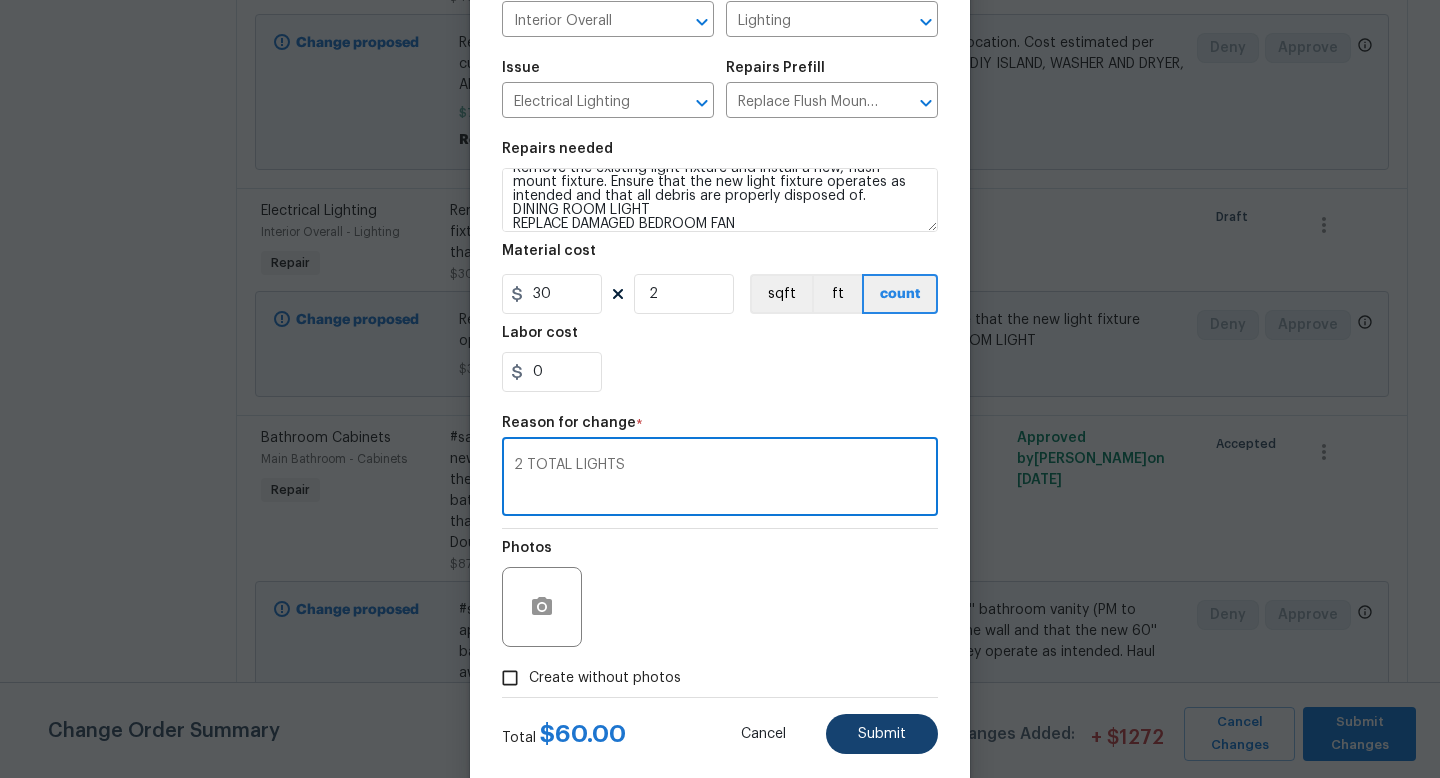 type on "2 TOTAL LIGHTS" 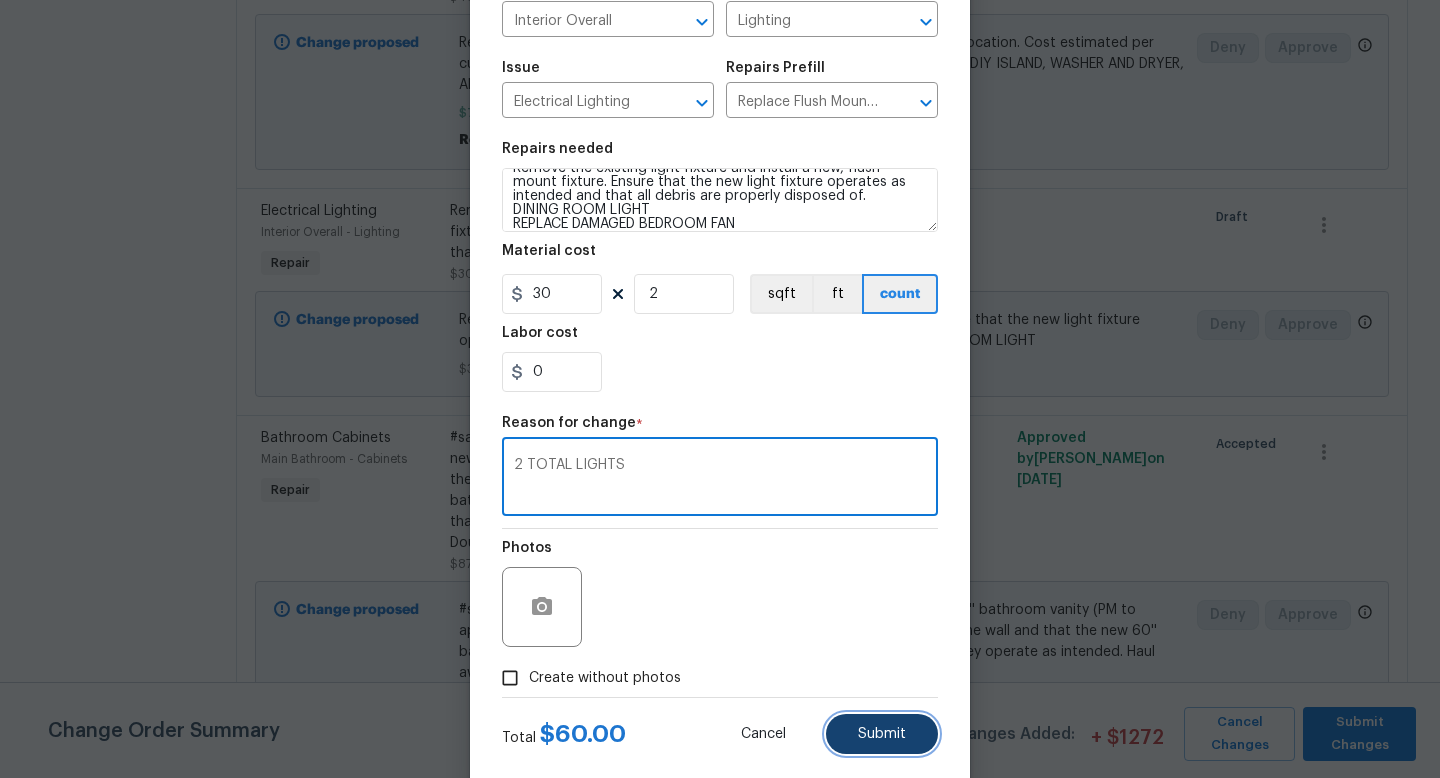 click on "Submit" at bounding box center [882, 734] 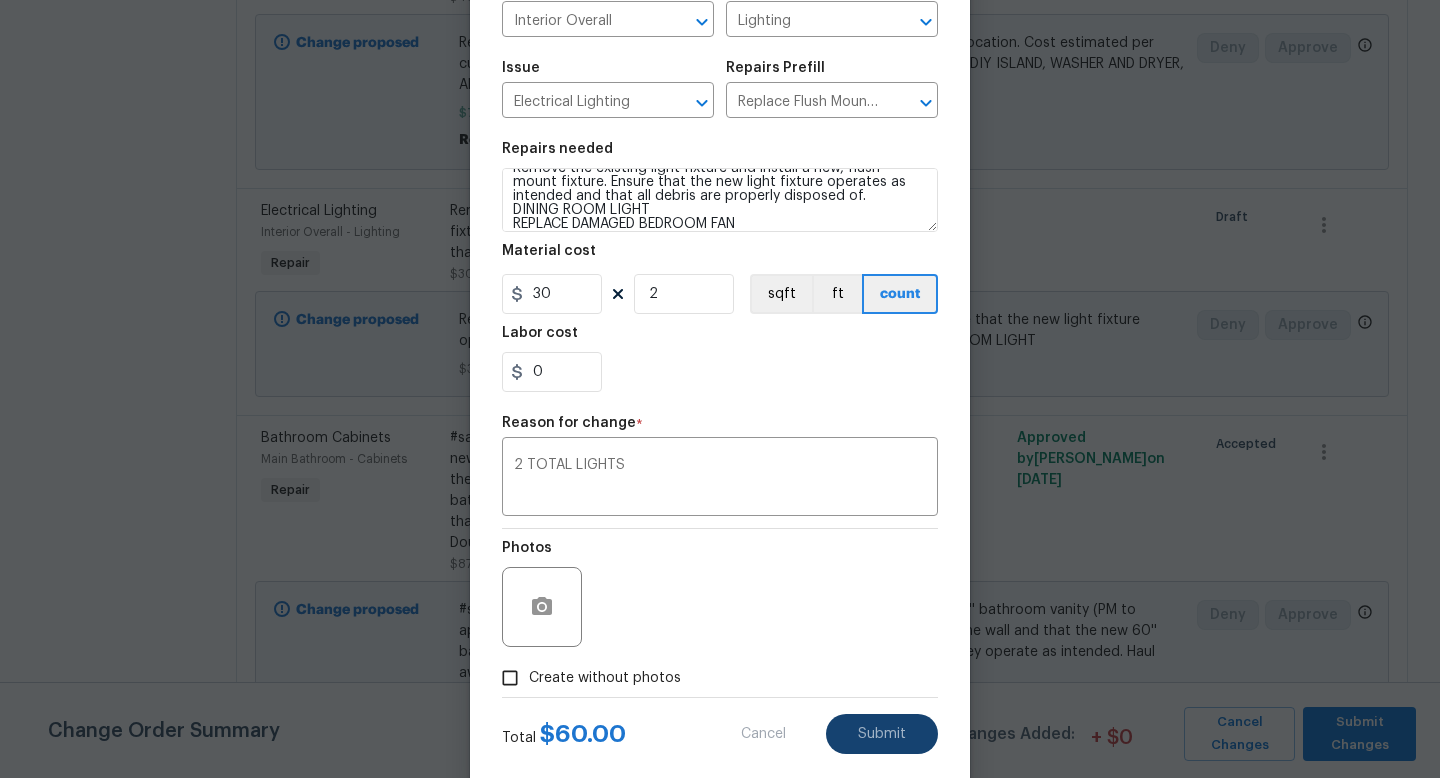 type on "Remove the existing light fixture and install a new, flush mount fixture. Ensure that the new light fixture operates as intended and that all debris are properly disposed of.
DINING ROOM LIGHT" 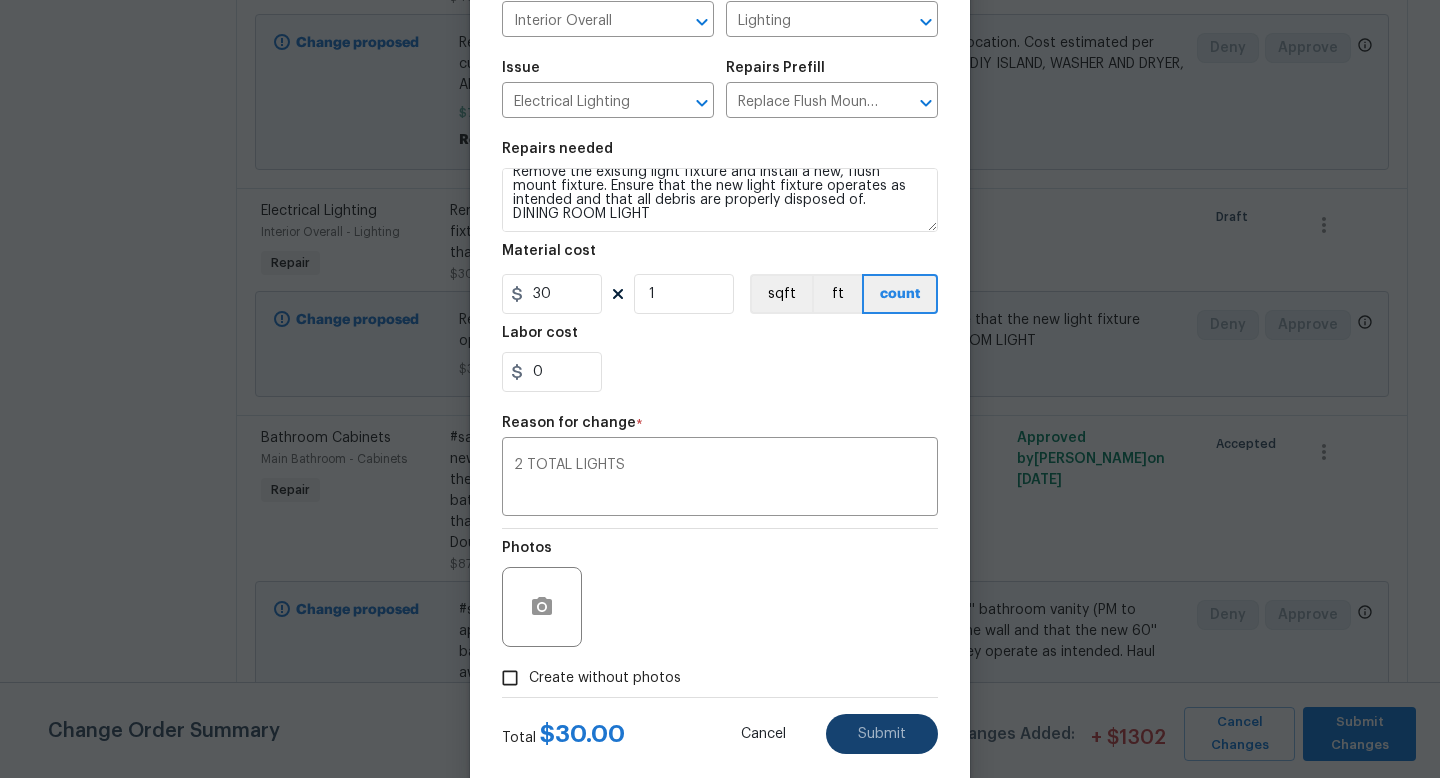 scroll, scrollTop: 14, scrollLeft: 0, axis: vertical 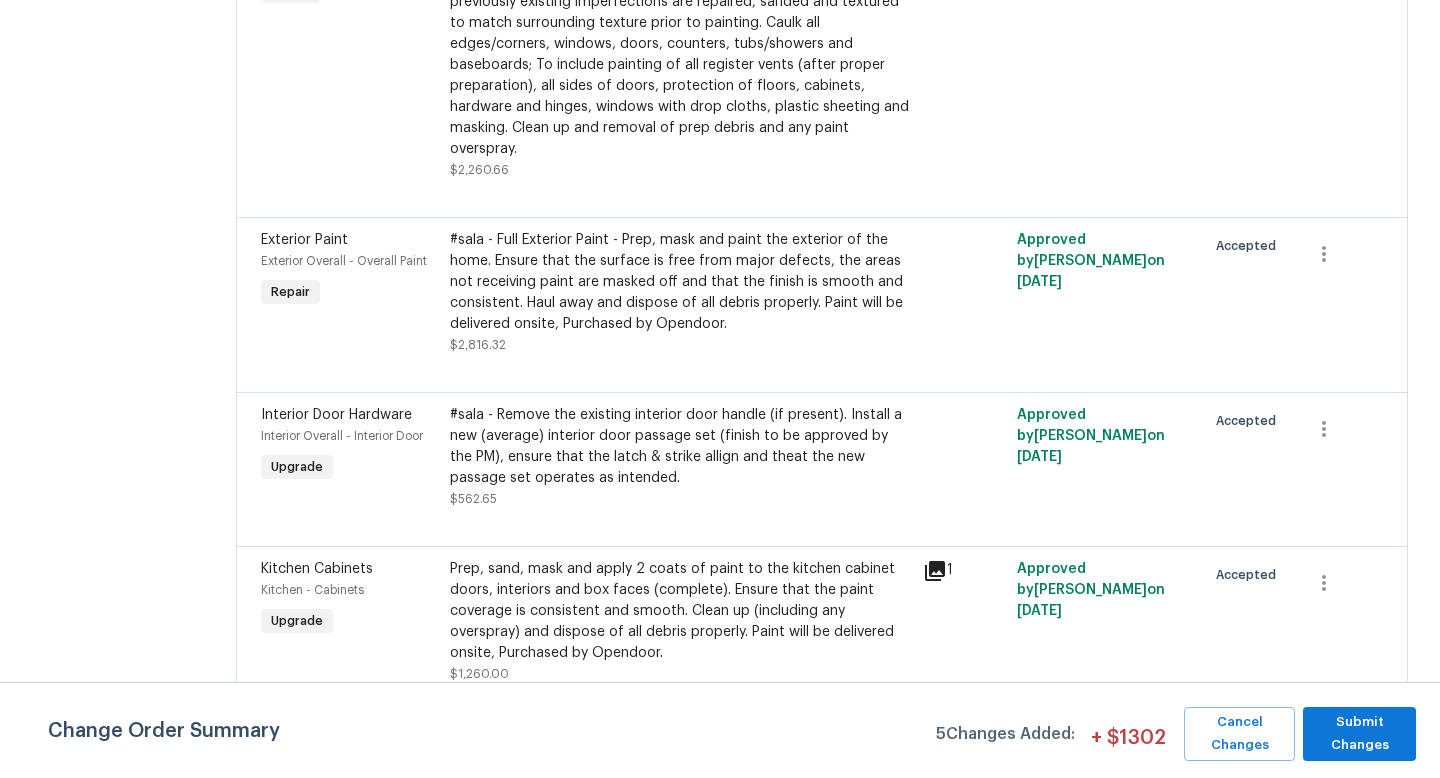 click on "Prep, sand, mask and apply 2 coats of paint to the kitchen cabinet doors, interiors and box faces (complete). Ensure that the paint coverage is consistent and smooth. Clean up (including any overspray) and dispose of all debris properly. Paint will be delivered onsite, Purchased by Opendoor." at bounding box center [680, 611] 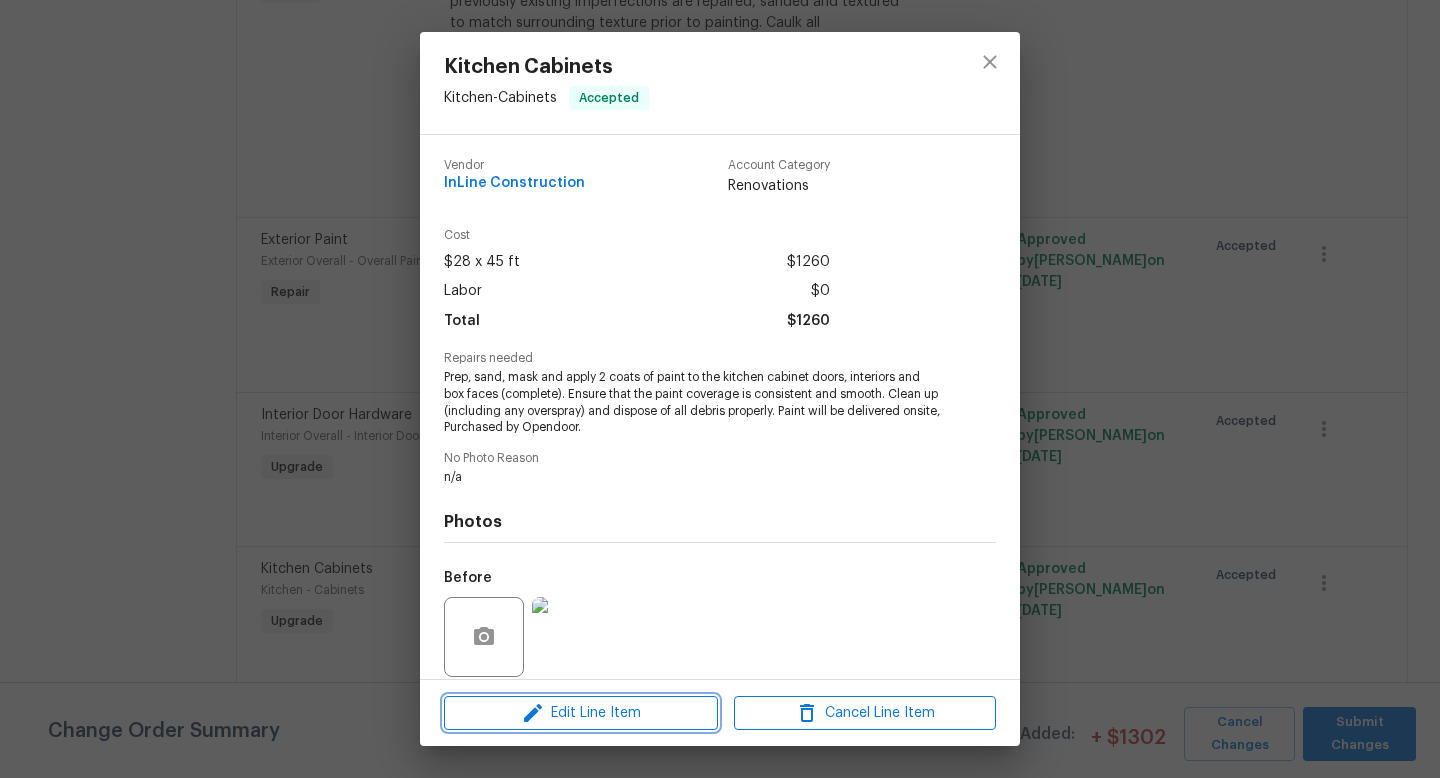 click on "Edit Line Item" at bounding box center (581, 713) 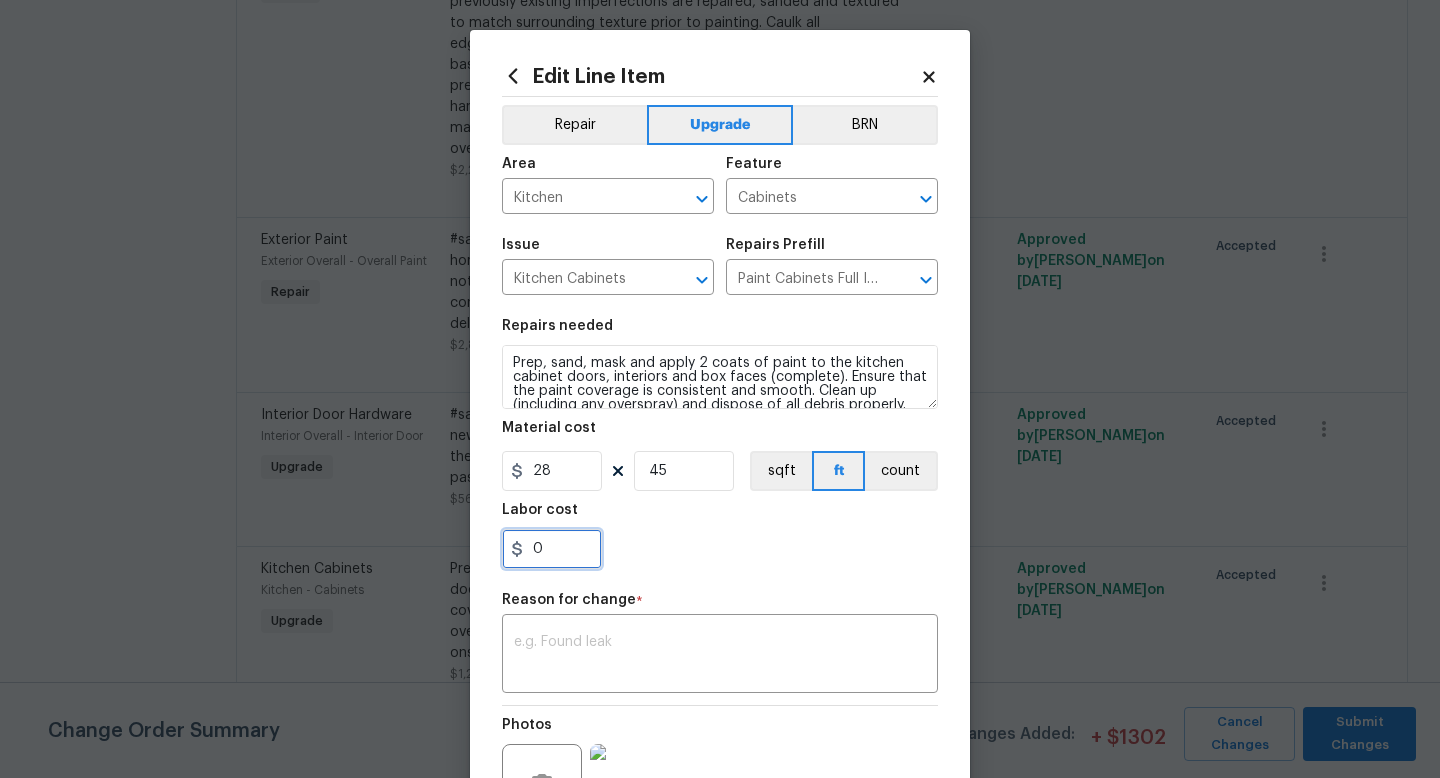click on "0" at bounding box center [552, 549] 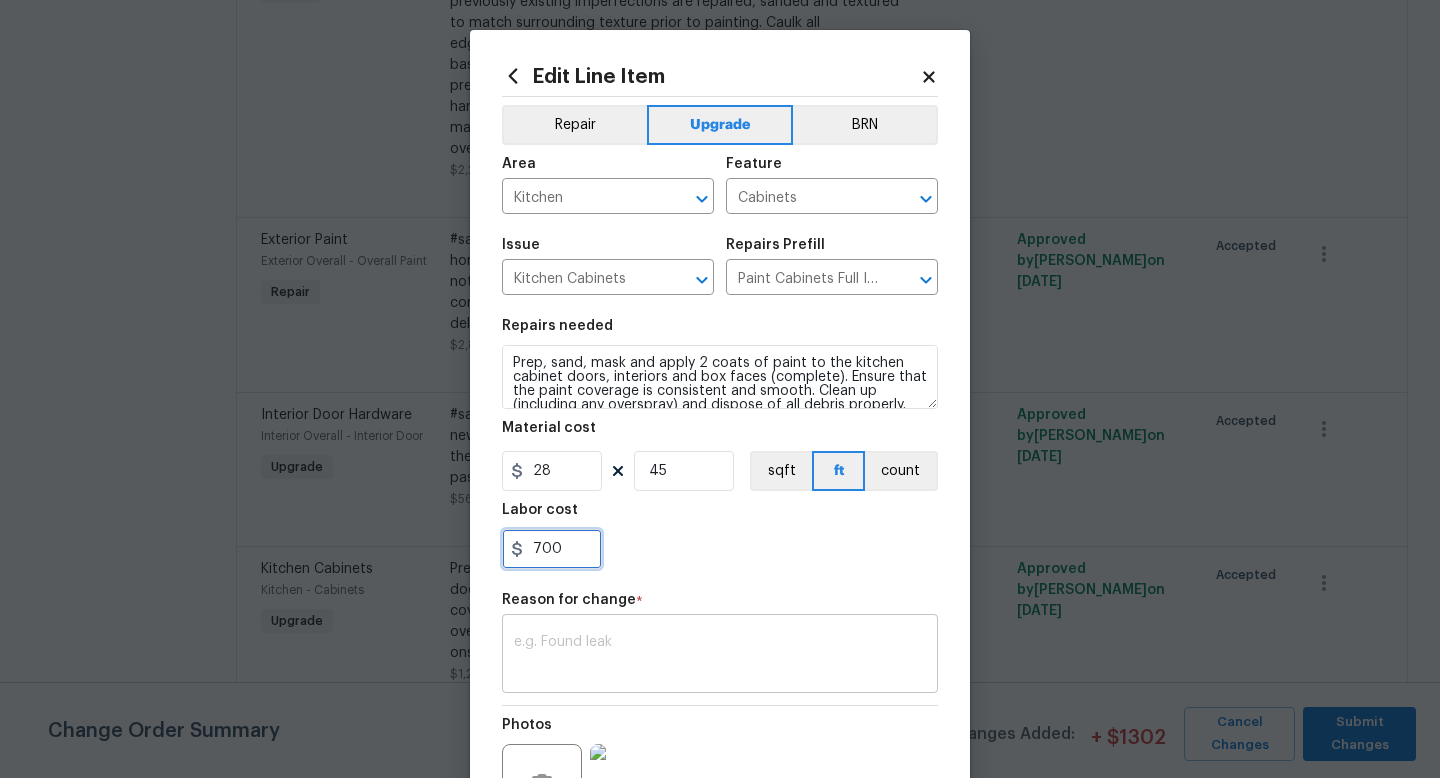 type on "700" 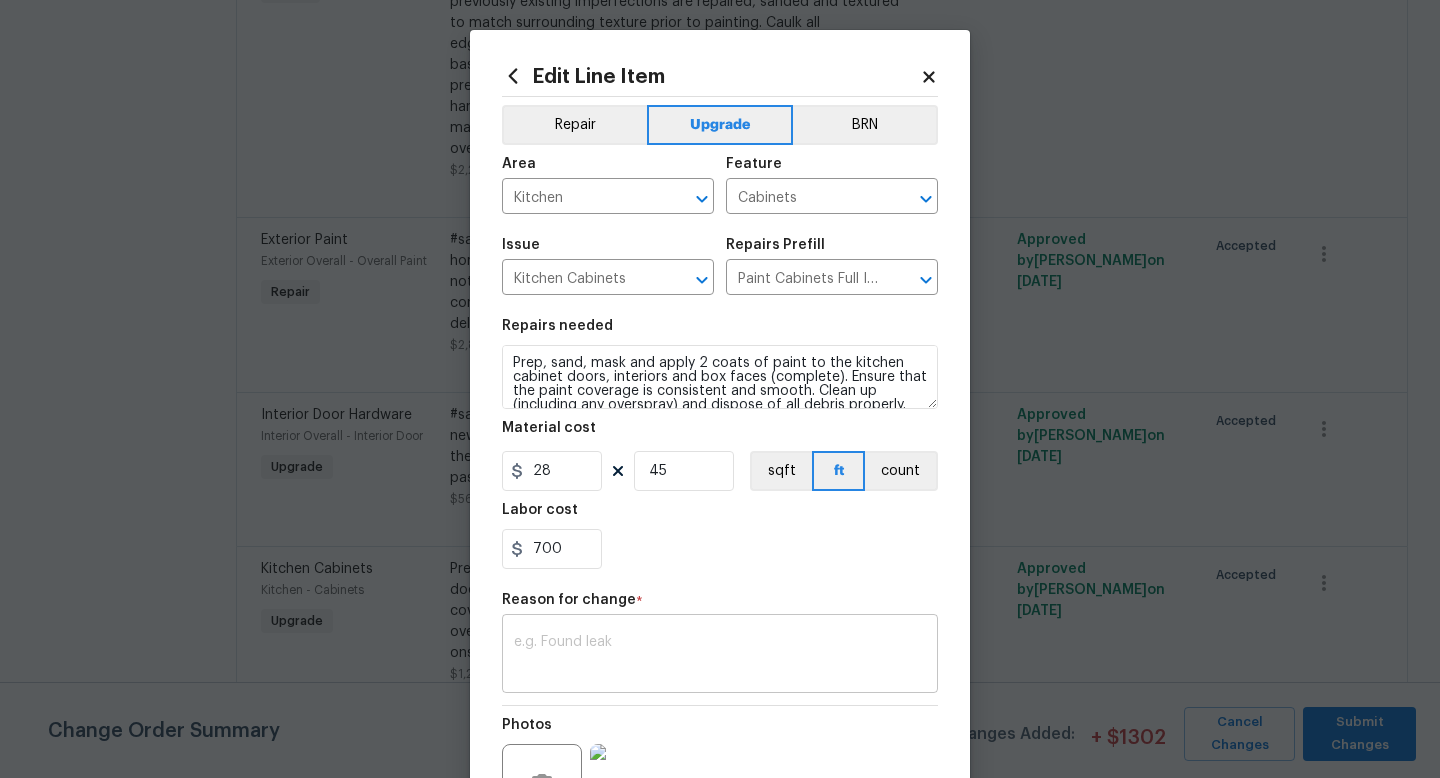 click at bounding box center (720, 656) 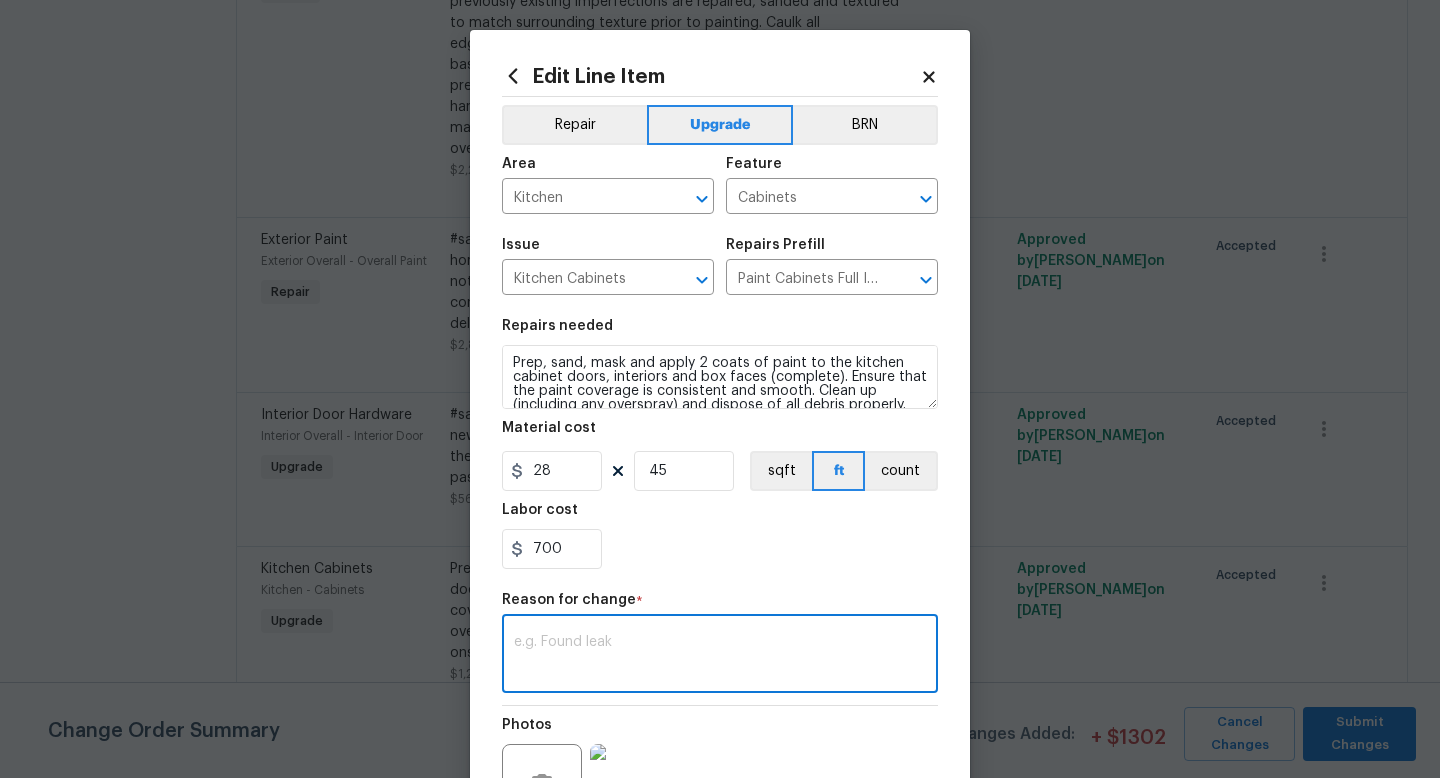 scroll, scrollTop: 28, scrollLeft: 0, axis: vertical 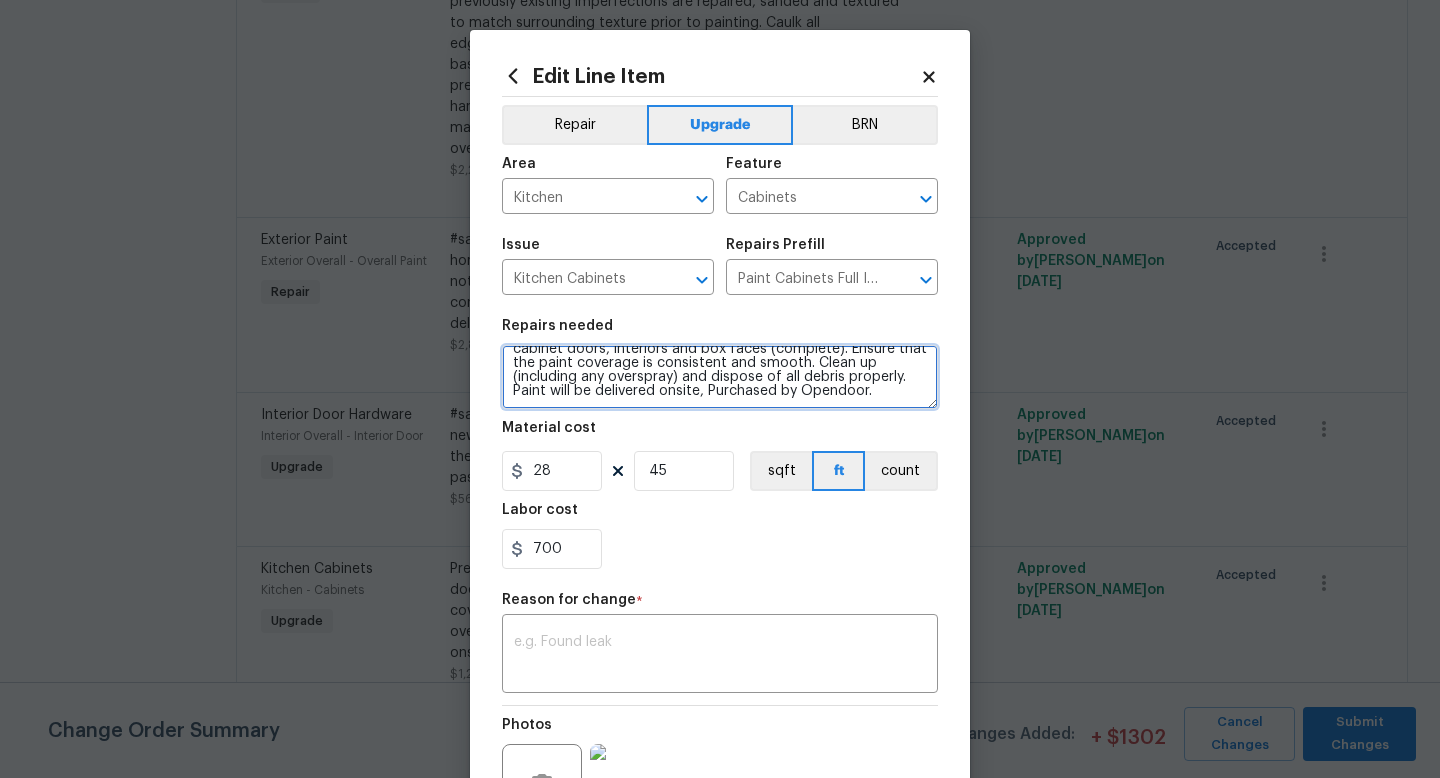 click on "Prep, sand, mask and apply 2 coats of paint to the kitchen cabinet doors, interiors and box faces (complete). Ensure that the paint coverage is consistent and smooth. Clean up (including any overspray) and dispose of all debris properly. Paint will be delivered onsite, Purchased by Opendoor." at bounding box center (720, 377) 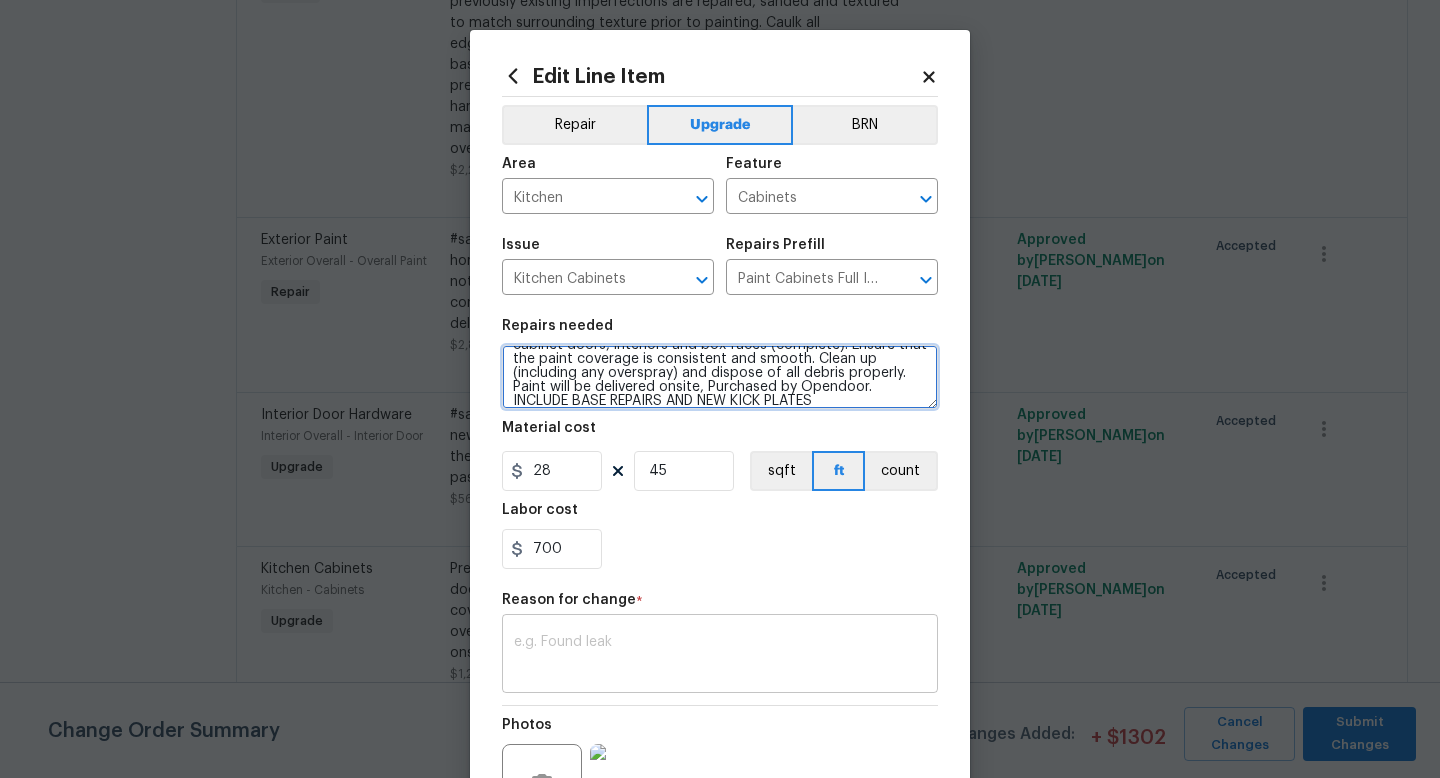 type on "Prep, sand, mask and apply 2 coats of paint to the kitchen cabinet doors, interiors and box faces (complete). Ensure that the paint coverage is consistent and smooth. Clean up (including any overspray) and dispose of all debris properly. Paint will be delivered onsite, Purchased by Opendoor.
INCLUDE BASE REPAIRS AND NEW KICK PLATES" 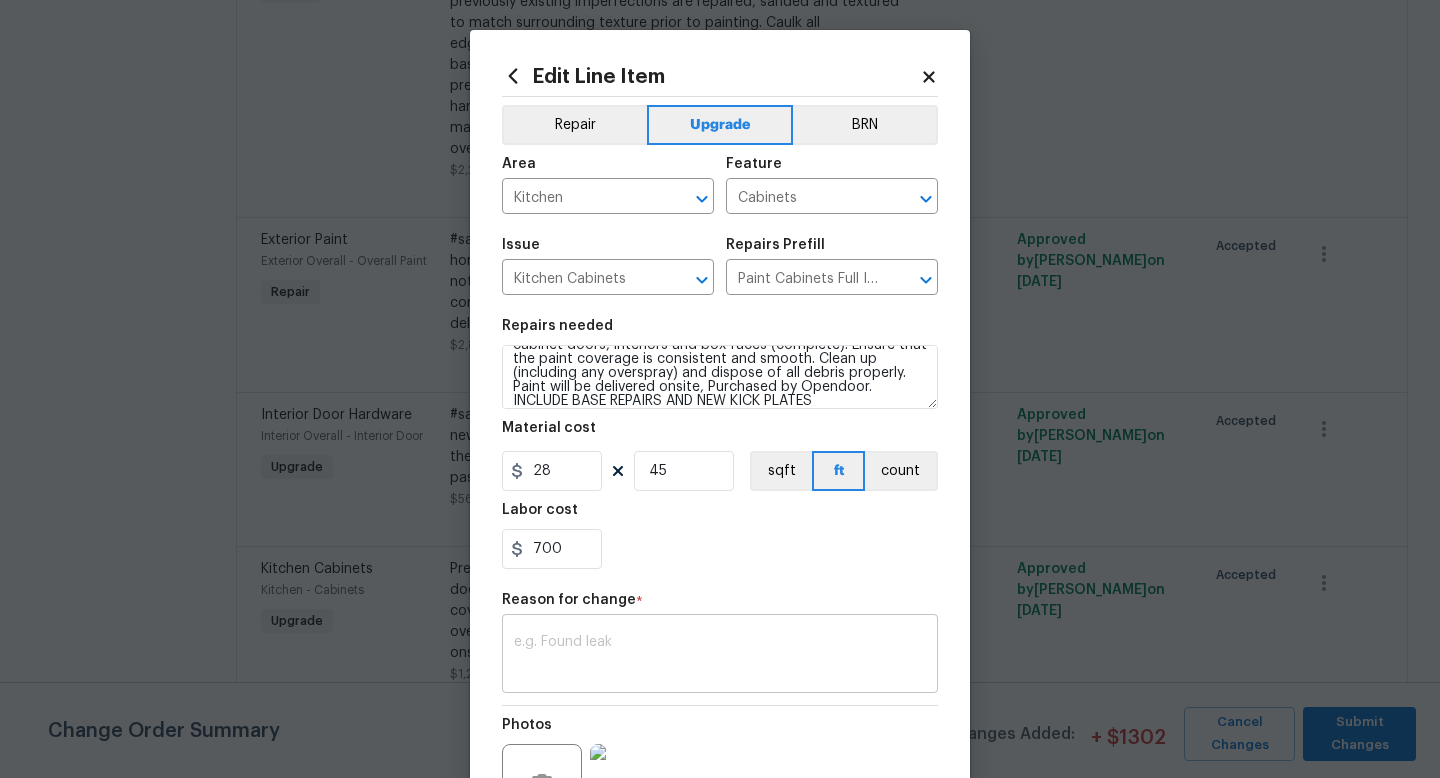click at bounding box center (720, 656) 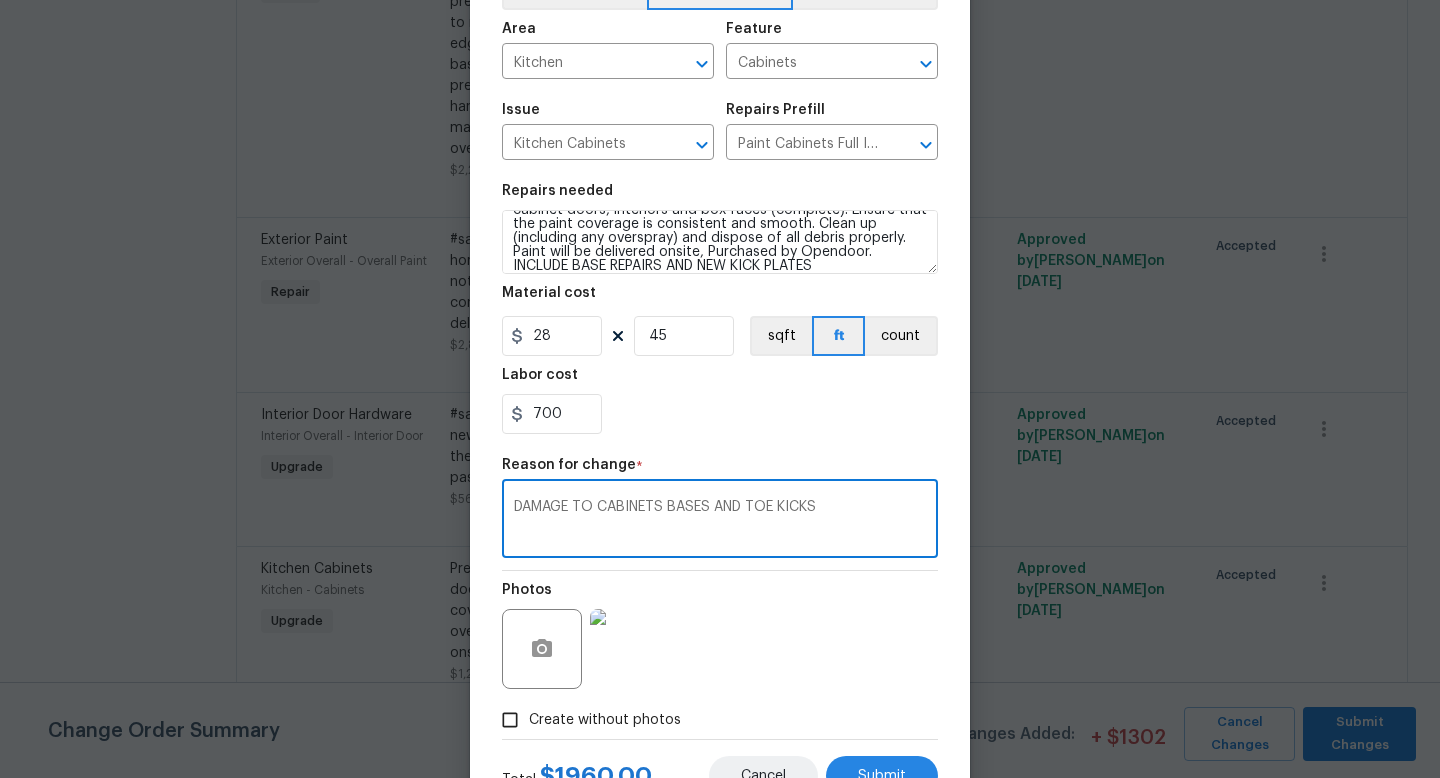 scroll, scrollTop: 181, scrollLeft: 0, axis: vertical 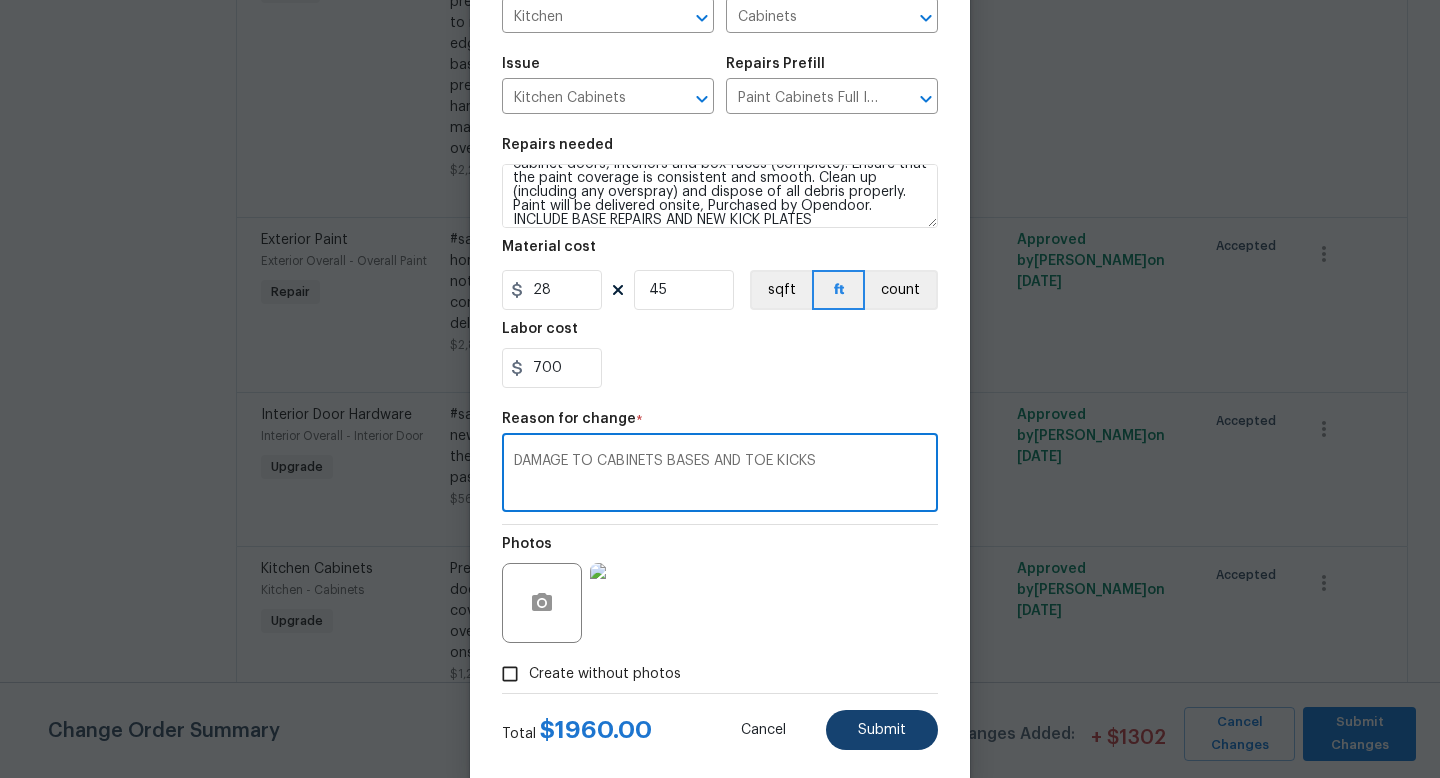 type on "DAMAGE TO CABINETS BASES AND TOE KICKS" 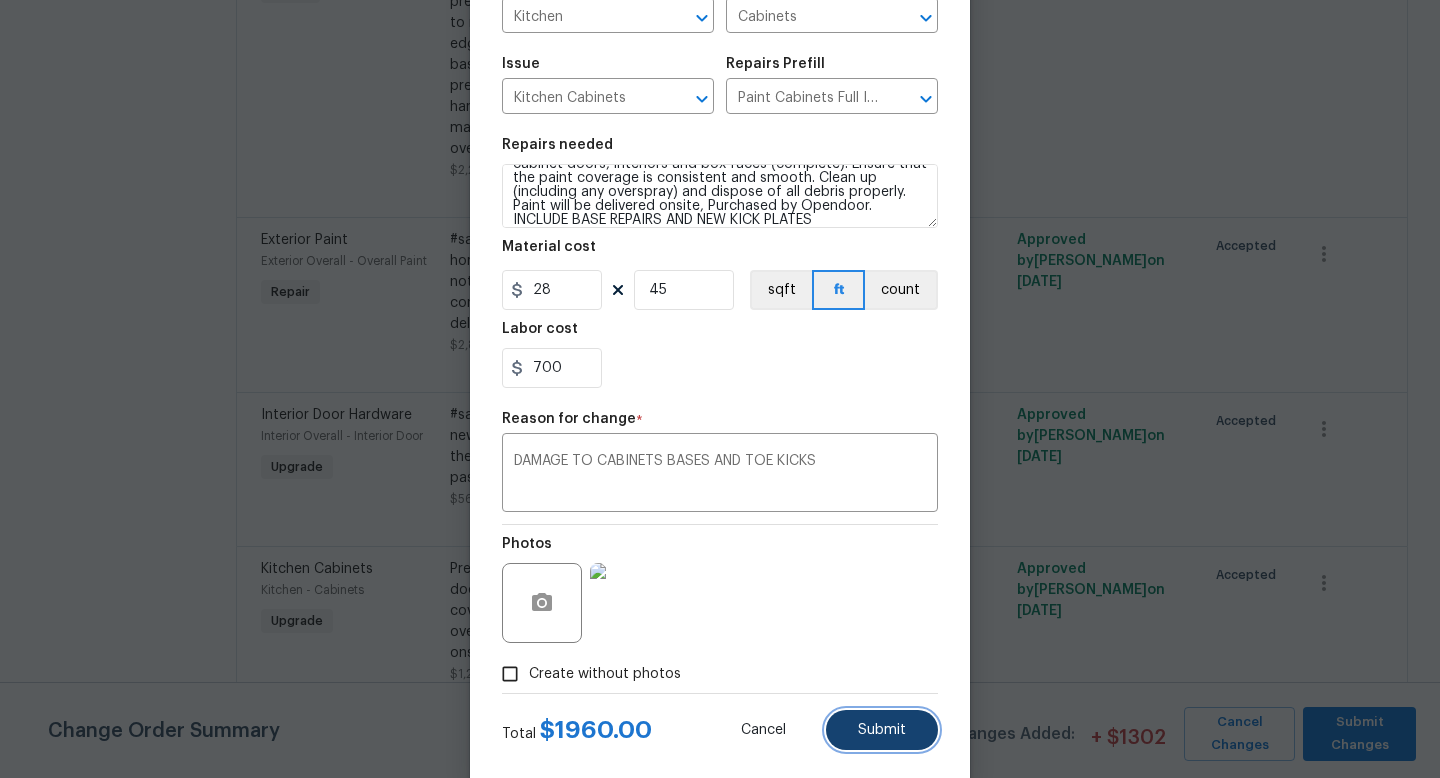click on "Submit" at bounding box center [882, 730] 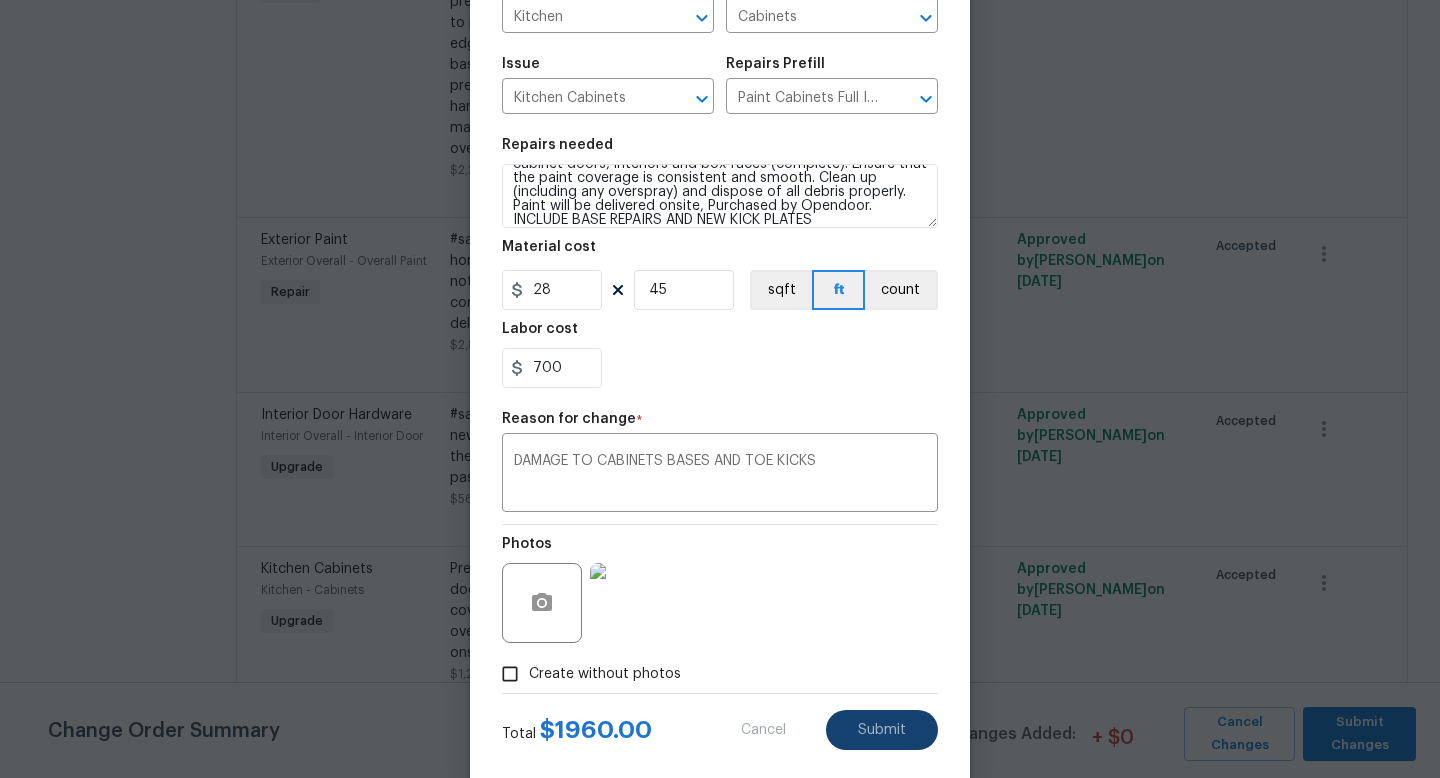 type on "Prep, sand, mask and apply 2 coats of paint to the kitchen cabinet doors, interiors and box faces (complete). Ensure that the paint coverage is consistent and smooth. Clean up (including any overspray) and dispose of all debris properly. Paint will be delivered onsite, Purchased by Opendoor." 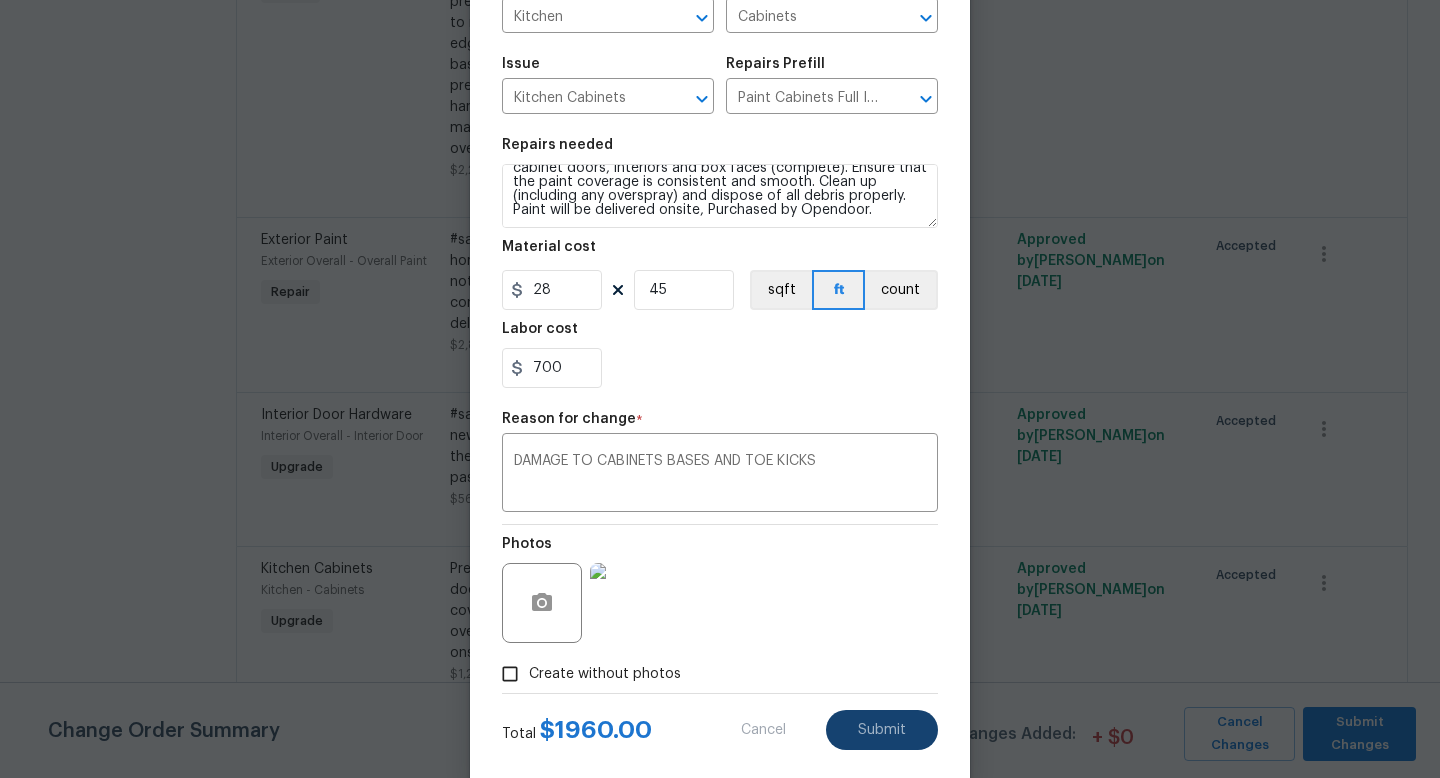 scroll, scrollTop: 28, scrollLeft: 0, axis: vertical 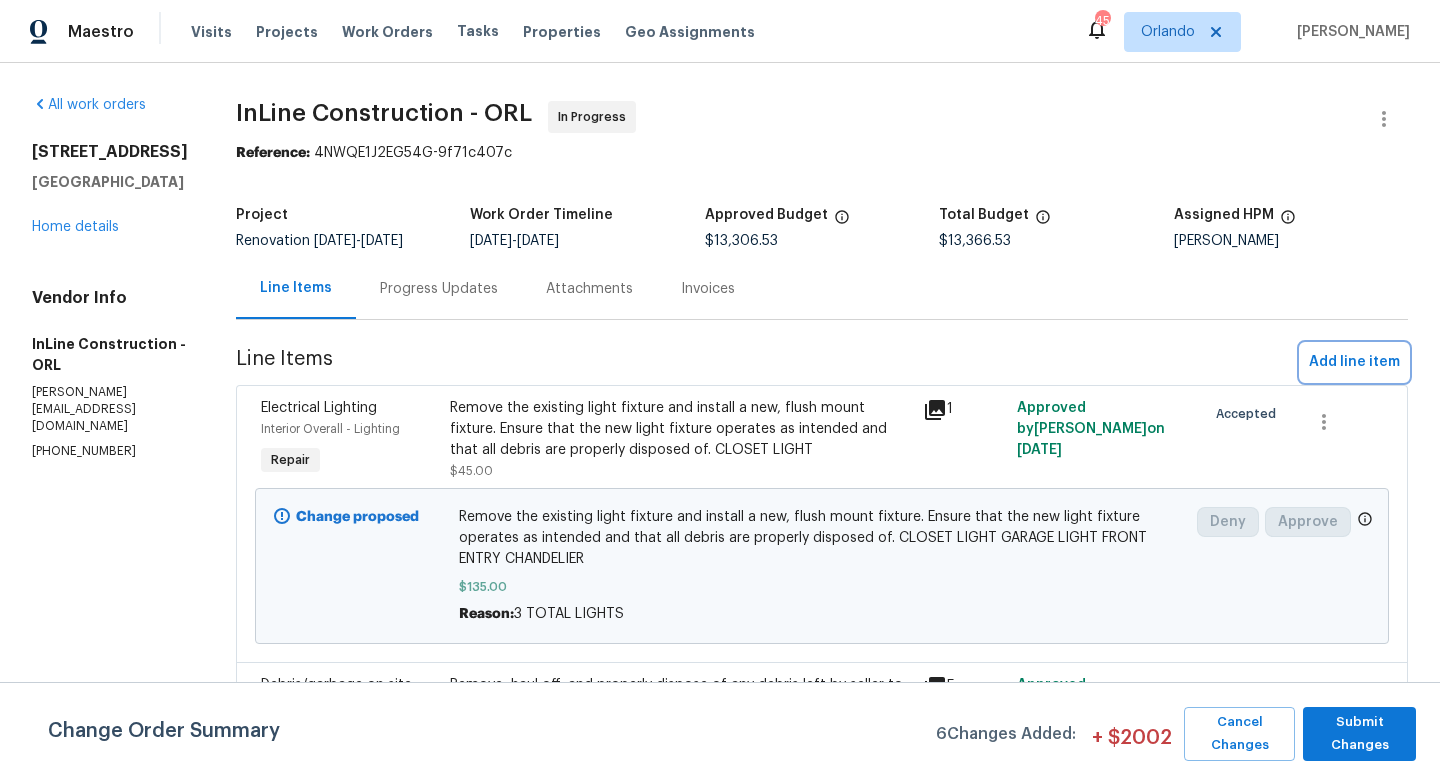 click on "Add line item" at bounding box center [1354, 362] 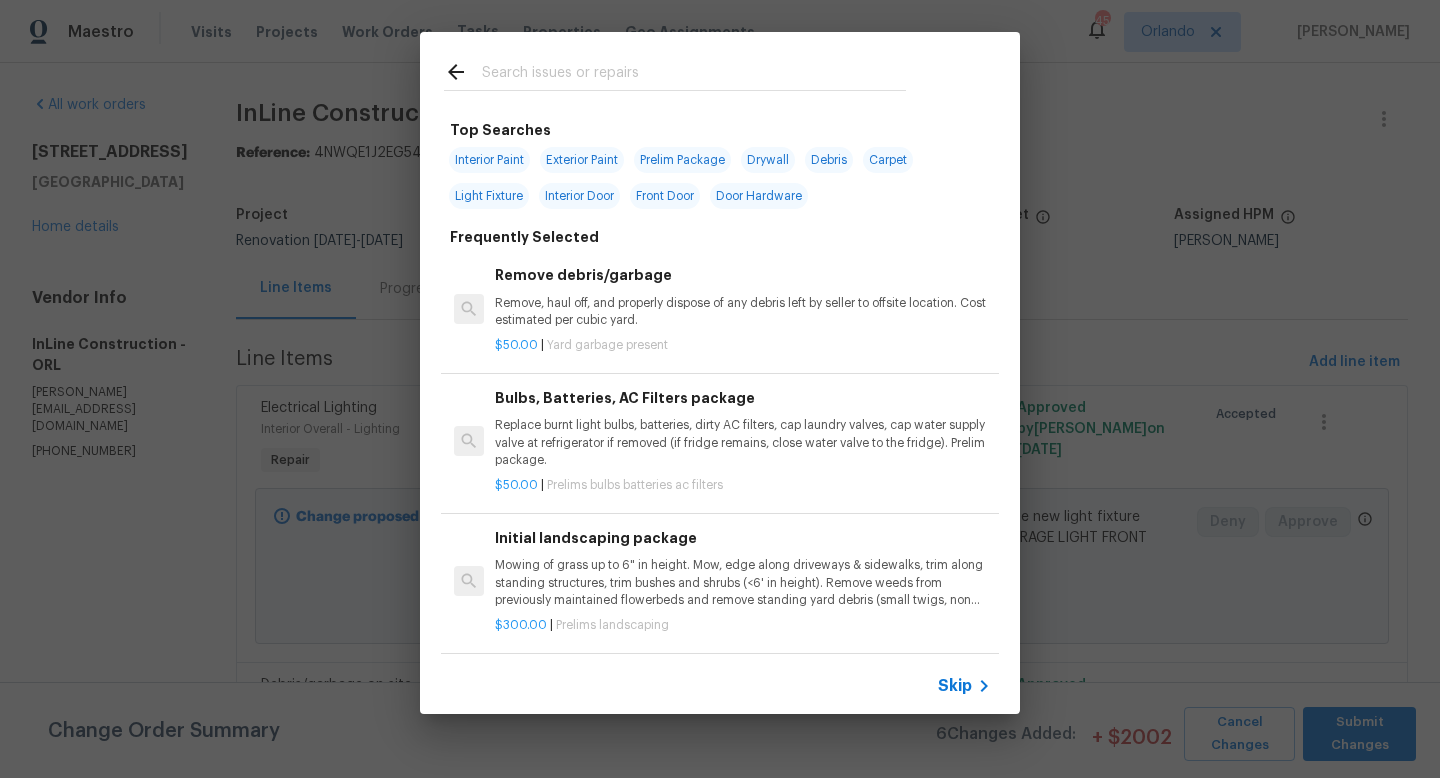 click at bounding box center (694, 75) 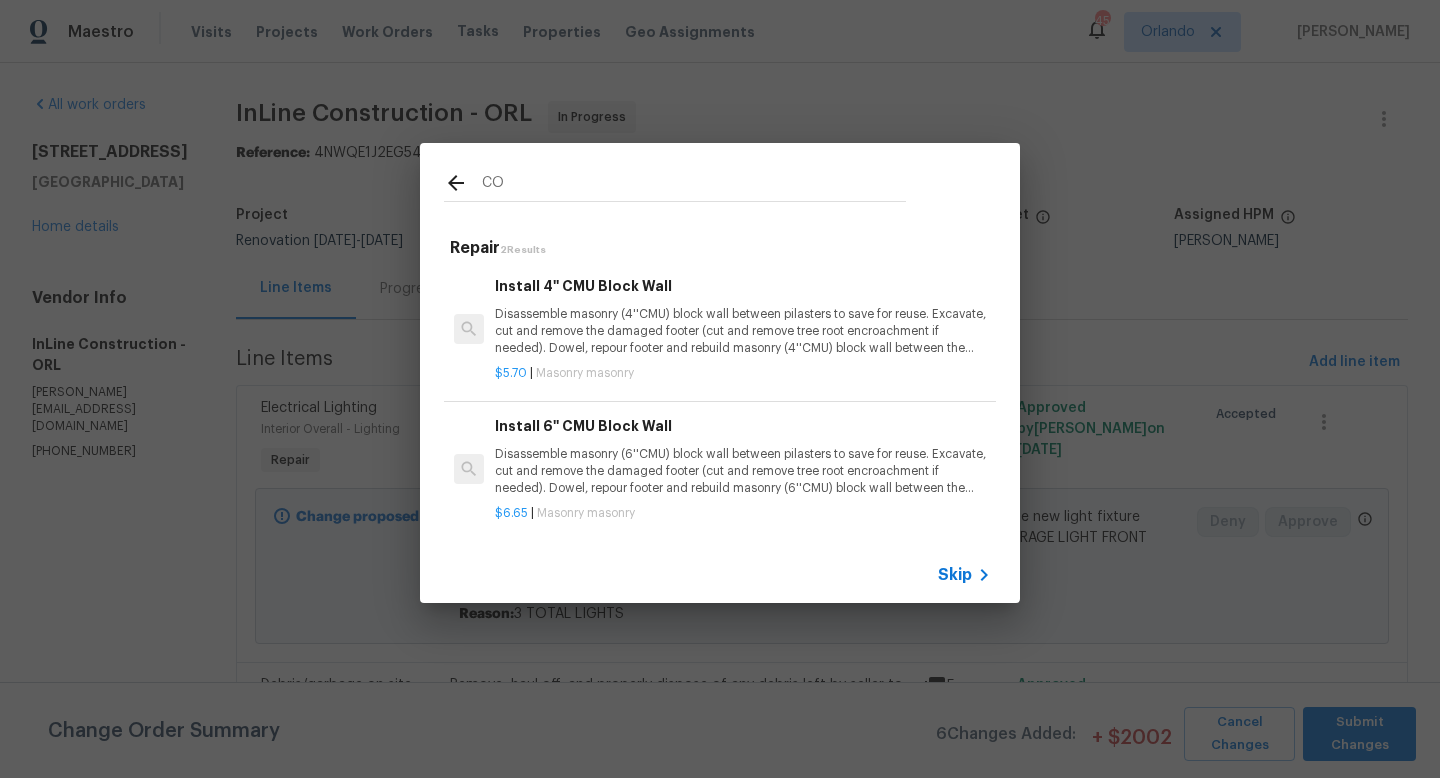type on "C" 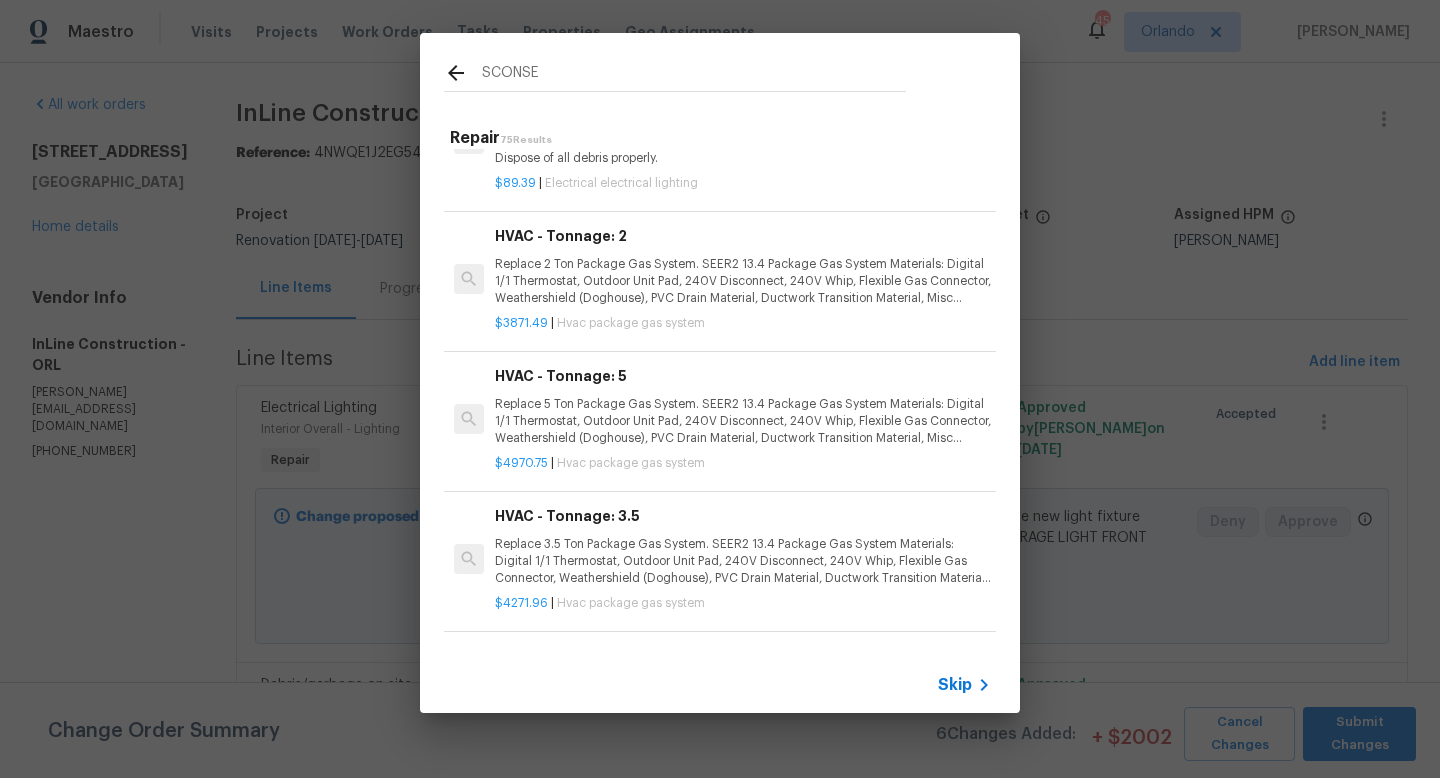 scroll, scrollTop: 0, scrollLeft: 0, axis: both 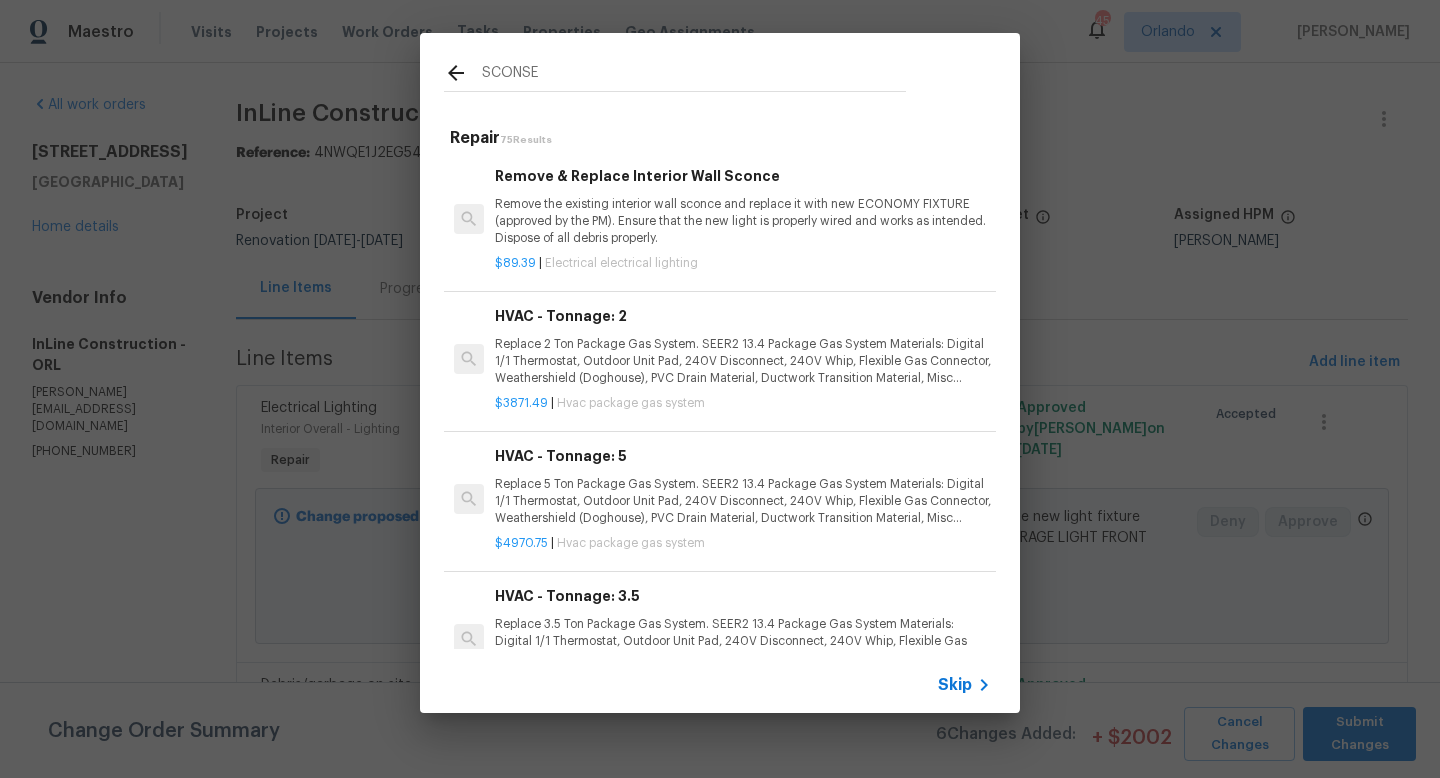 type on "SCONSE" 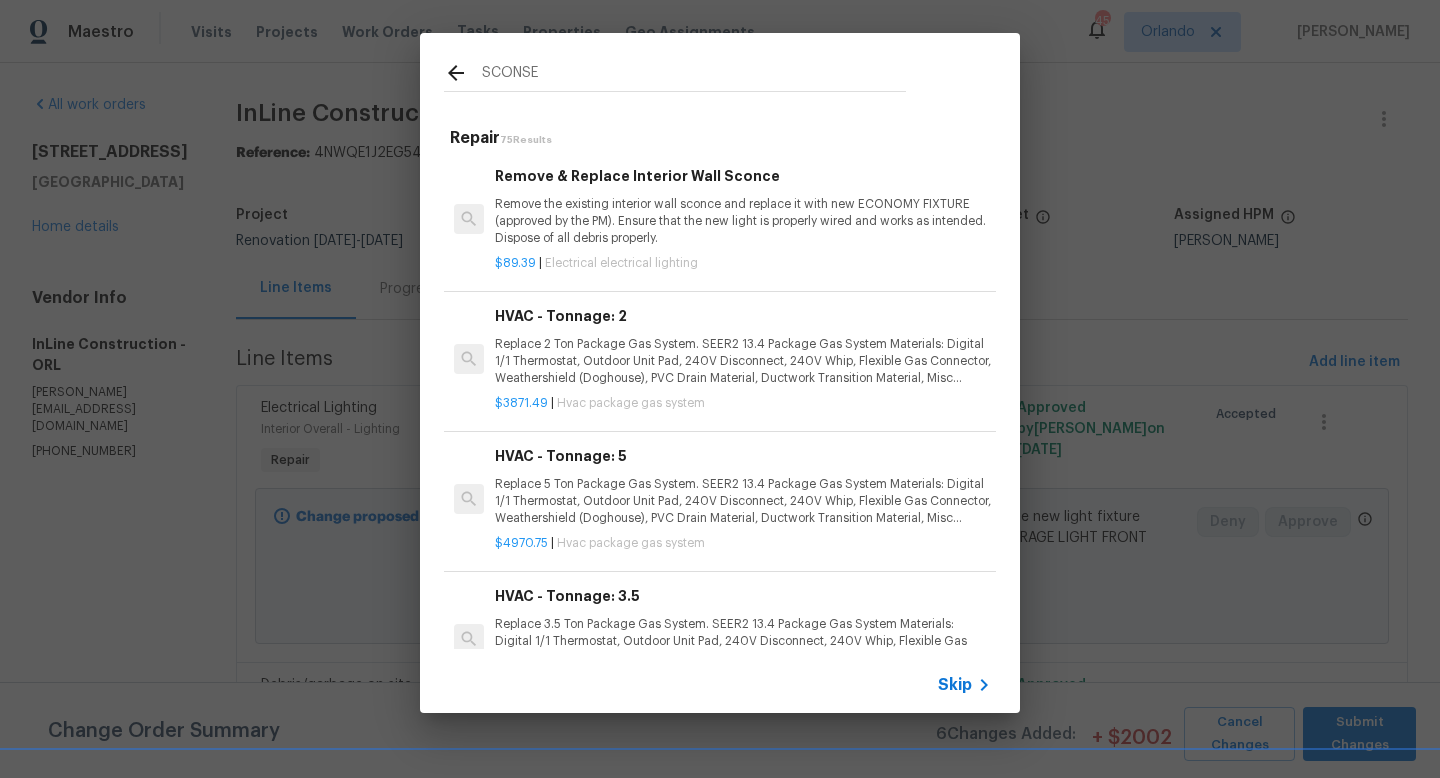 click on "Remove the existing interior wall sconce and replace it with new ECONOMY FIXTURE (approved by the PM). Ensure that the new light is properly wired and works as intended. Dispose of all debris properly." at bounding box center (743, 221) 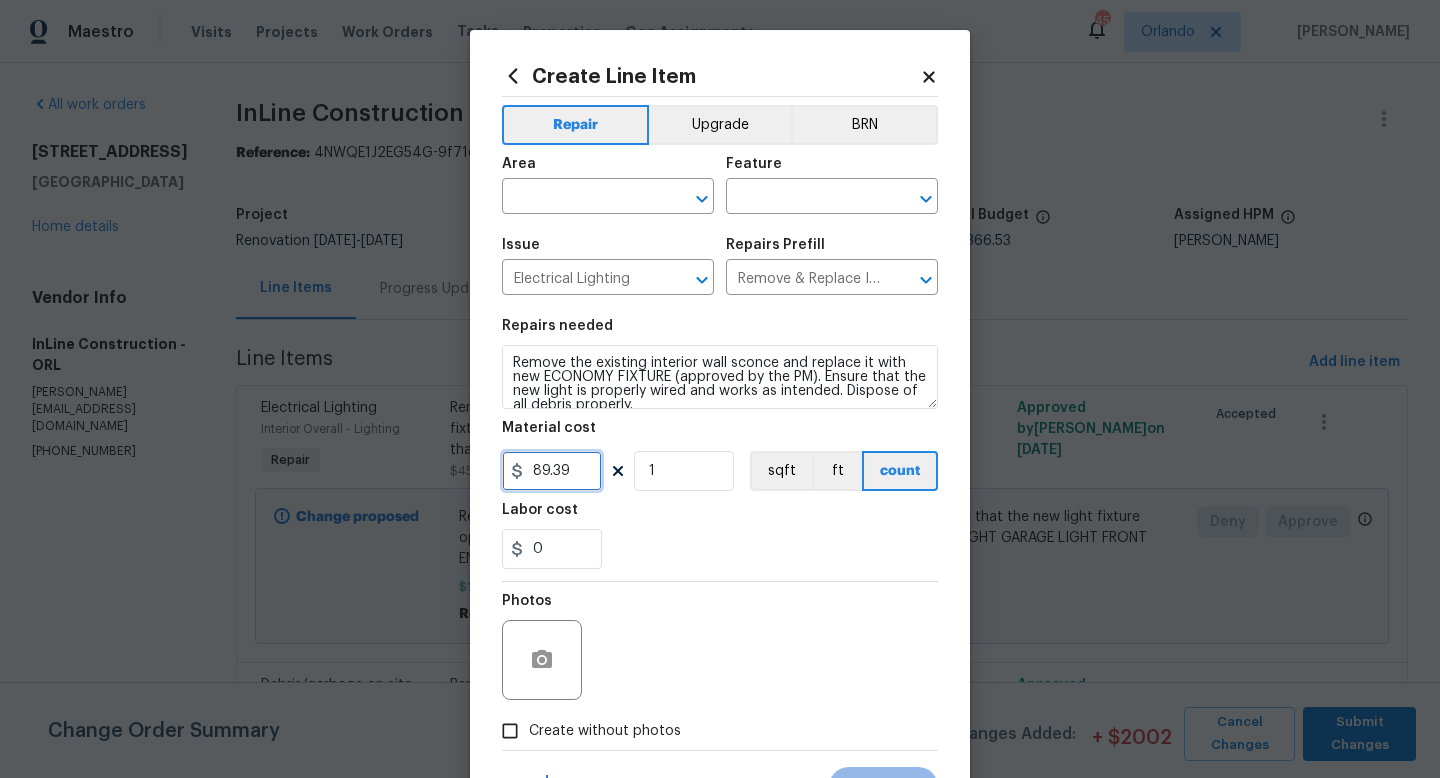 click on "89.39" at bounding box center [552, 471] 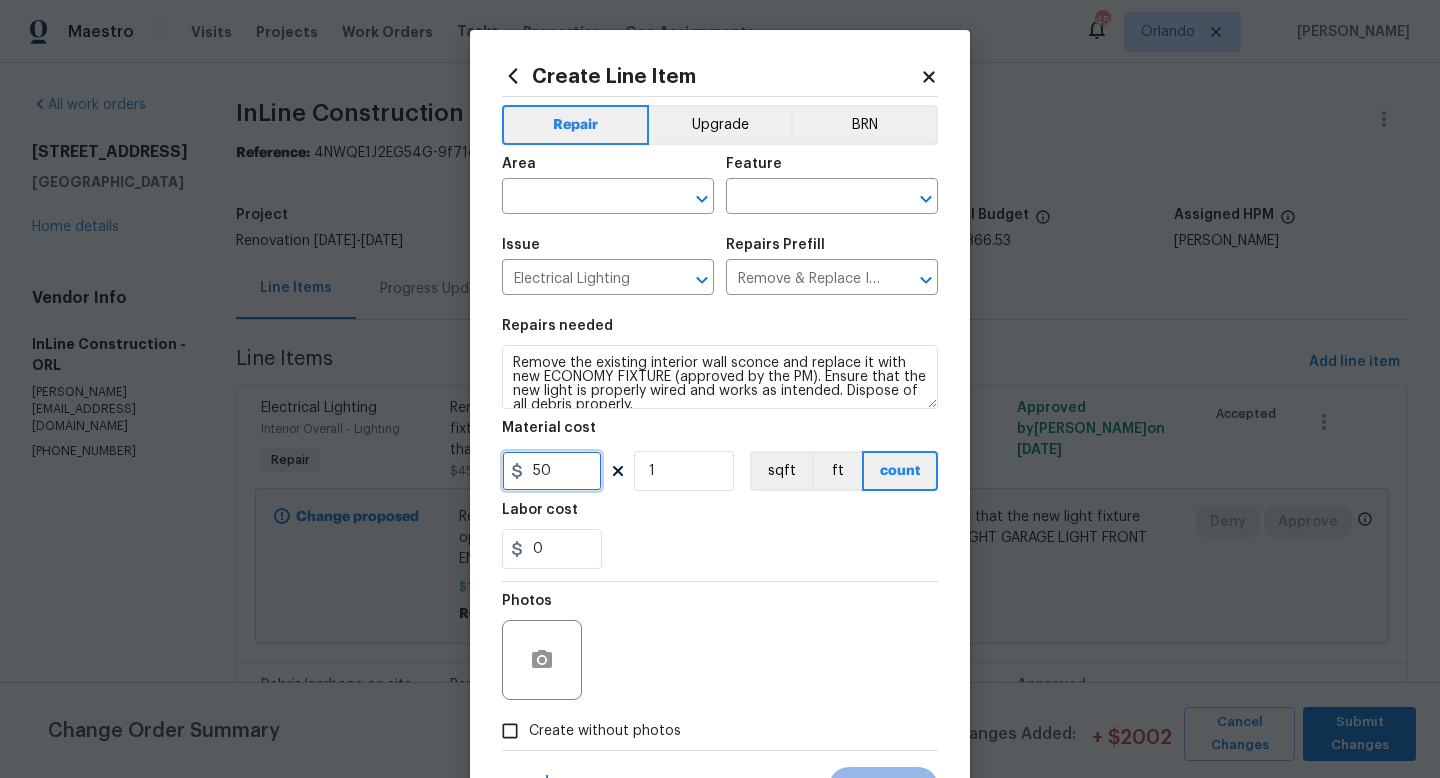 type on "50" 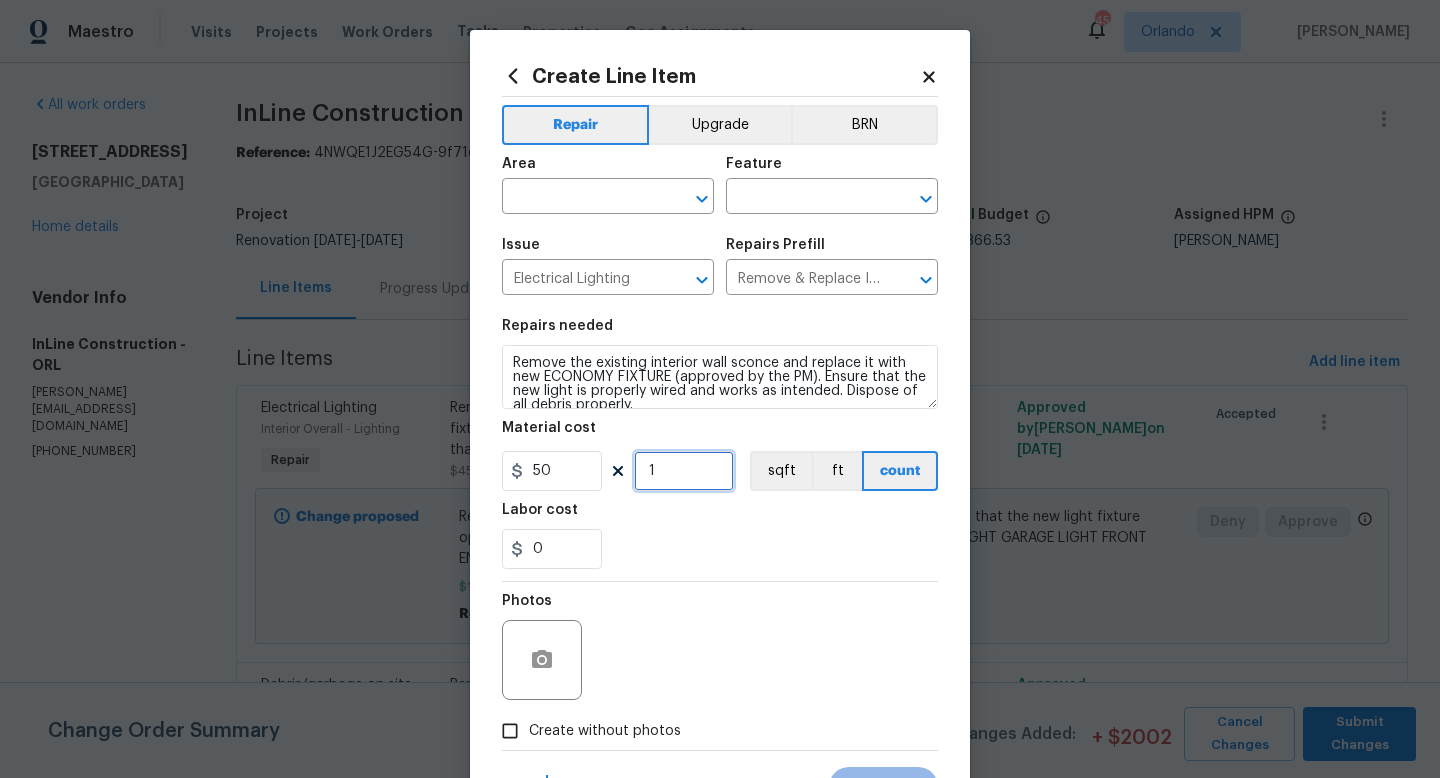 click on "1" at bounding box center [684, 471] 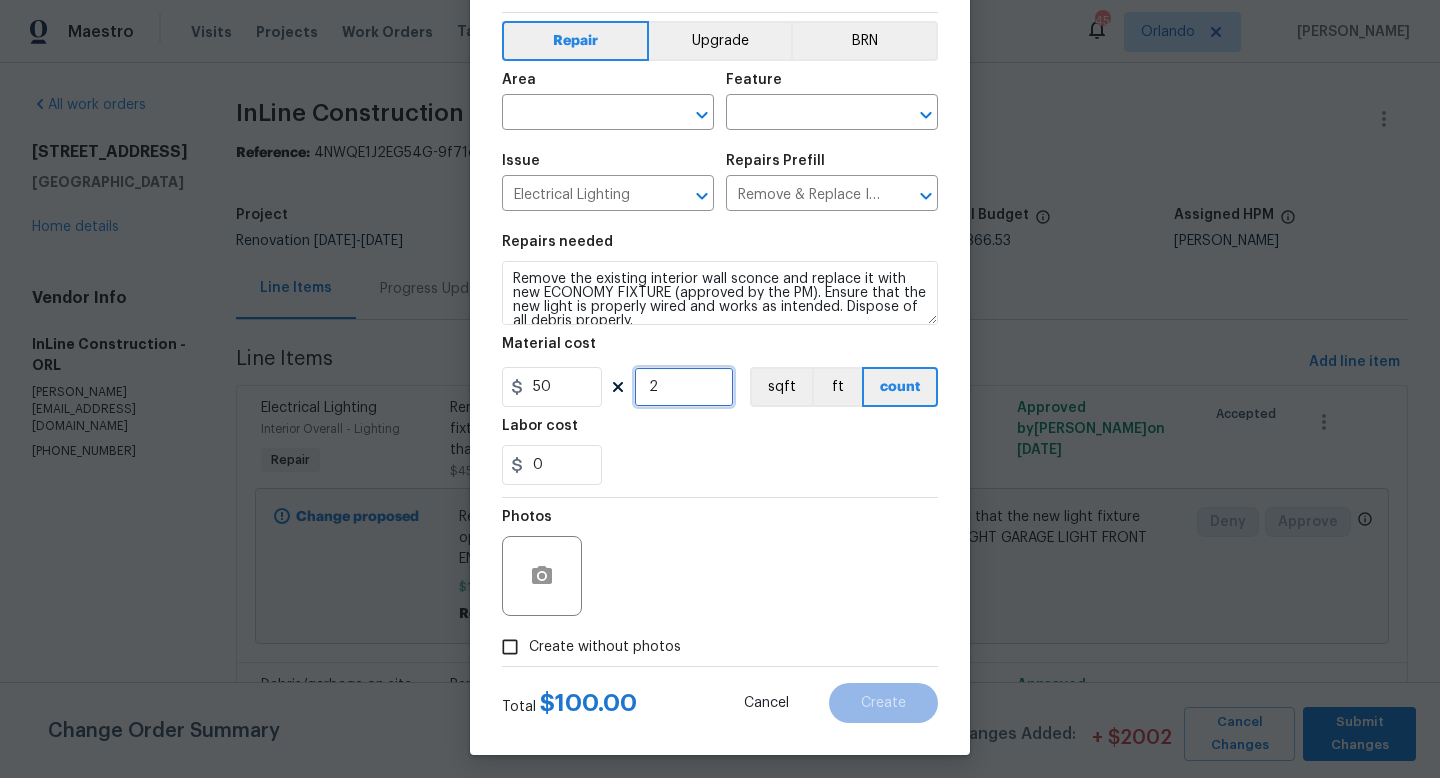 scroll, scrollTop: 90, scrollLeft: 0, axis: vertical 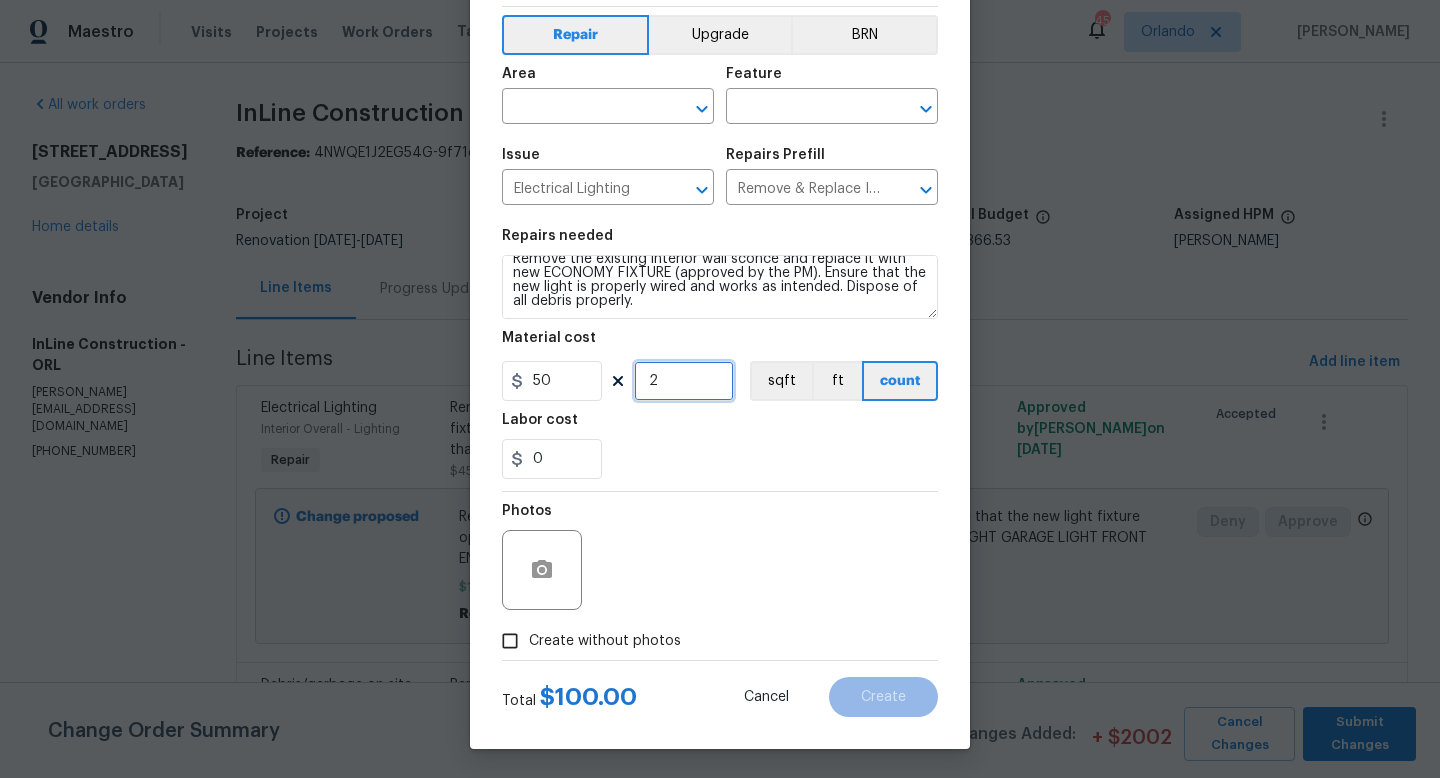 type on "2" 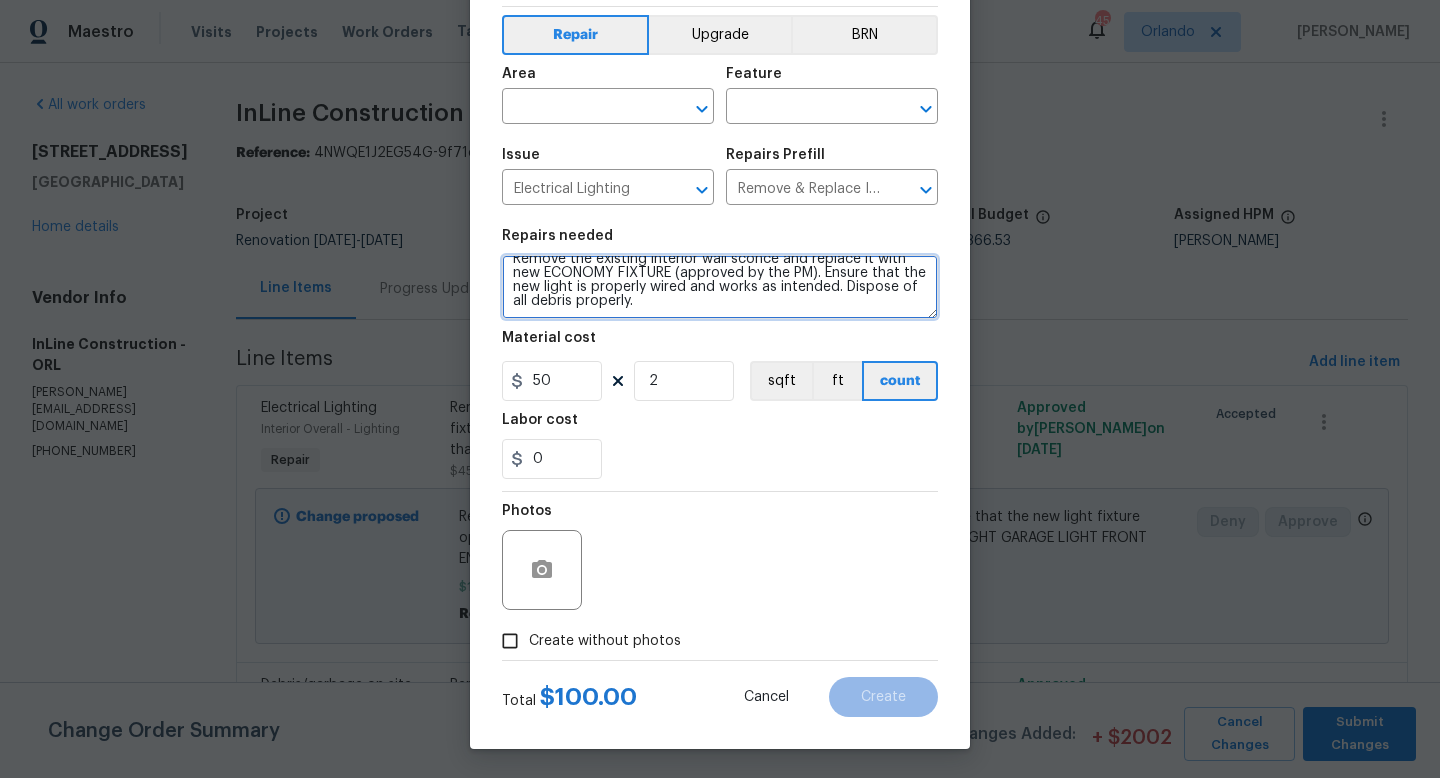 click on "Remove the existing interior wall sconce and replace it with new ECONOMY FIXTURE (approved by the PM). Ensure that the new light is properly wired and works as intended. Dispose of all debris properly." at bounding box center [720, 287] 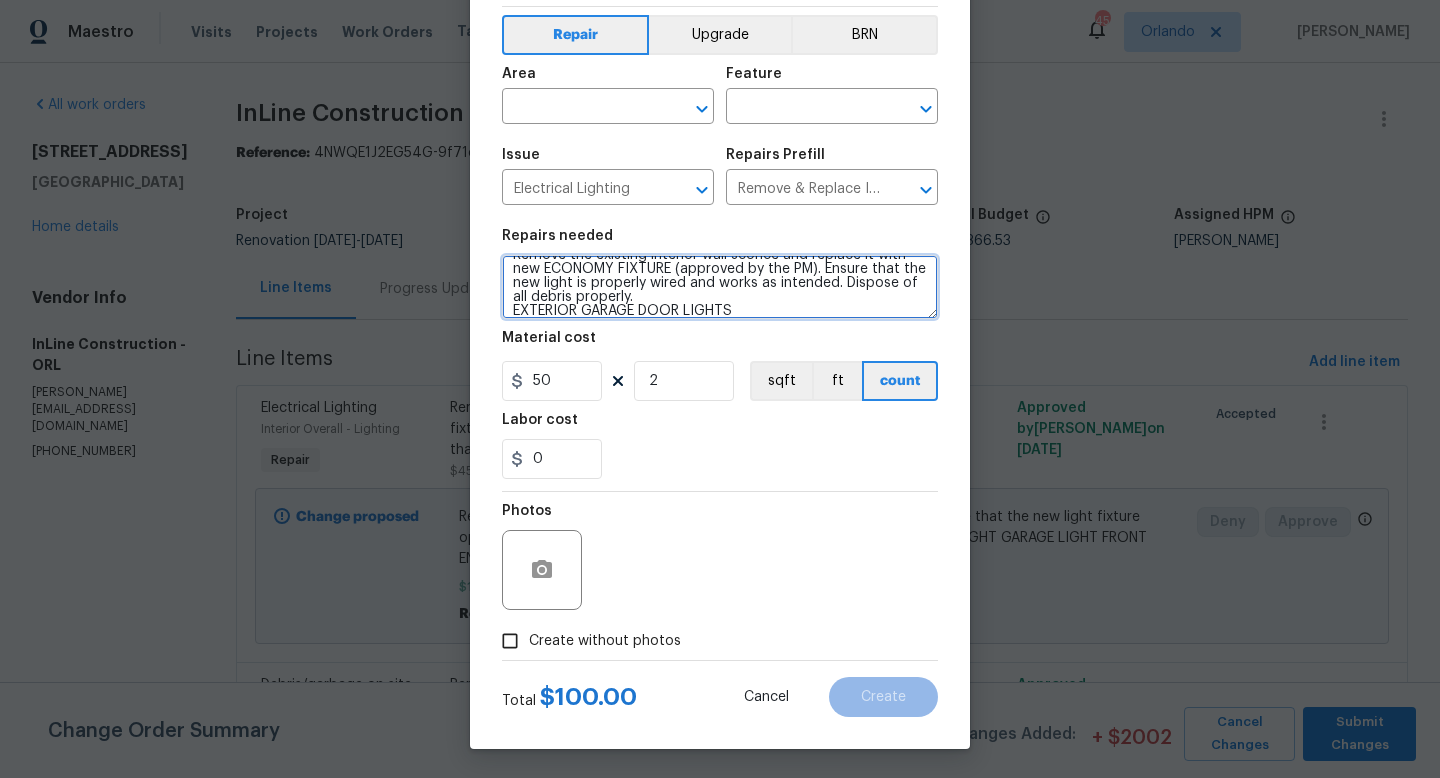 scroll, scrollTop: 92, scrollLeft: 0, axis: vertical 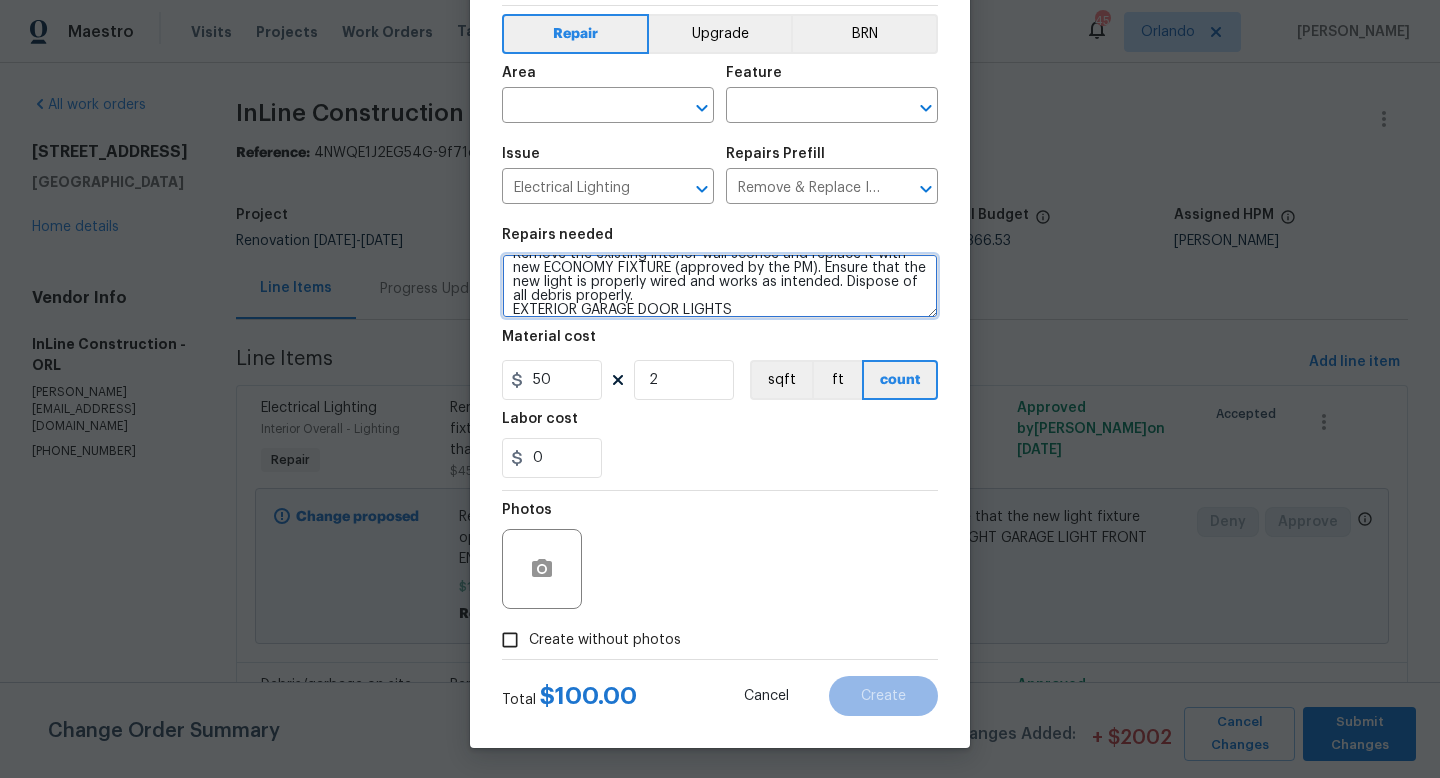 type on "Remove the existing interior wall sconce and replace it with new ECONOMY FIXTURE (approved by the PM). Ensure that the new light is properly wired and works as intended. Dispose of all debris properly.
EXTERIOR GARAGE DOOR LIGHTS" 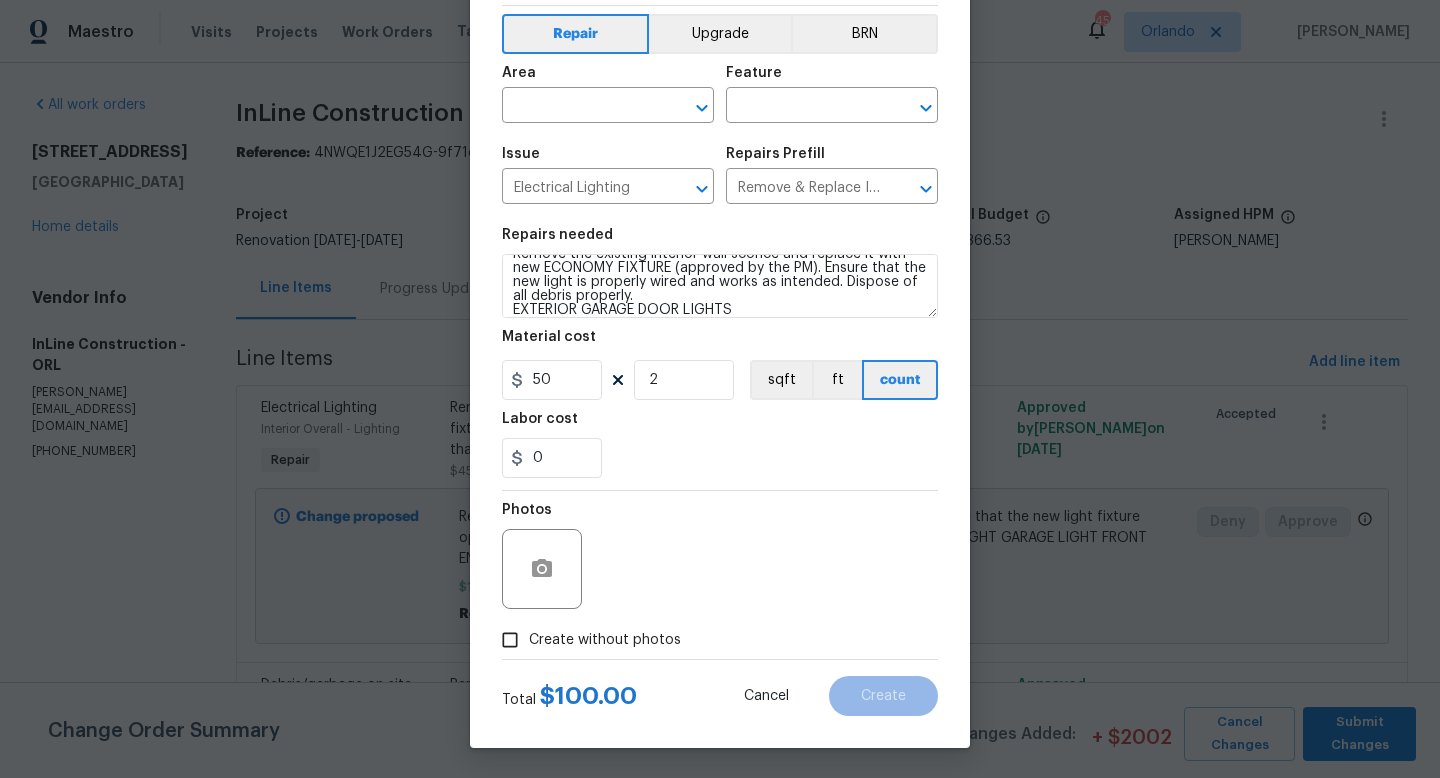 click on "Create without photos" at bounding box center (586, 640) 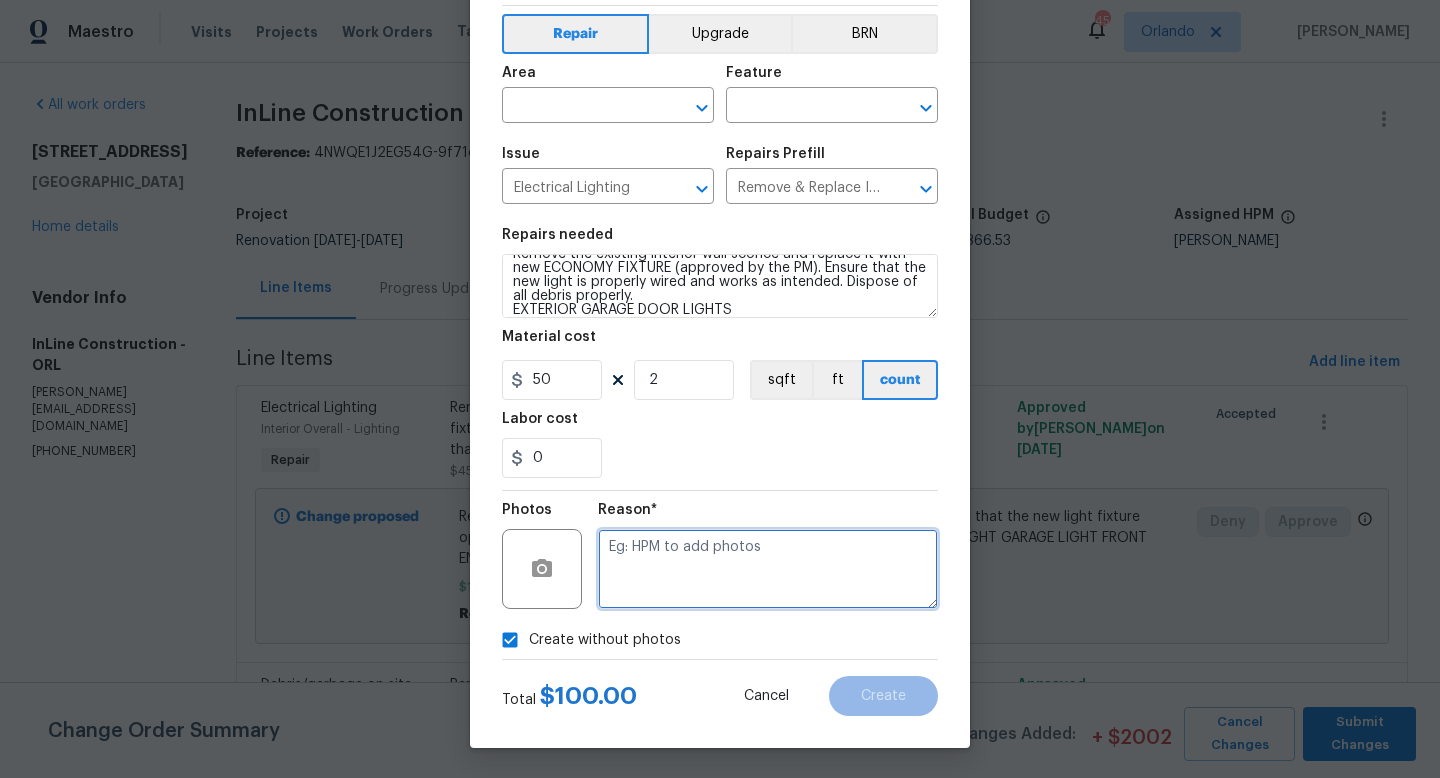 click at bounding box center [768, 569] 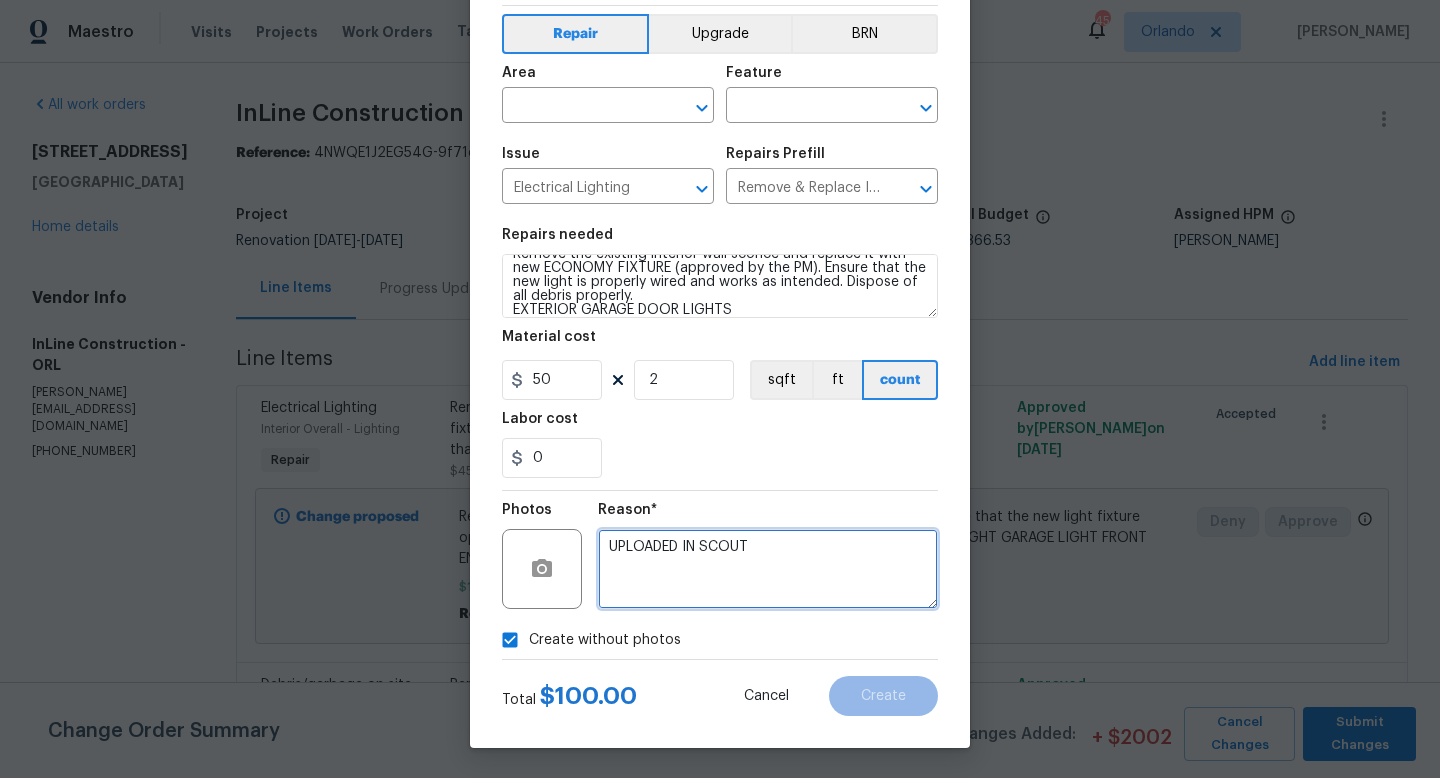 type on "UPLOADED IN SCOUT" 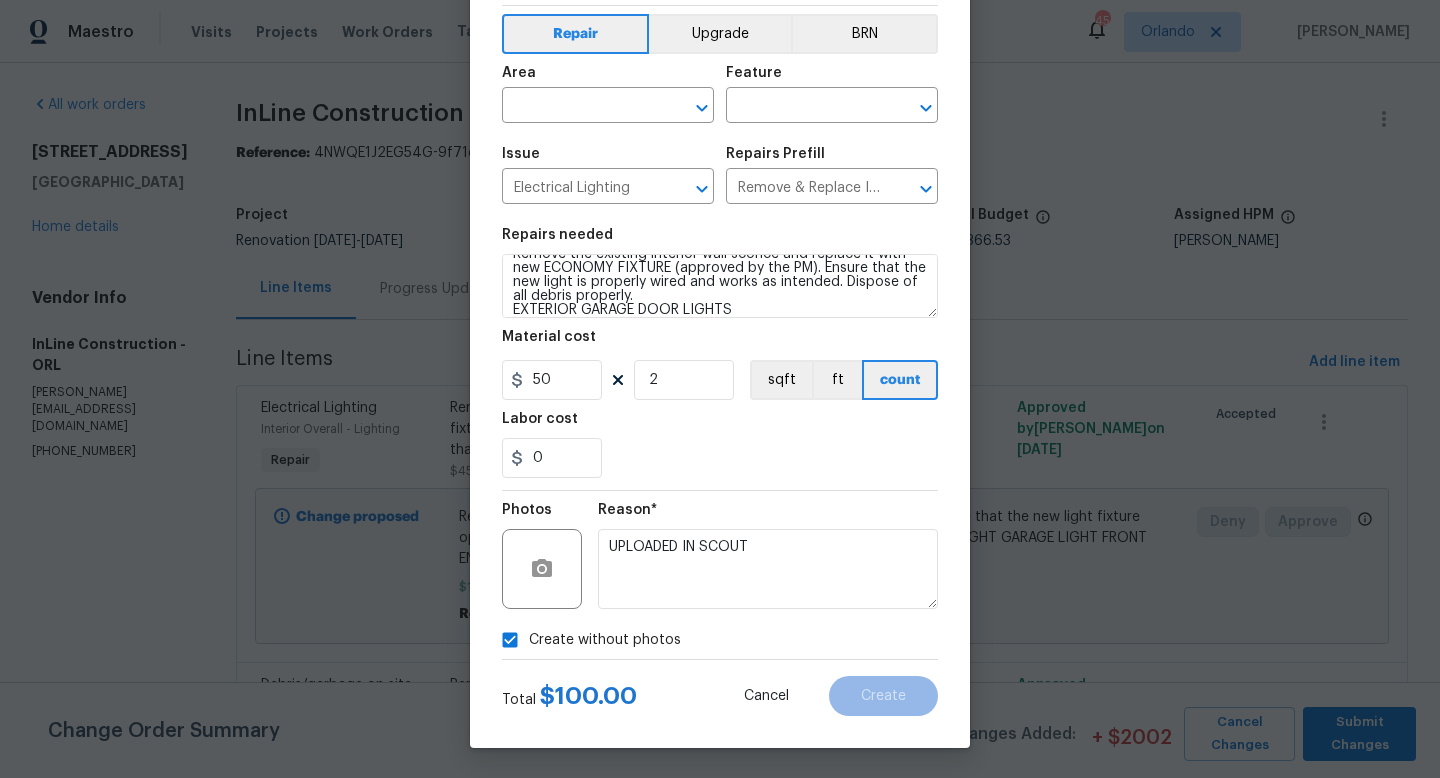 click on "Reason* UPLOADED IN SCOUT" at bounding box center (768, 556) 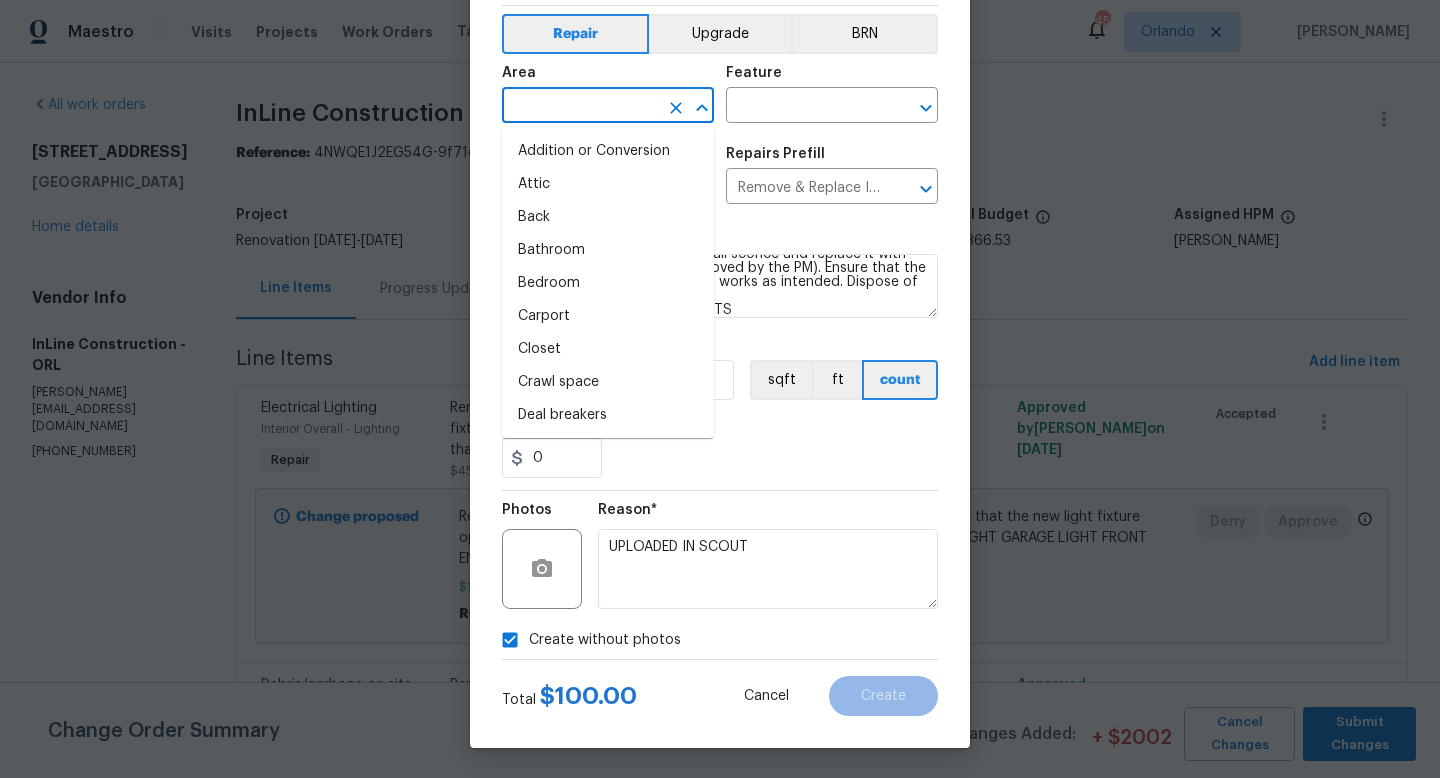 click at bounding box center [580, 107] 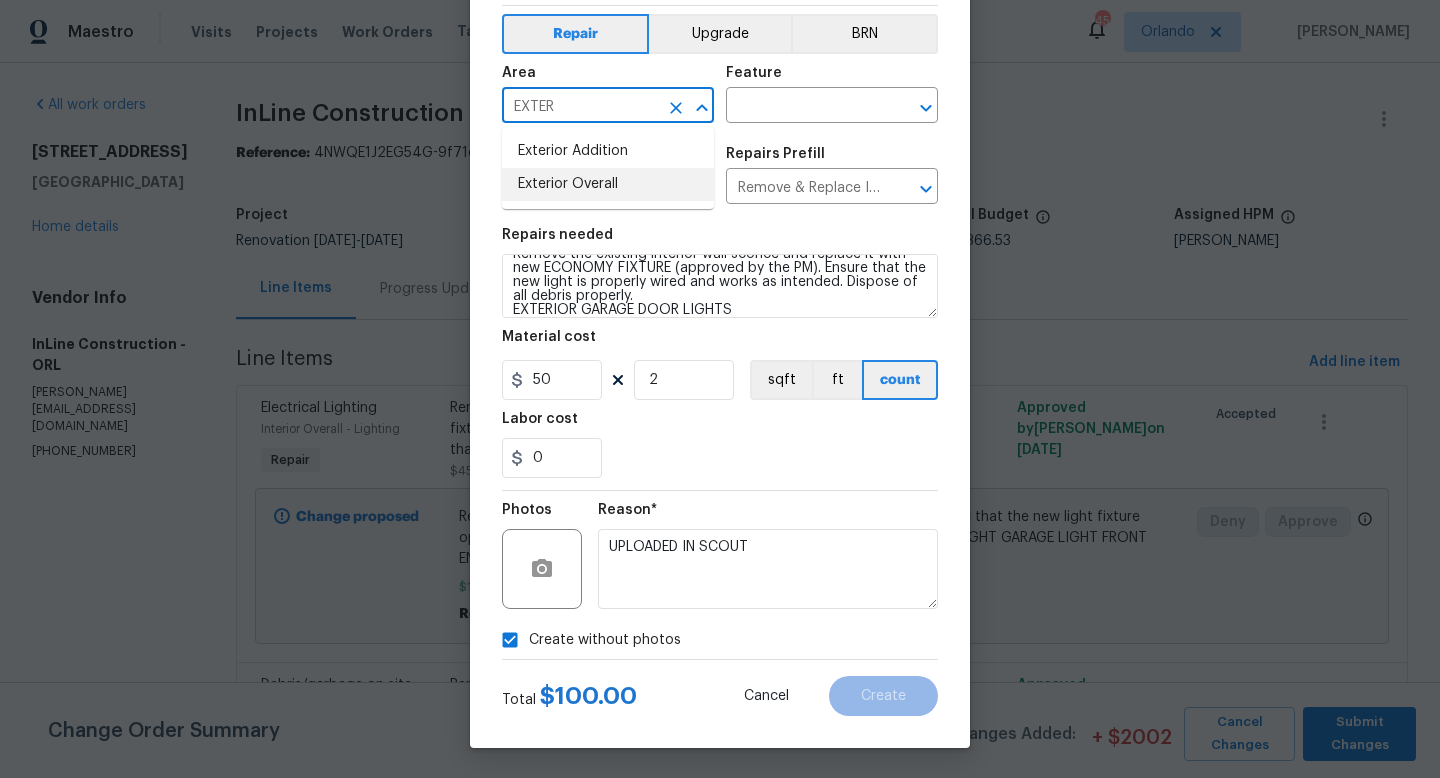 click on "Exterior Overall" at bounding box center [608, 184] 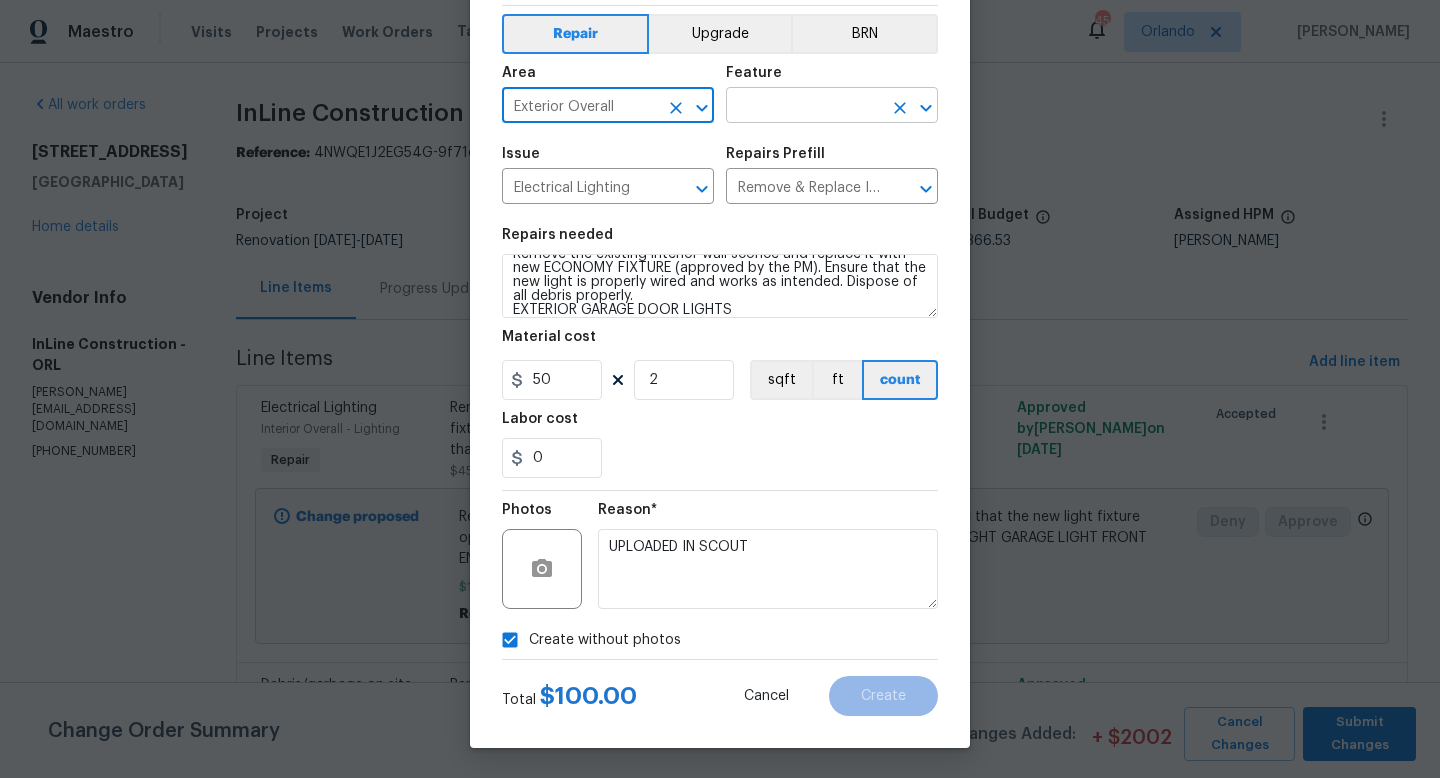 type on "Exterior Overall" 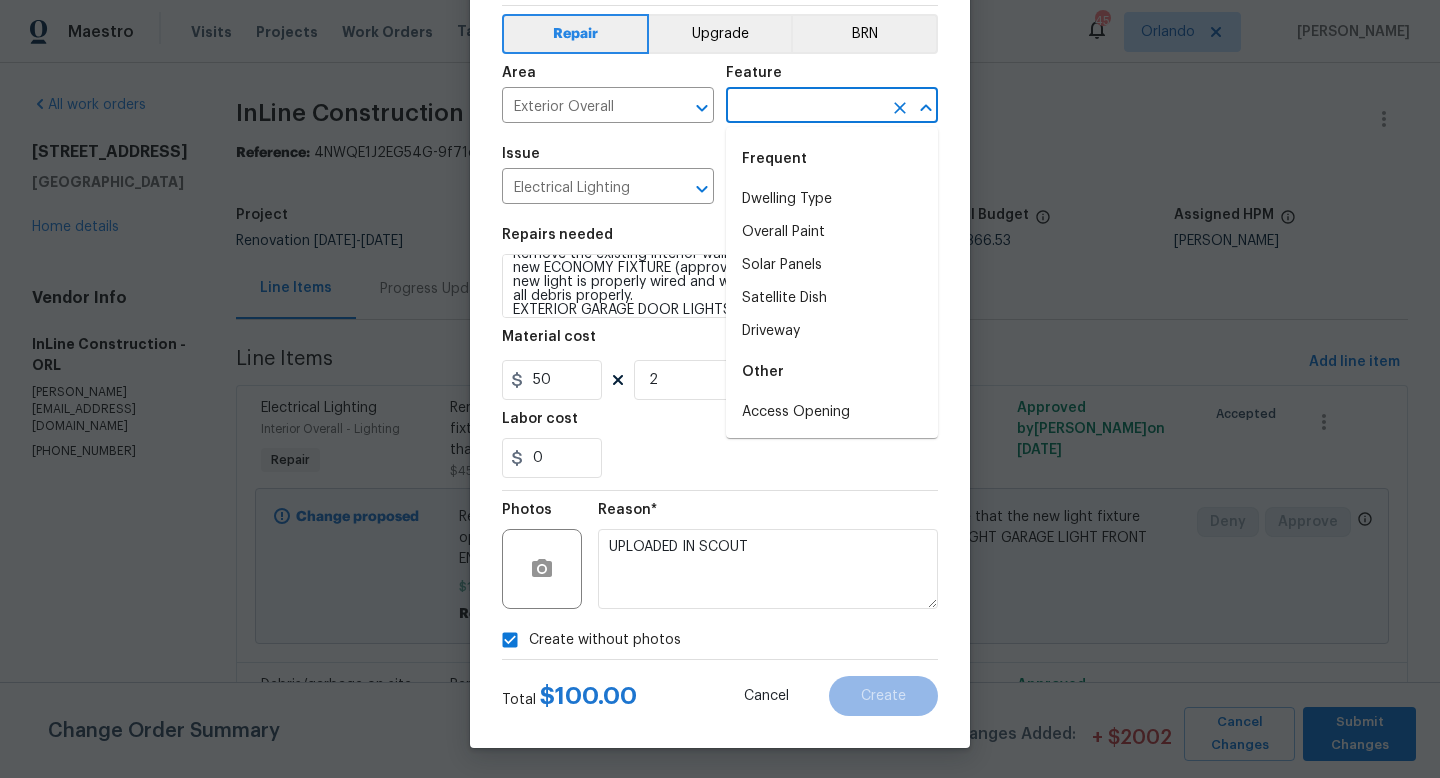 click at bounding box center (804, 107) 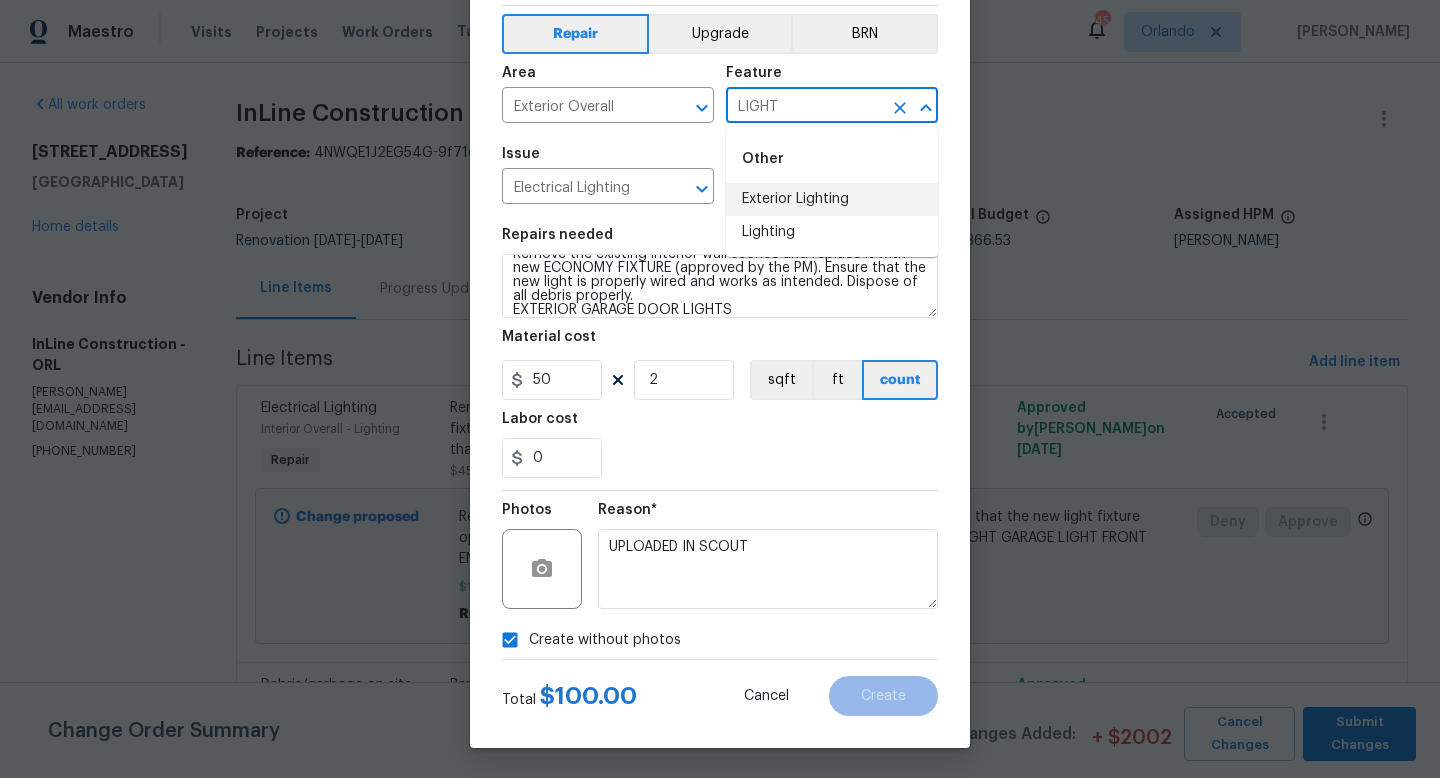 click on "Exterior Lighting" at bounding box center (832, 199) 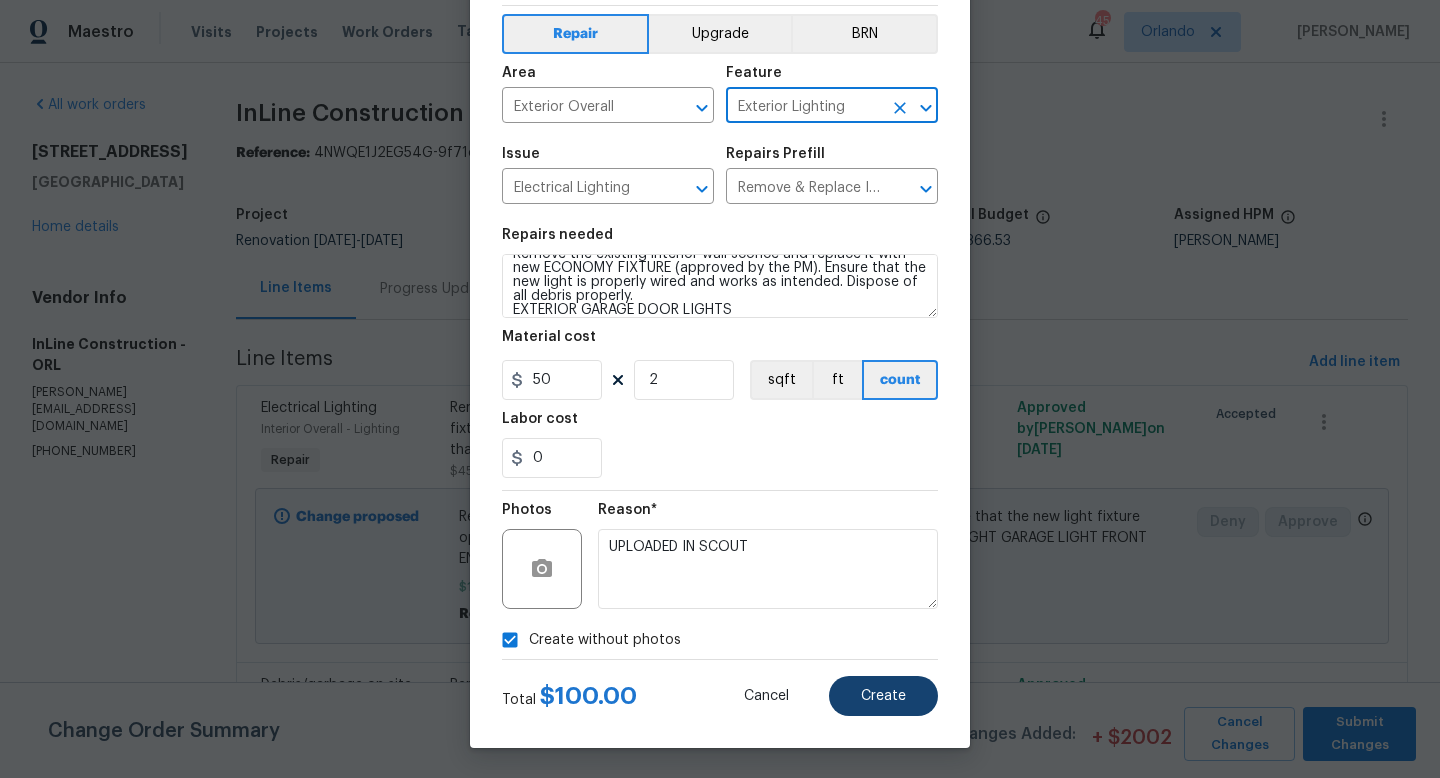 type on "Exterior Lighting" 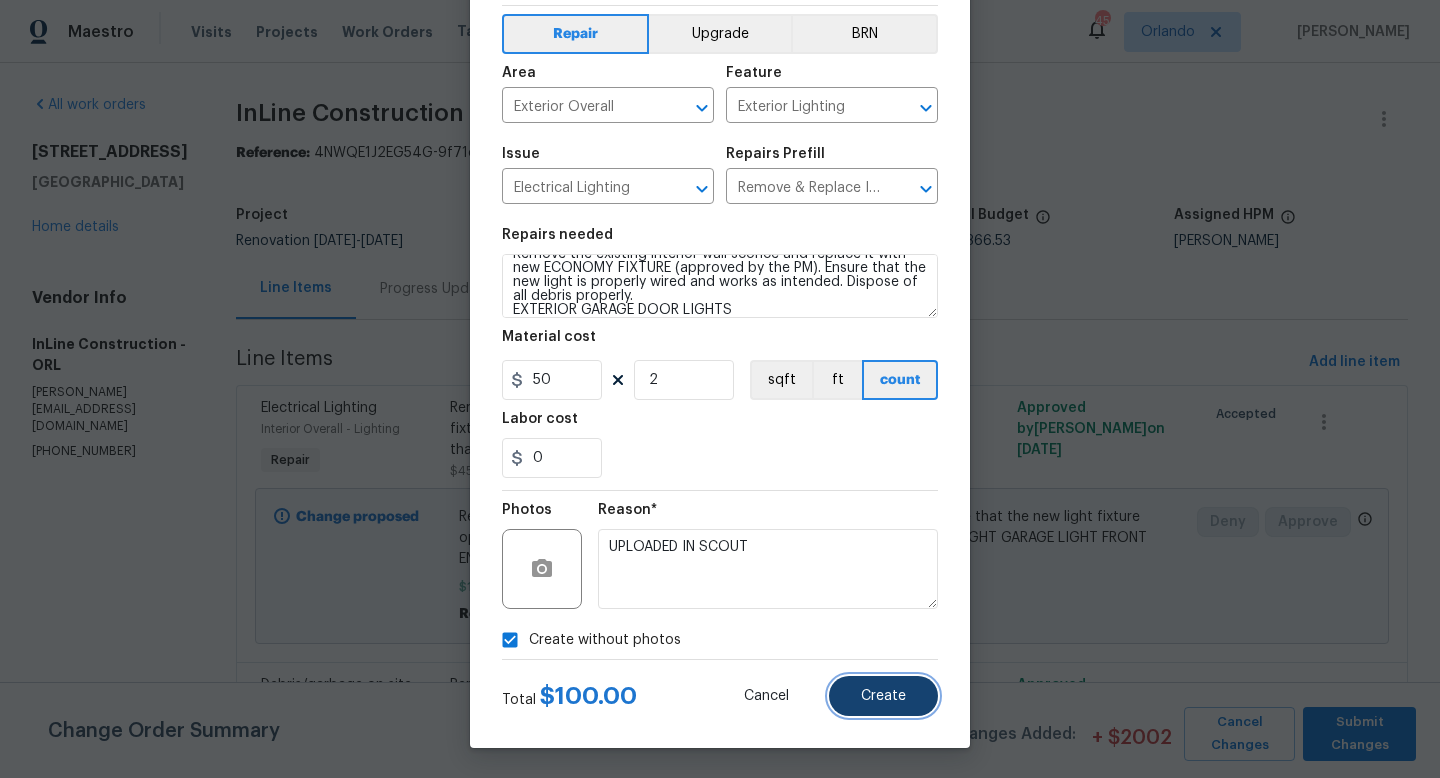 click on "Create" at bounding box center (883, 696) 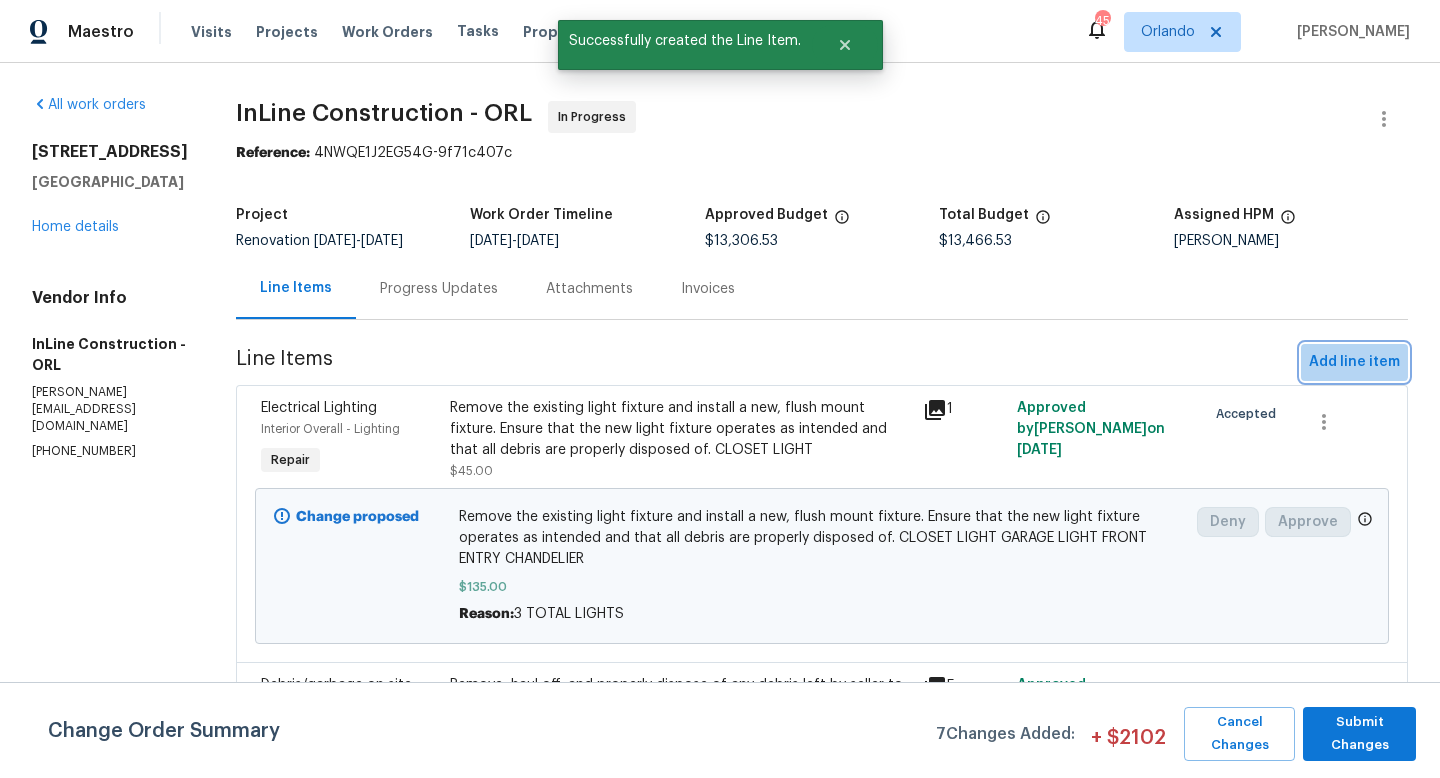 click on "Add line item" at bounding box center [1354, 362] 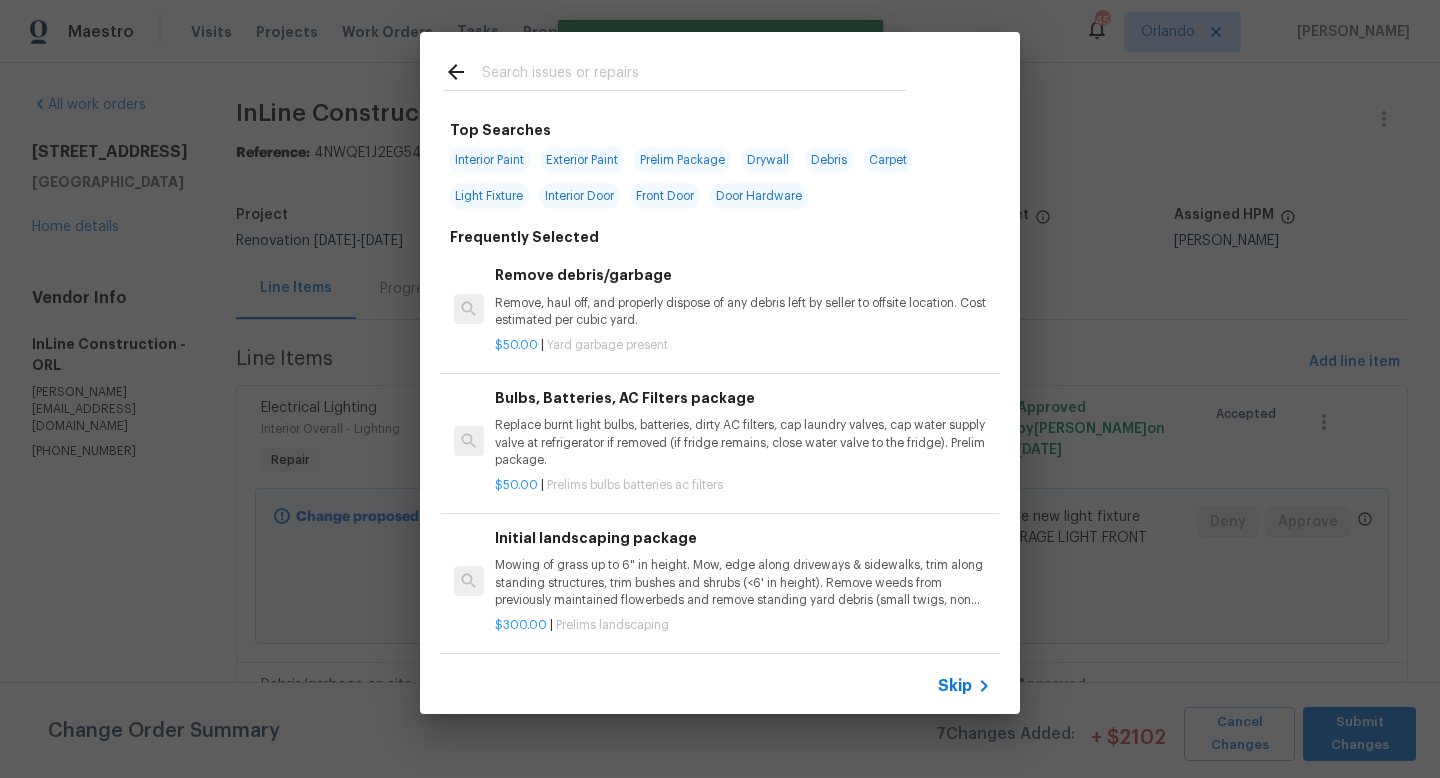 click at bounding box center (675, 71) 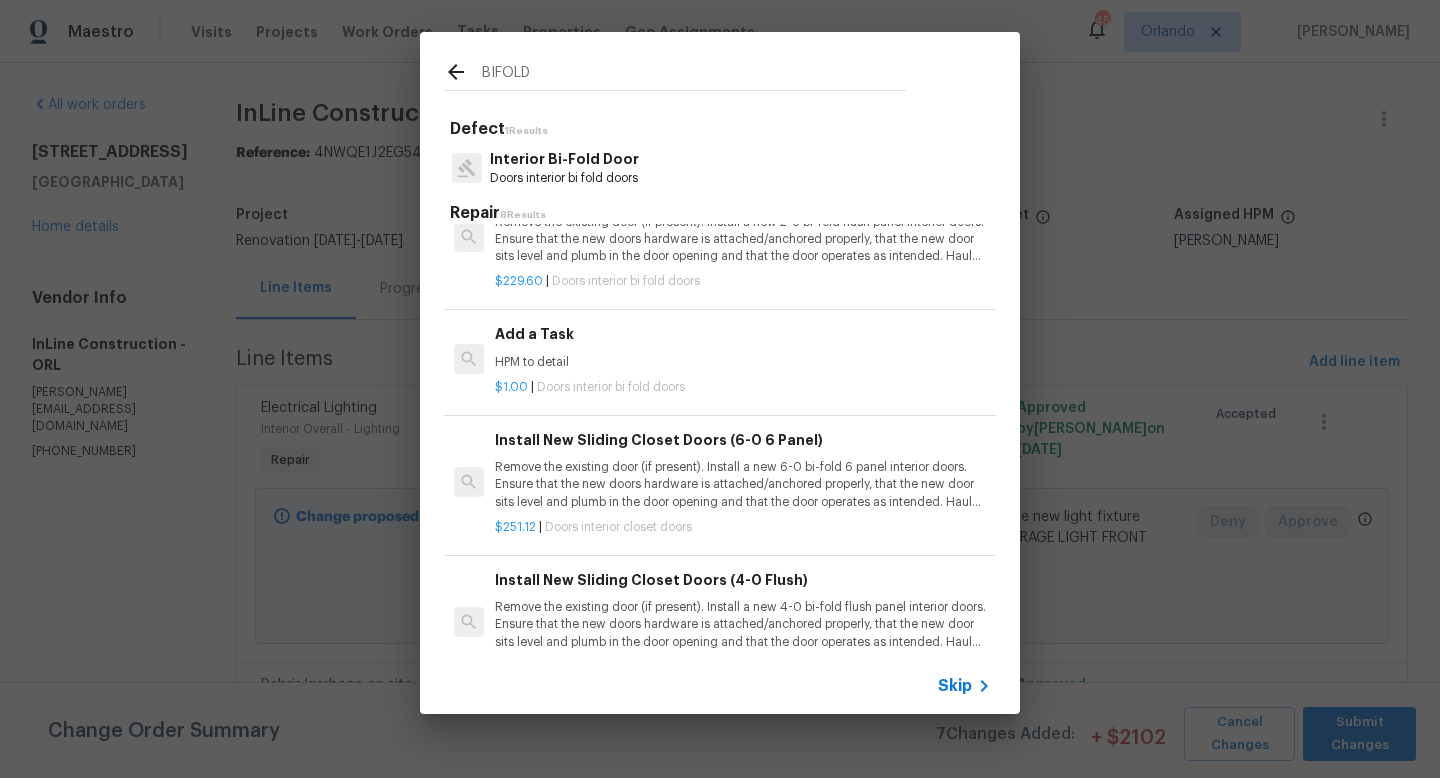scroll, scrollTop: 321, scrollLeft: 0, axis: vertical 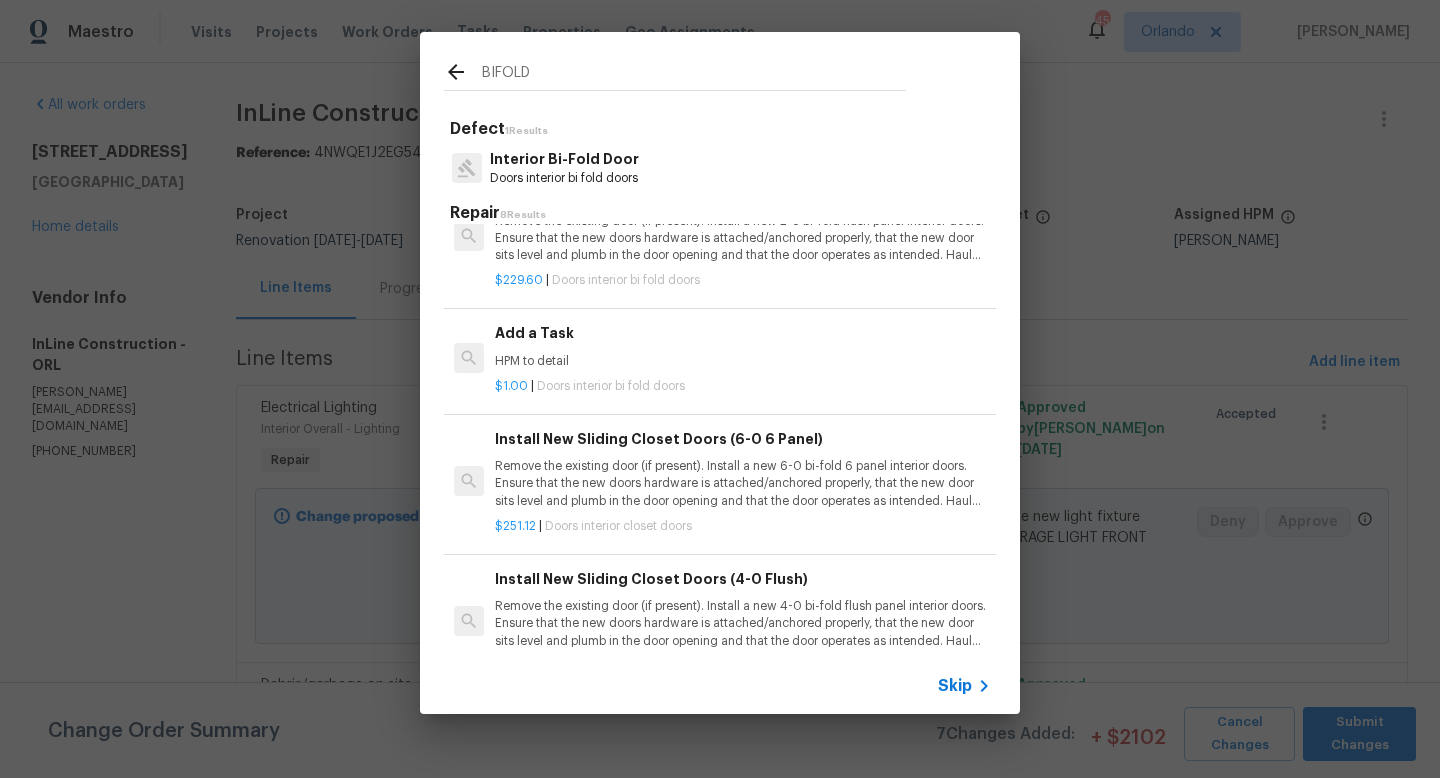 type on "BIFOLD" 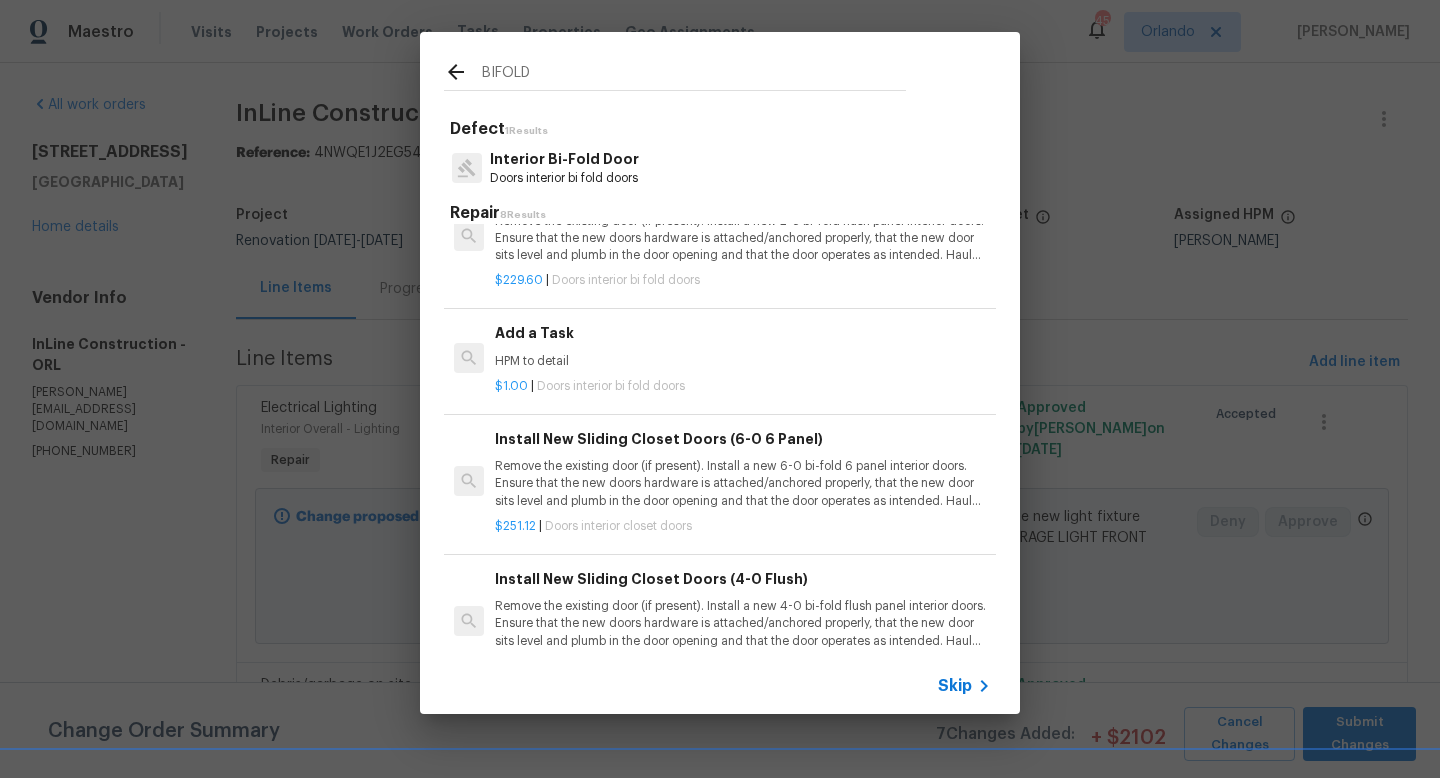 click on "Doors interior bi fold doors" at bounding box center (611, 386) 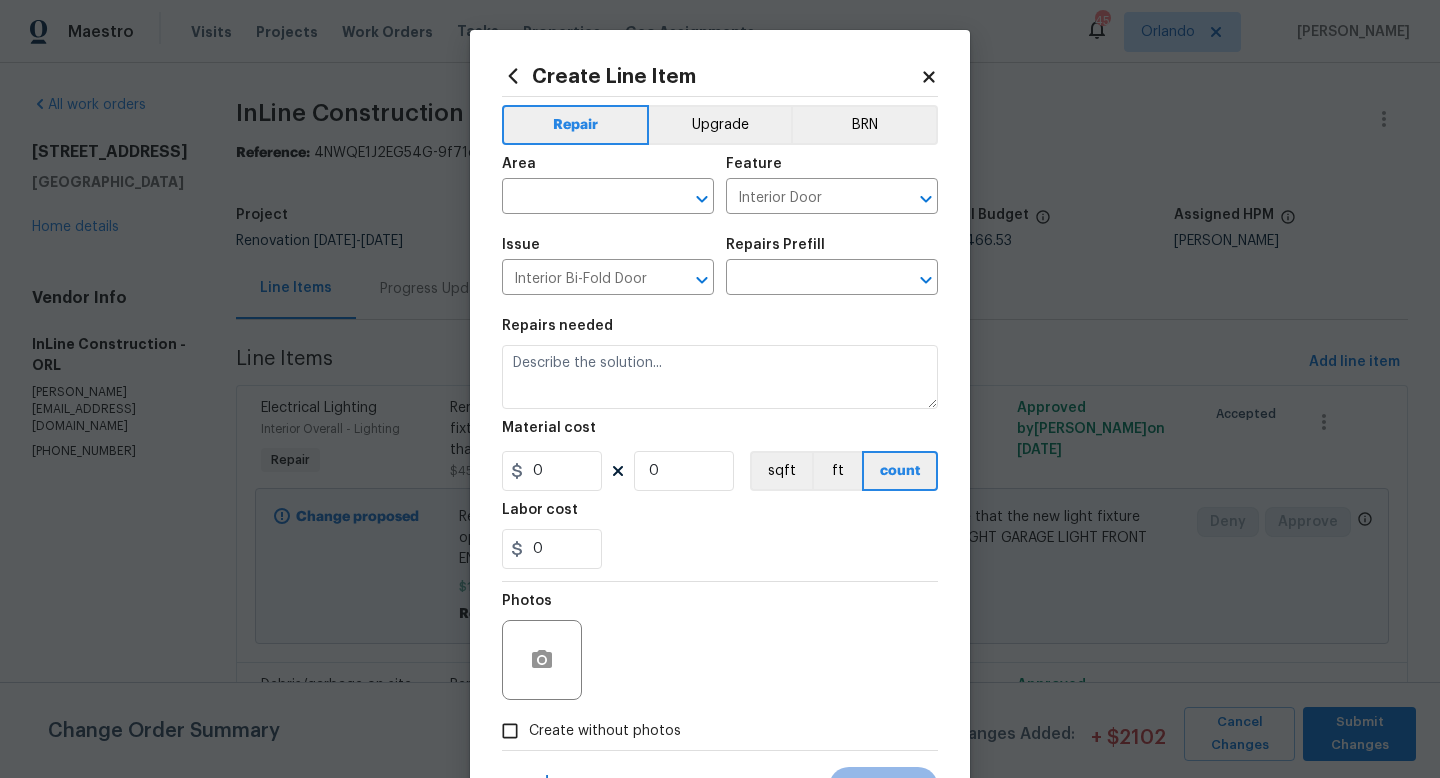type on "Add a Task $1.00" 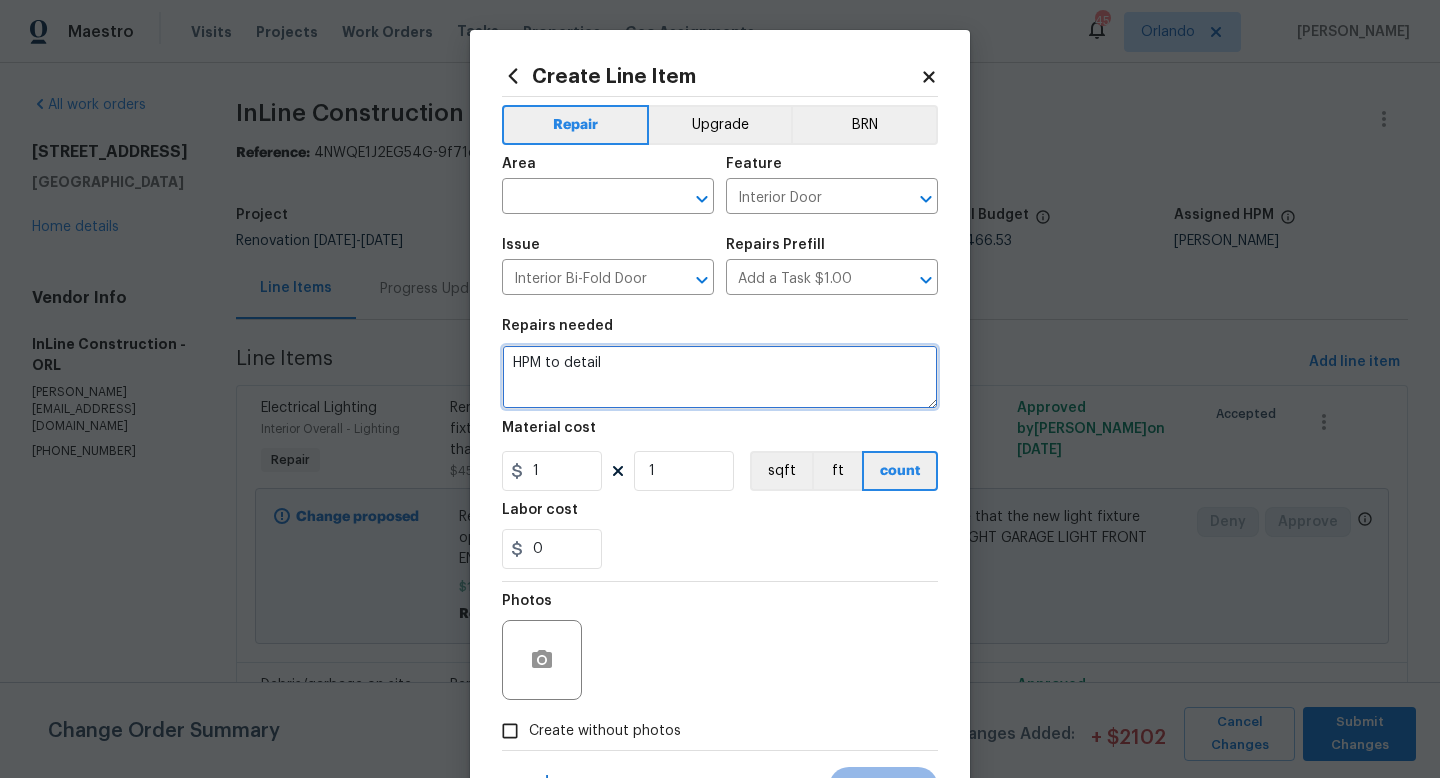 click on "HPM to detail" at bounding box center [720, 377] 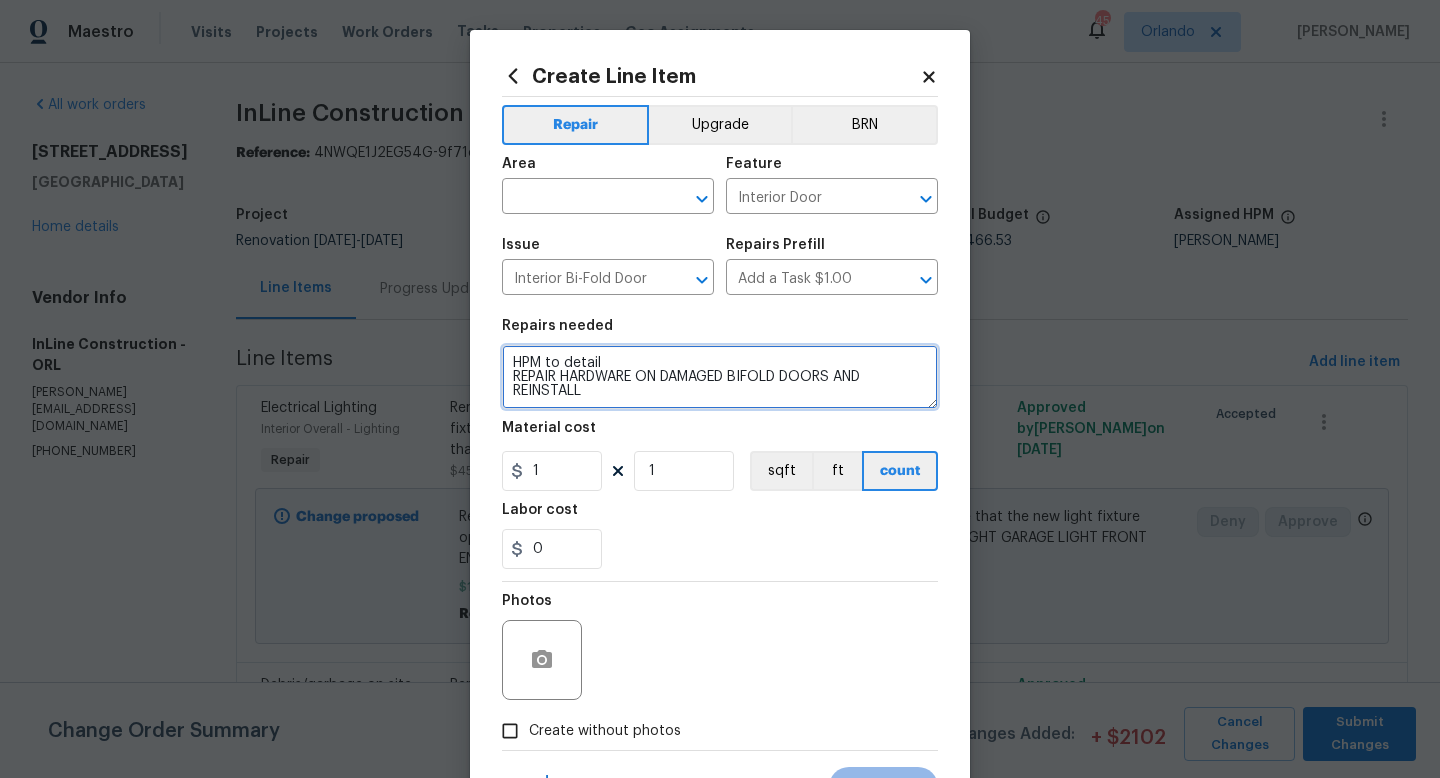type on "HPM to detail
REPAIR HARDWARE ON DAMAGED BIFOLD DOORS AND REINSTALL" 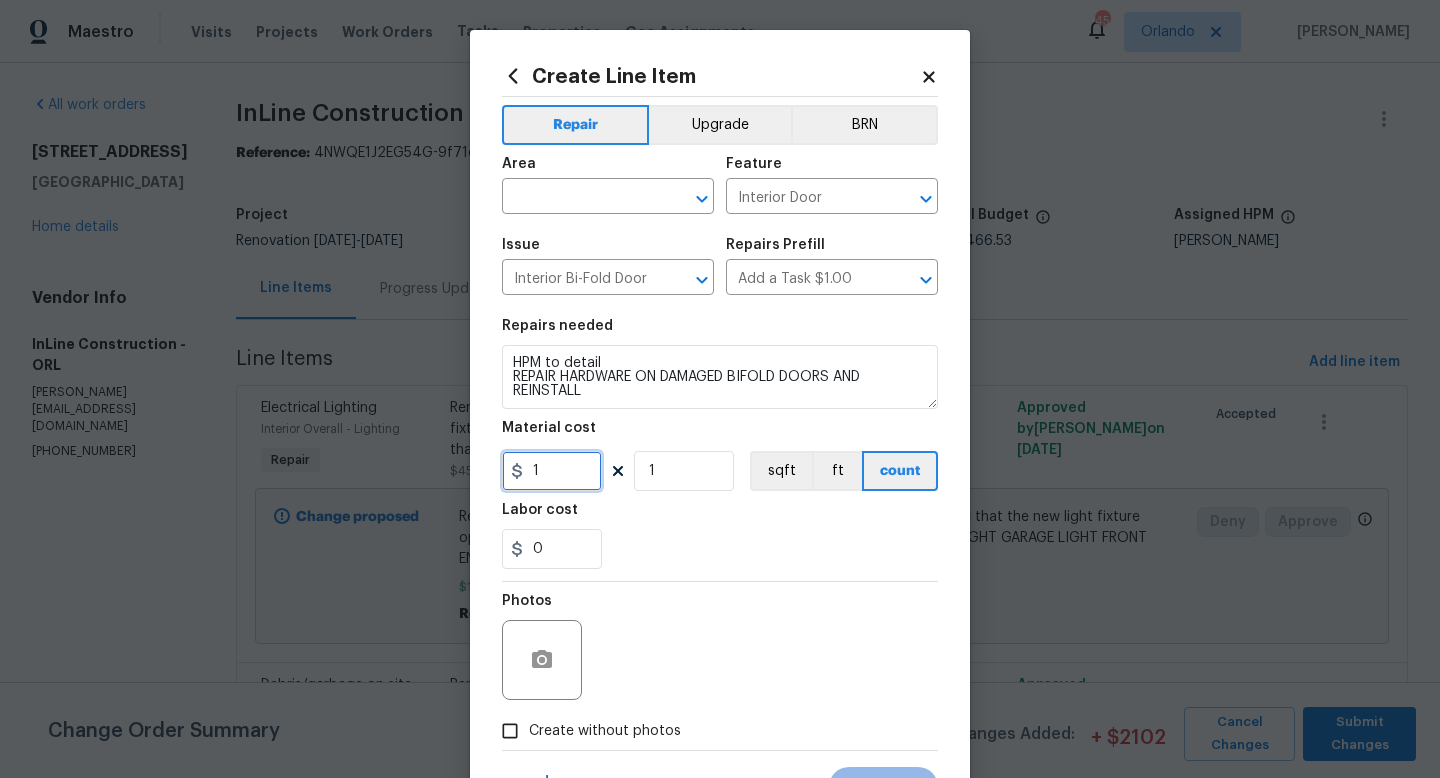 click on "1" at bounding box center (552, 471) 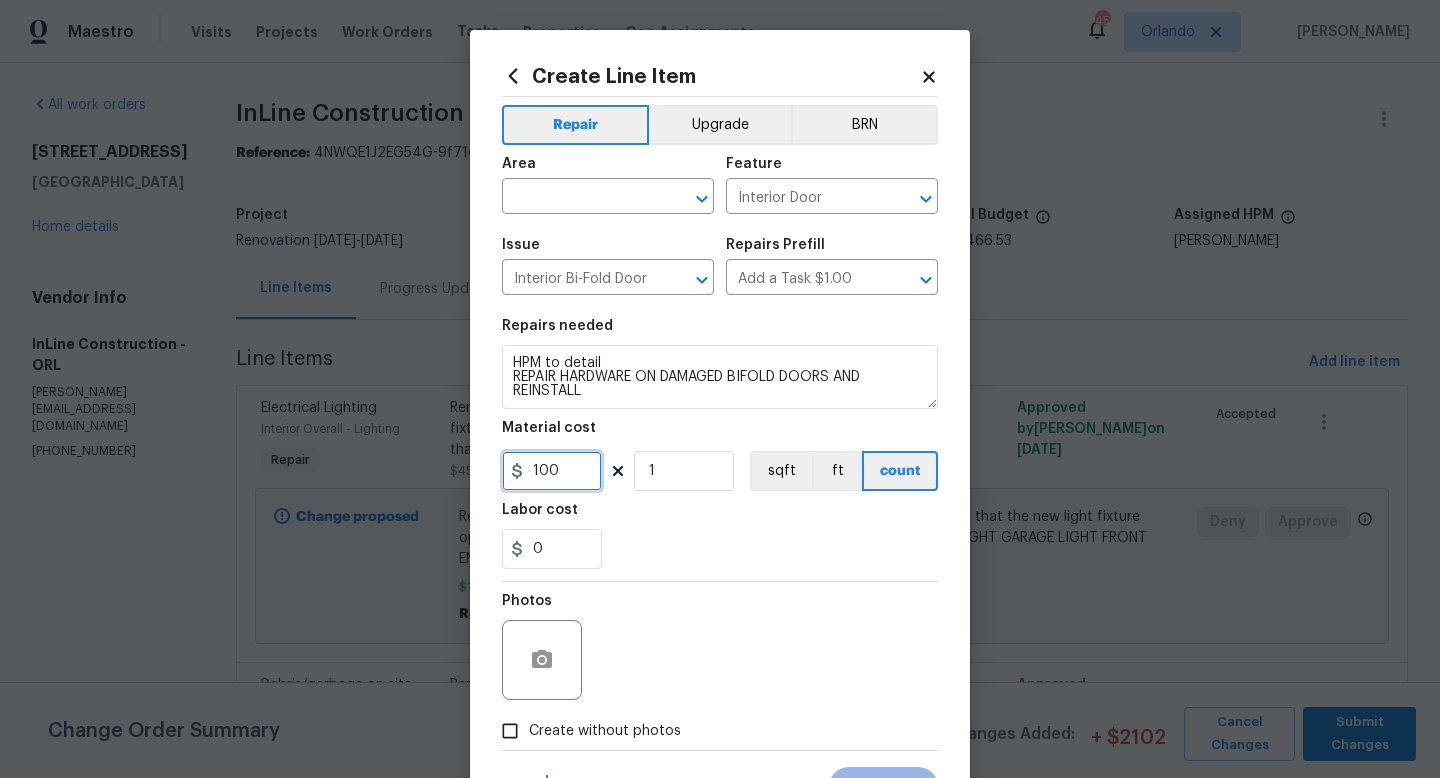 type on "100" 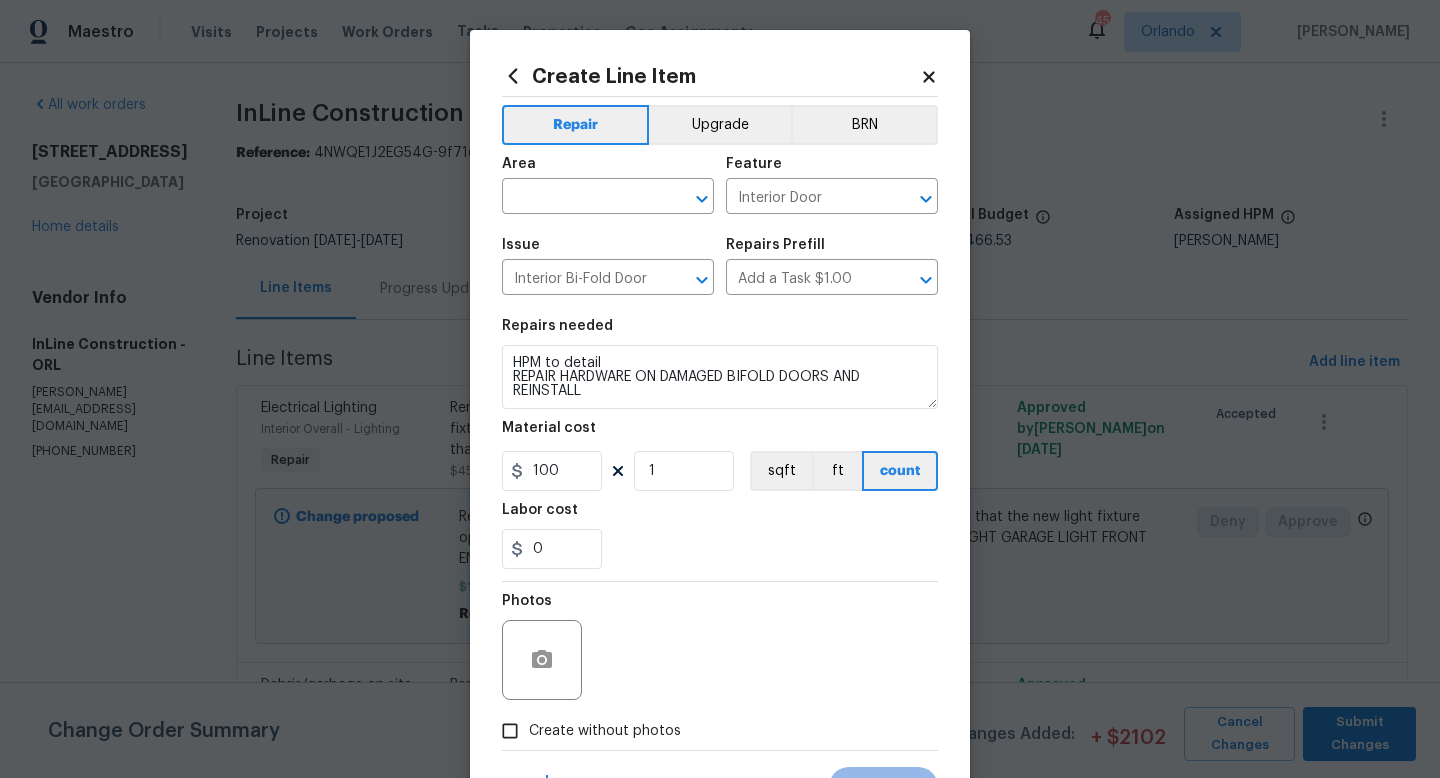 click on "Repairs needed HPM to detail
REPAIR HARDWARE ON DAMAGED BIFOLD DOORS AND REINSTALL Material cost 100 1 sqft ft count Labor cost 0" at bounding box center (720, 444) 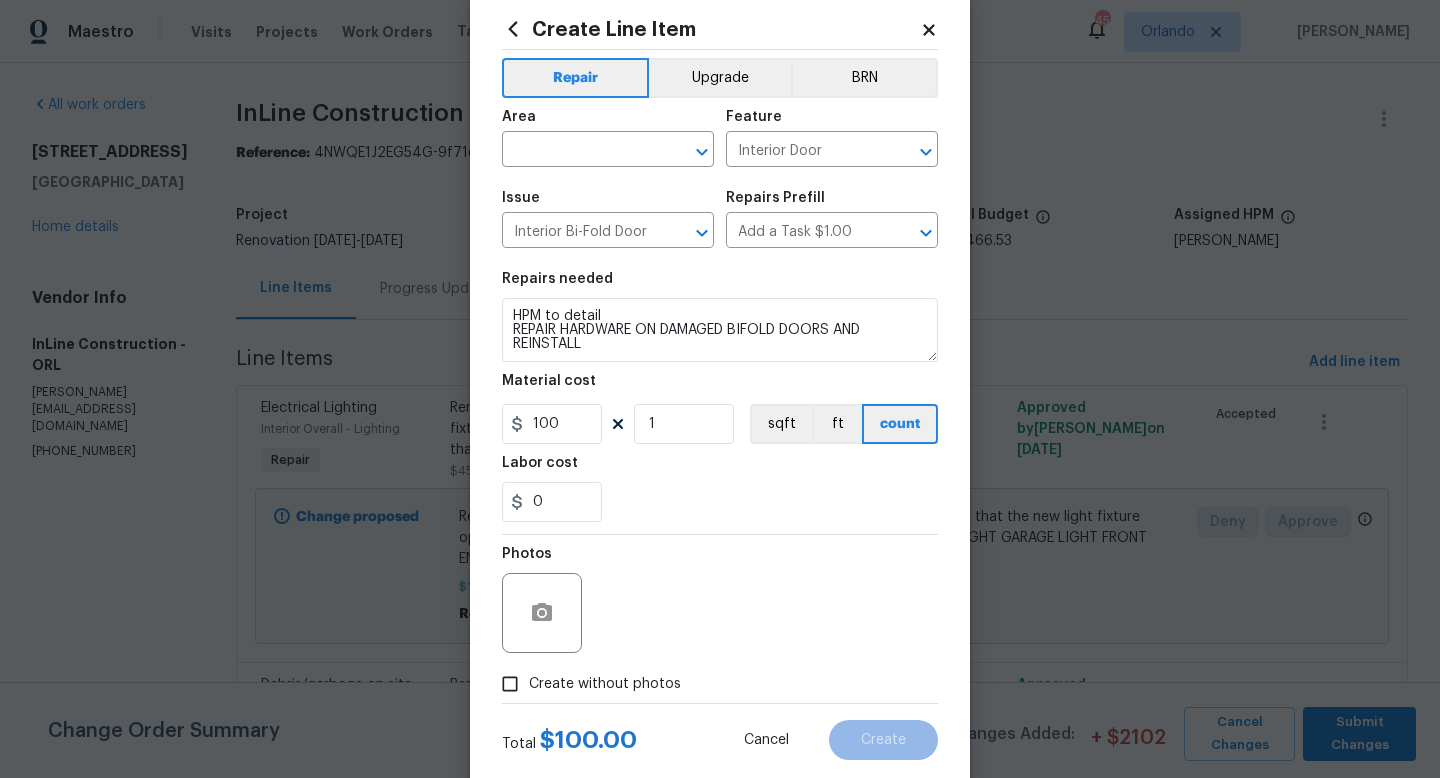 scroll, scrollTop: 54, scrollLeft: 0, axis: vertical 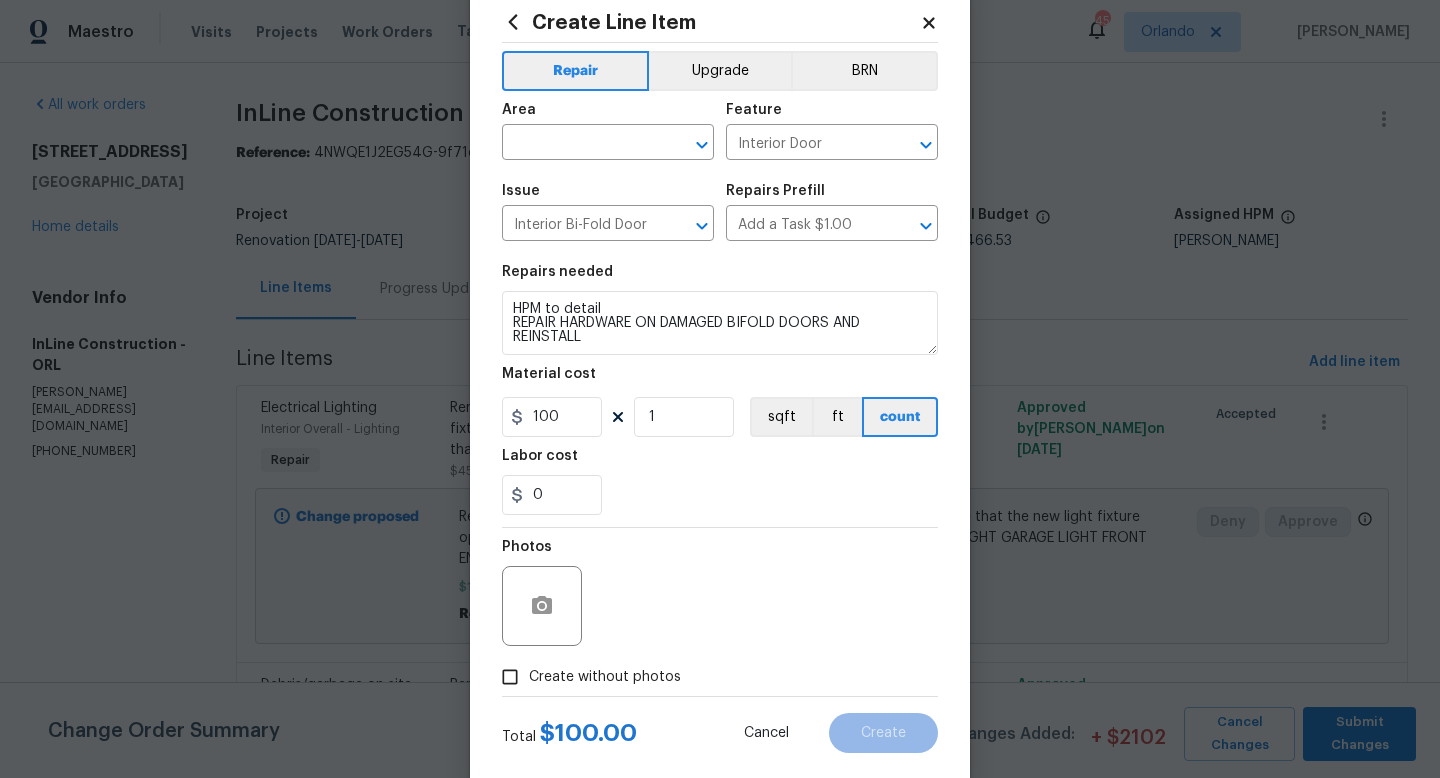 click on "Create without photos" at bounding box center (586, 677) 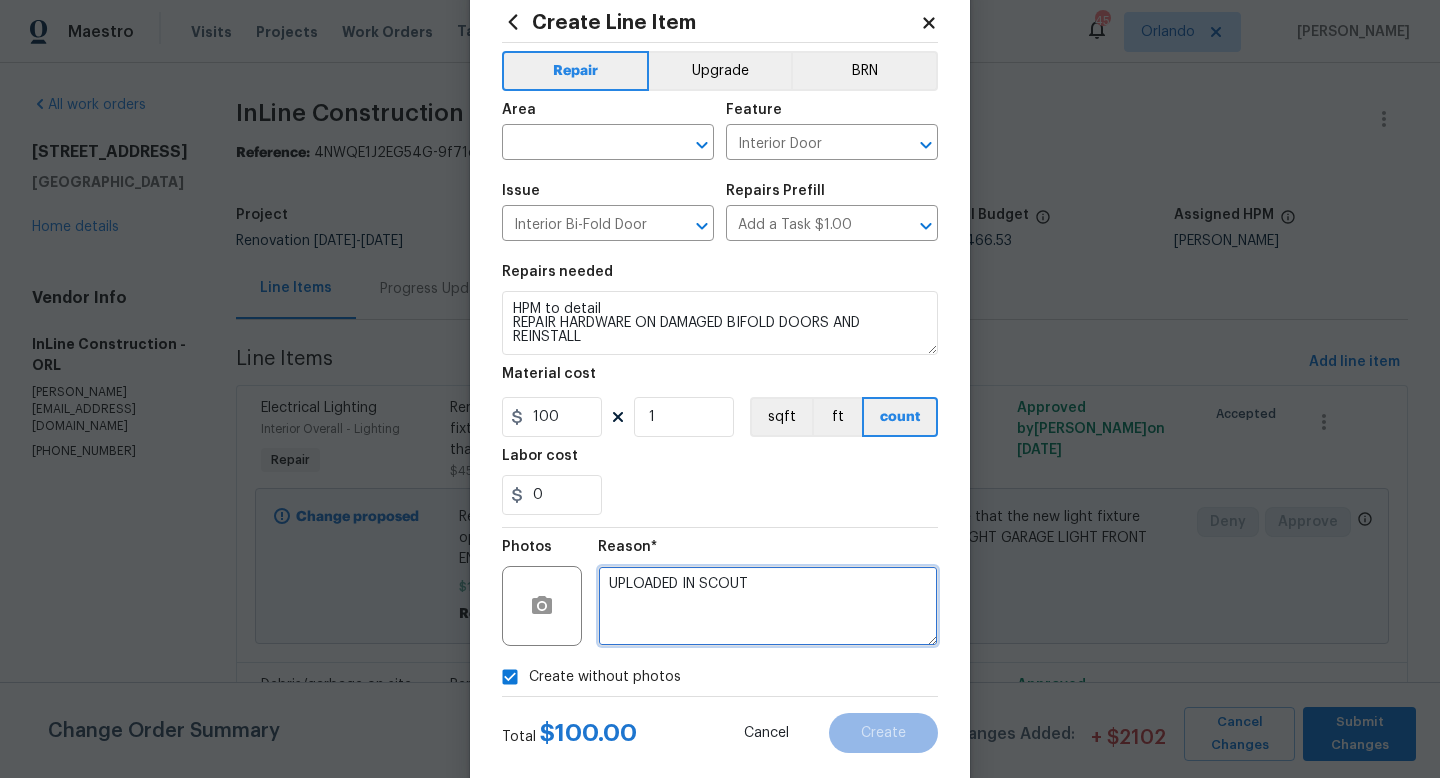 scroll, scrollTop: 92, scrollLeft: 0, axis: vertical 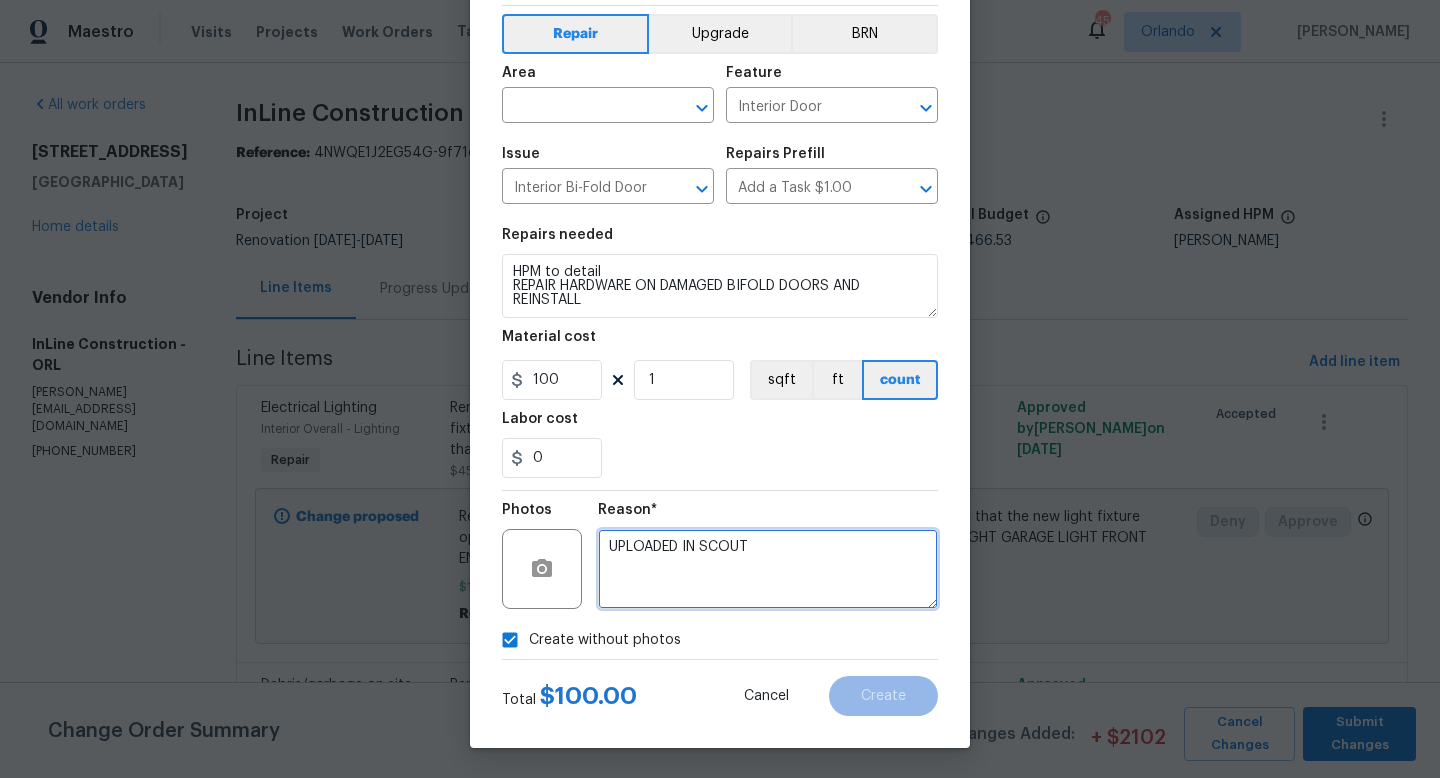 type on "UPLOADED IN SCOUT" 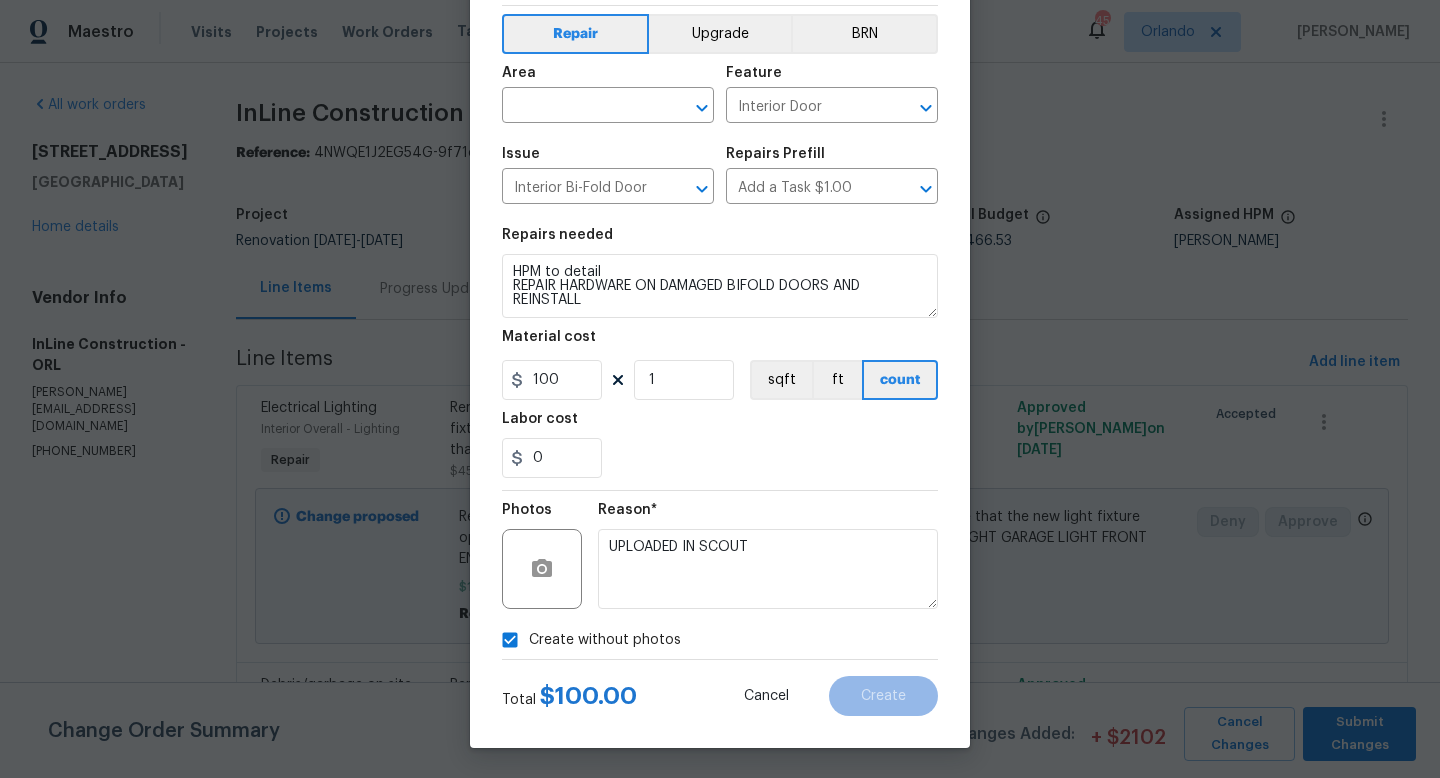 click on "Labor cost" at bounding box center [720, 425] 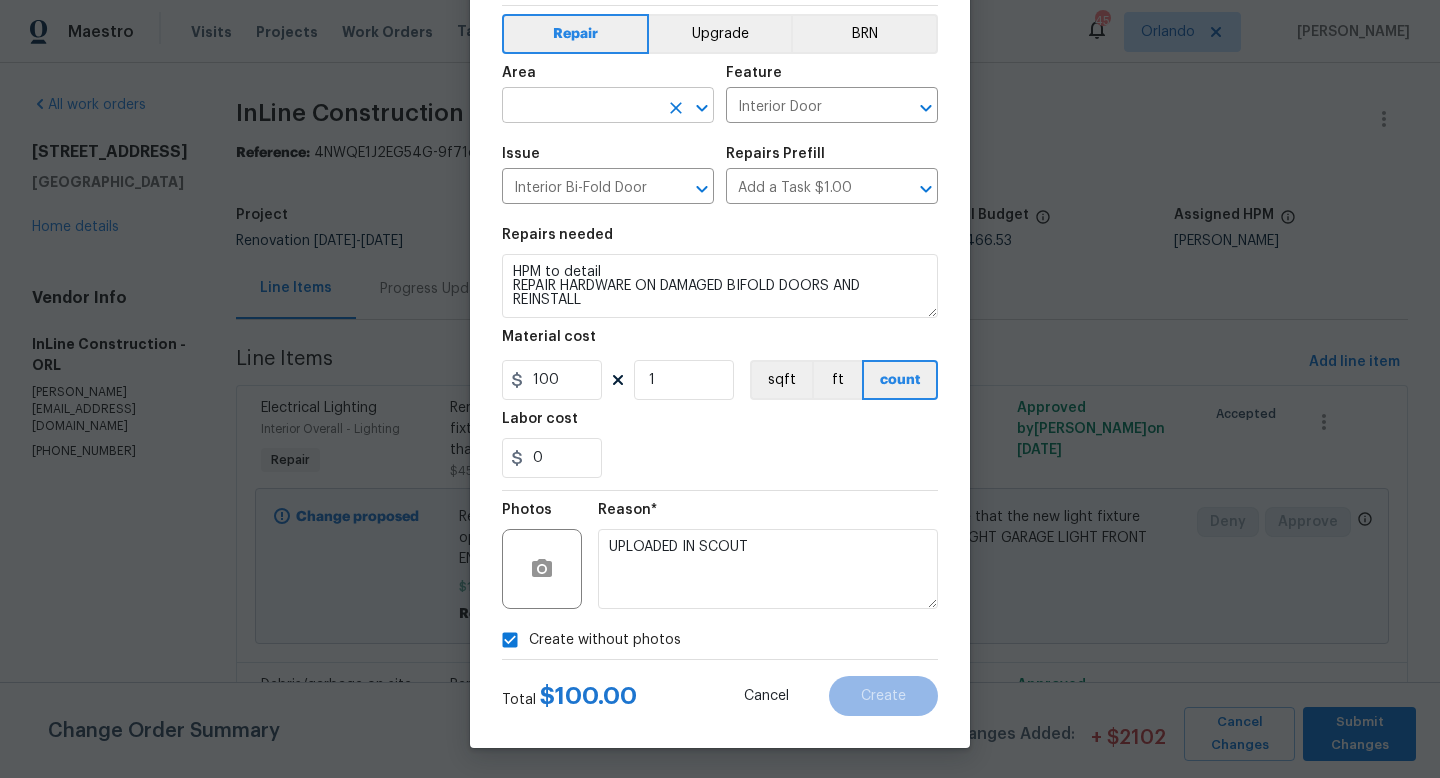 click at bounding box center (580, 107) 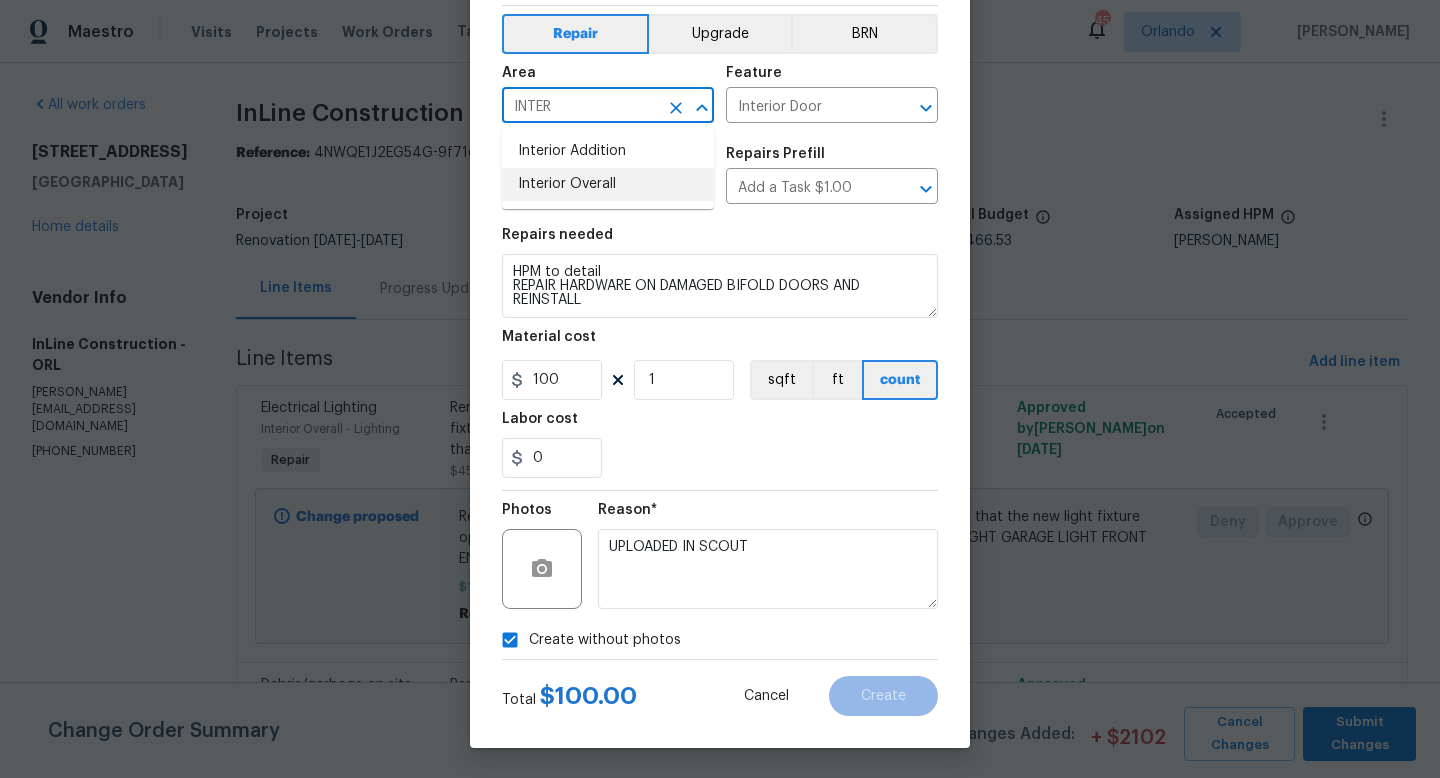 click on "Interior Overall" at bounding box center (608, 184) 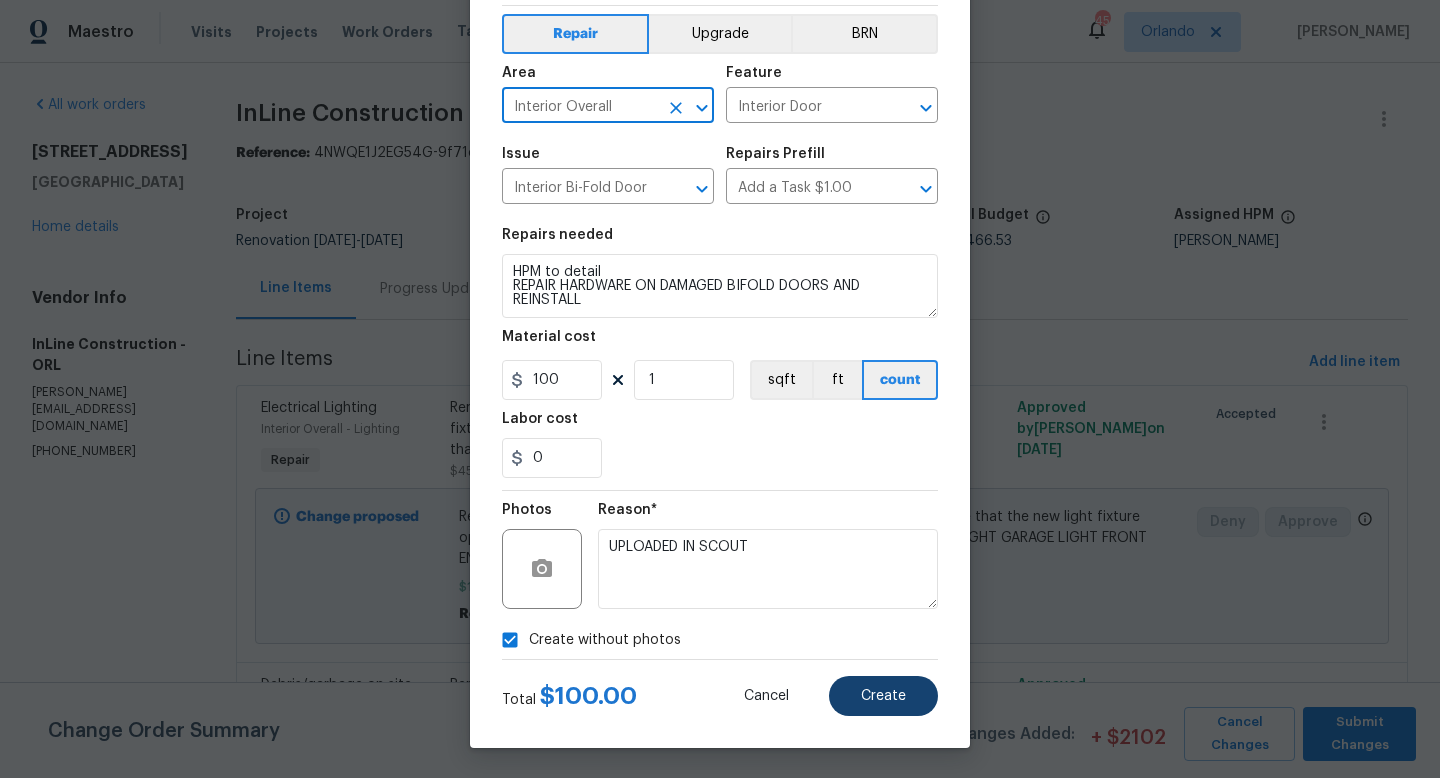 type on "Interior Overall" 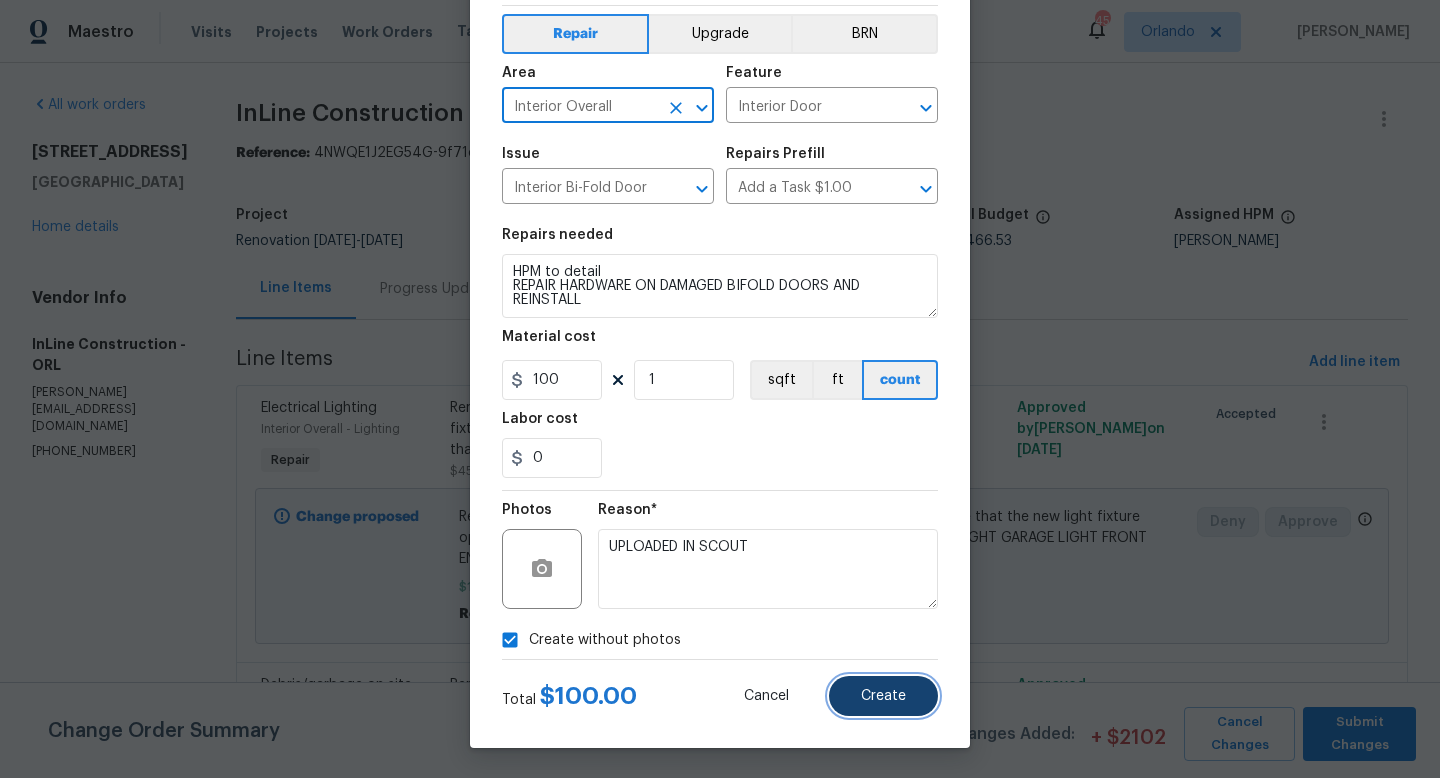 click on "Create" at bounding box center (883, 696) 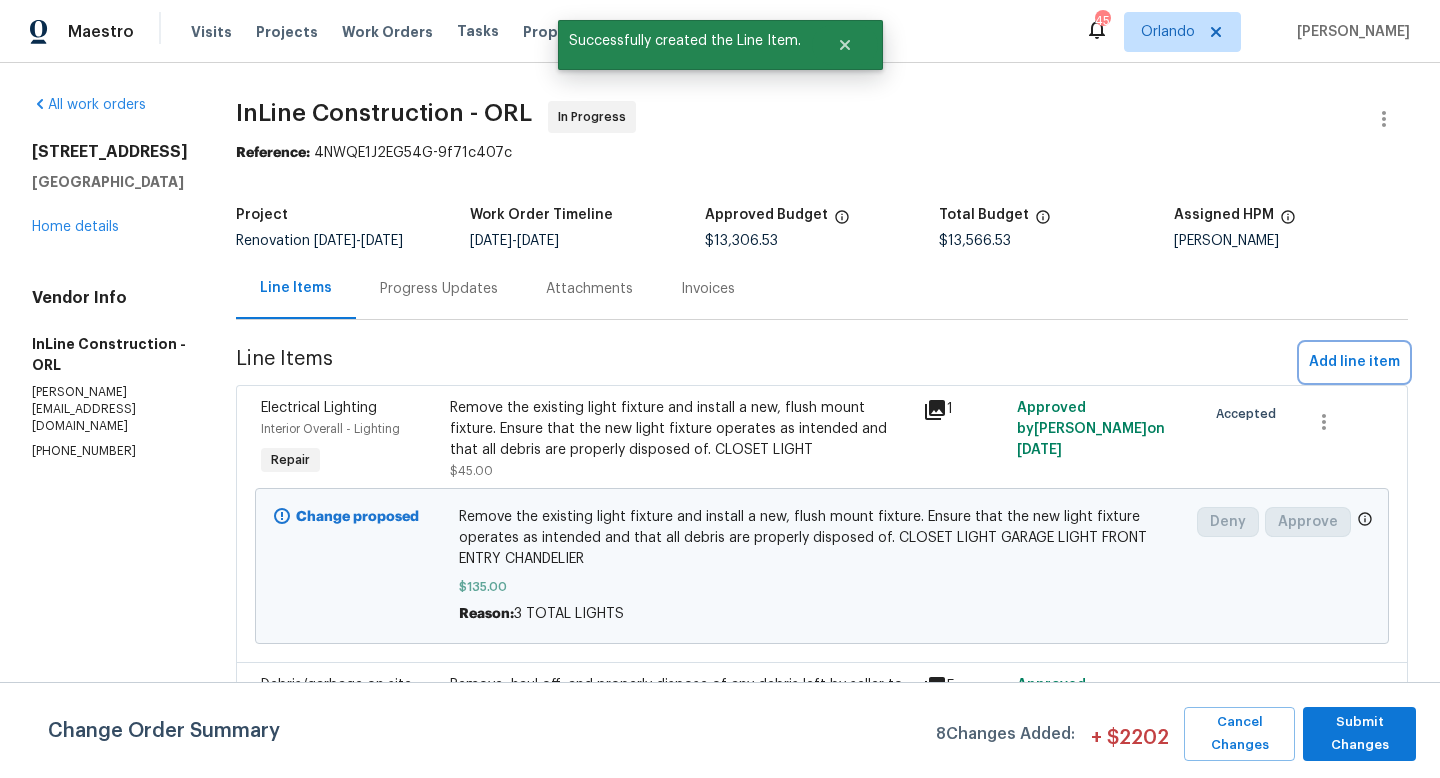click on "Add line item" at bounding box center (1354, 362) 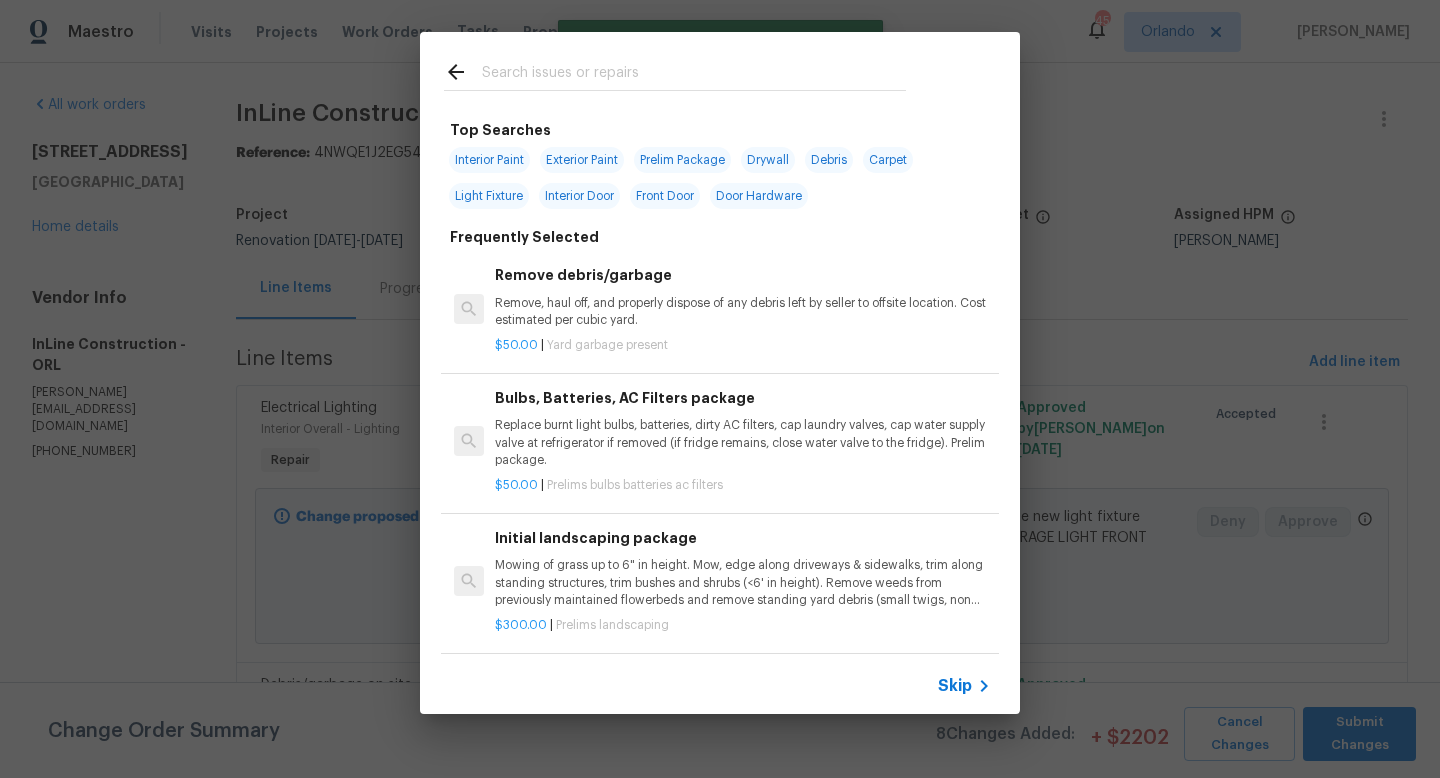 click at bounding box center (694, 75) 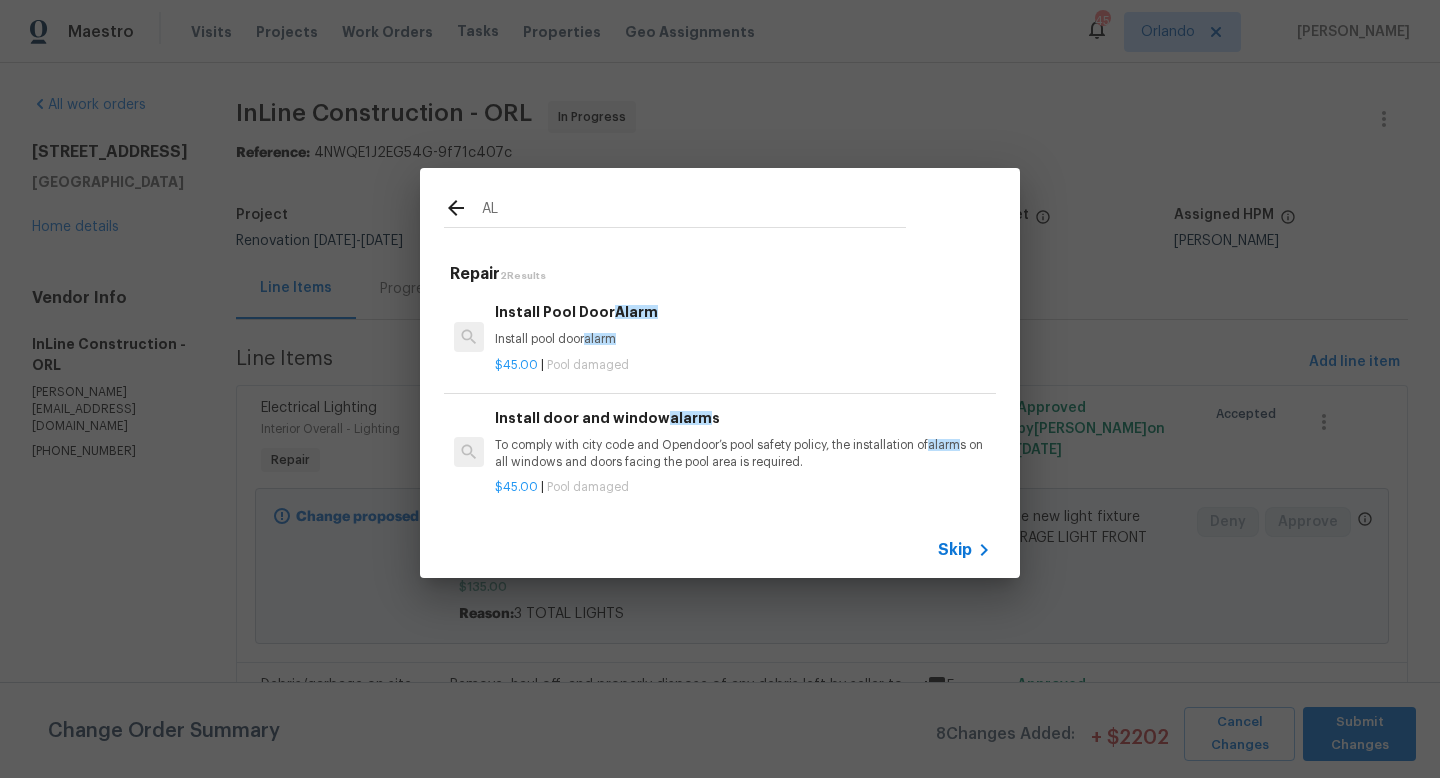type on "A" 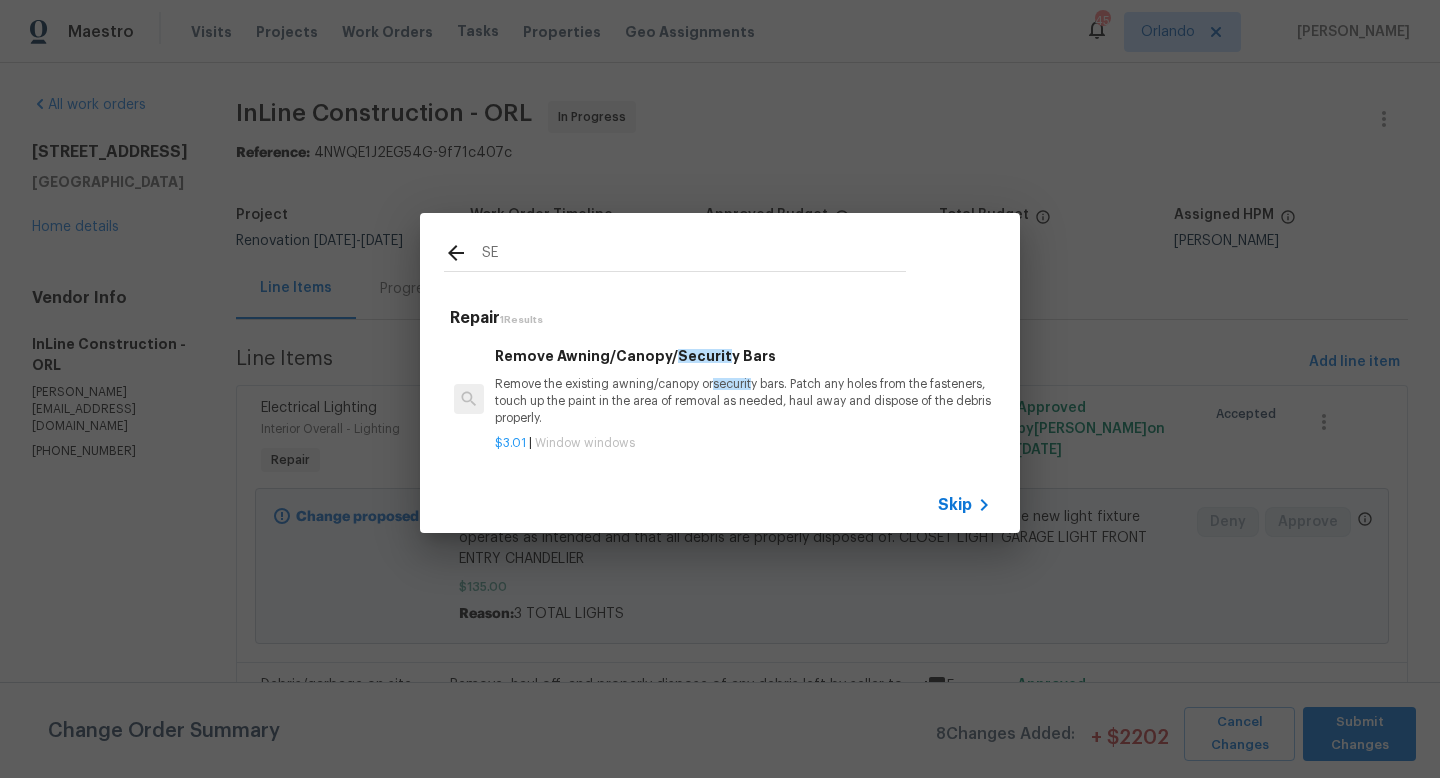 type on "S" 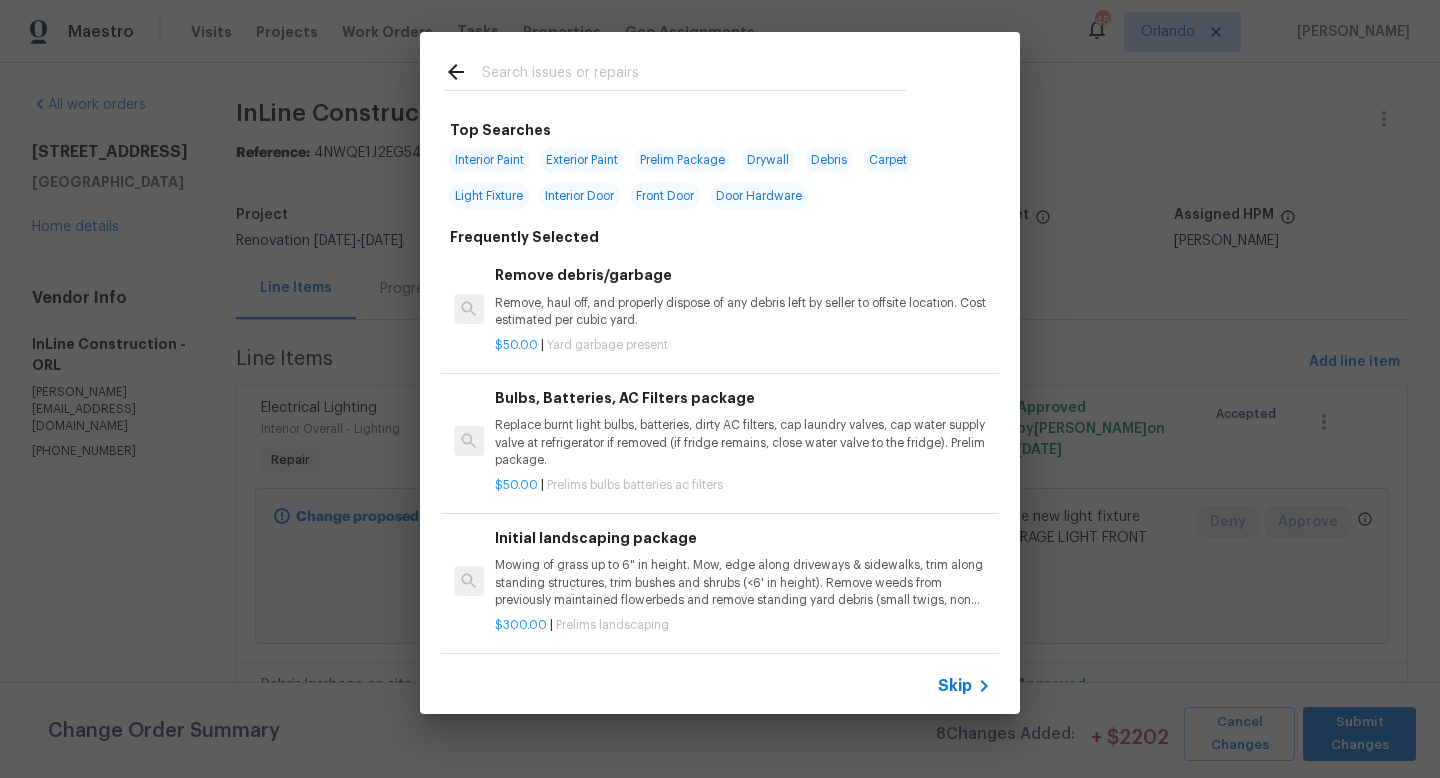type on "A" 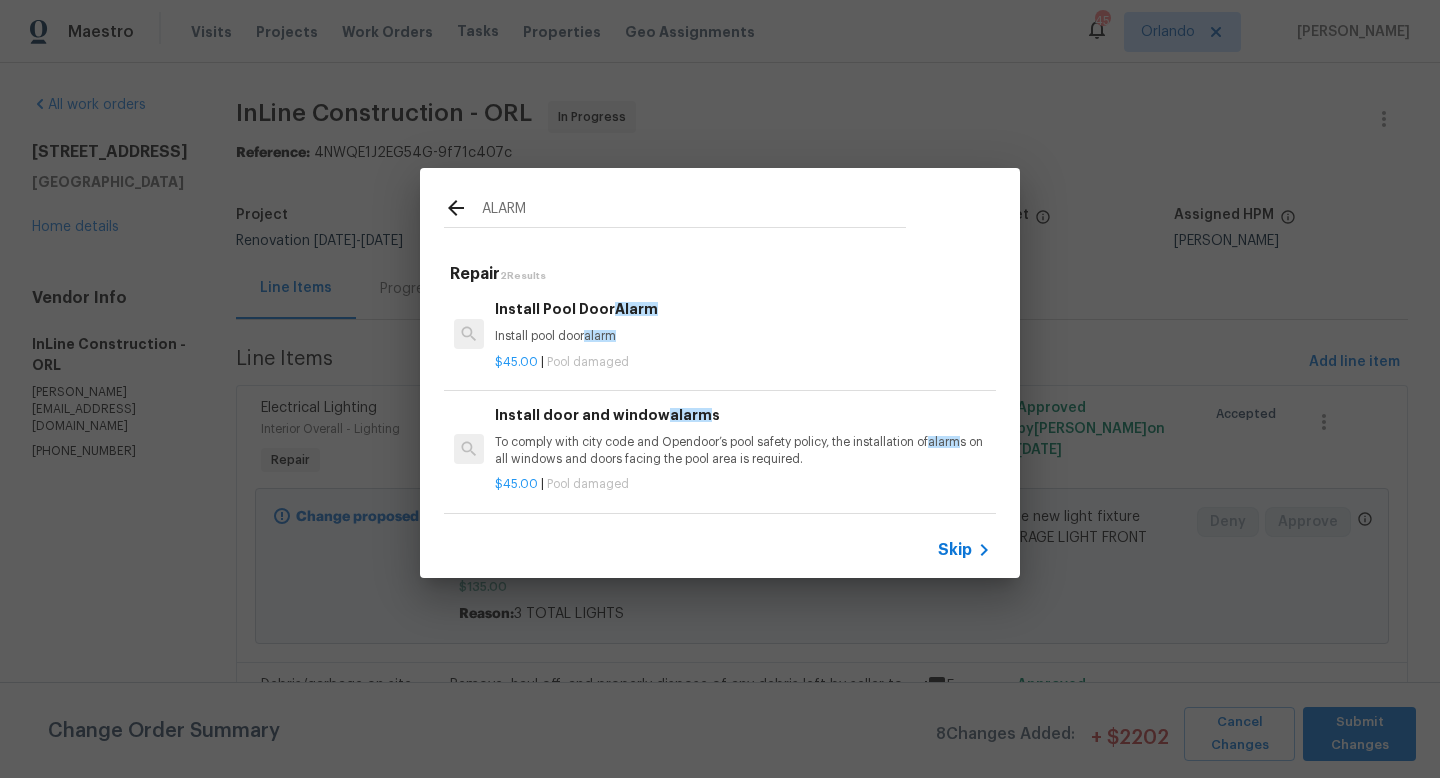 scroll, scrollTop: 3, scrollLeft: 0, axis: vertical 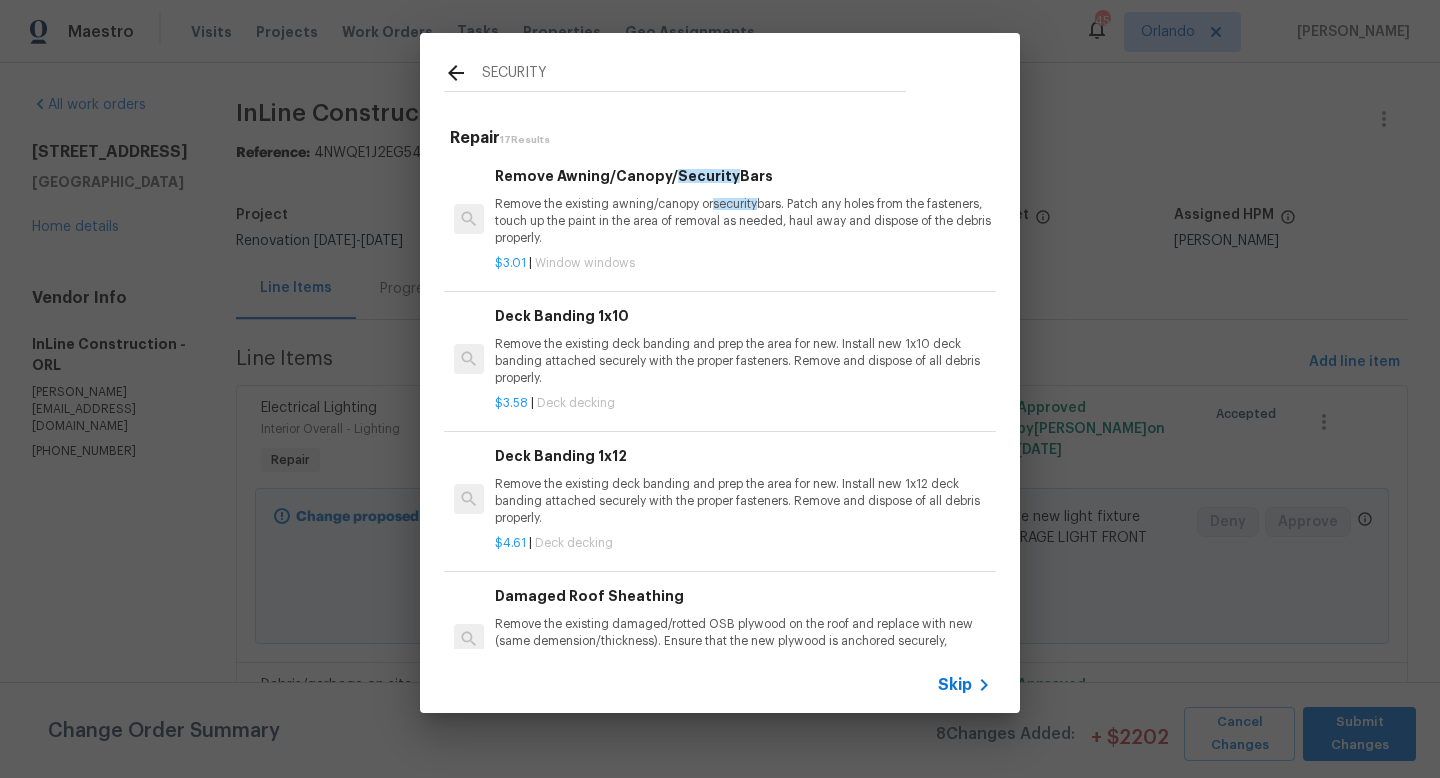 click on "SECURITY" at bounding box center [694, 76] 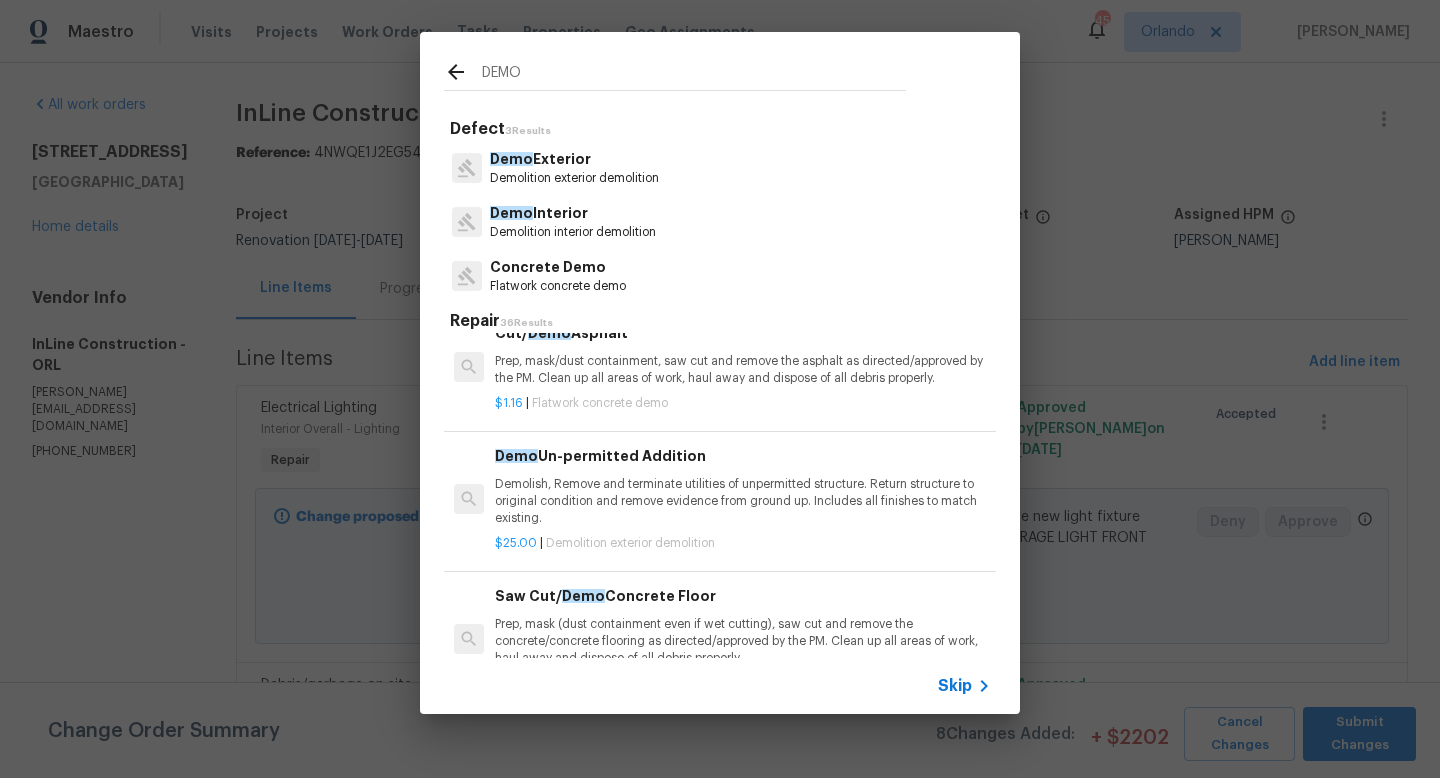 scroll, scrollTop: 133, scrollLeft: 0, axis: vertical 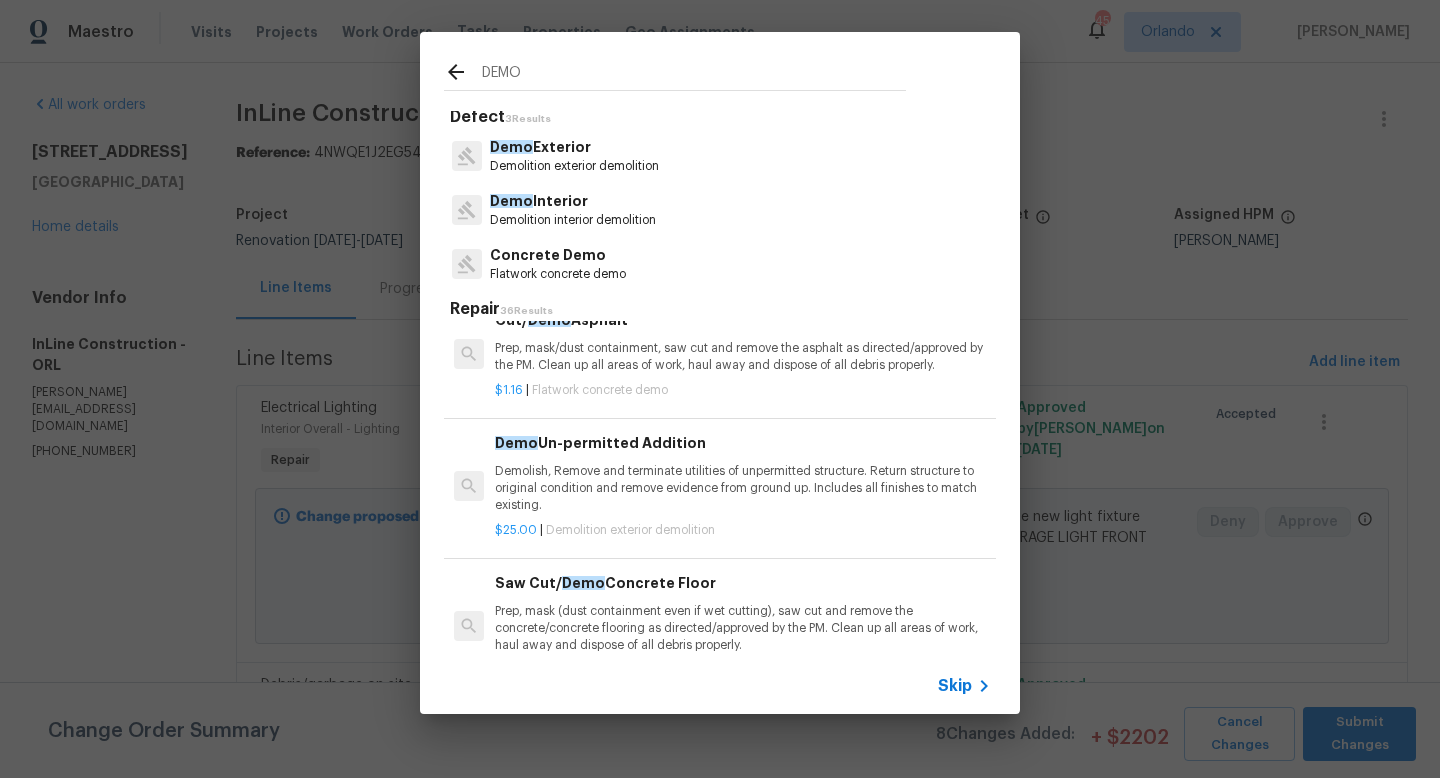 click on "DEMO" at bounding box center (694, 75) 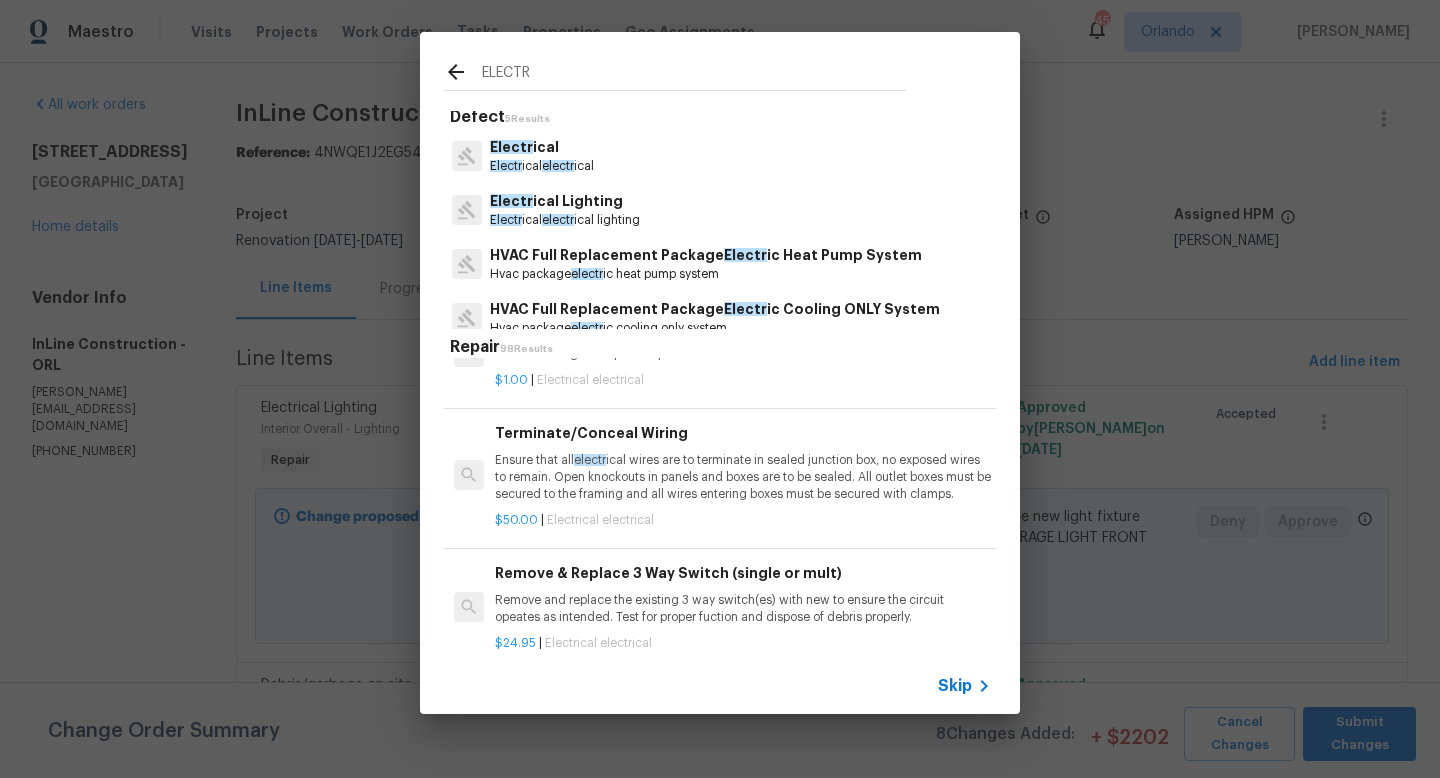 scroll, scrollTop: 0, scrollLeft: 0, axis: both 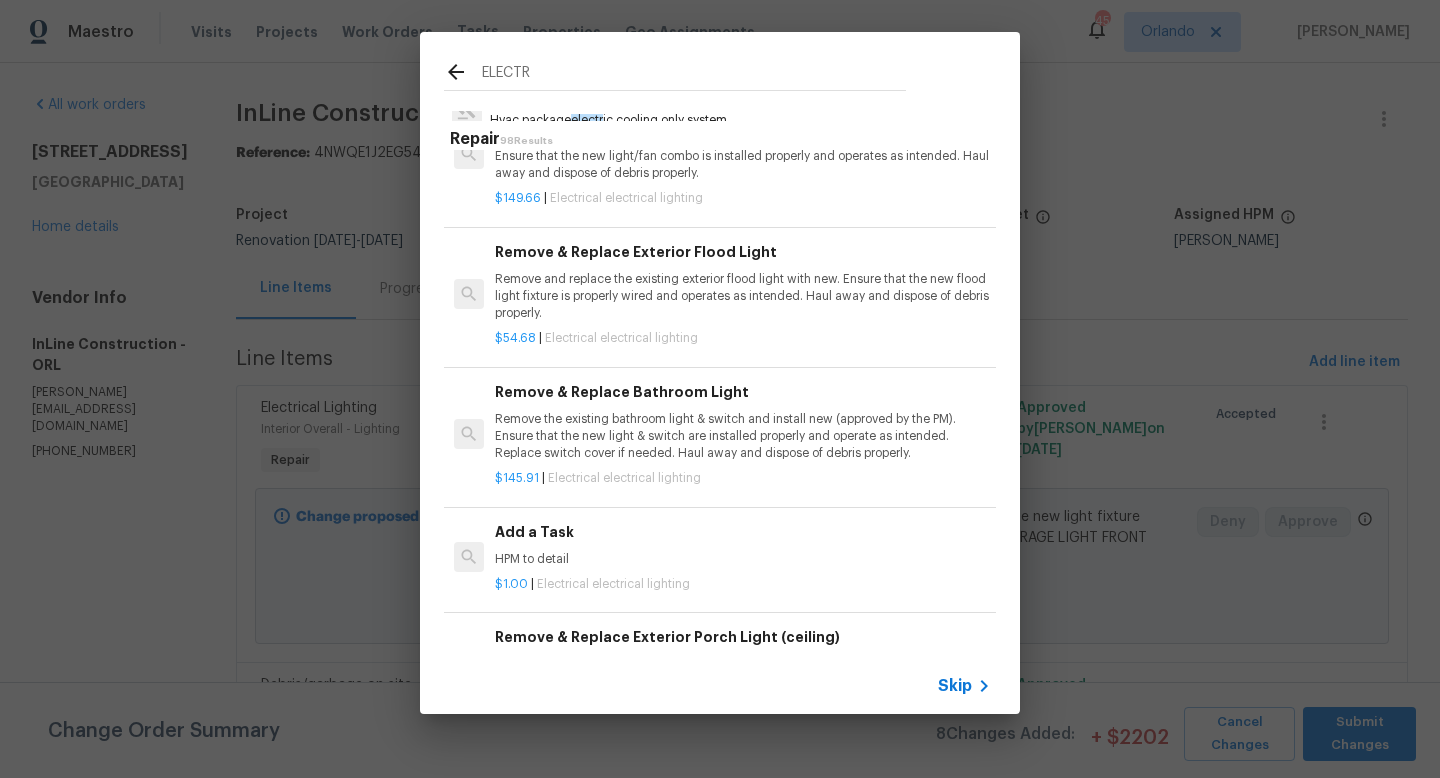 type on "ELECTR" 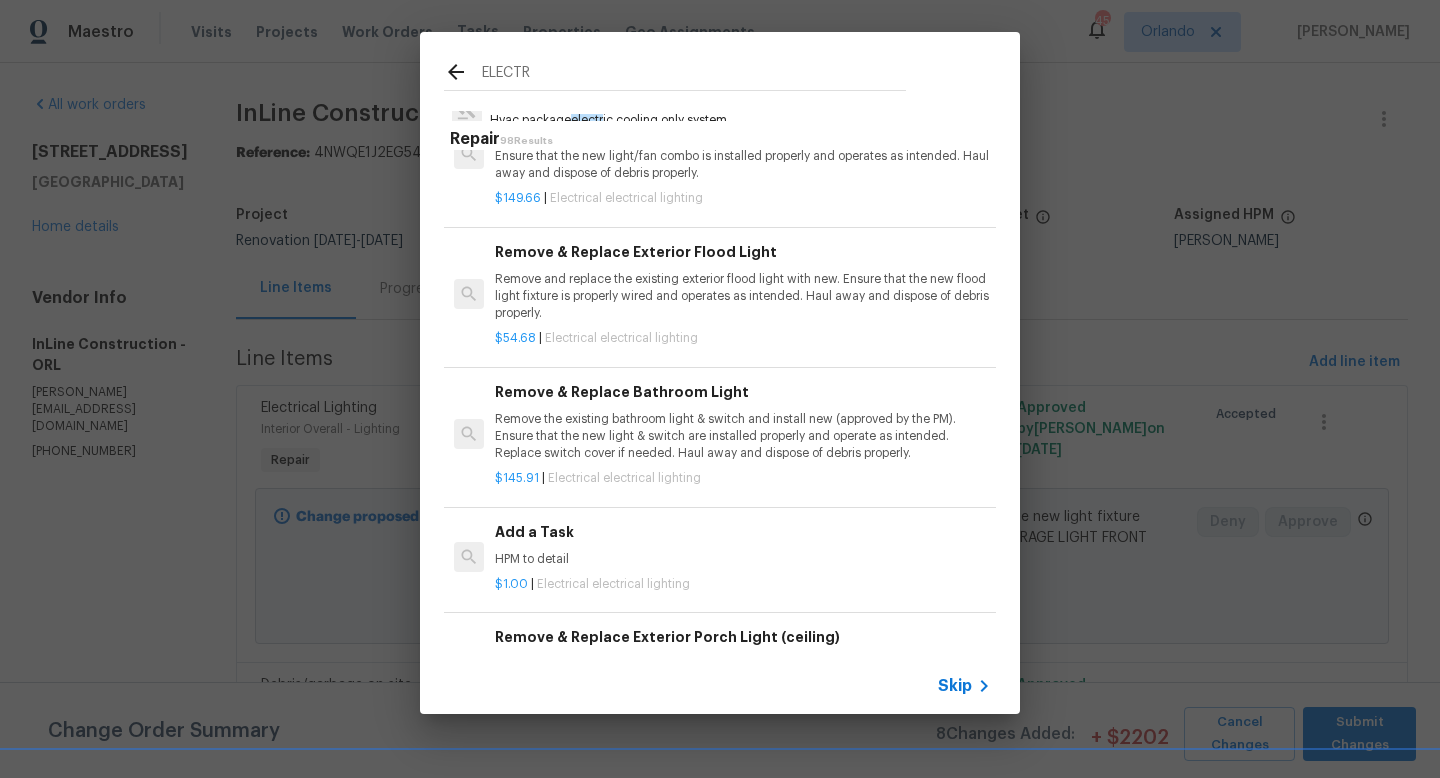 click on "Add a Task HPM to detail" at bounding box center [743, 545] 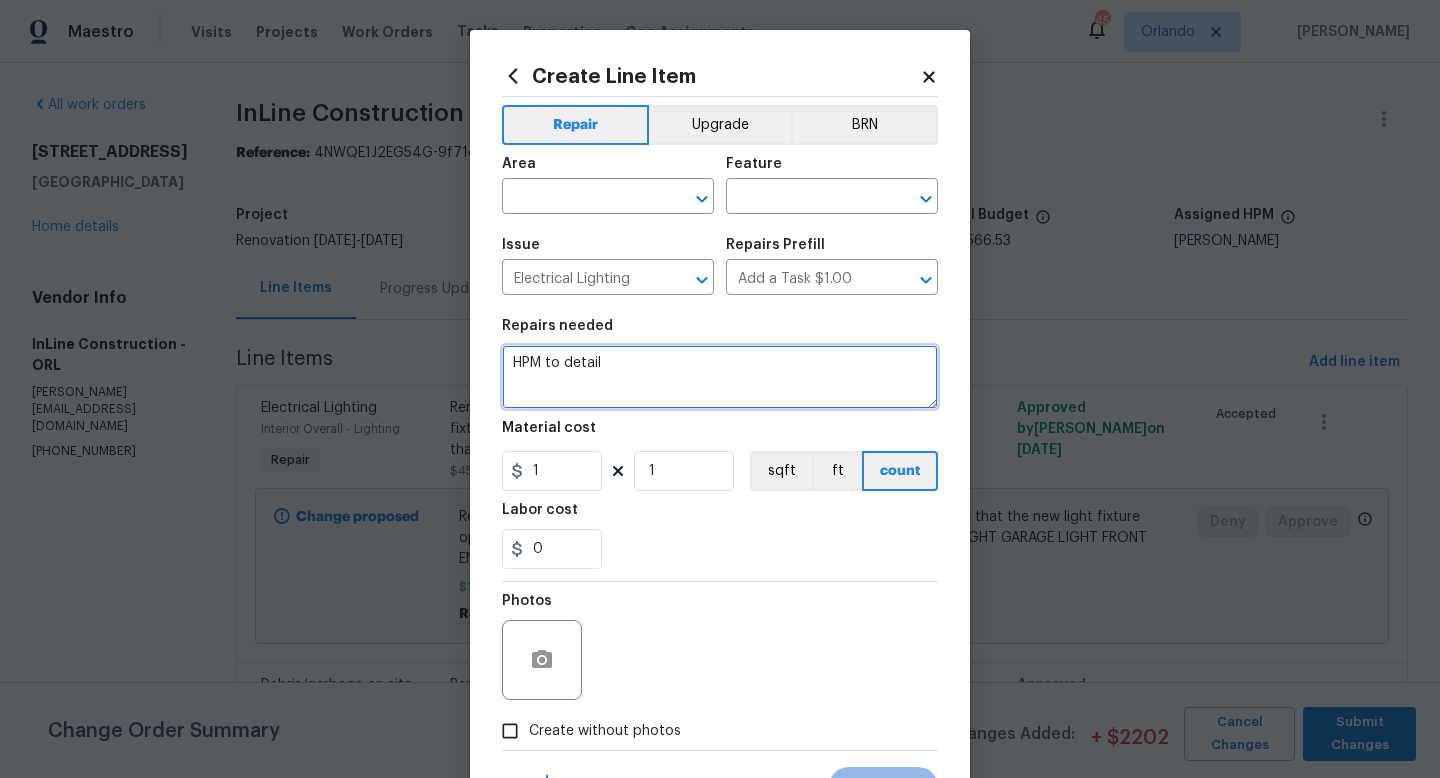 click on "HPM to detail" at bounding box center [720, 377] 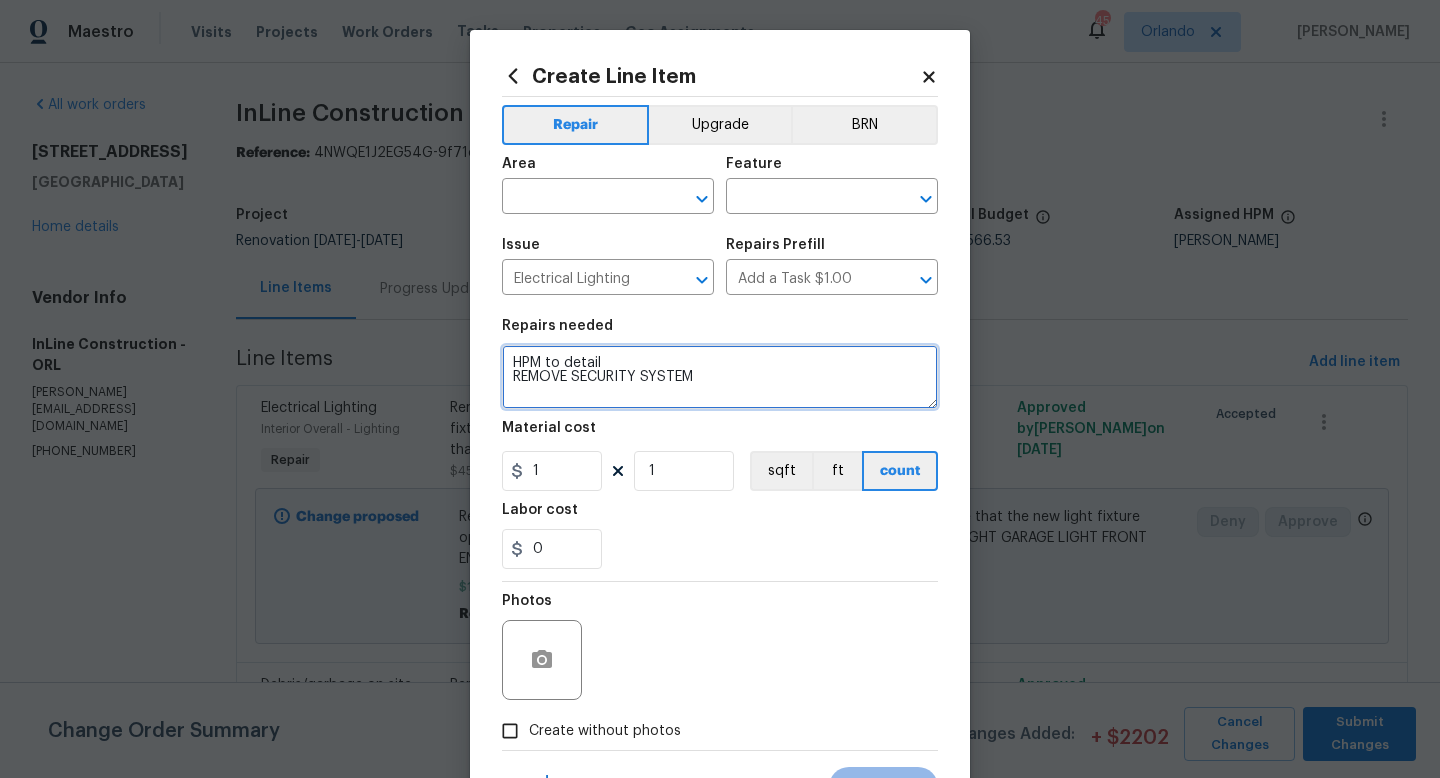 type on "HPM to detail
REMOVE SECURITY SYSTEM" 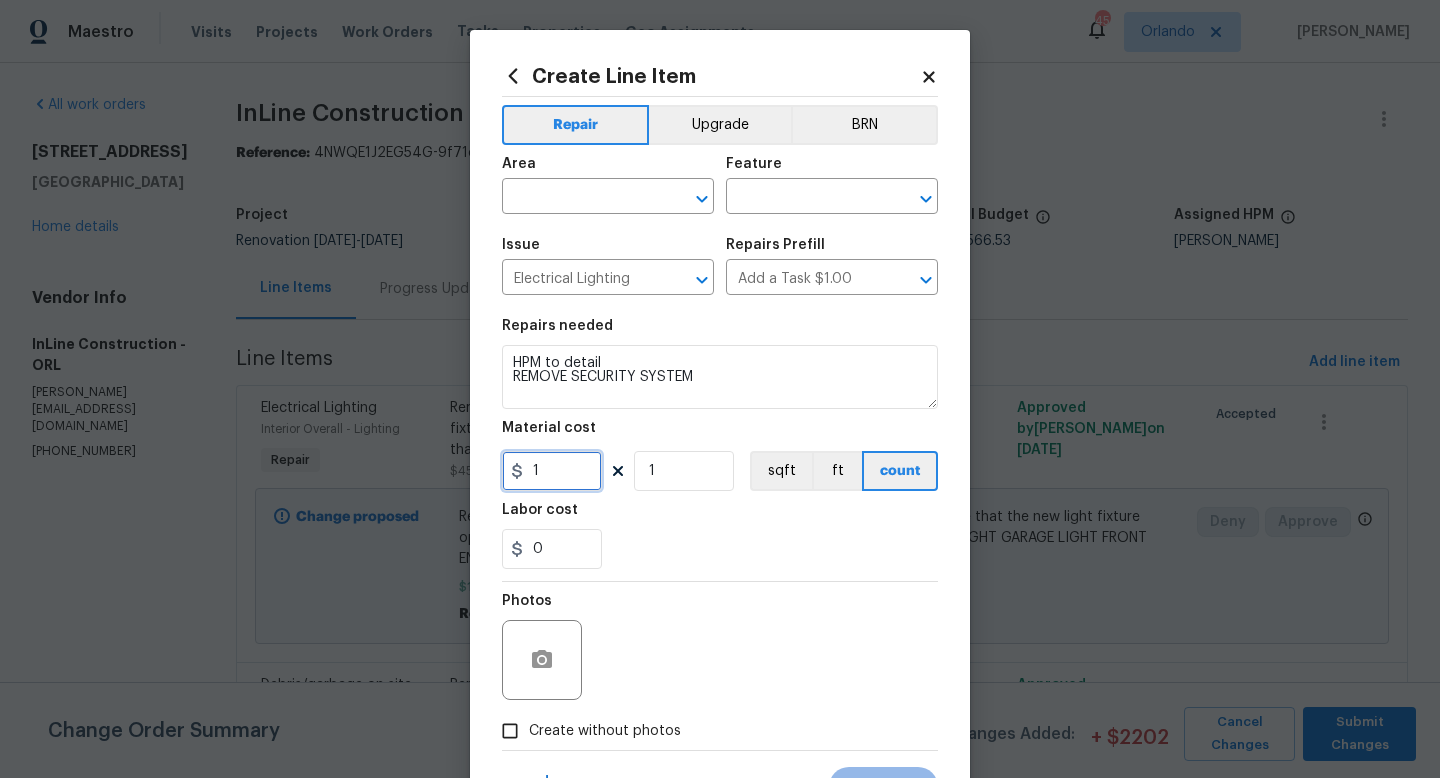 click on "1" at bounding box center (552, 471) 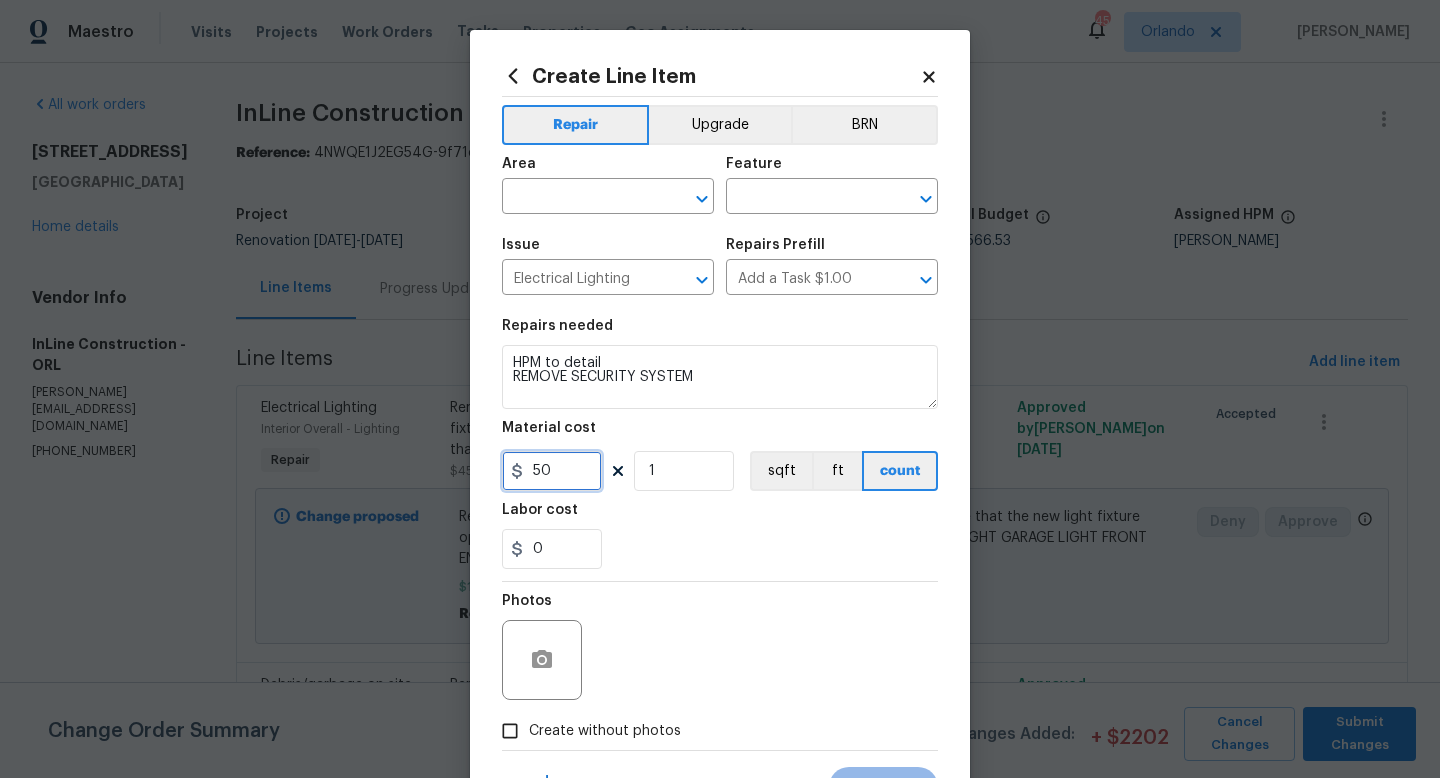 type on "50" 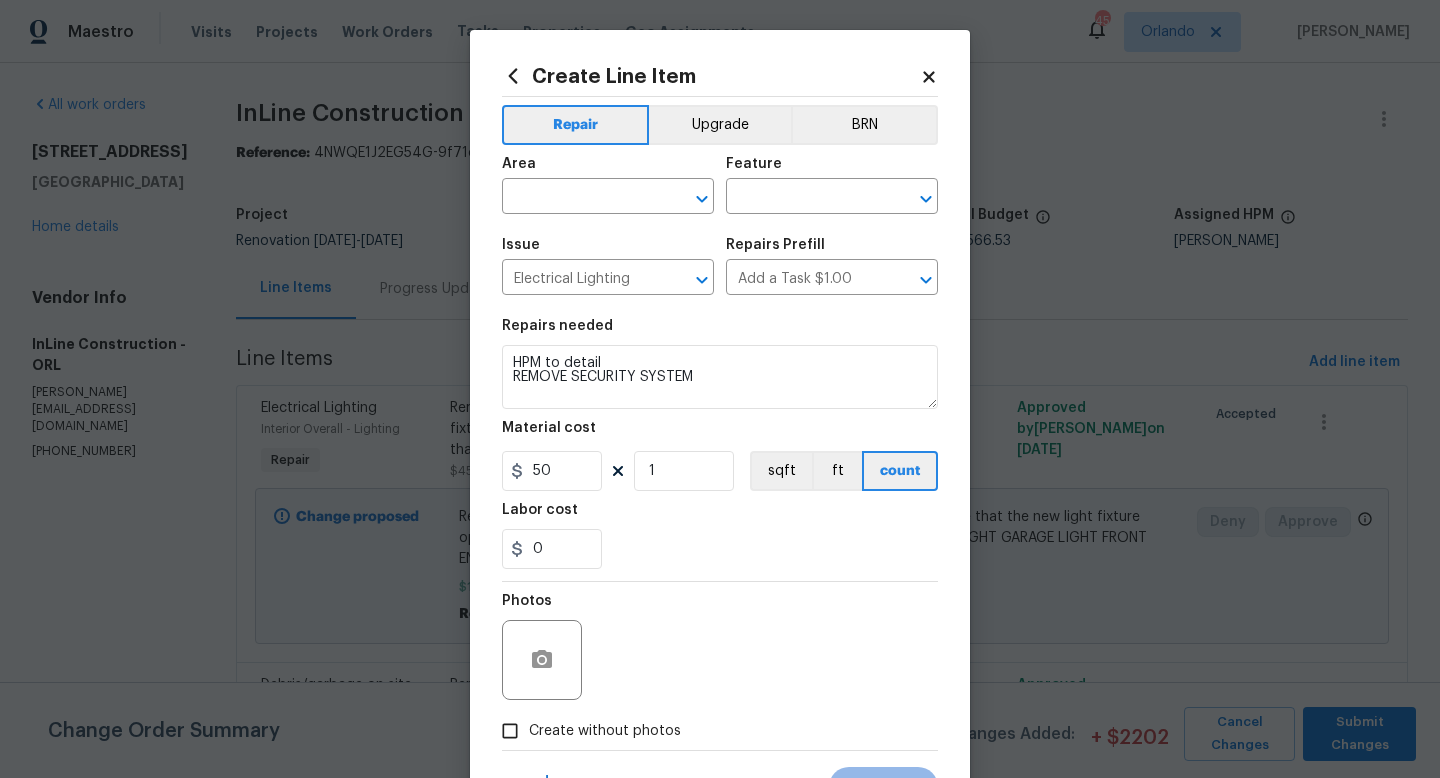 click on "Create without photos" at bounding box center [605, 731] 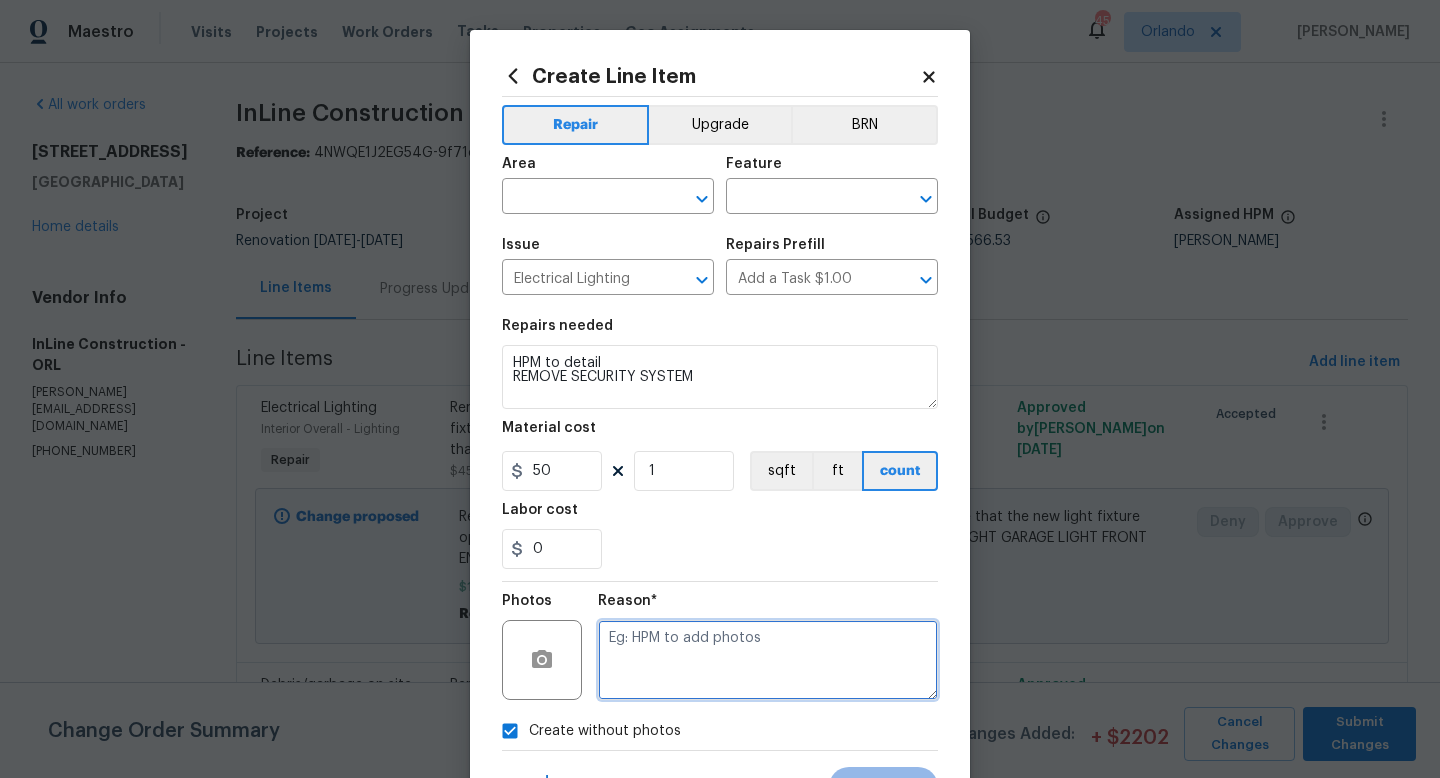 click at bounding box center [768, 660] 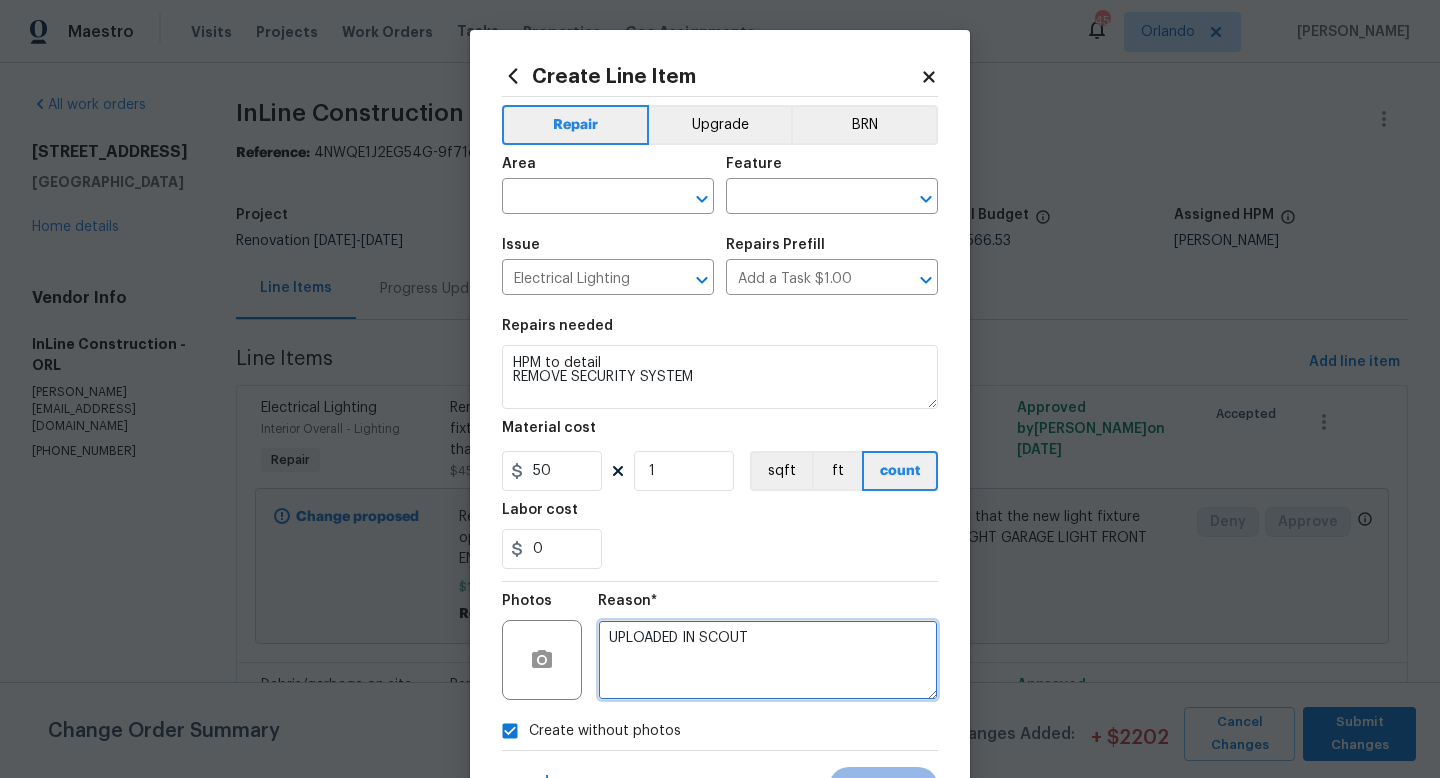scroll, scrollTop: 92, scrollLeft: 0, axis: vertical 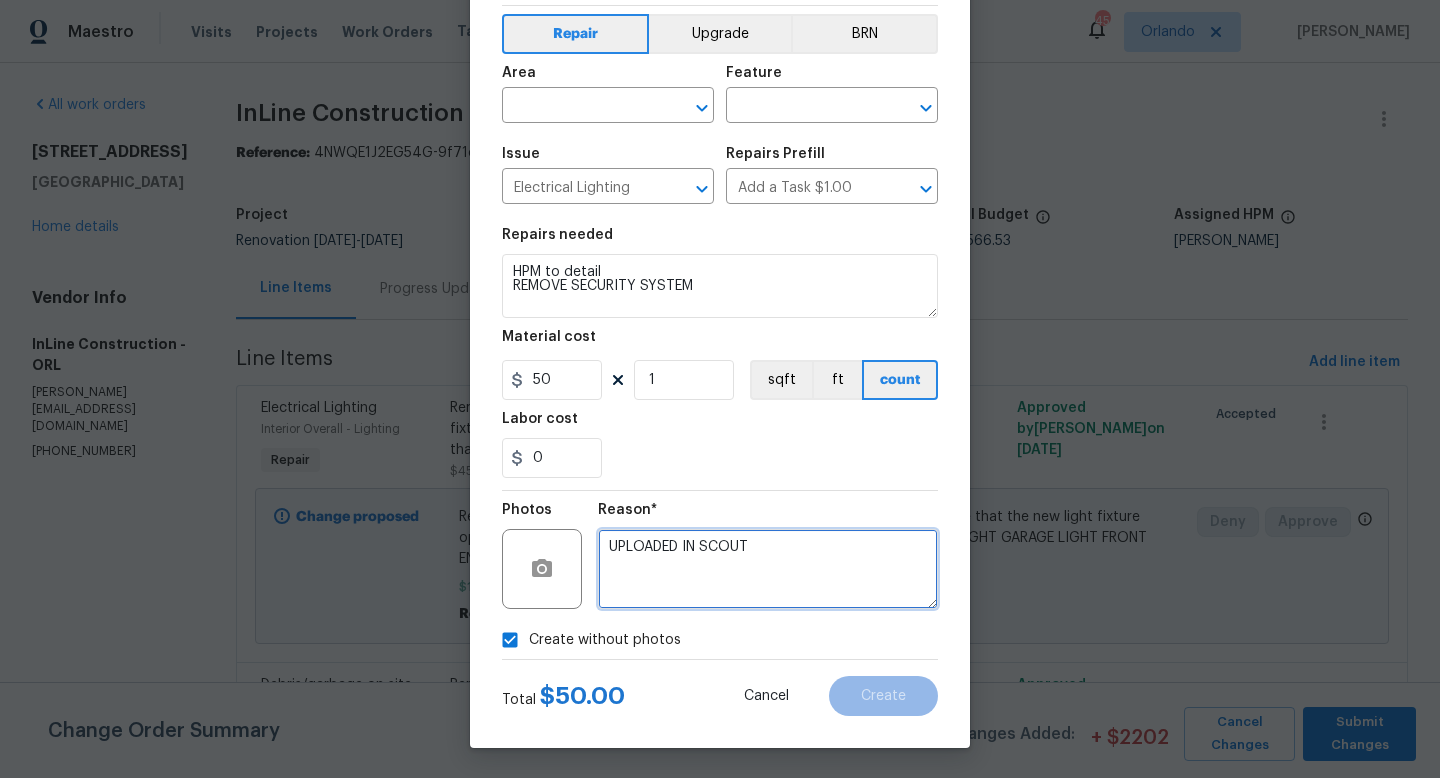 type on "UPLOADED IN SCOUT" 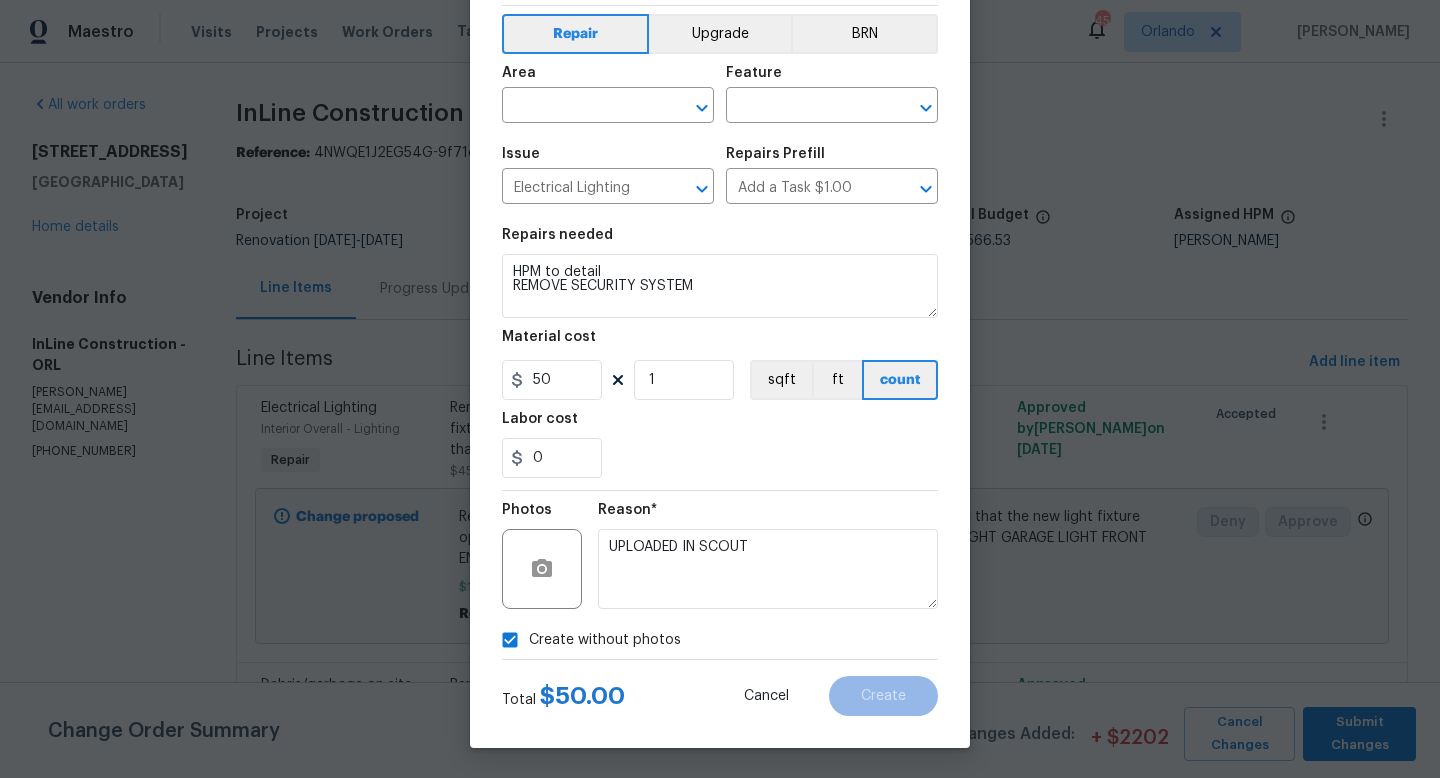 click on "Create without photos" at bounding box center (720, 640) 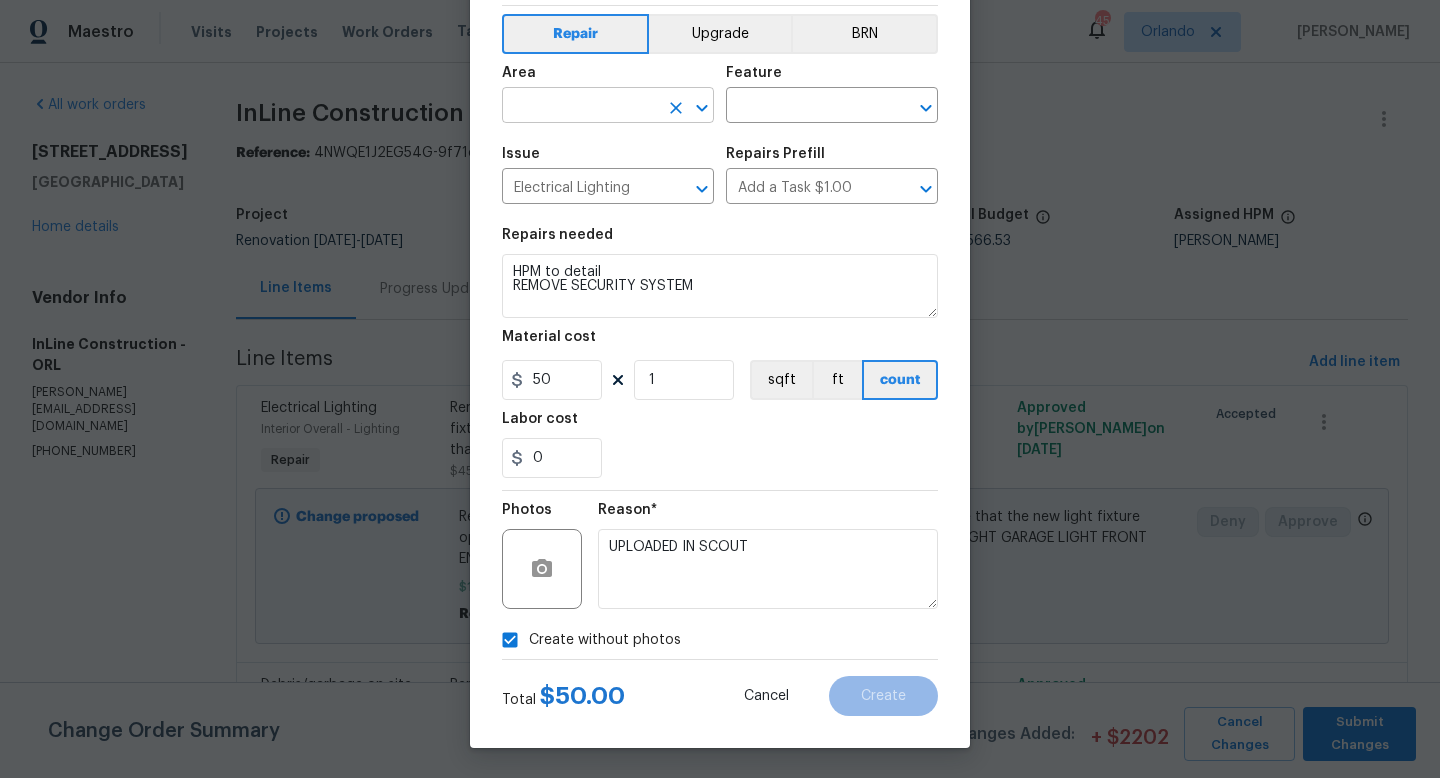 click at bounding box center (580, 107) 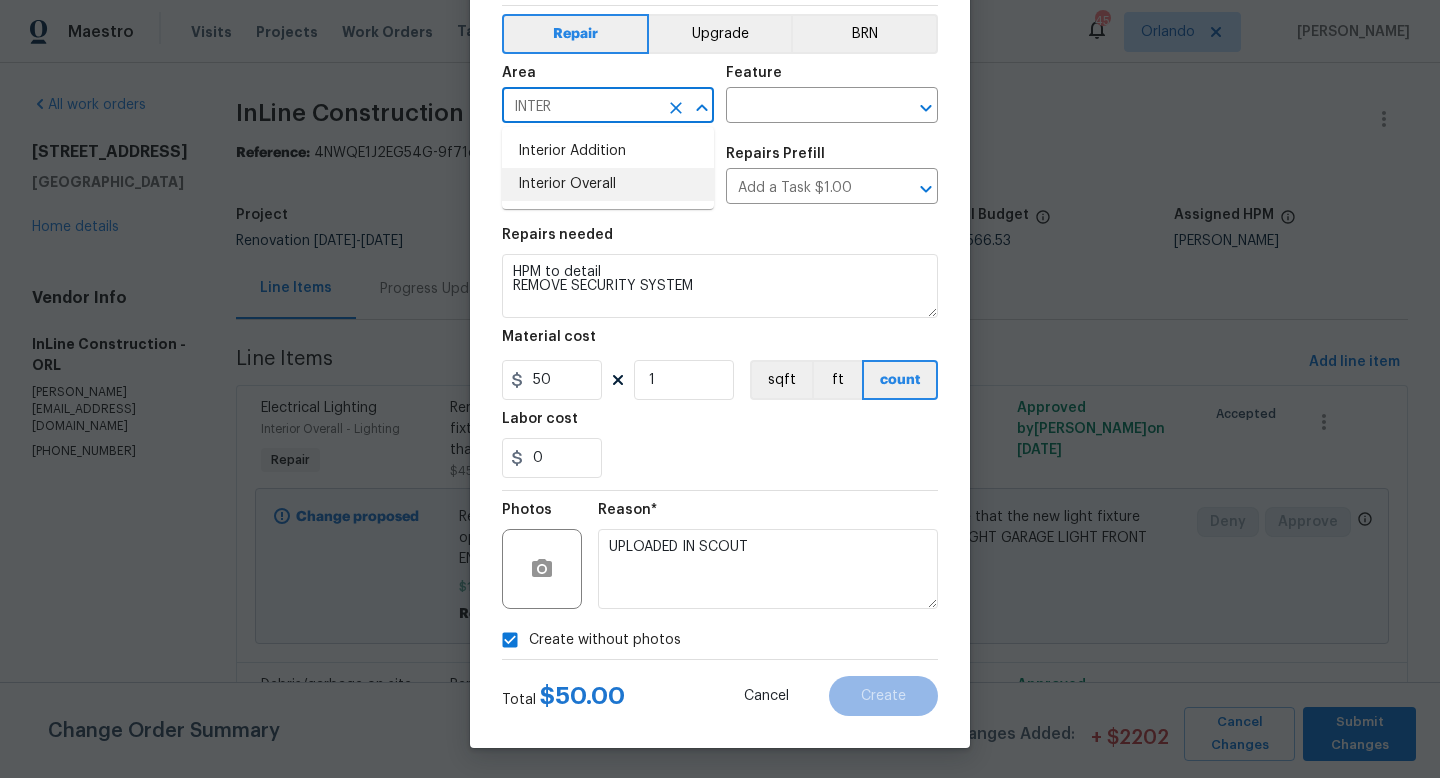 click on "Interior Overall" at bounding box center (608, 184) 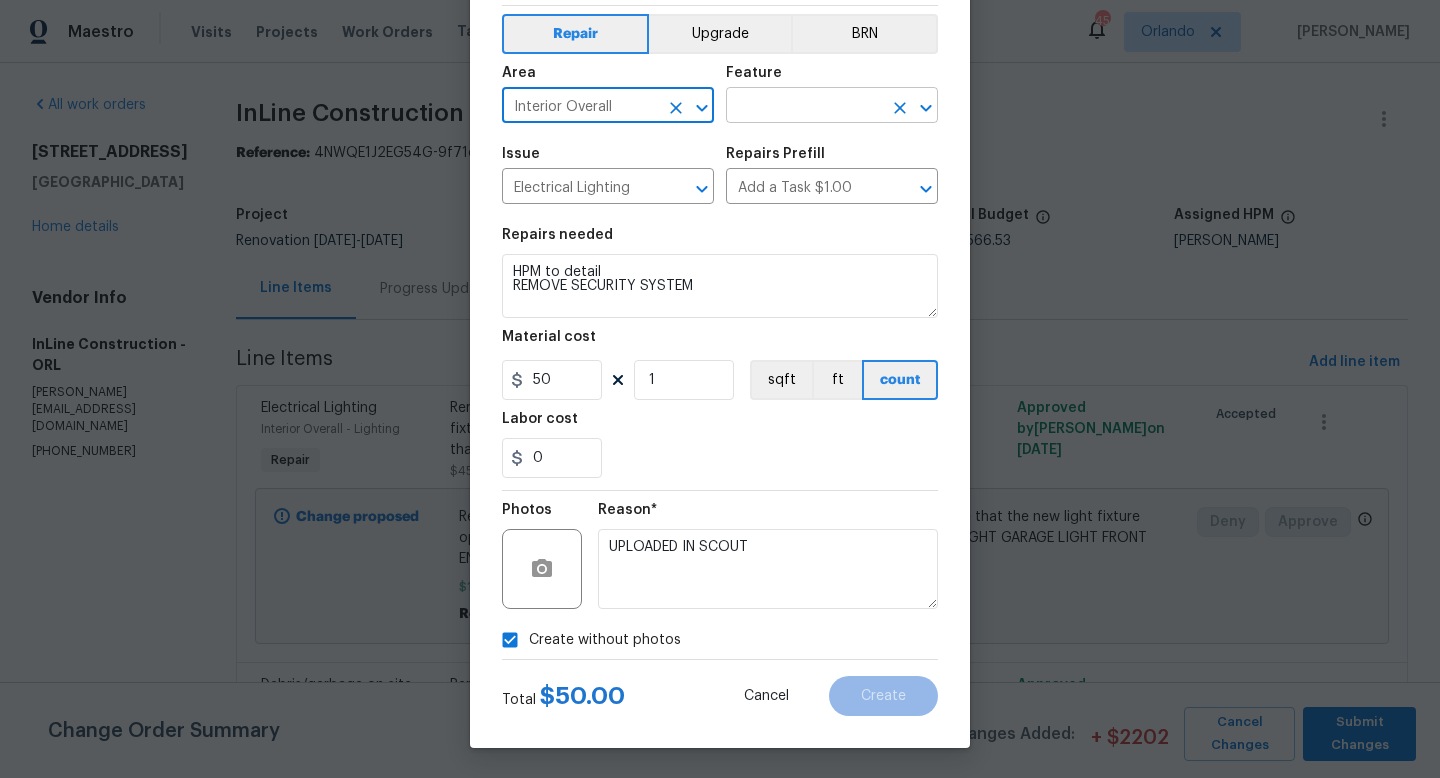 type on "Interior Overall" 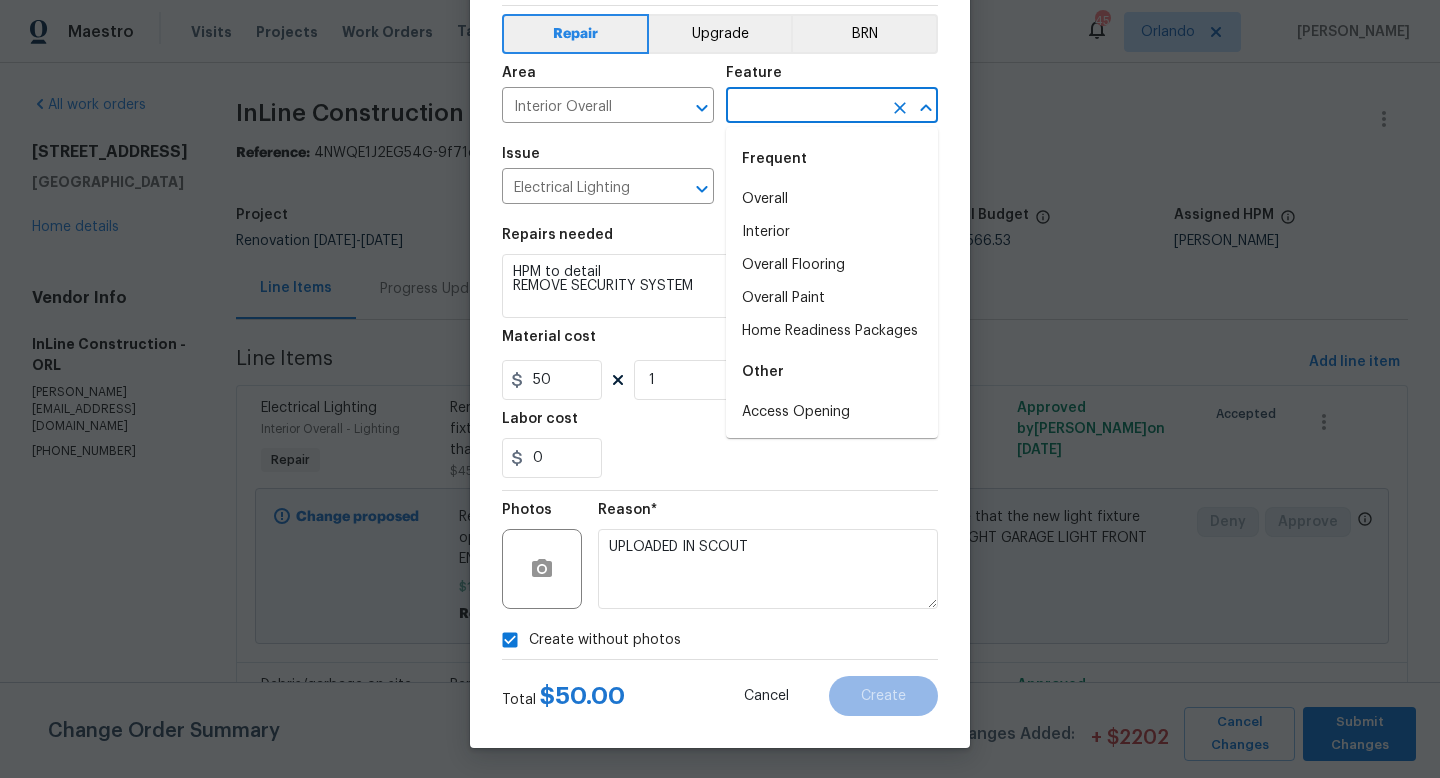 click at bounding box center [804, 107] 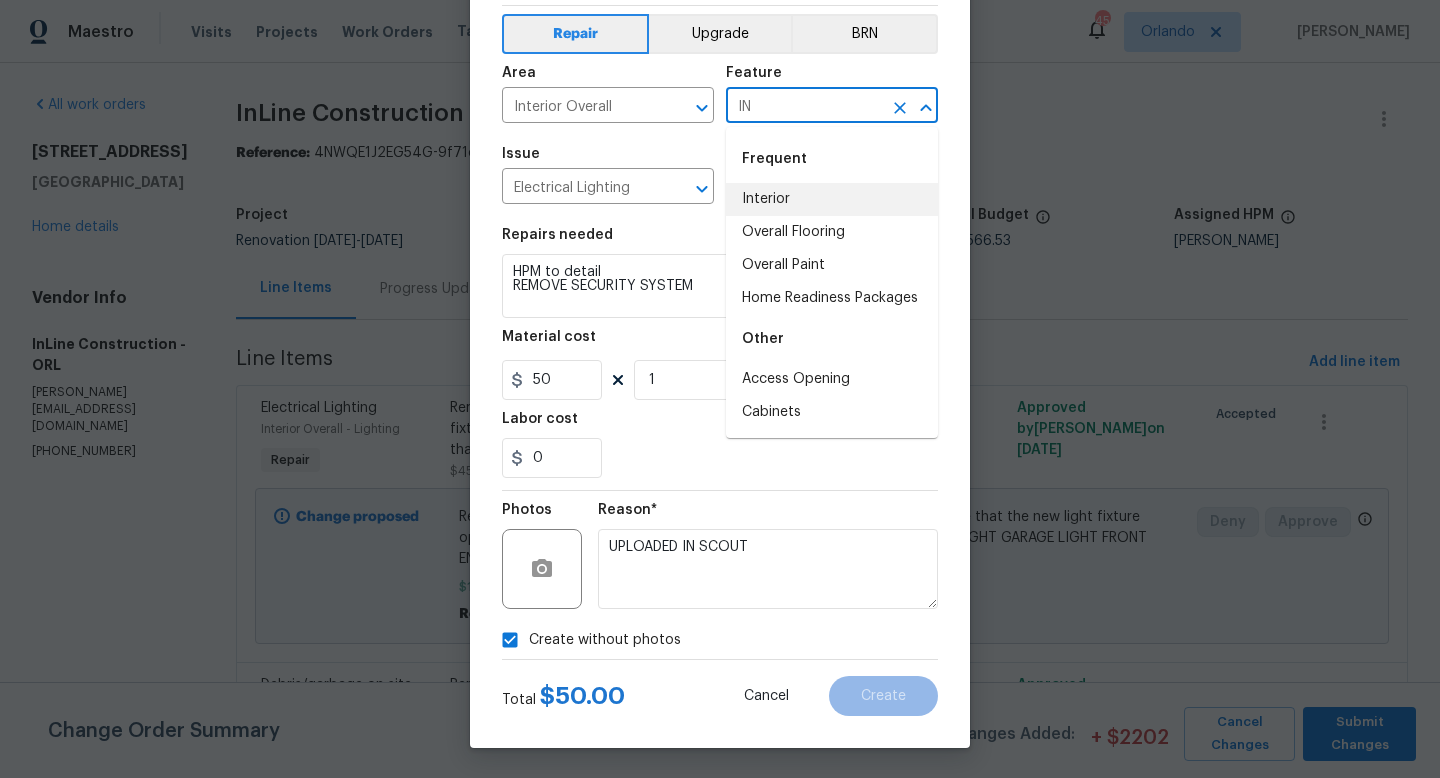 click on "Interior" at bounding box center [832, 199] 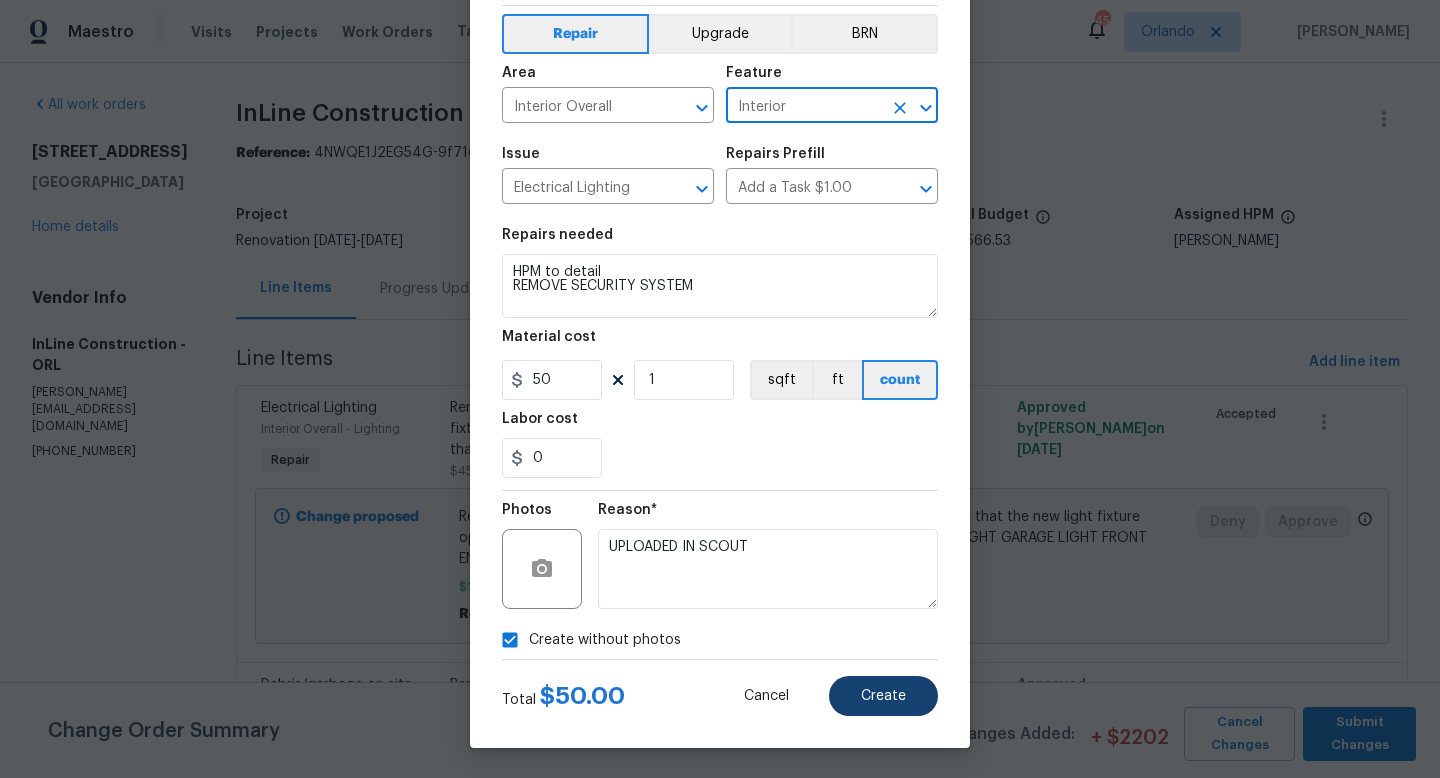 type on "Interior" 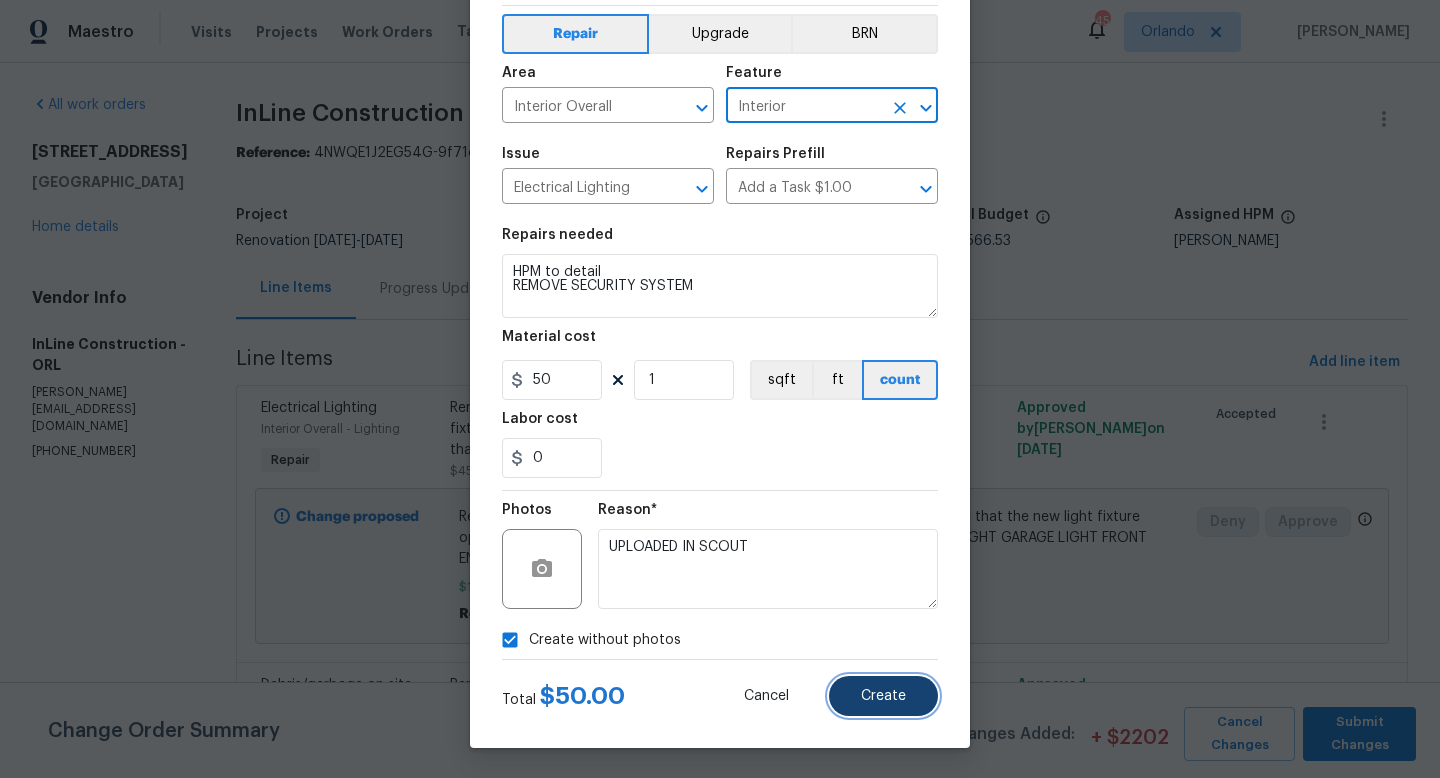 click on "Create" at bounding box center [883, 696] 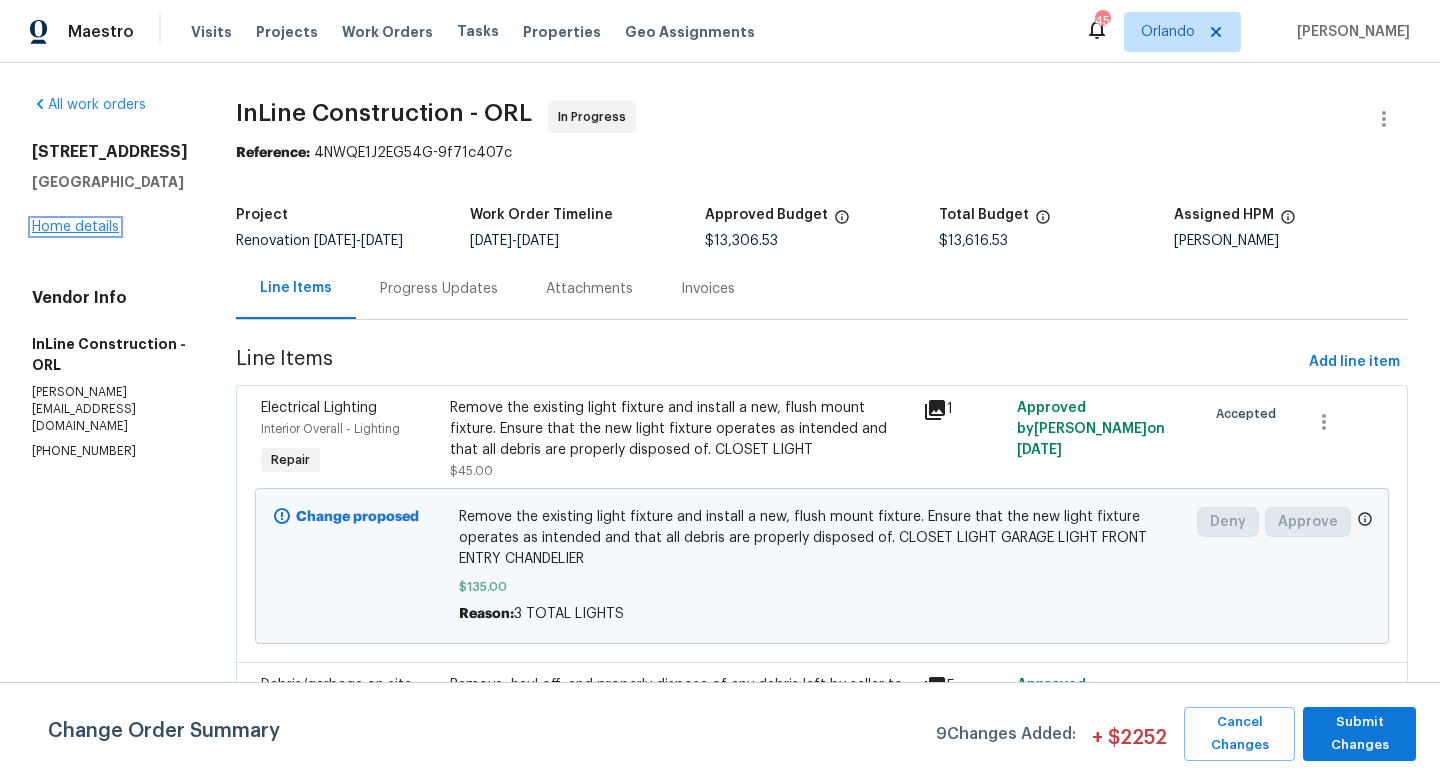 click on "Home details" at bounding box center [75, 227] 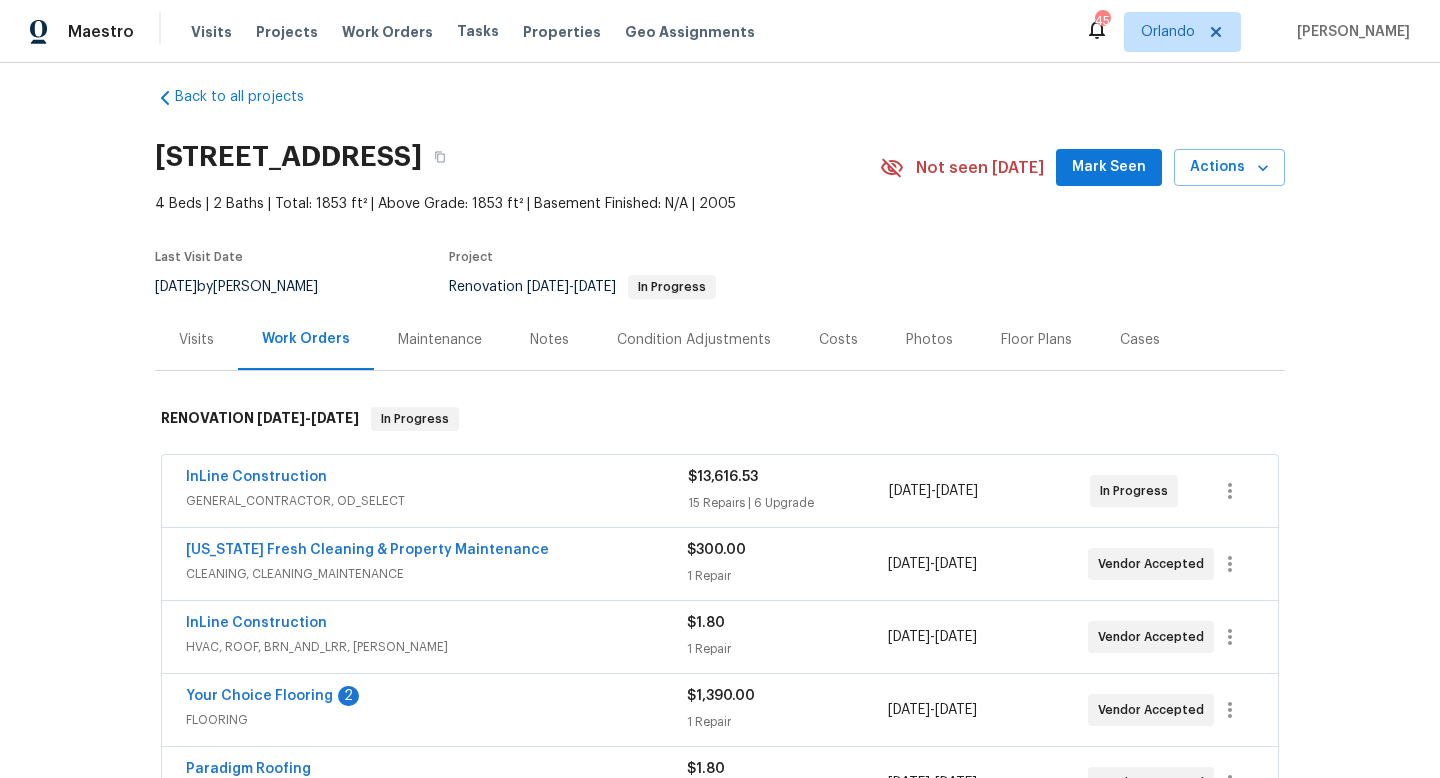 click on "Notes" at bounding box center (549, 340) 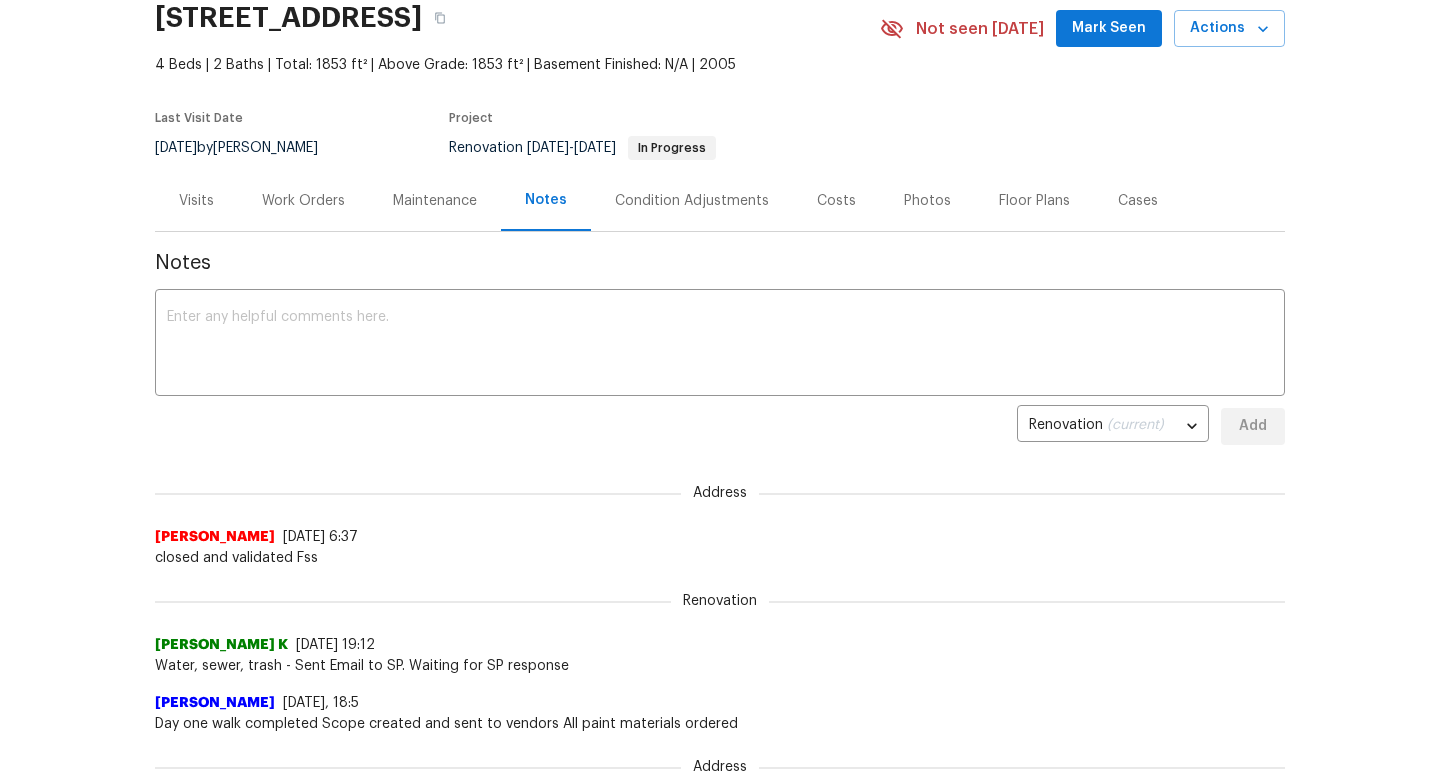 scroll, scrollTop: 145, scrollLeft: 0, axis: vertical 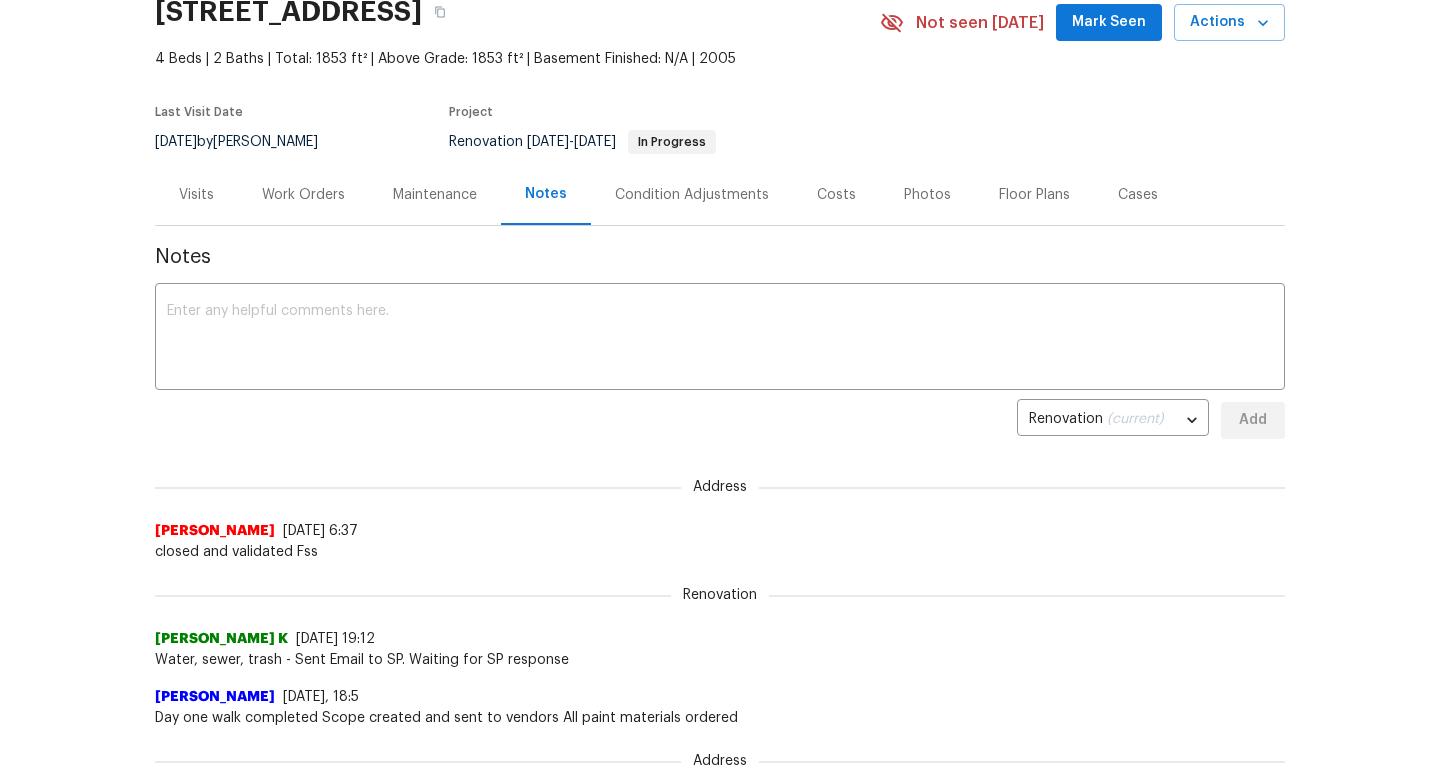 click on "Work Orders" at bounding box center (303, 195) 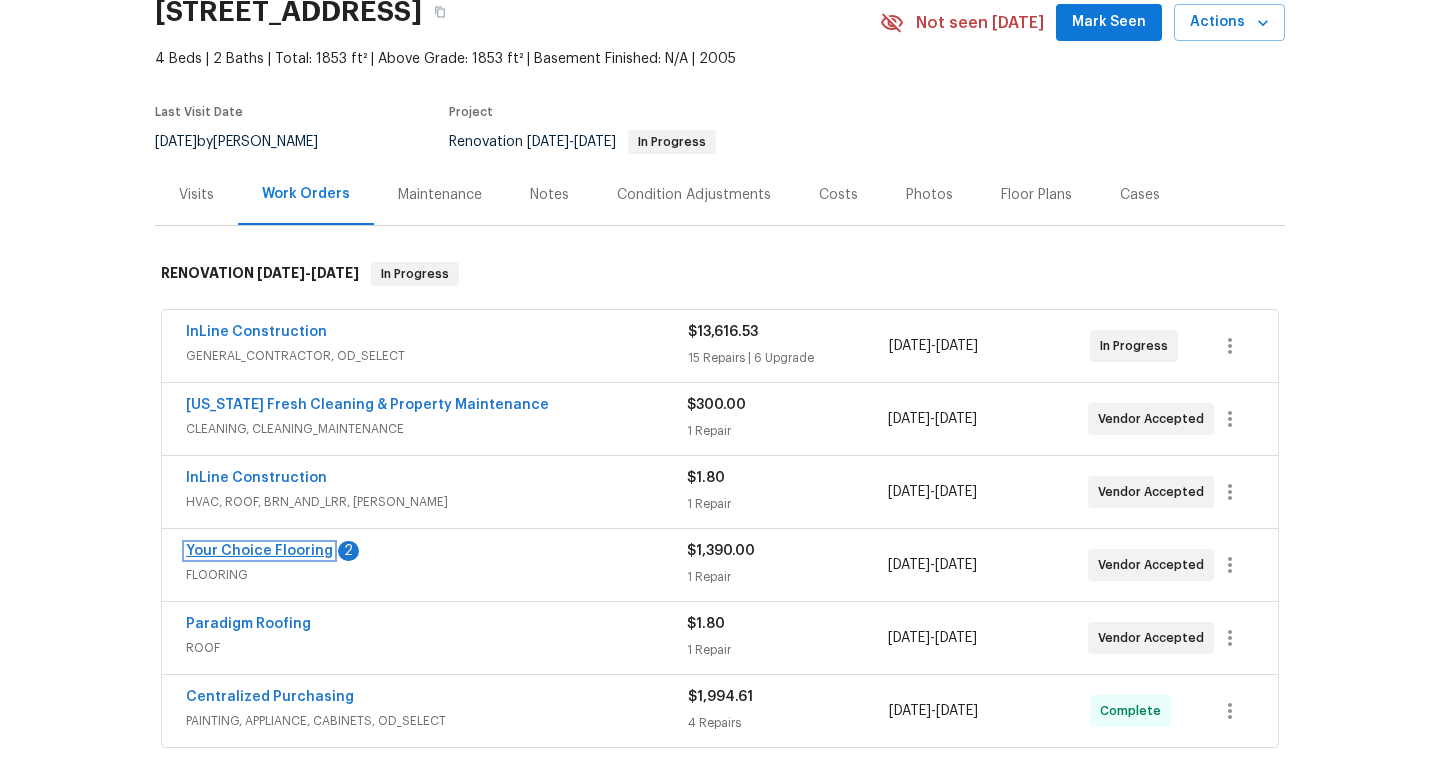 click on "Your Choice Flooring" at bounding box center [259, 551] 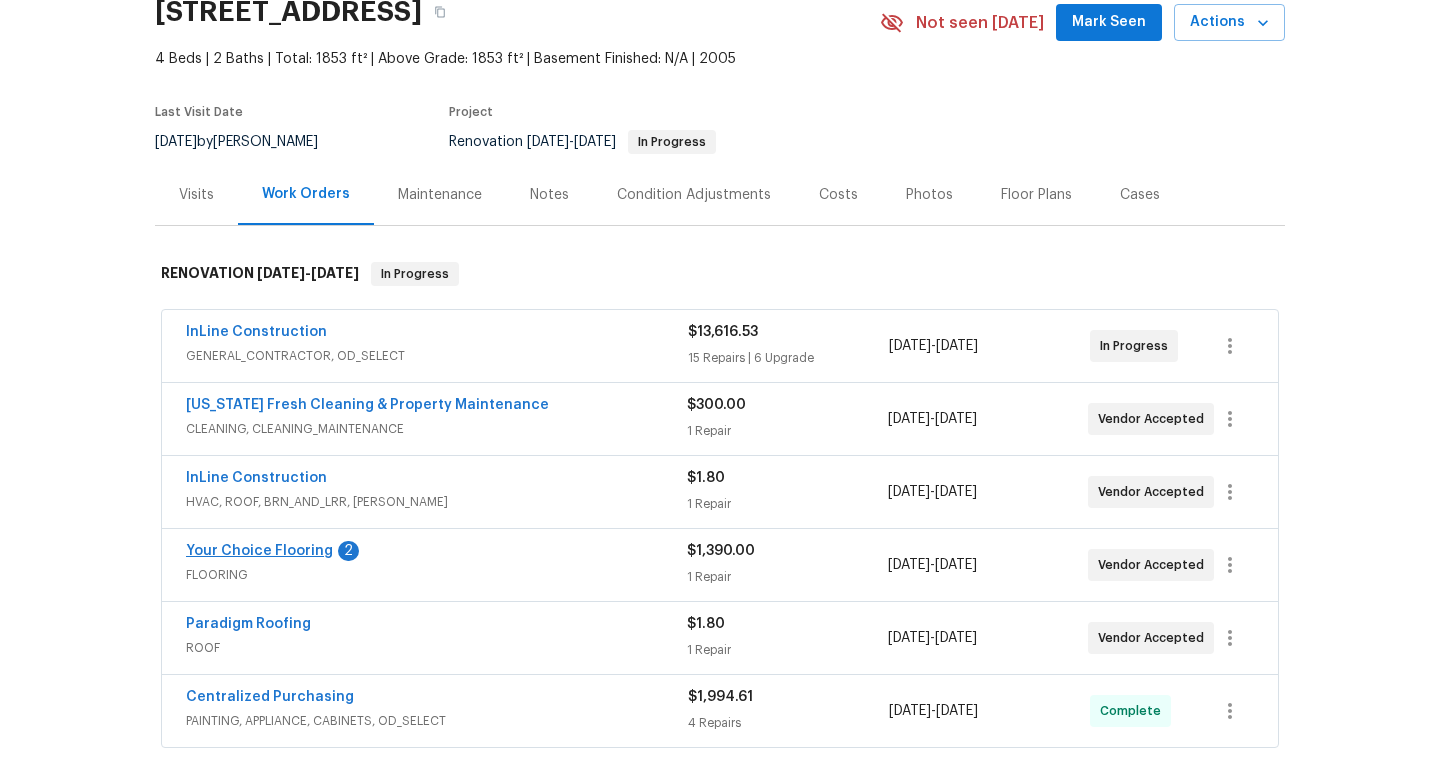scroll, scrollTop: 0, scrollLeft: 0, axis: both 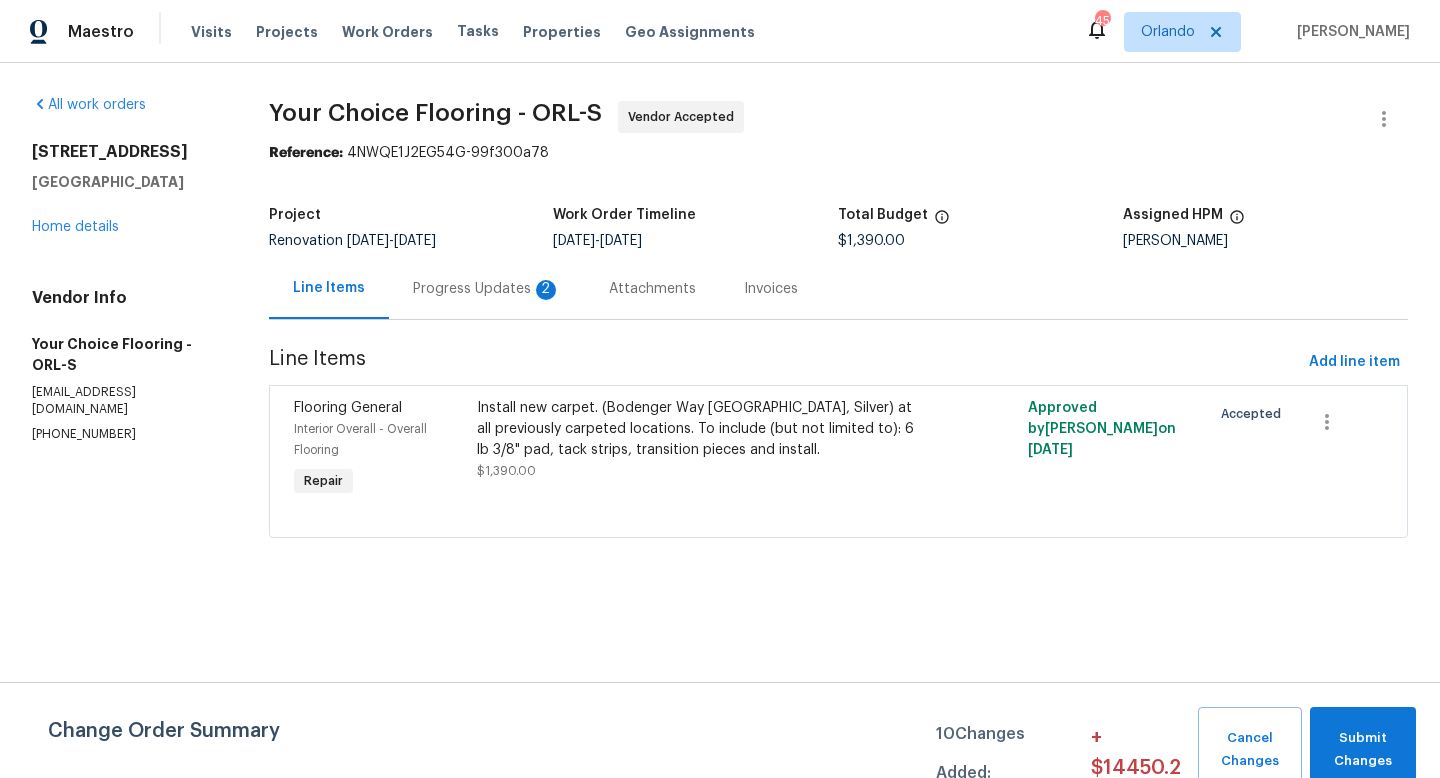 click on "Progress Updates 2" at bounding box center (487, 289) 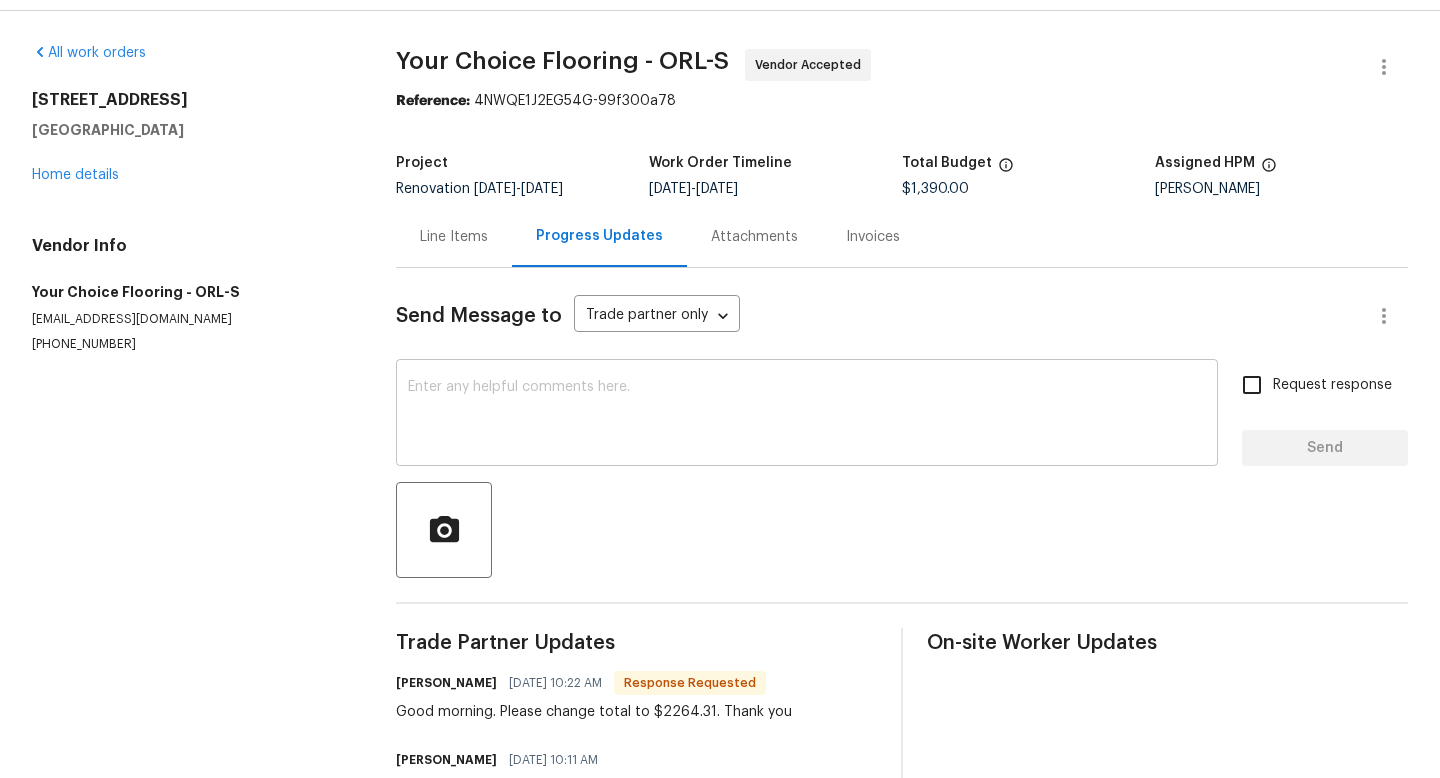 scroll, scrollTop: 53, scrollLeft: 0, axis: vertical 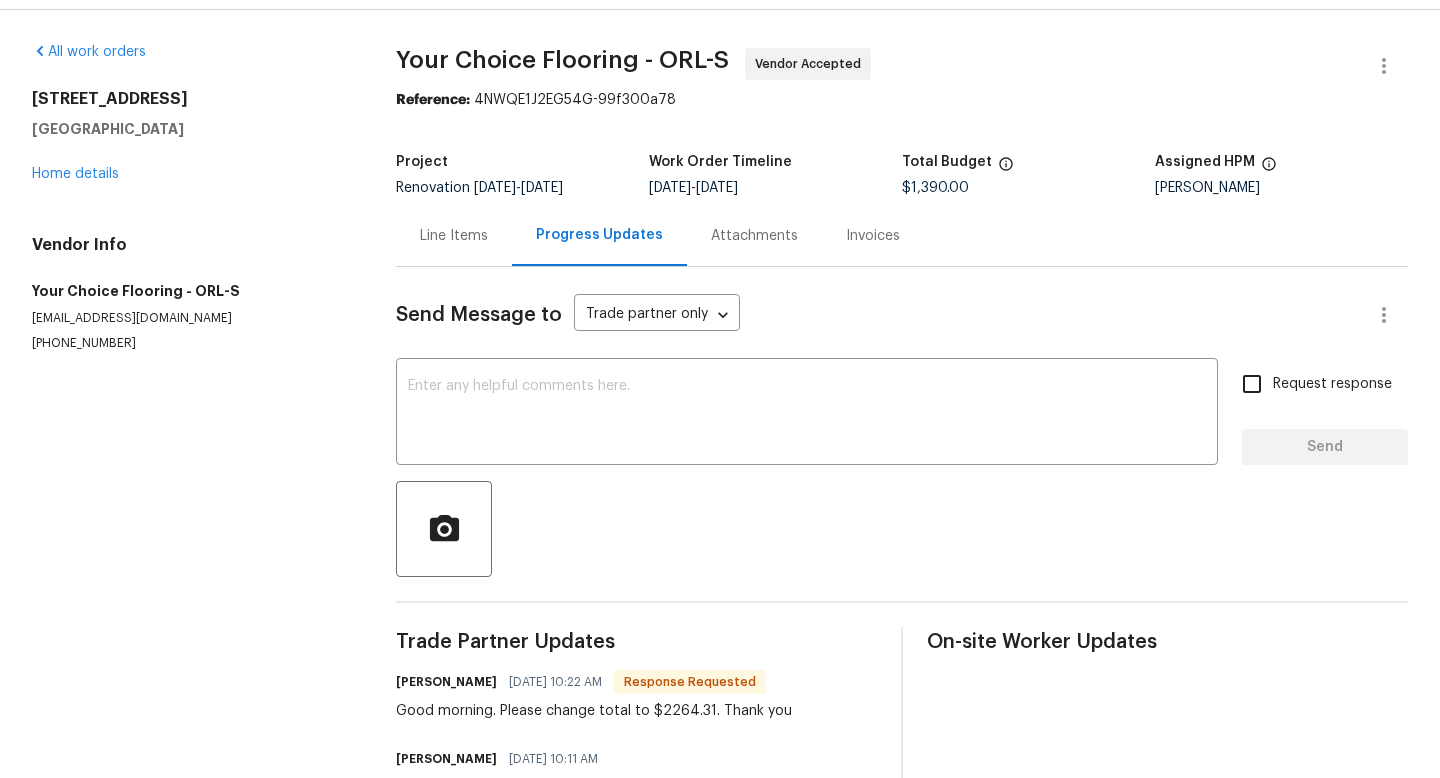 click on "Line Items" at bounding box center [454, 236] 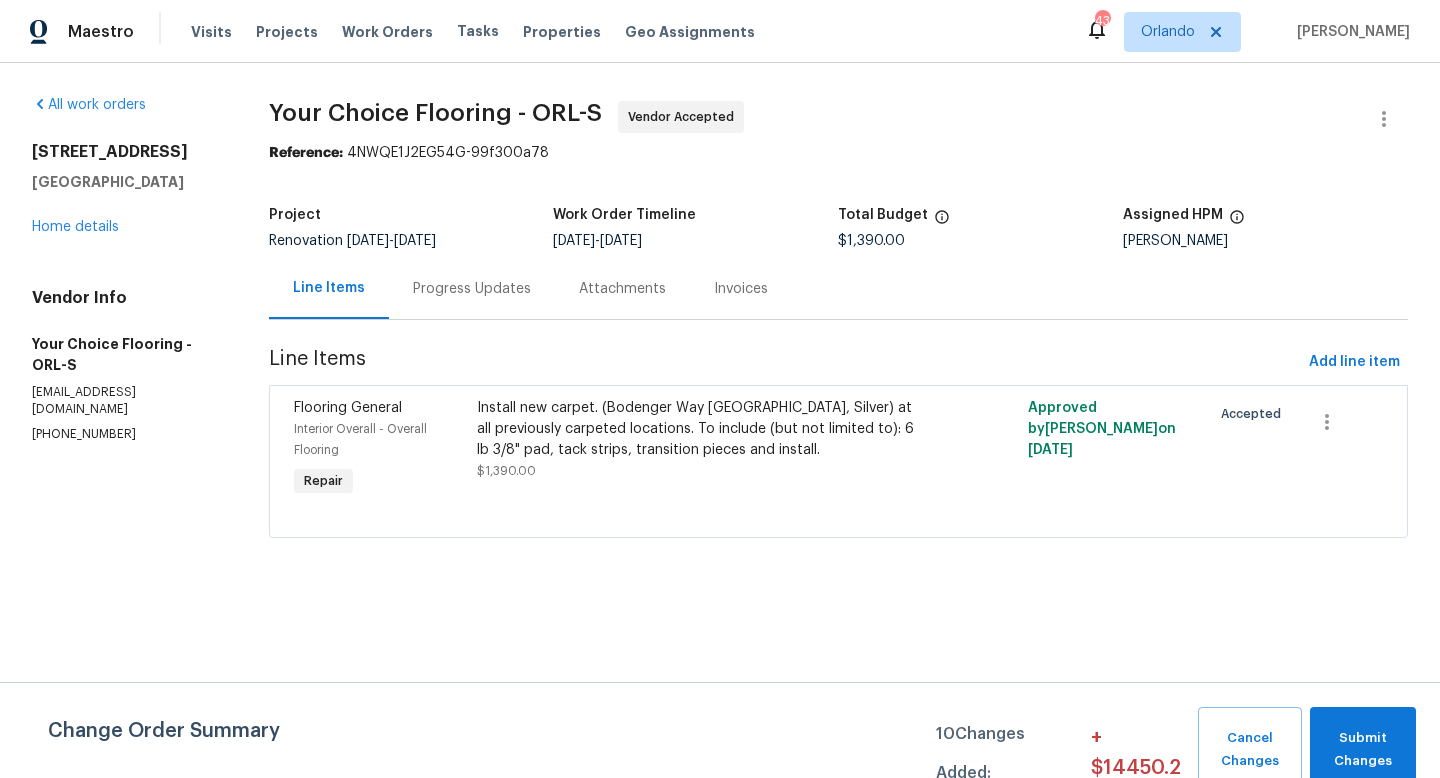 scroll, scrollTop: 0, scrollLeft: 0, axis: both 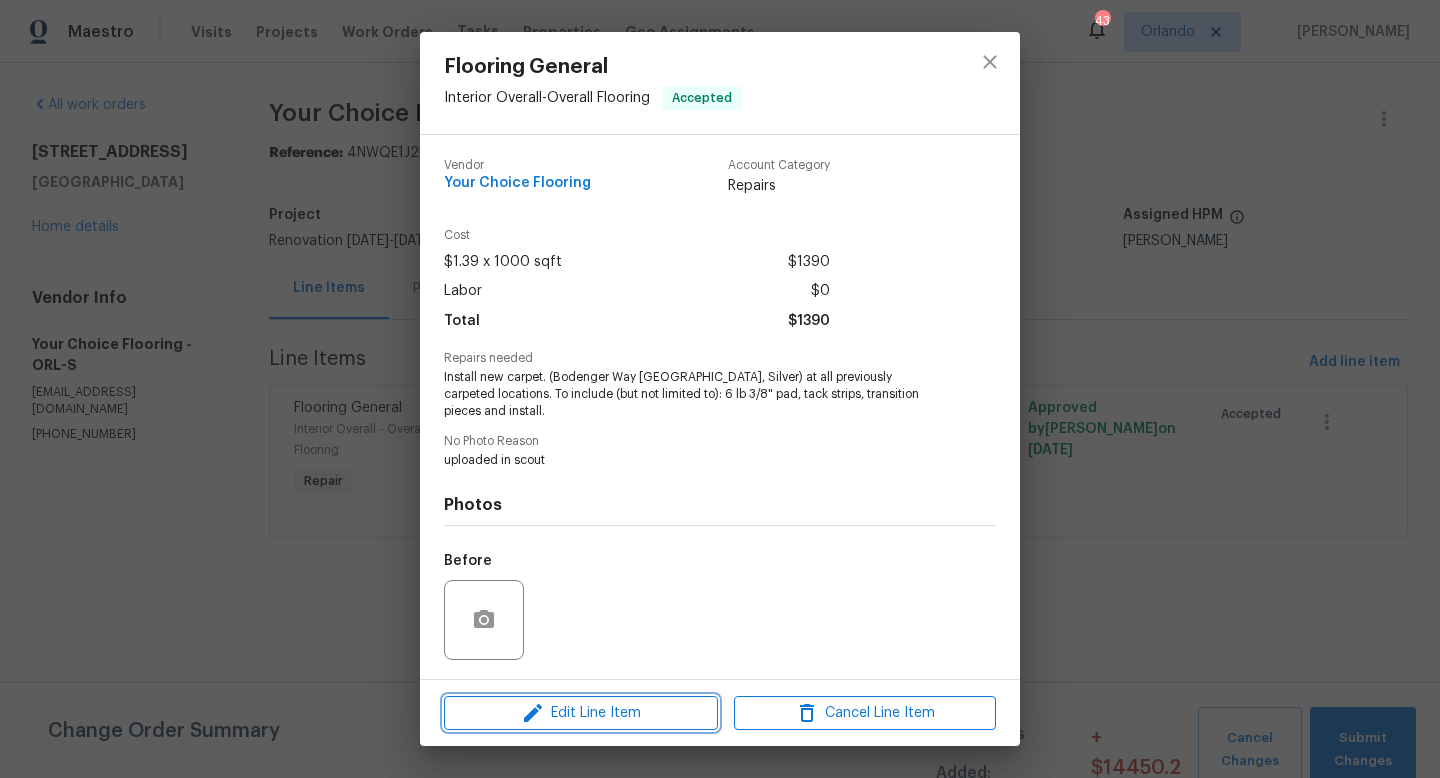 click on "Edit Line Item" at bounding box center [581, 713] 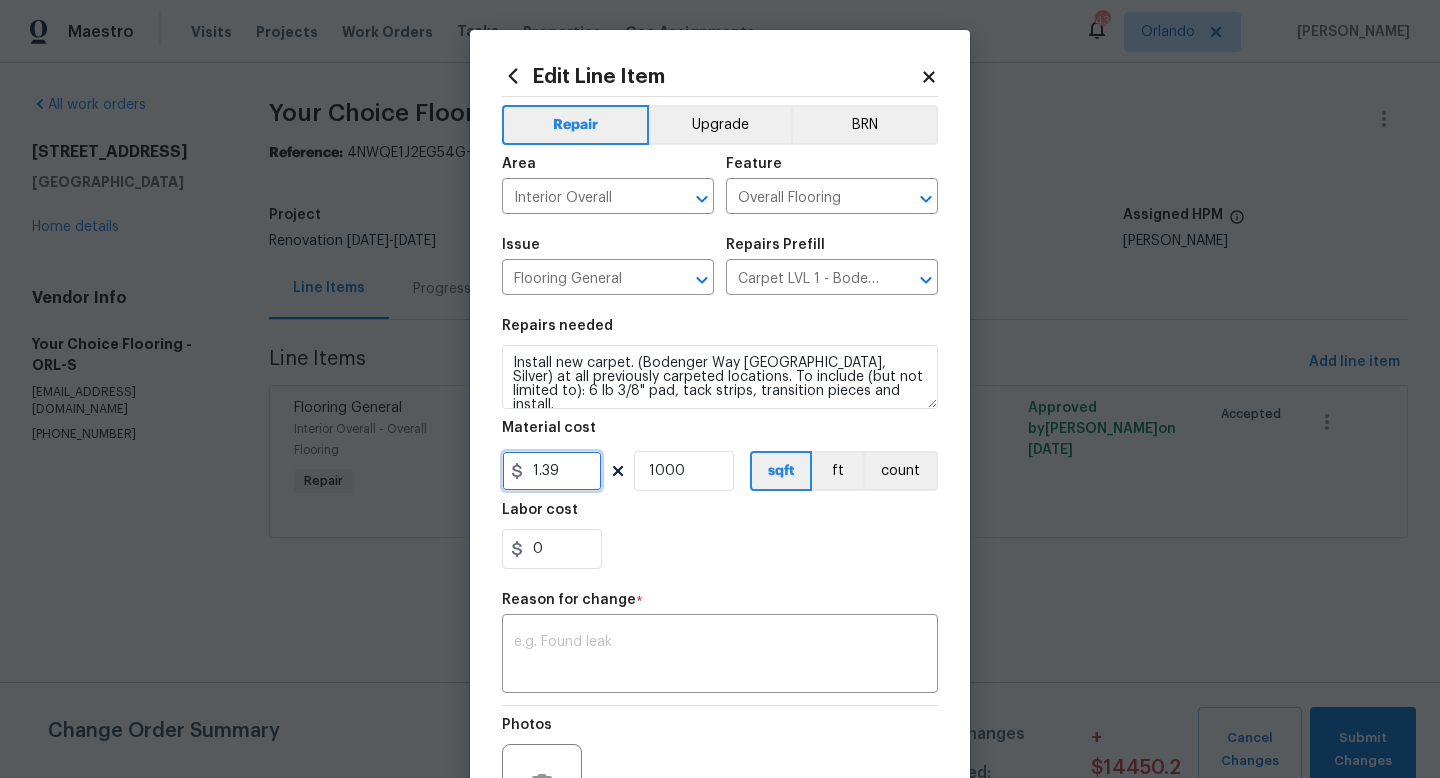 click on "1.39" at bounding box center (552, 471) 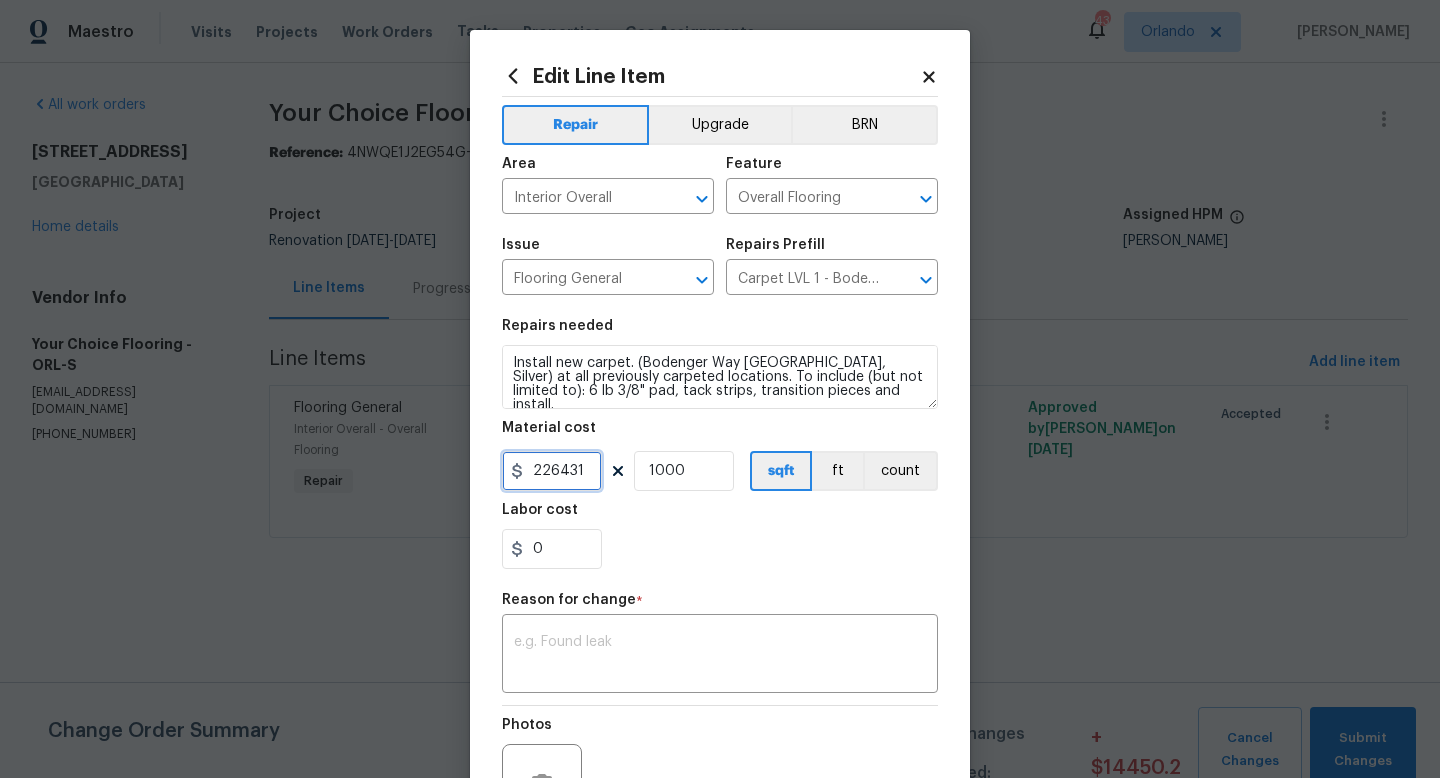 click on "226431" at bounding box center (552, 471) 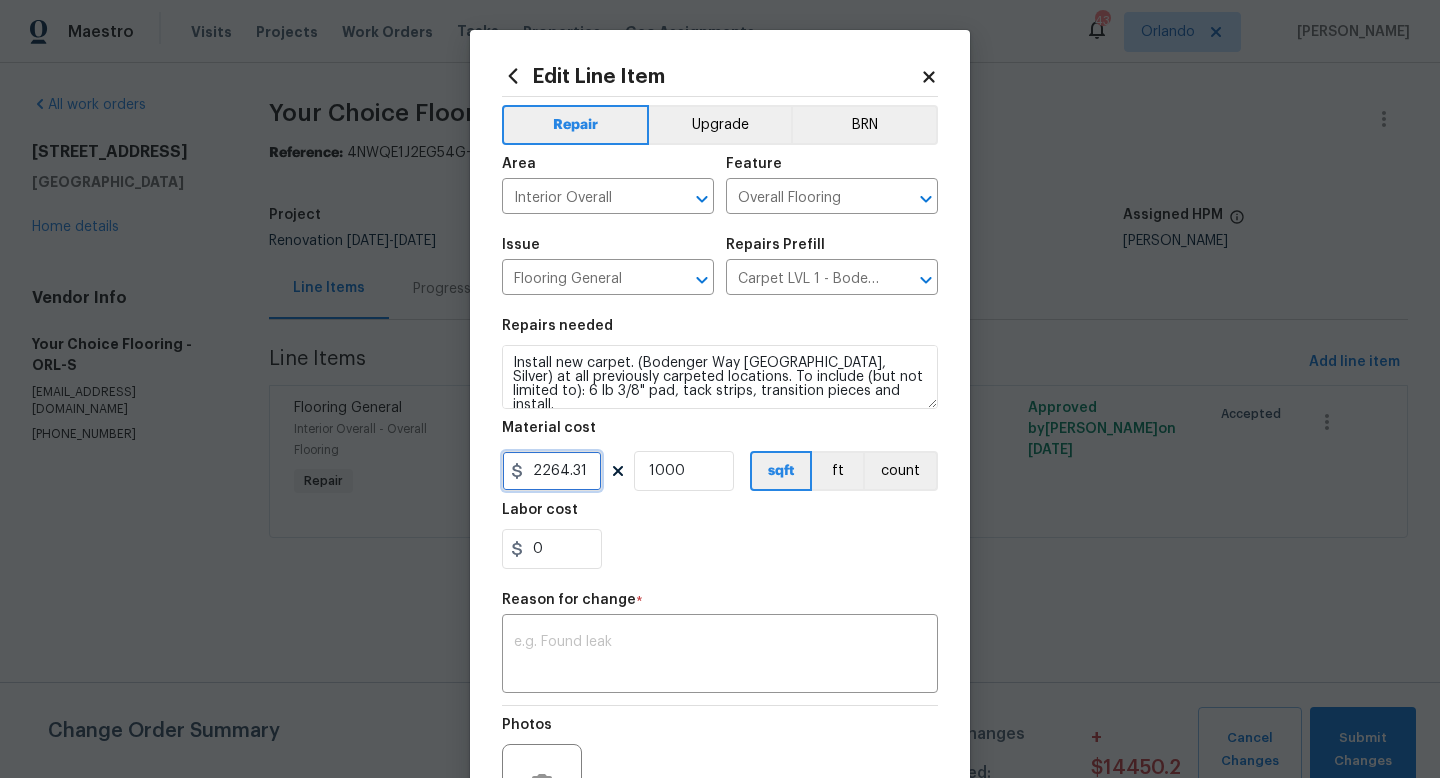 type on "2264.31" 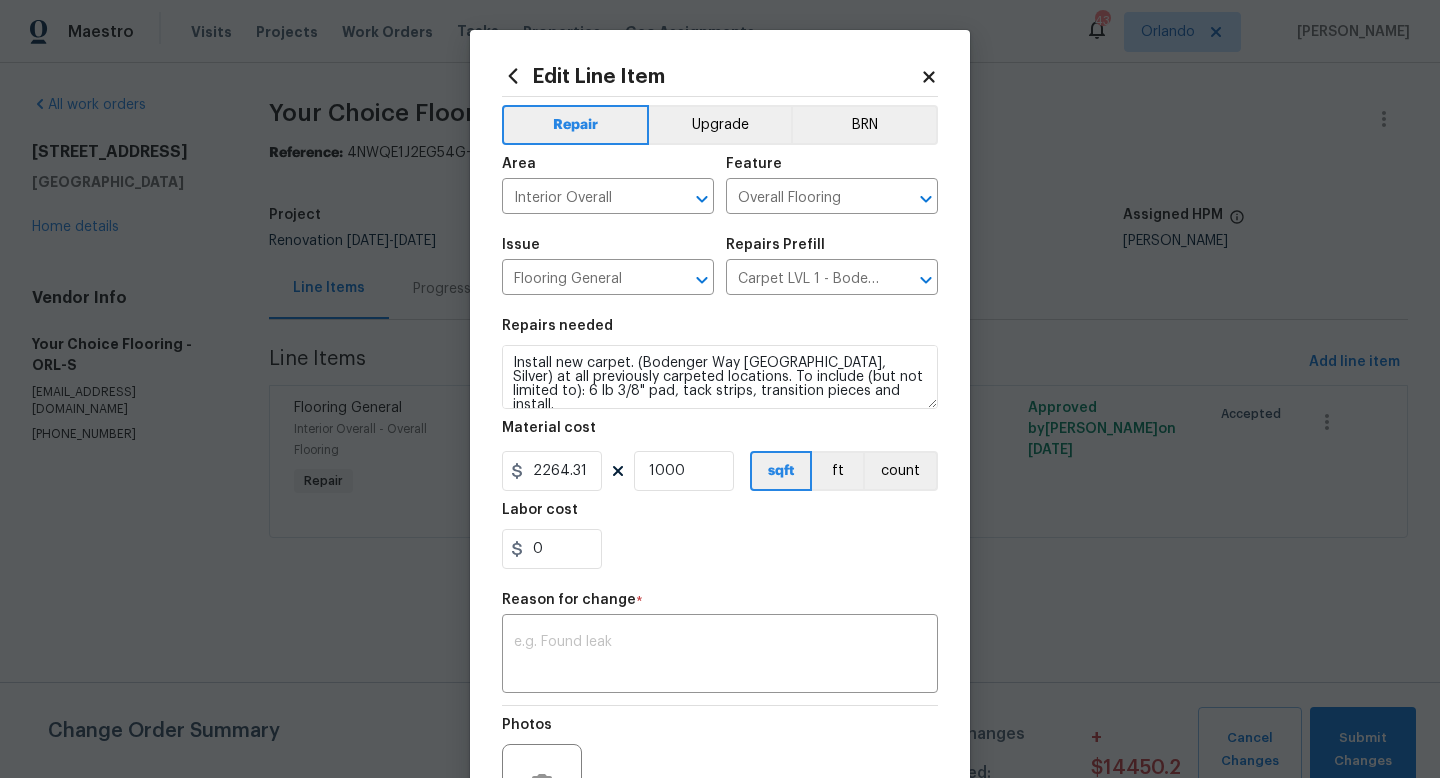 click on "Repairs needed Install new carpet. (Bodenger Way [GEOGRAPHIC_DATA], Silver) at all previously carpeted locations. To include (but not limited to): 6 lb 3/8" pad, tack strips, transition pieces and install. Material cost 2264.31 1000 sqft ft count Labor cost 0" at bounding box center [720, 444] 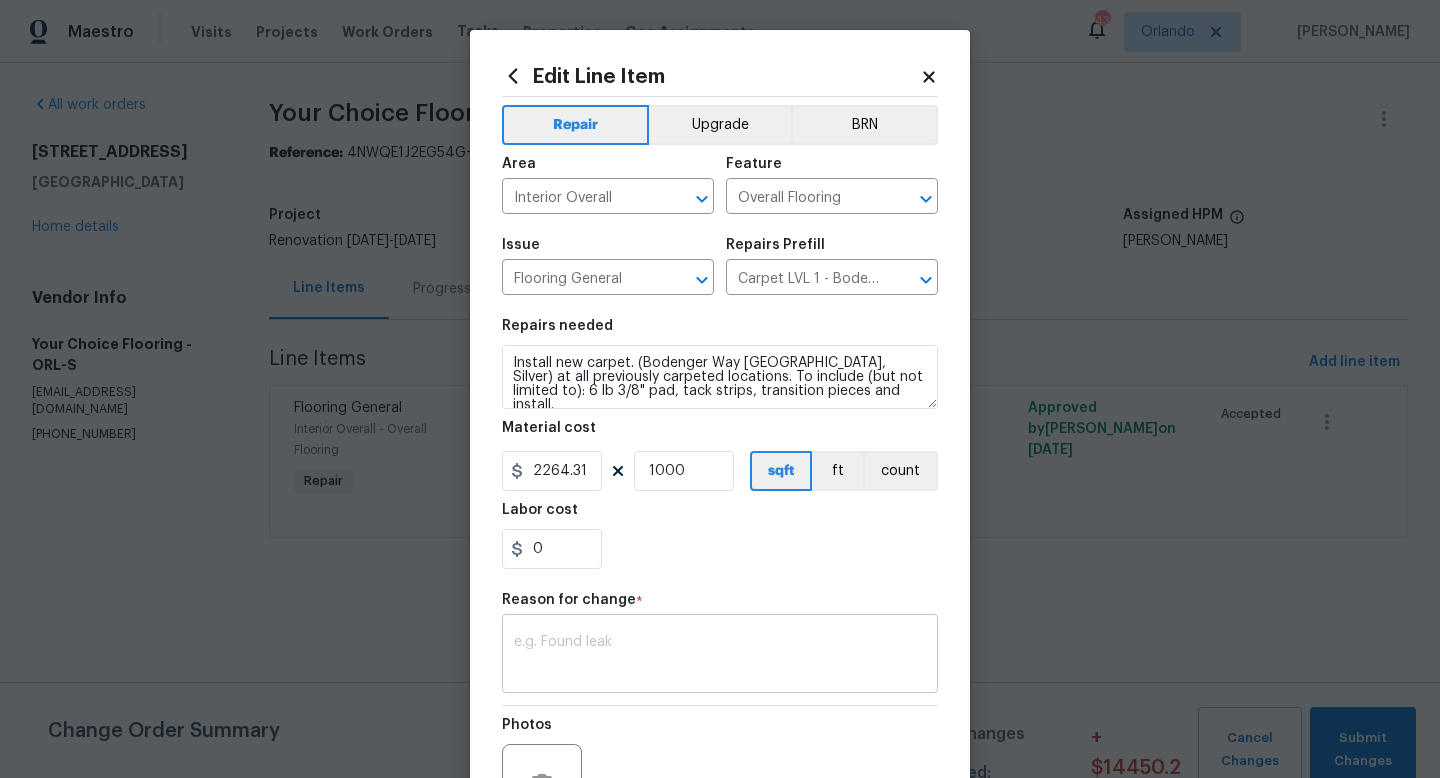click at bounding box center [720, 656] 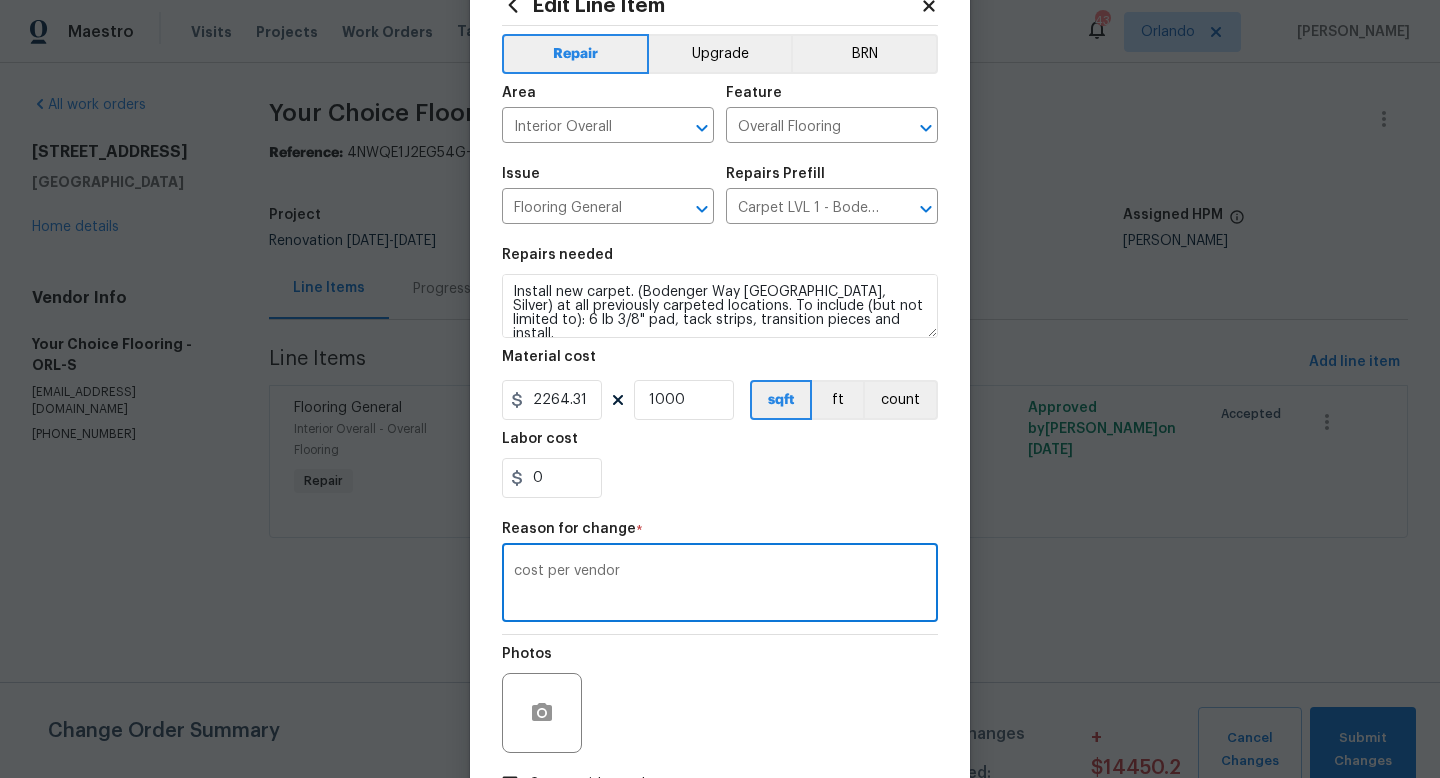 scroll, scrollTop: 216, scrollLeft: 0, axis: vertical 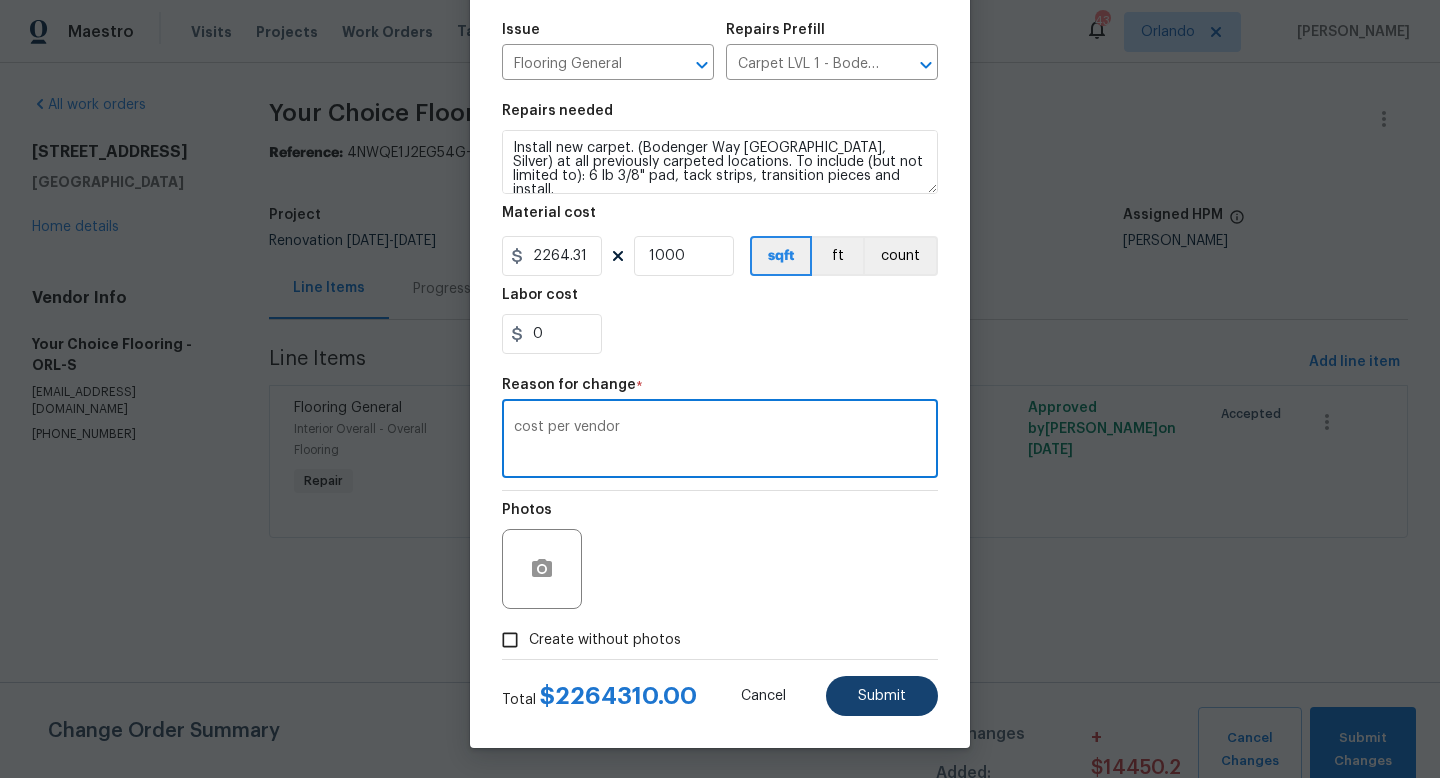 type on "cost per vendor" 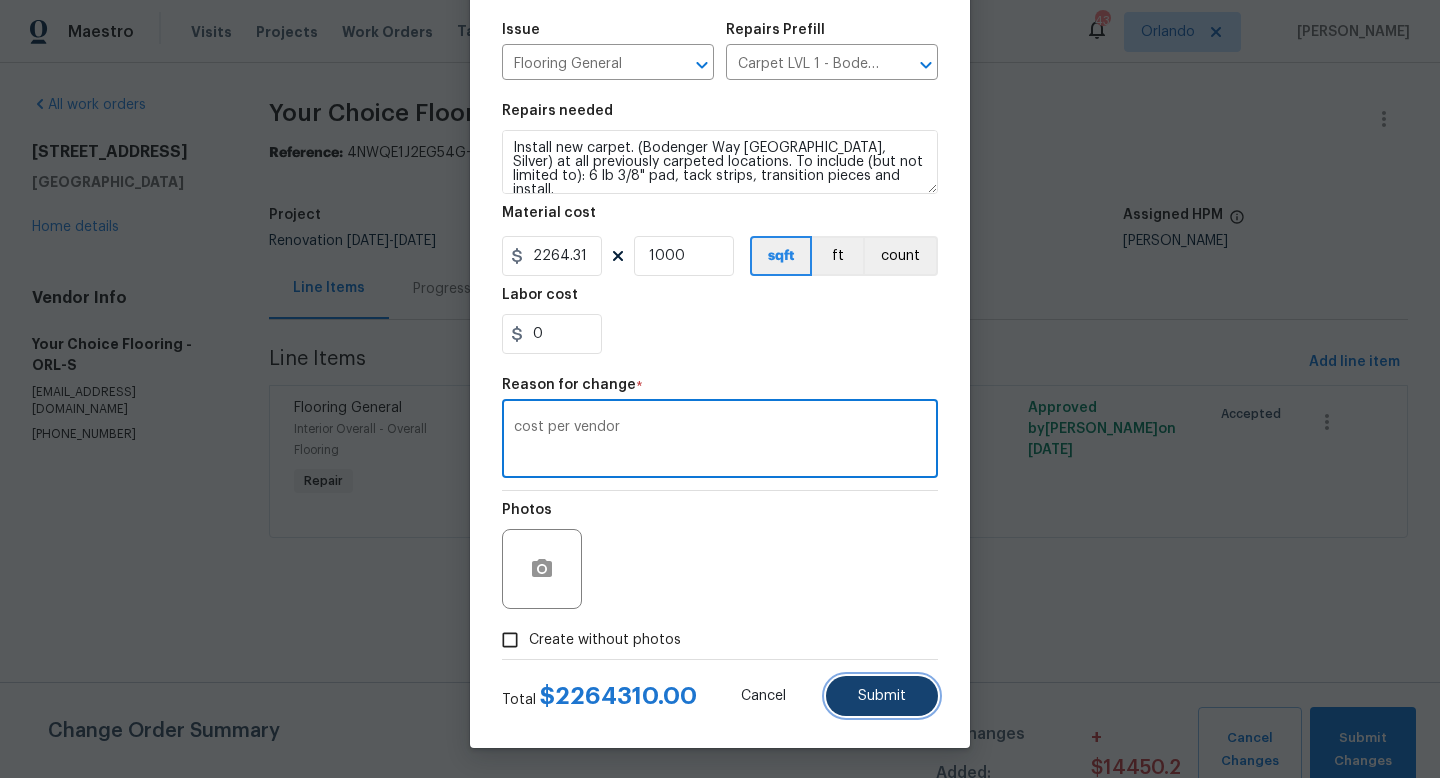click on "Submit" at bounding box center [882, 696] 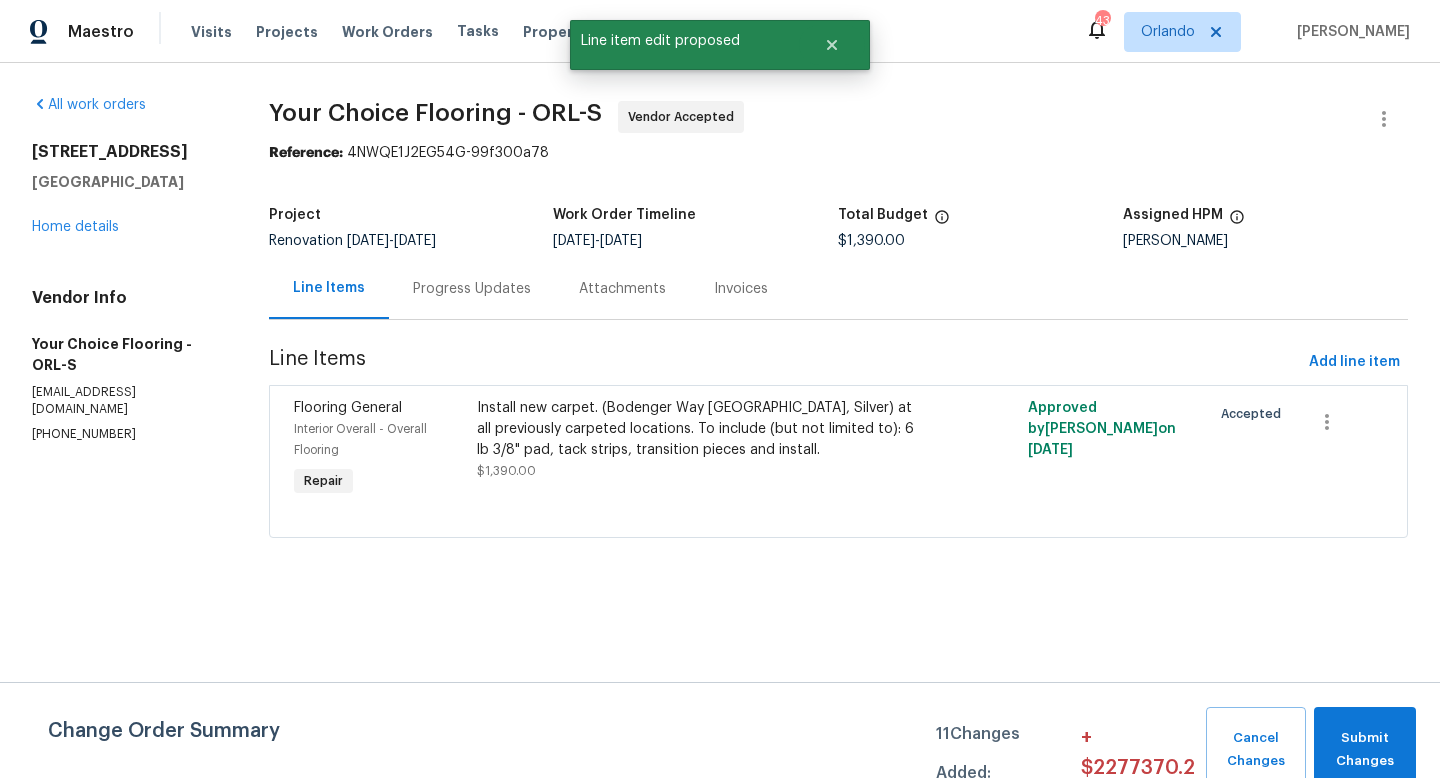 scroll, scrollTop: 0, scrollLeft: 0, axis: both 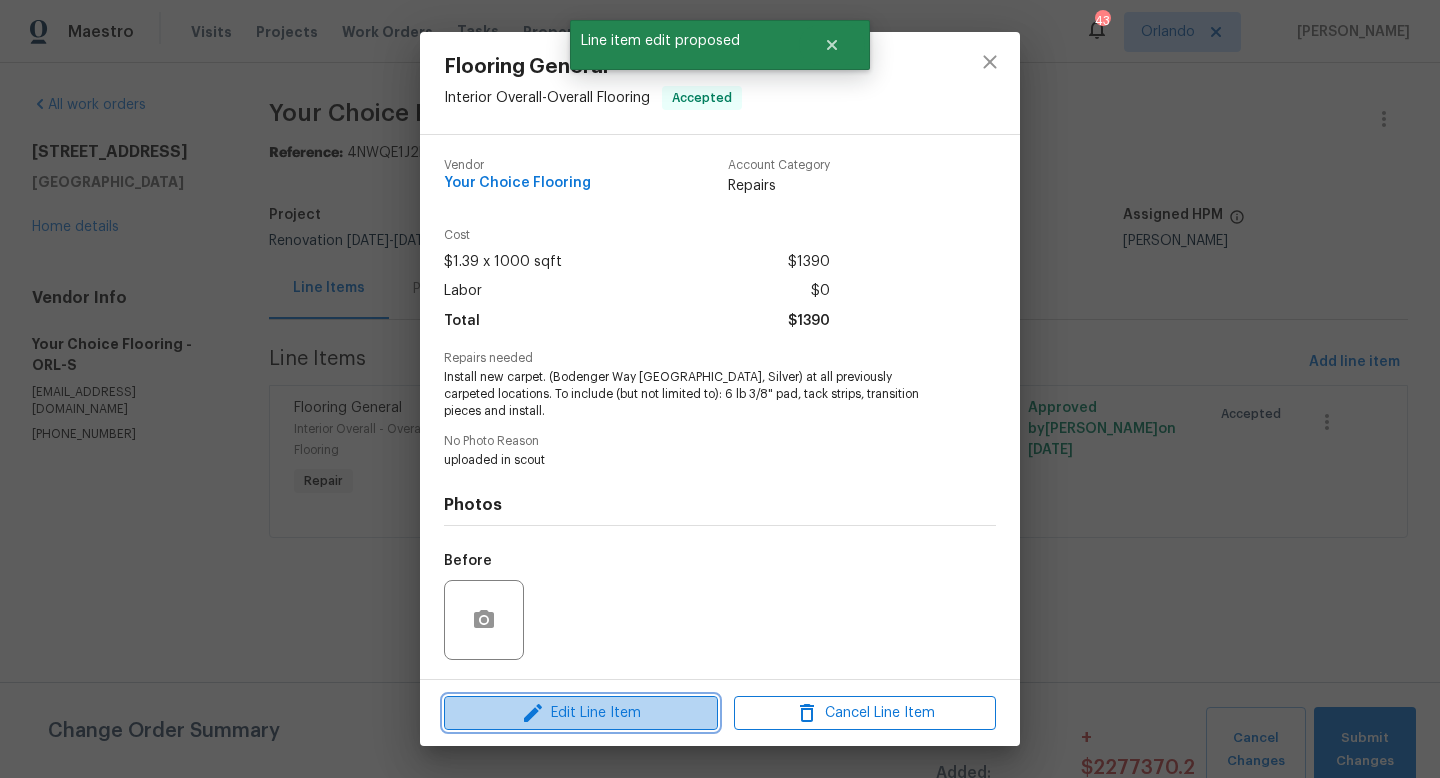click on "Edit Line Item" at bounding box center [581, 713] 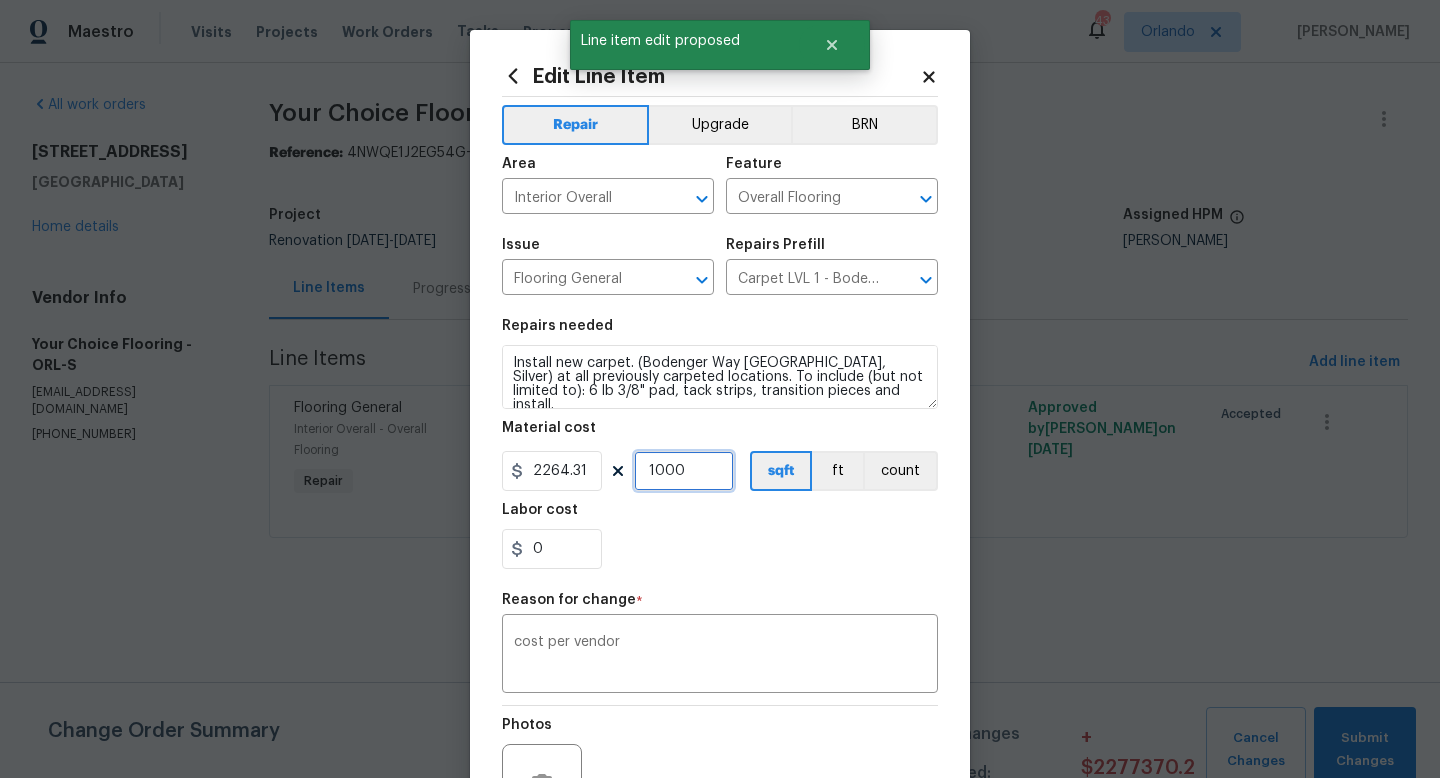 click on "1000" at bounding box center (684, 471) 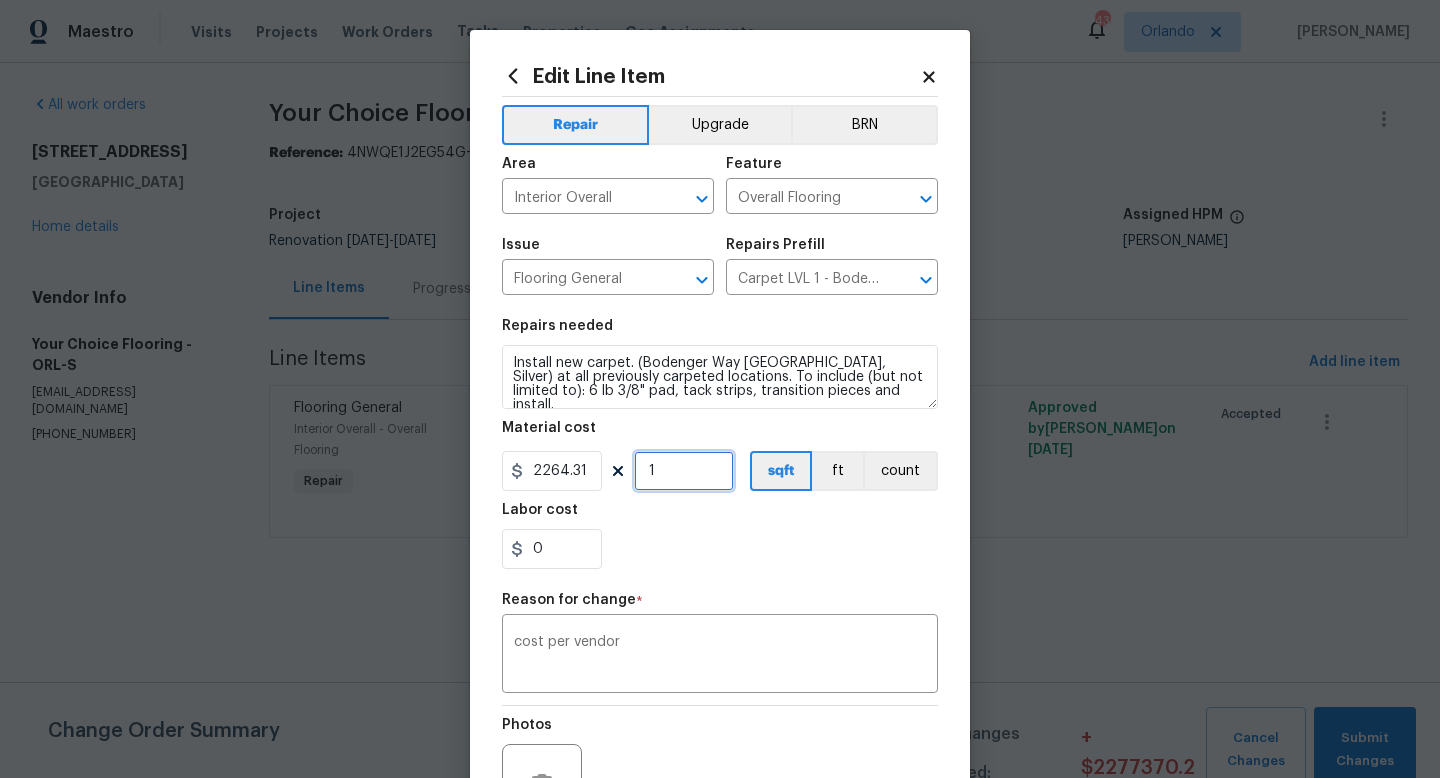 type on "1" 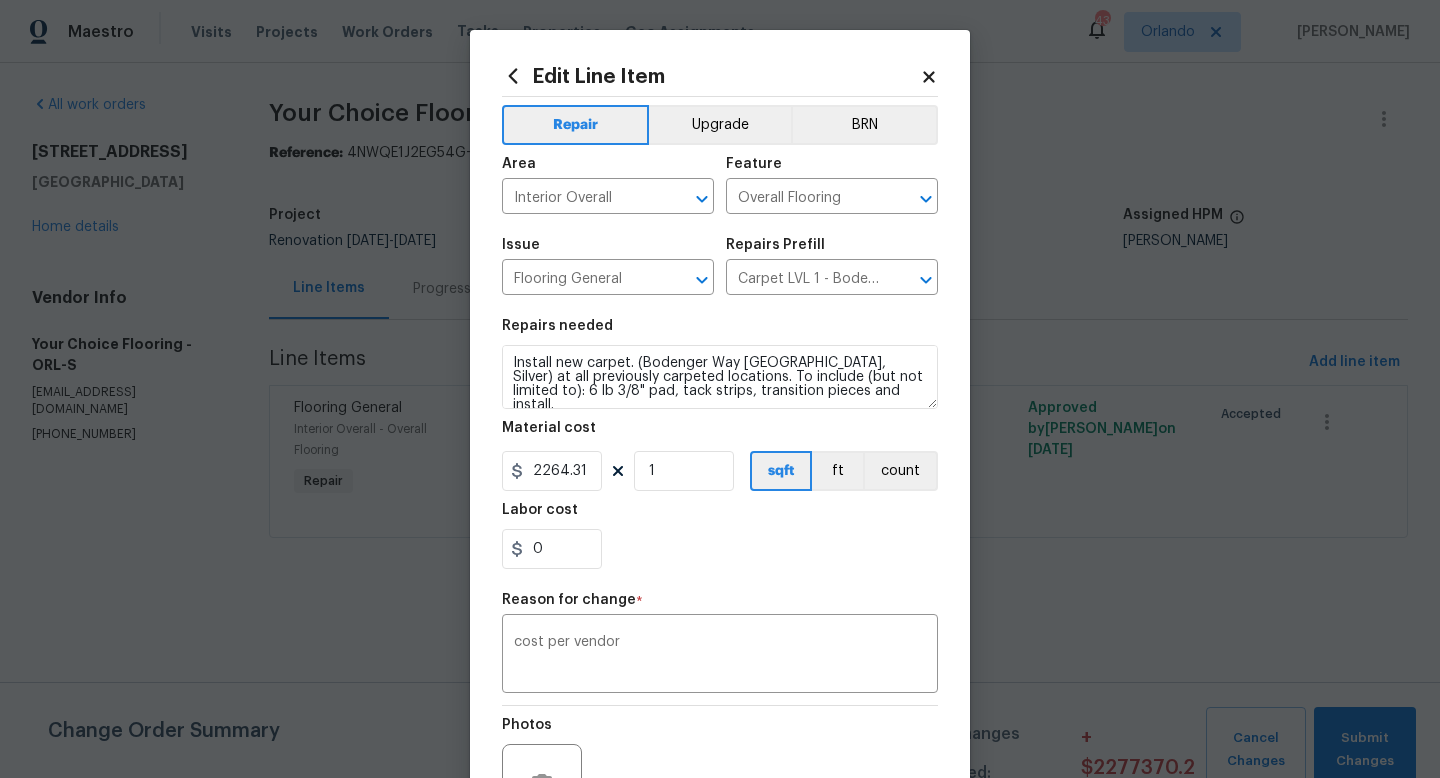 click on "0" at bounding box center [720, 549] 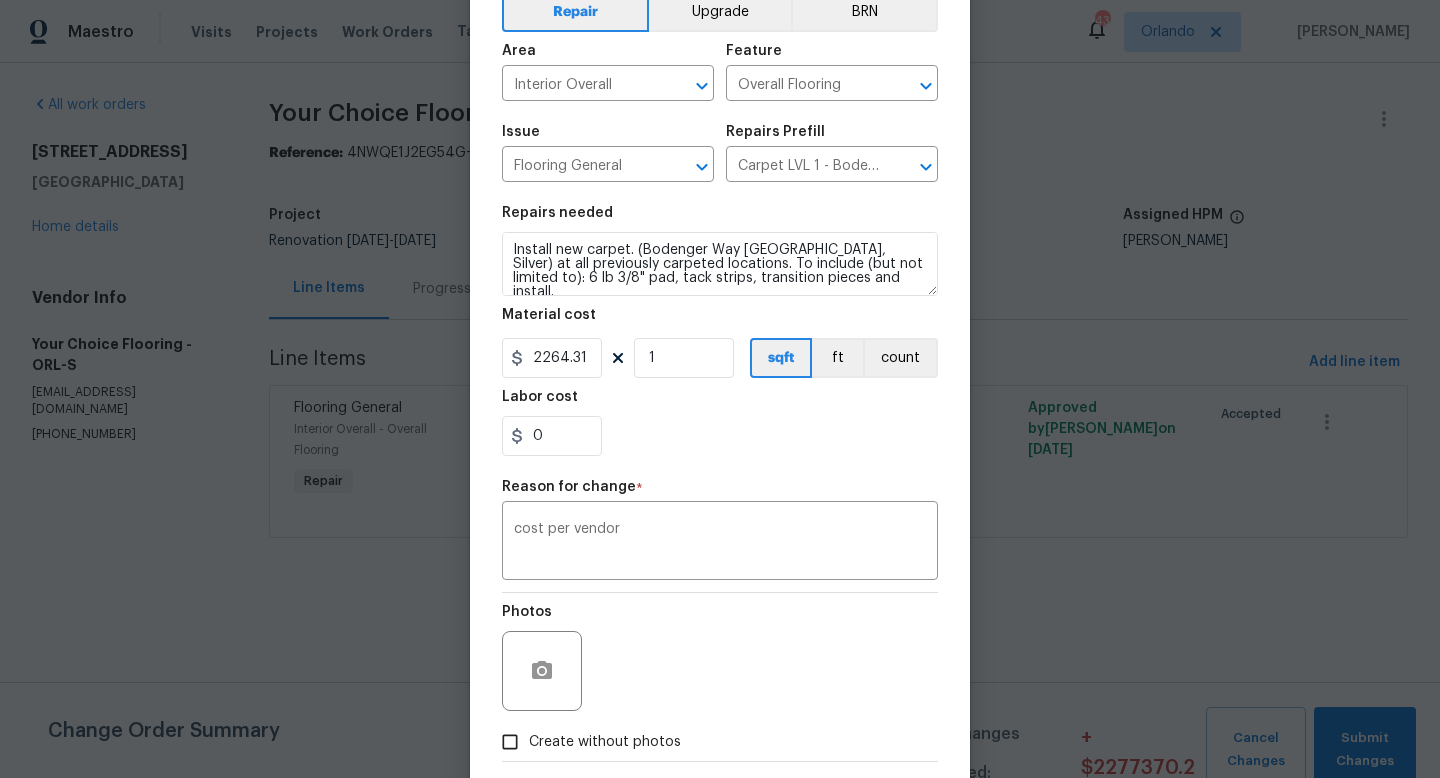 scroll, scrollTop: 160, scrollLeft: 0, axis: vertical 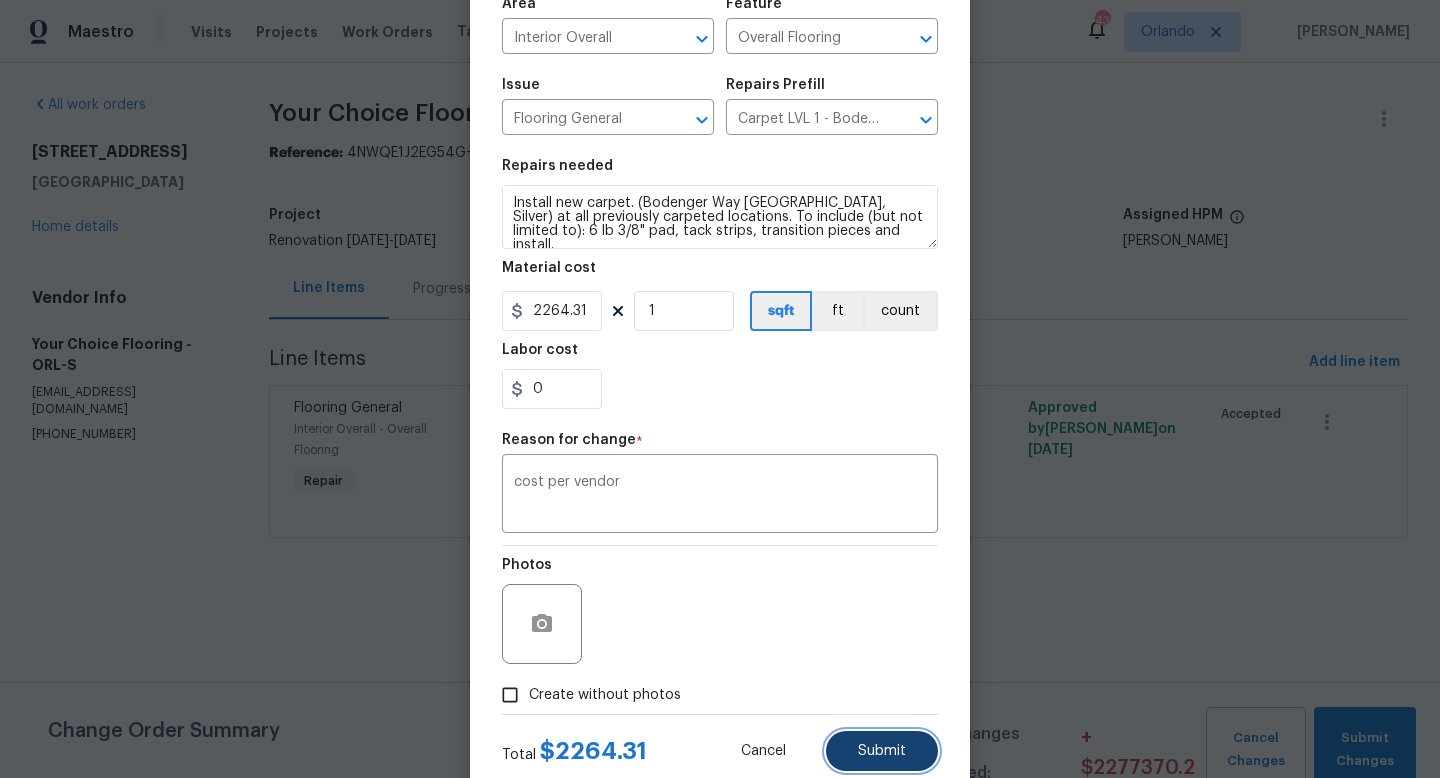 click on "Submit" at bounding box center [882, 751] 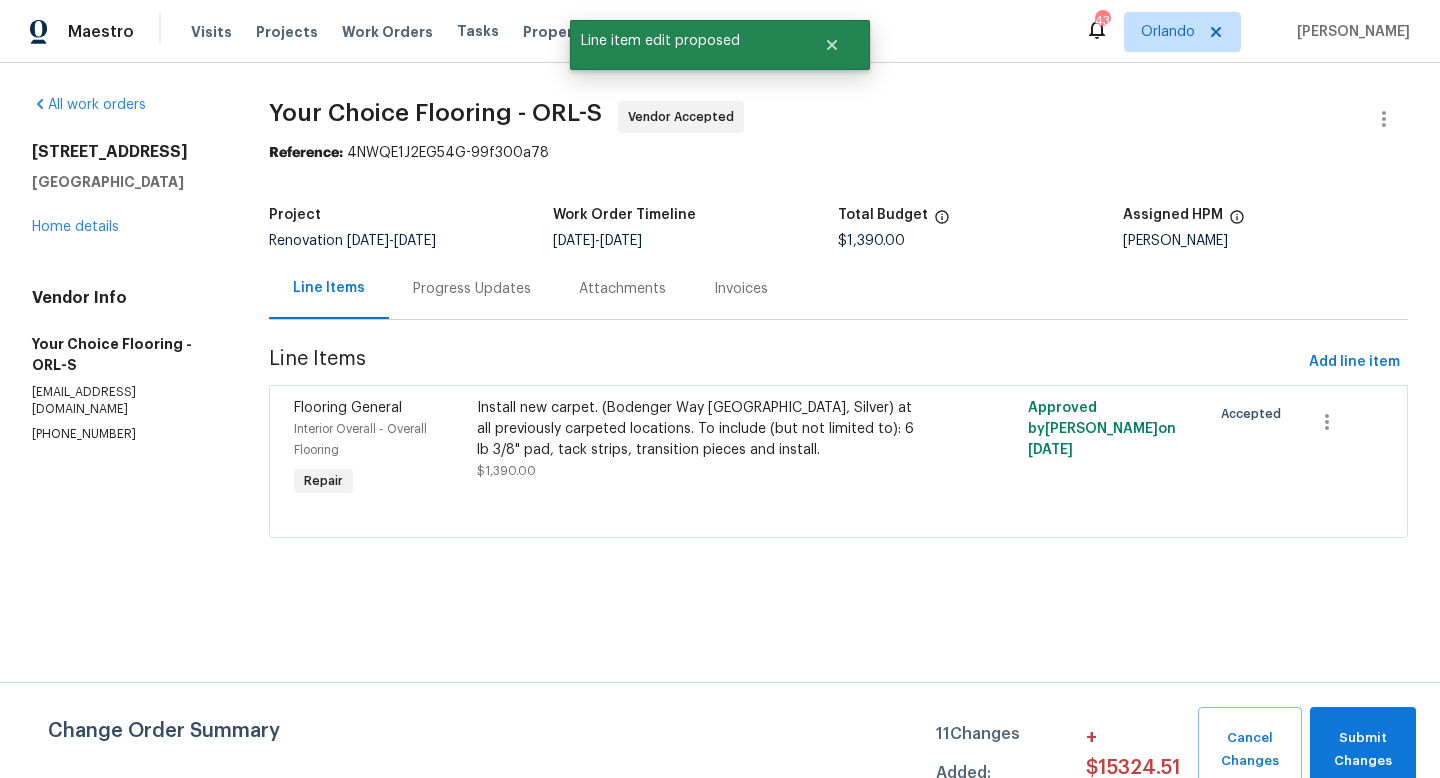 scroll, scrollTop: 0, scrollLeft: 0, axis: both 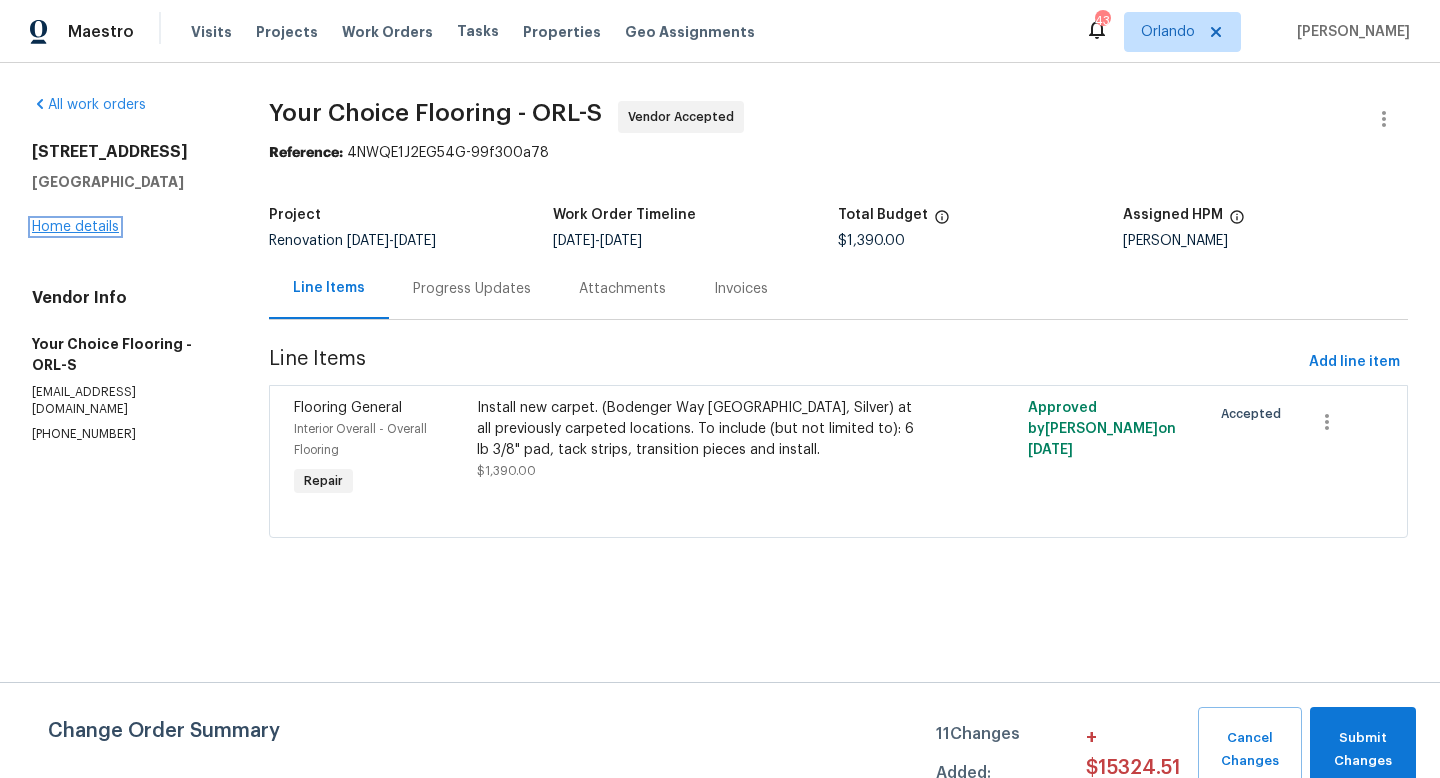 click on "Home details" at bounding box center (75, 227) 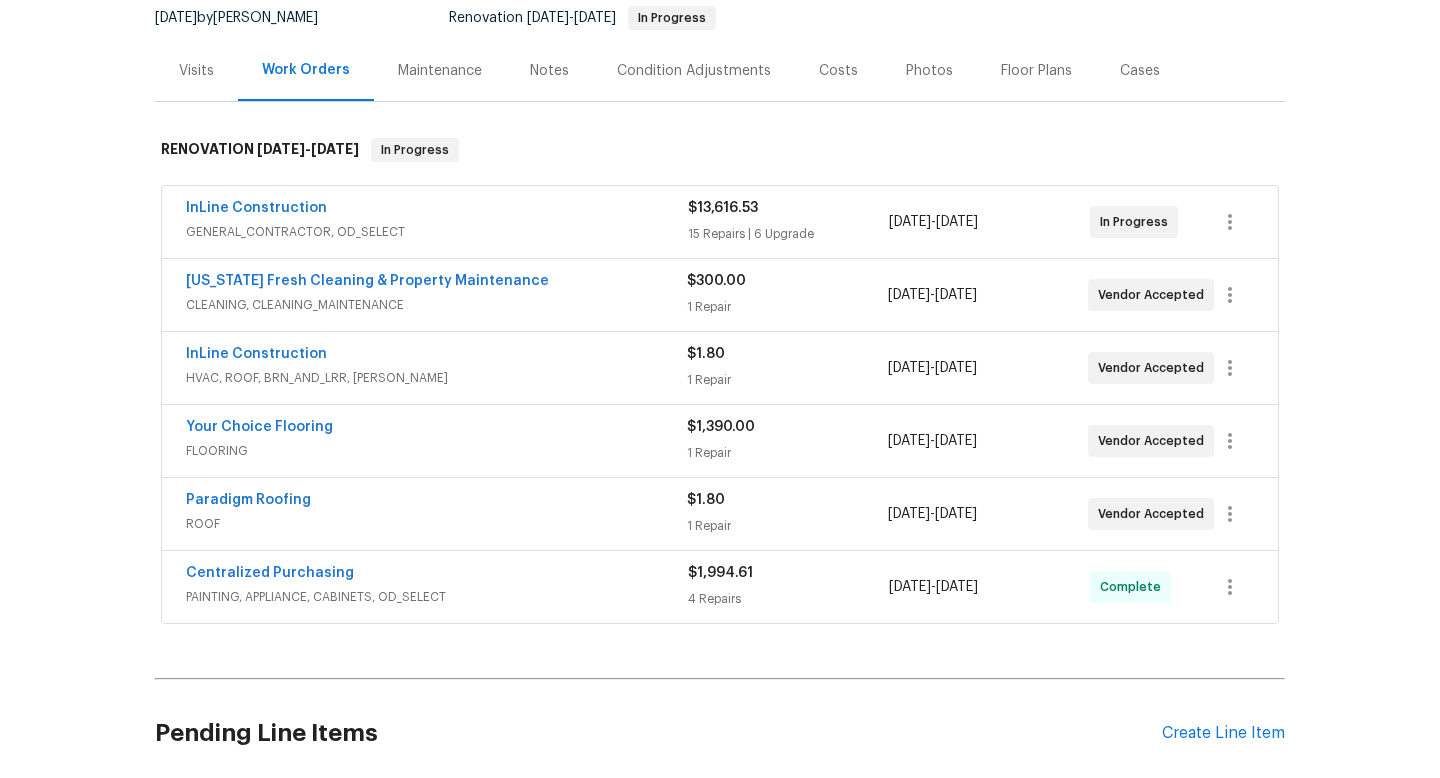 scroll, scrollTop: 270, scrollLeft: 0, axis: vertical 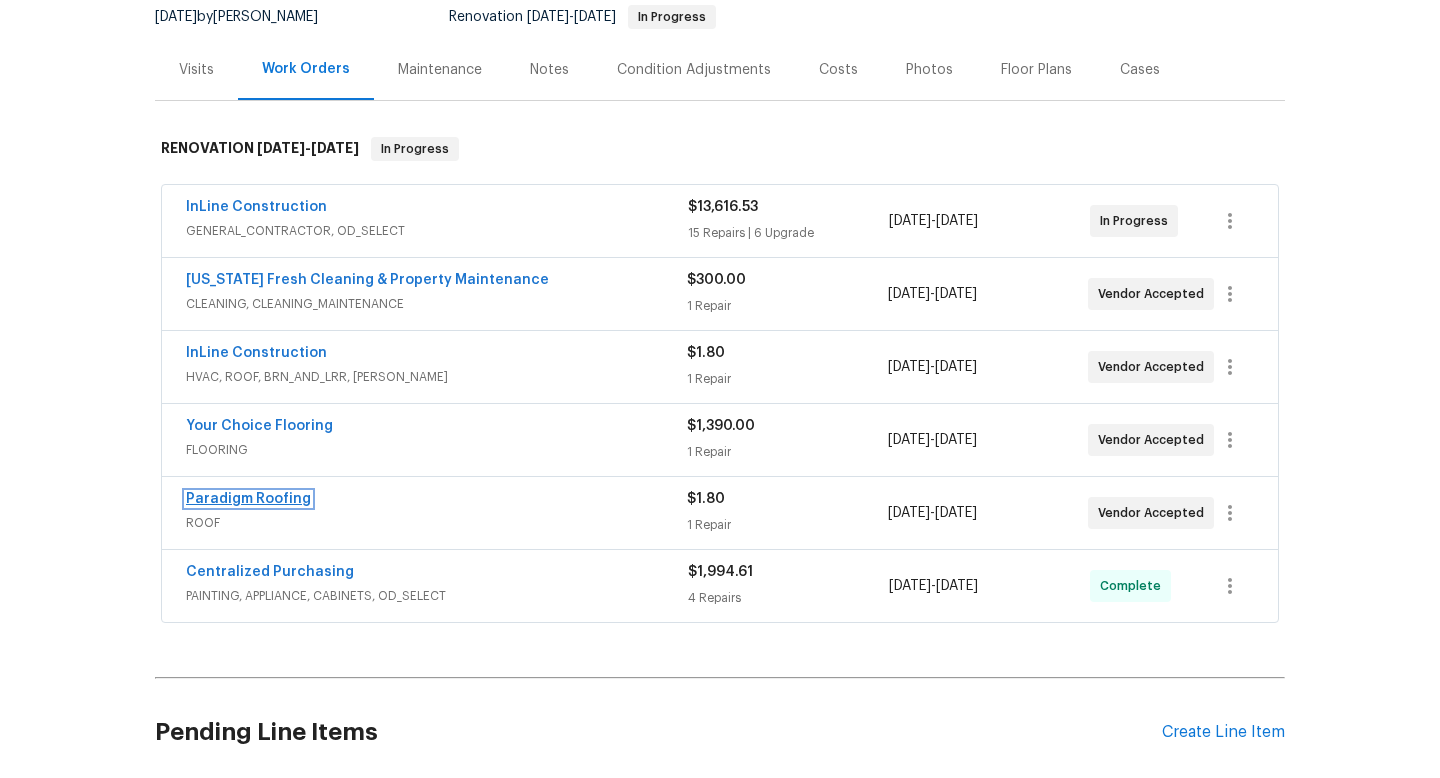 click on "Paradigm Roofing" at bounding box center [248, 499] 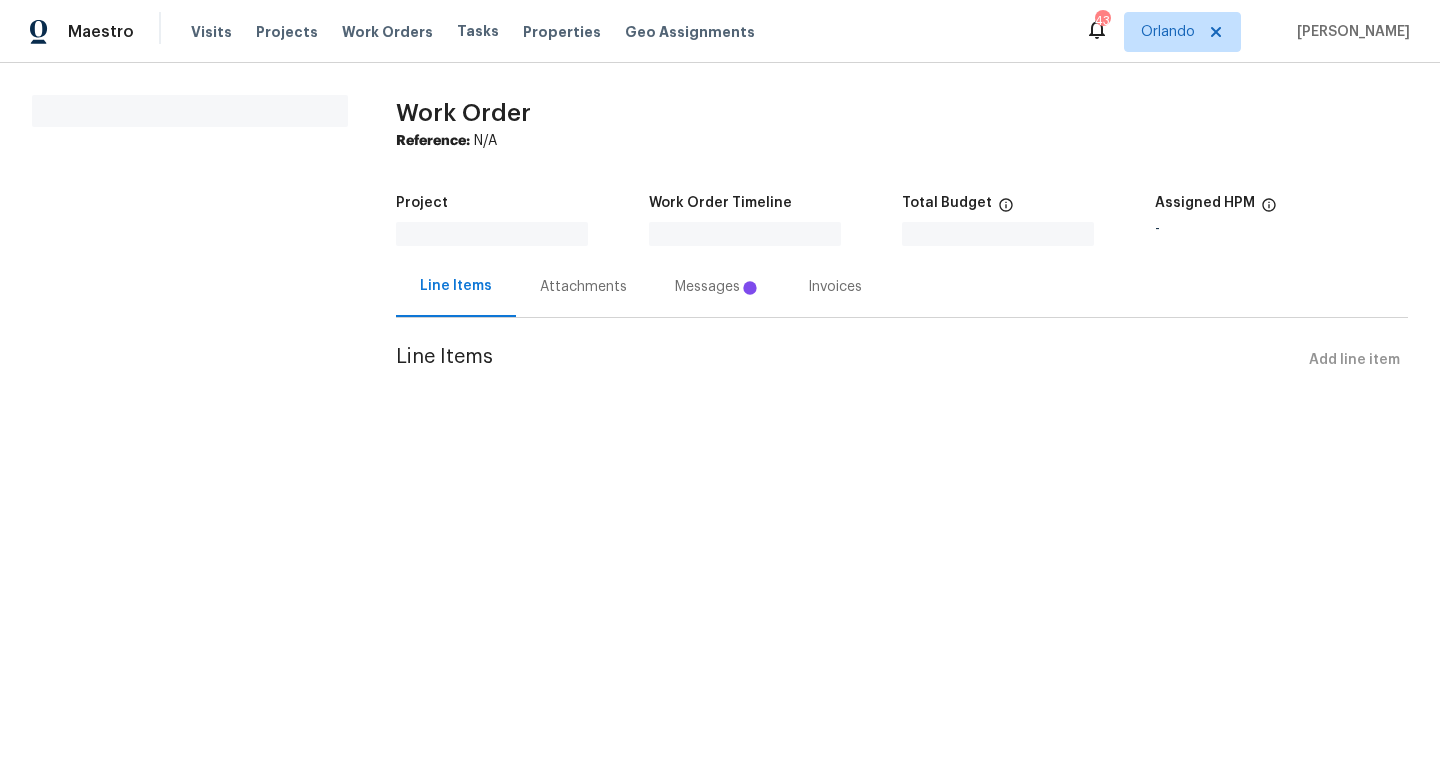 scroll, scrollTop: 0, scrollLeft: 0, axis: both 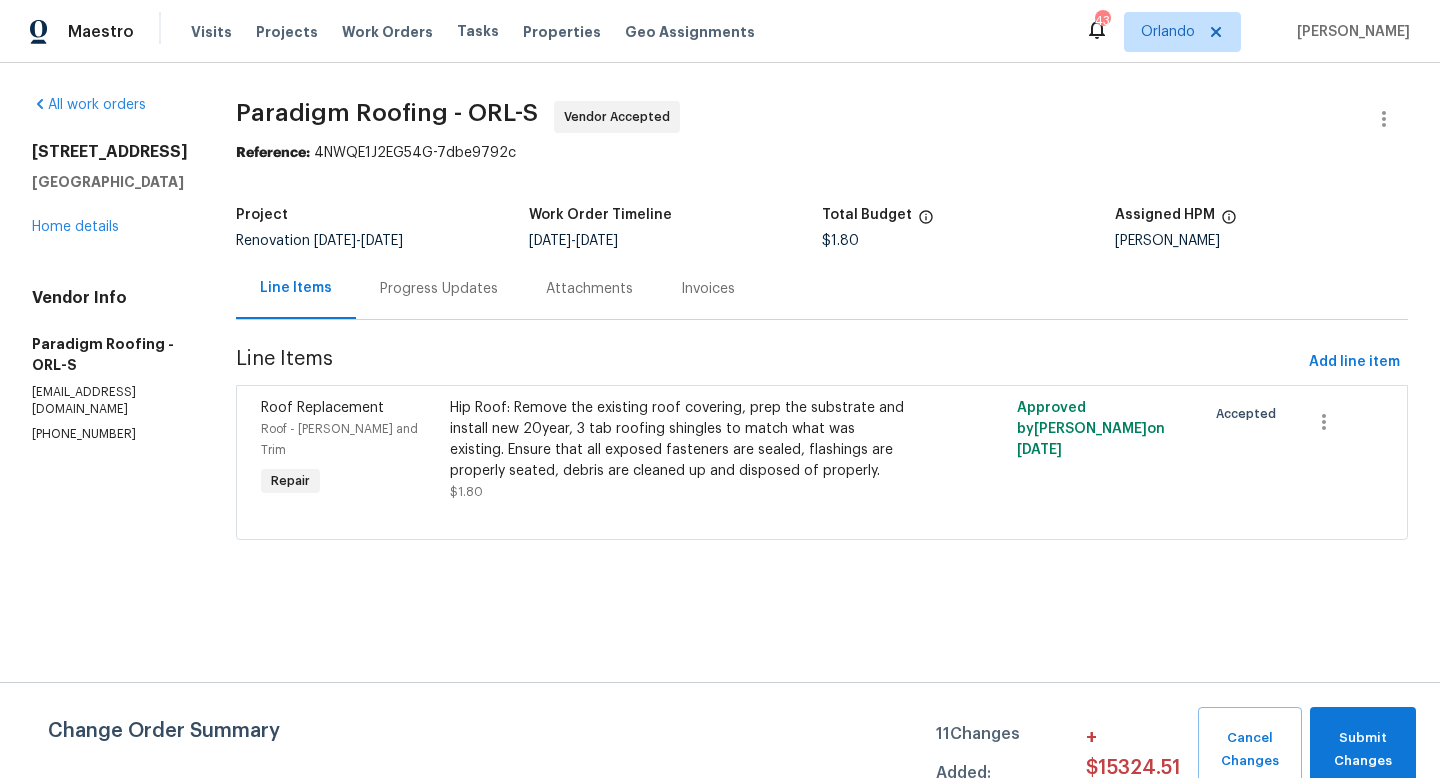 click on "Progress Updates" at bounding box center [439, 289] 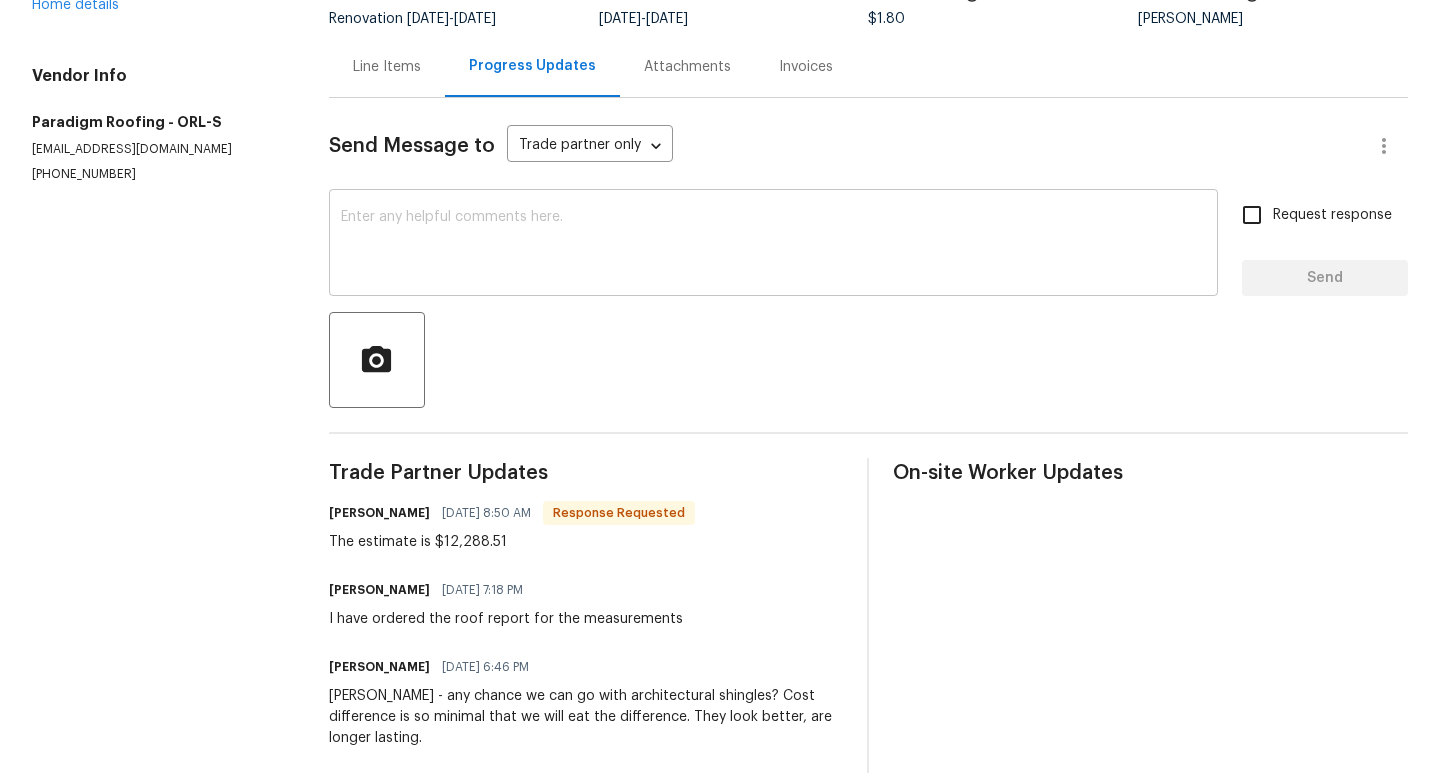 scroll, scrollTop: 228, scrollLeft: 0, axis: vertical 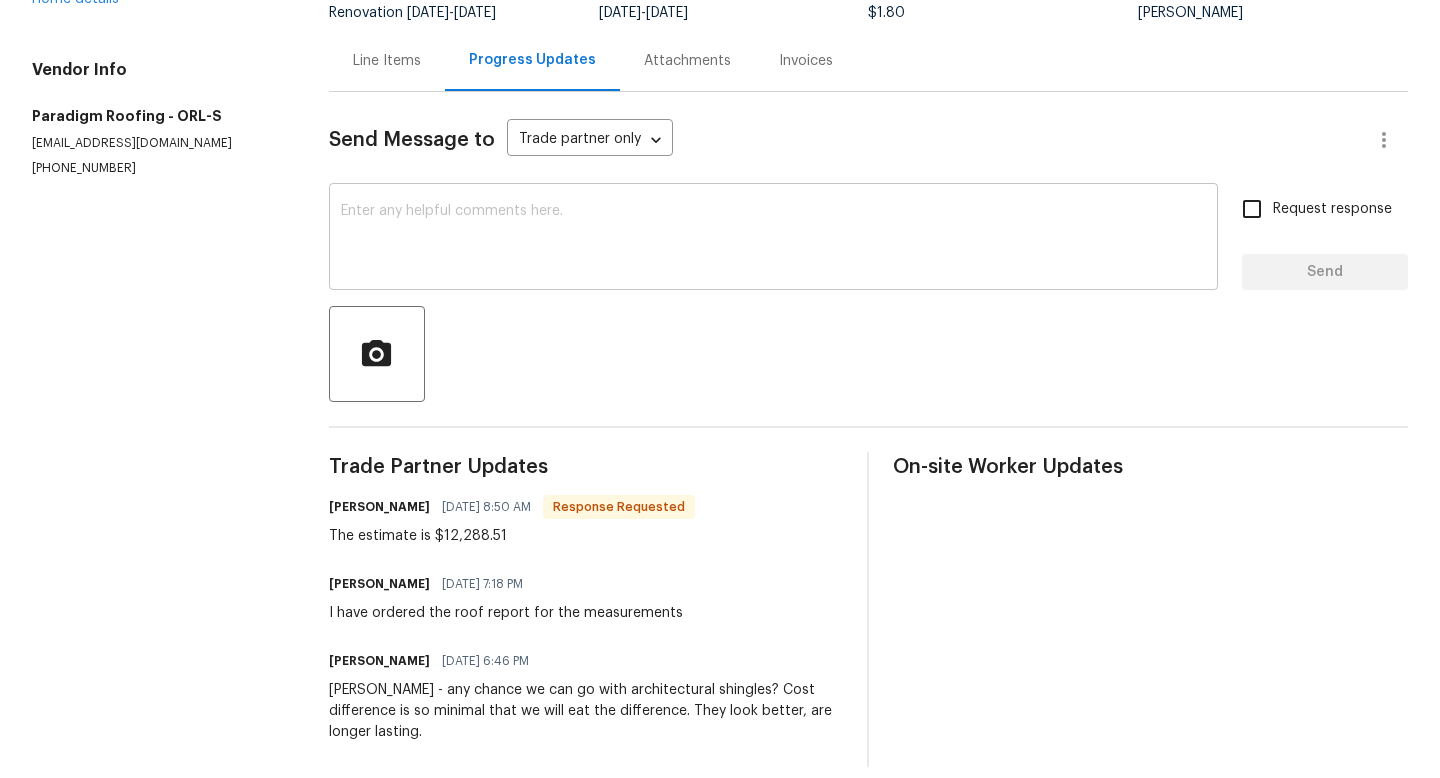 click at bounding box center (773, 239) 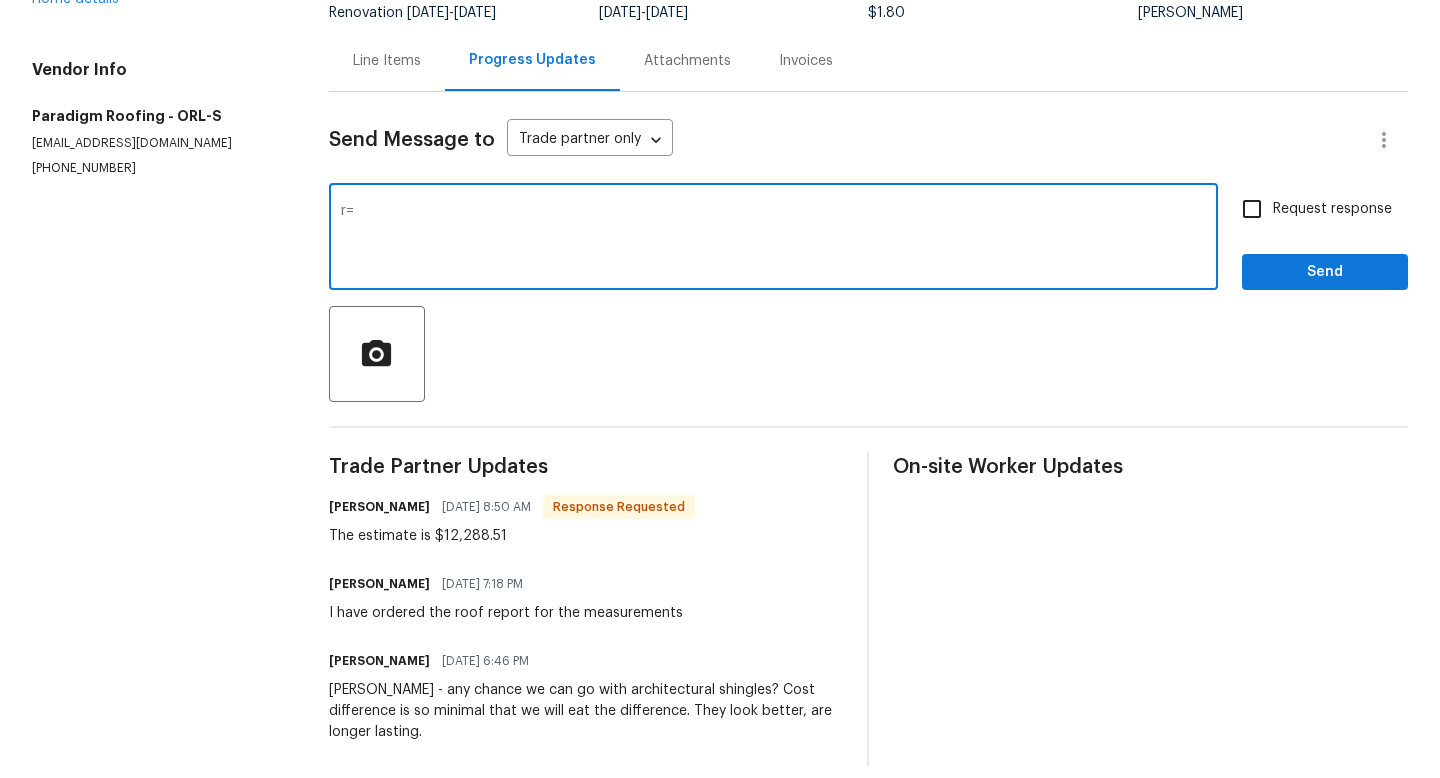 type on "r" 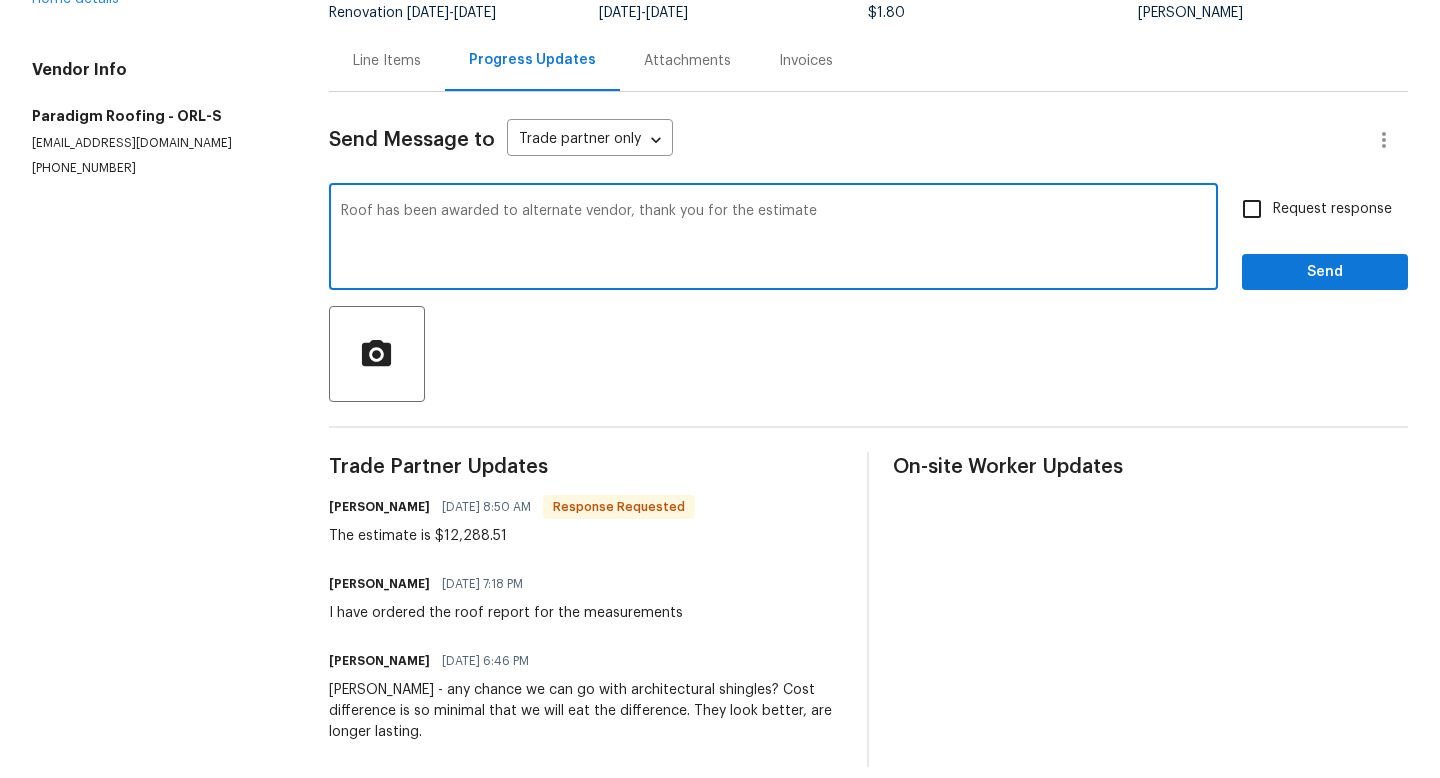 type on "Roof has been awarded to alternate vendor, thank you for the estimate" 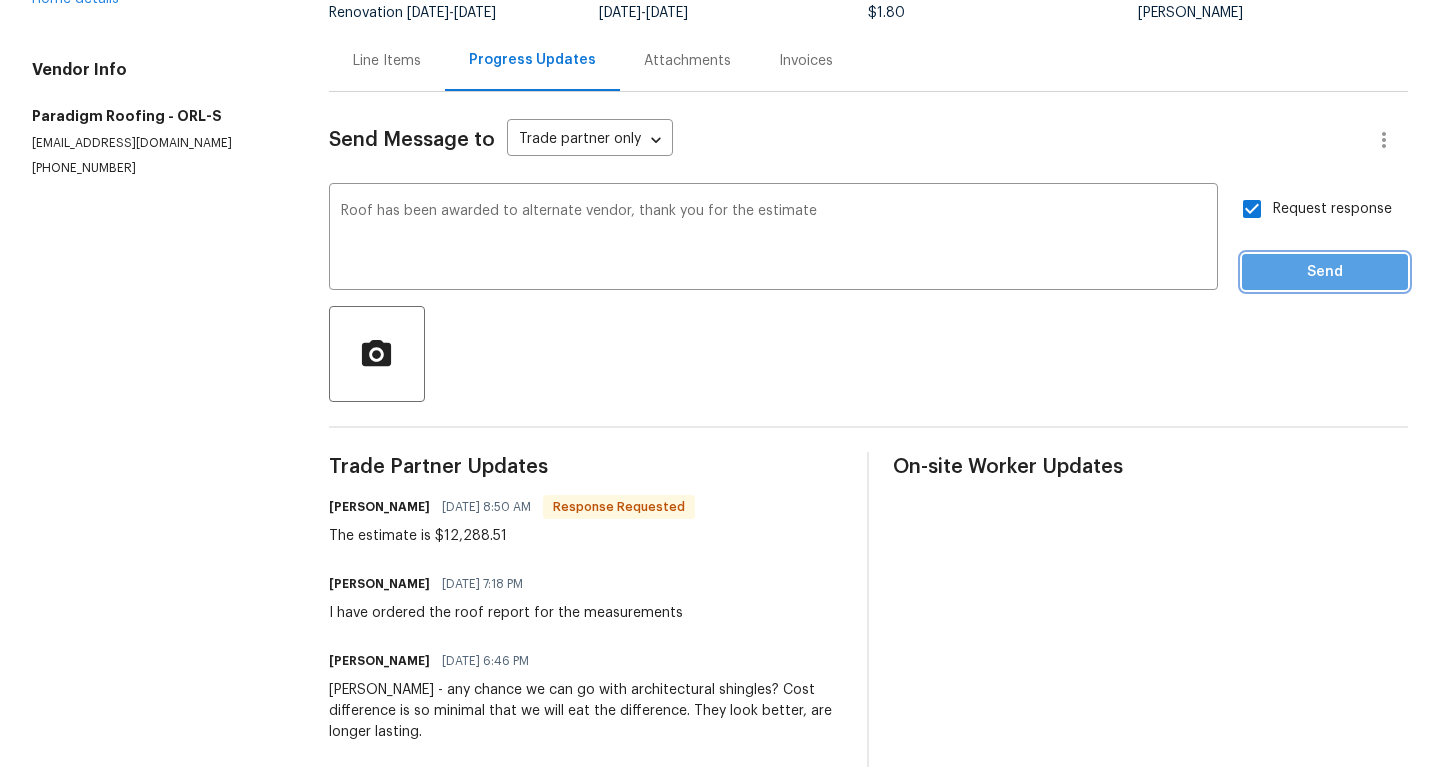 click on "Send" at bounding box center (1325, 272) 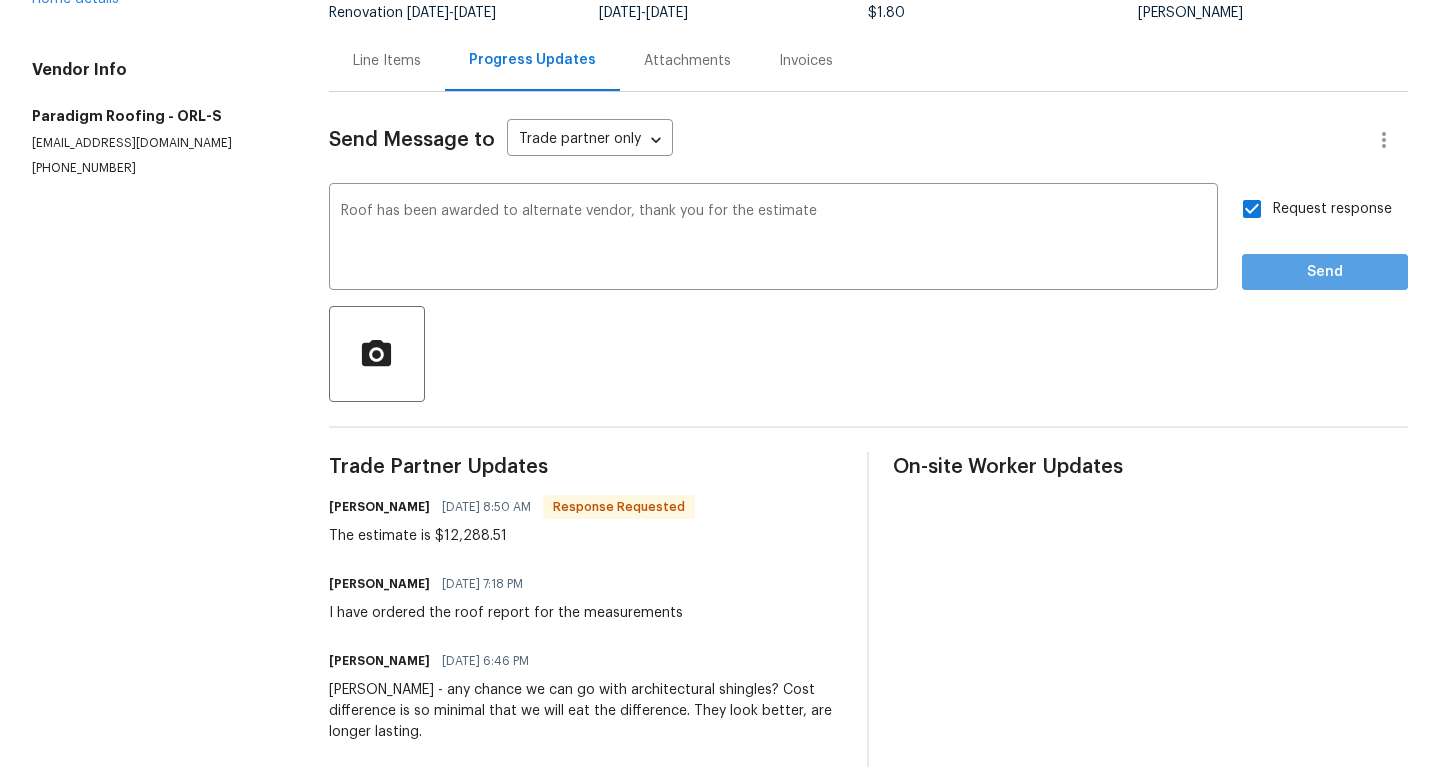 scroll, scrollTop: 0, scrollLeft: 0, axis: both 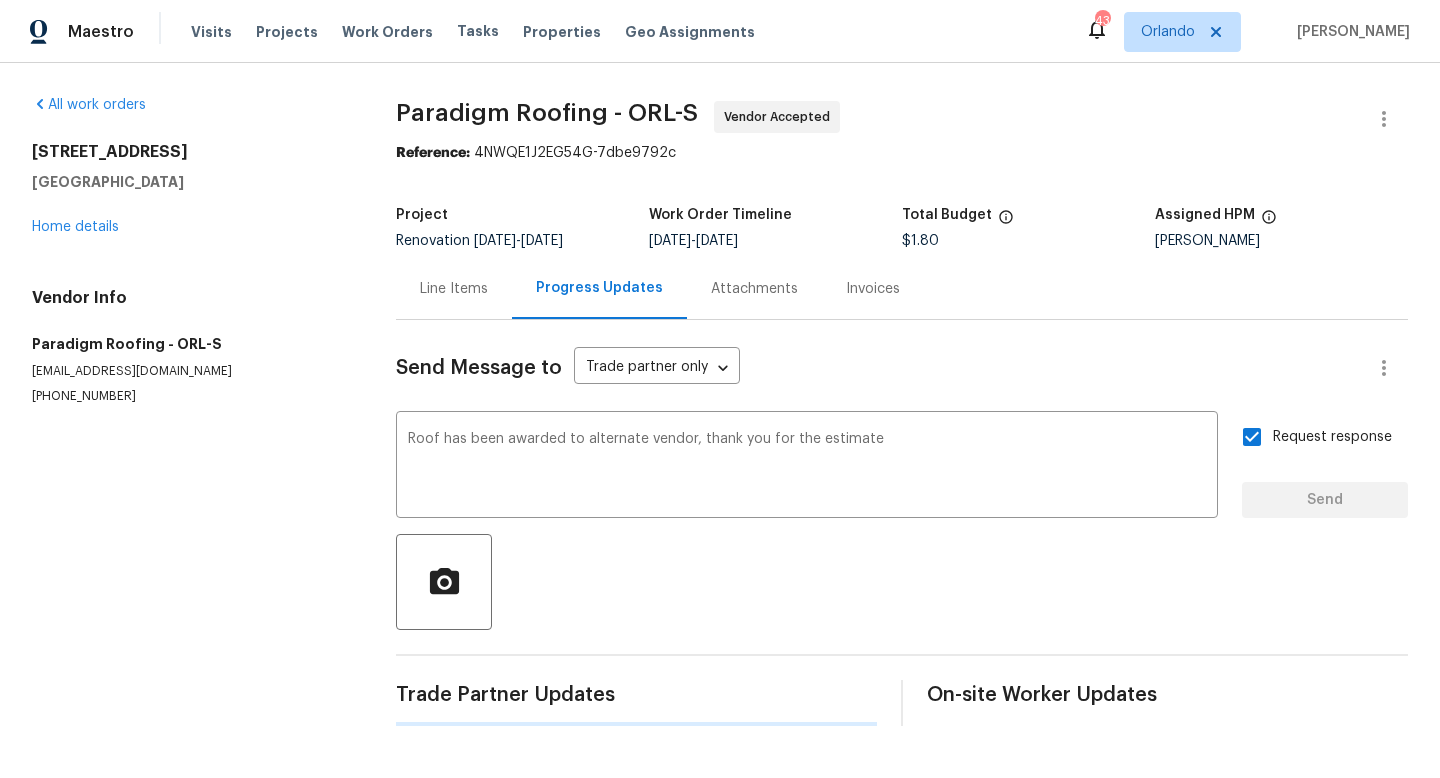 type 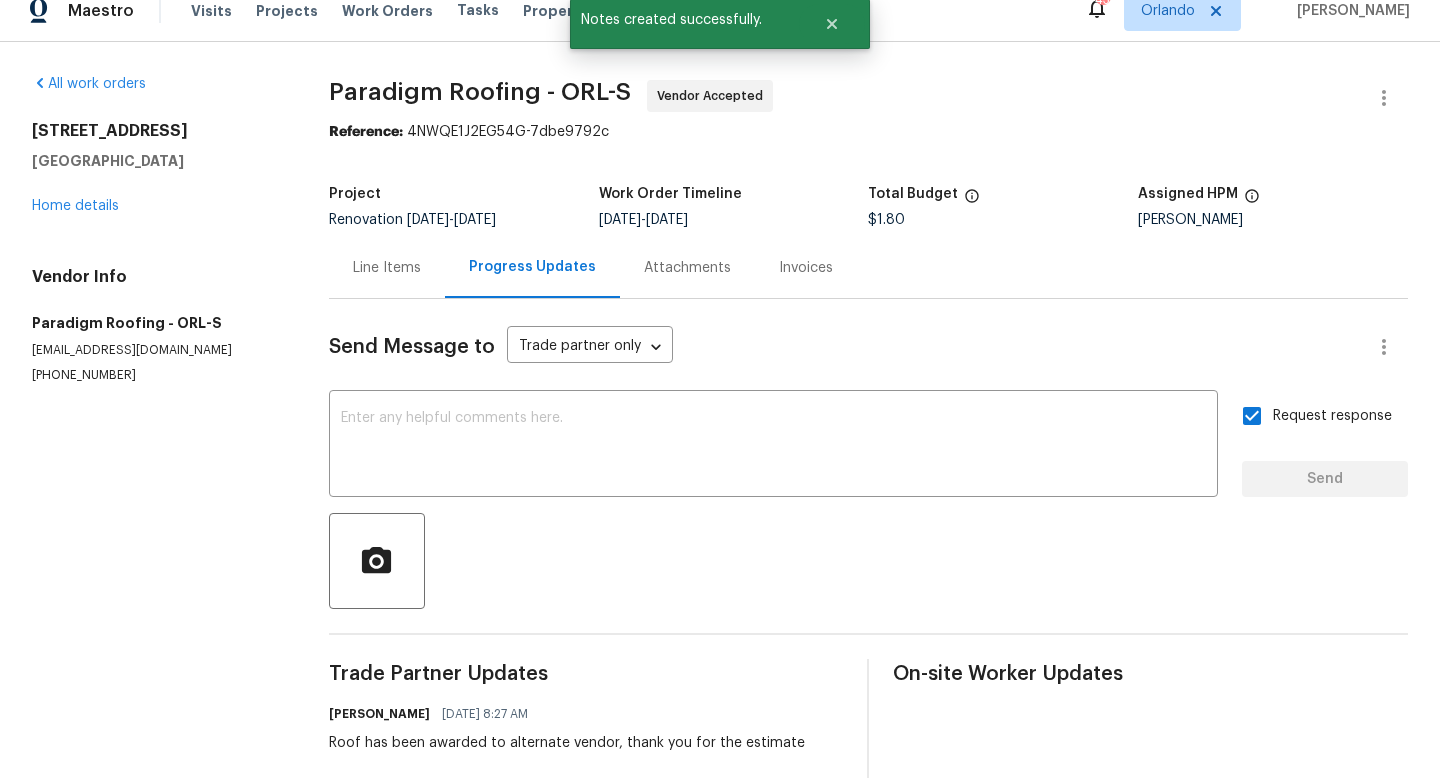 scroll, scrollTop: 24, scrollLeft: 0, axis: vertical 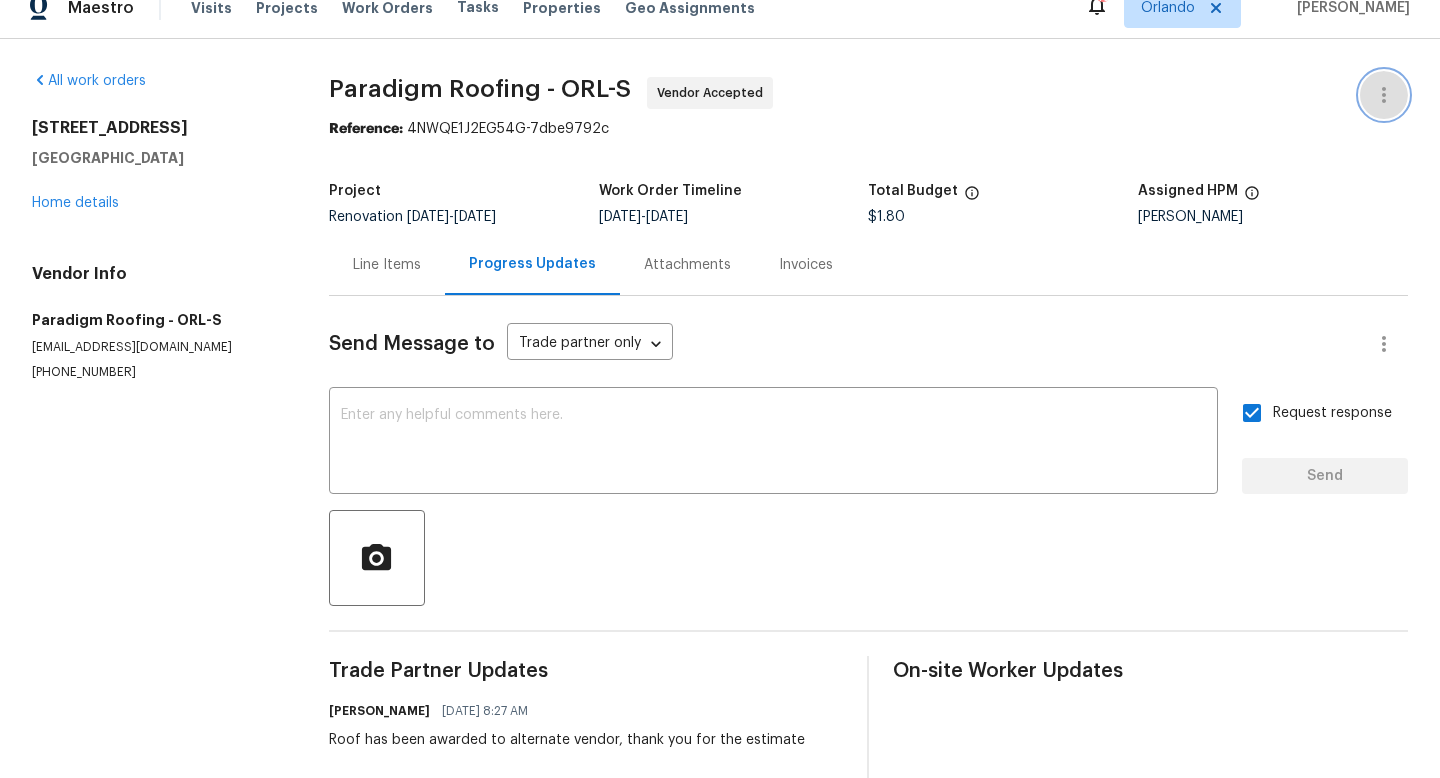 click 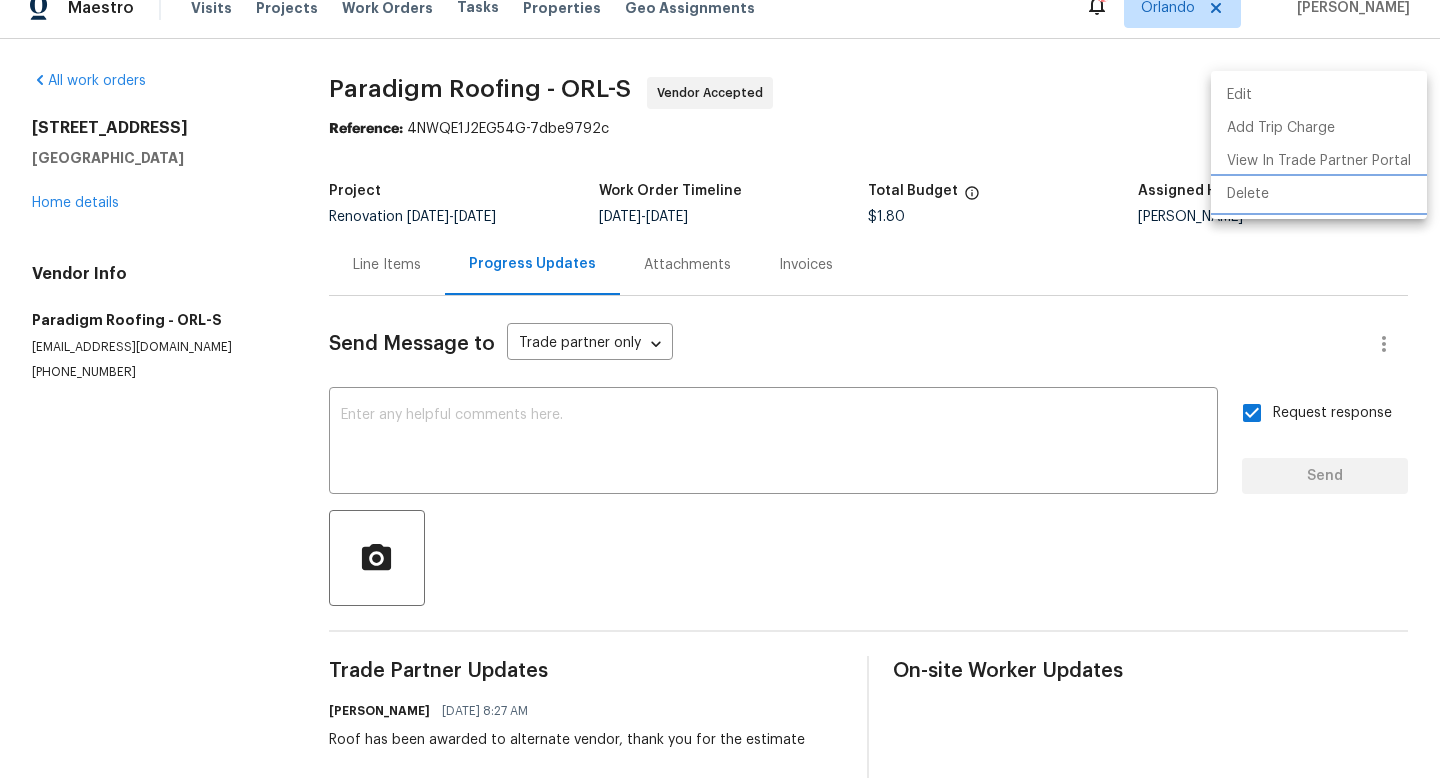 click on "Delete" at bounding box center [1319, 194] 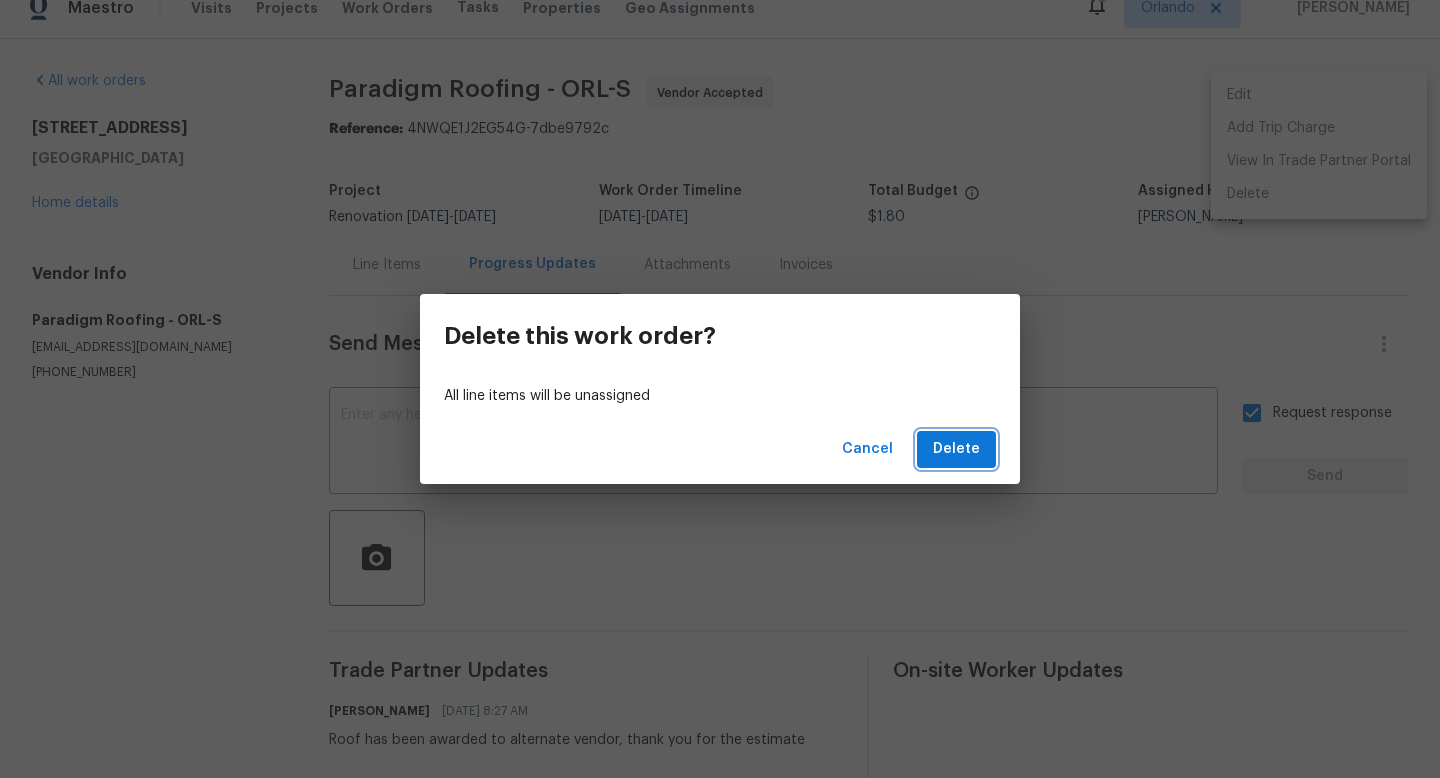 click on "Delete" at bounding box center (956, 449) 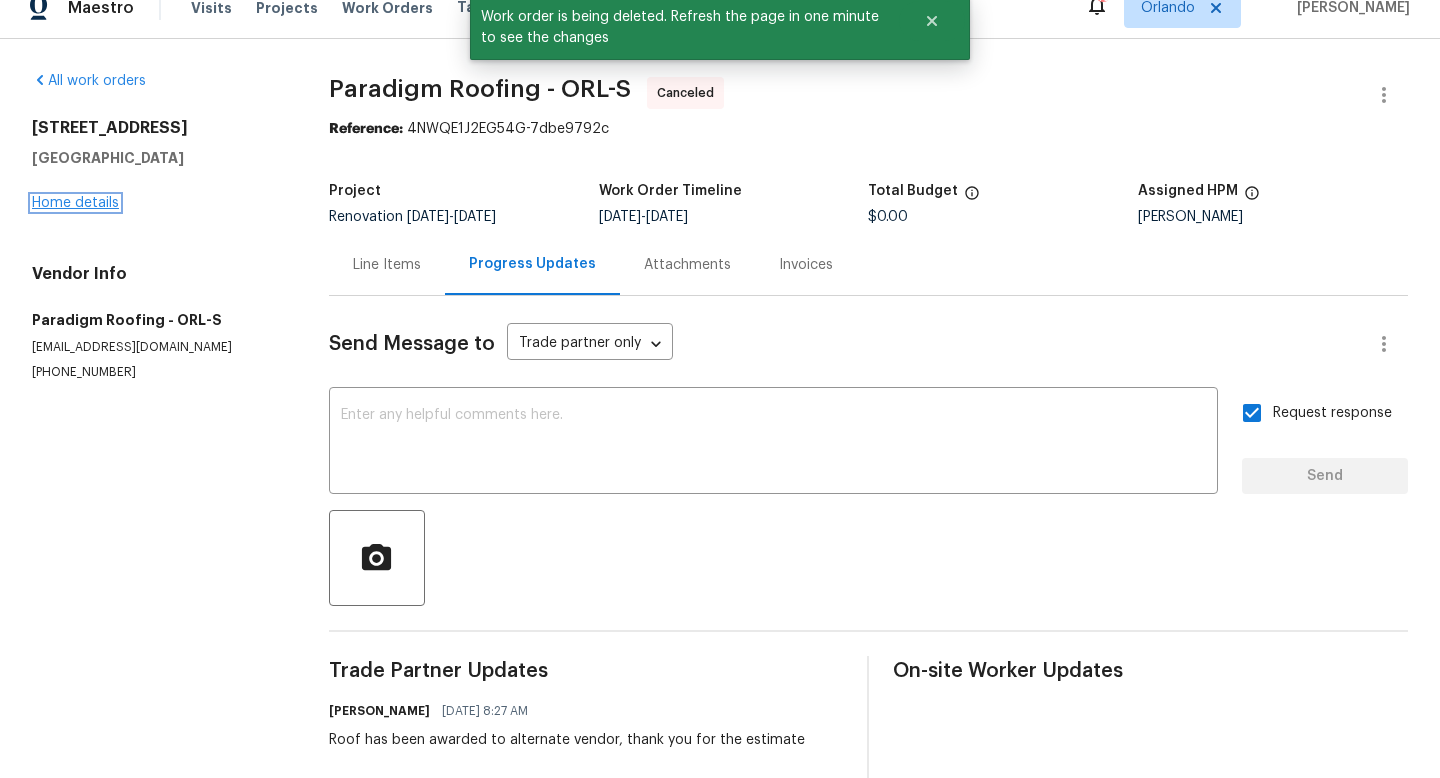click on "Home details" at bounding box center (75, 203) 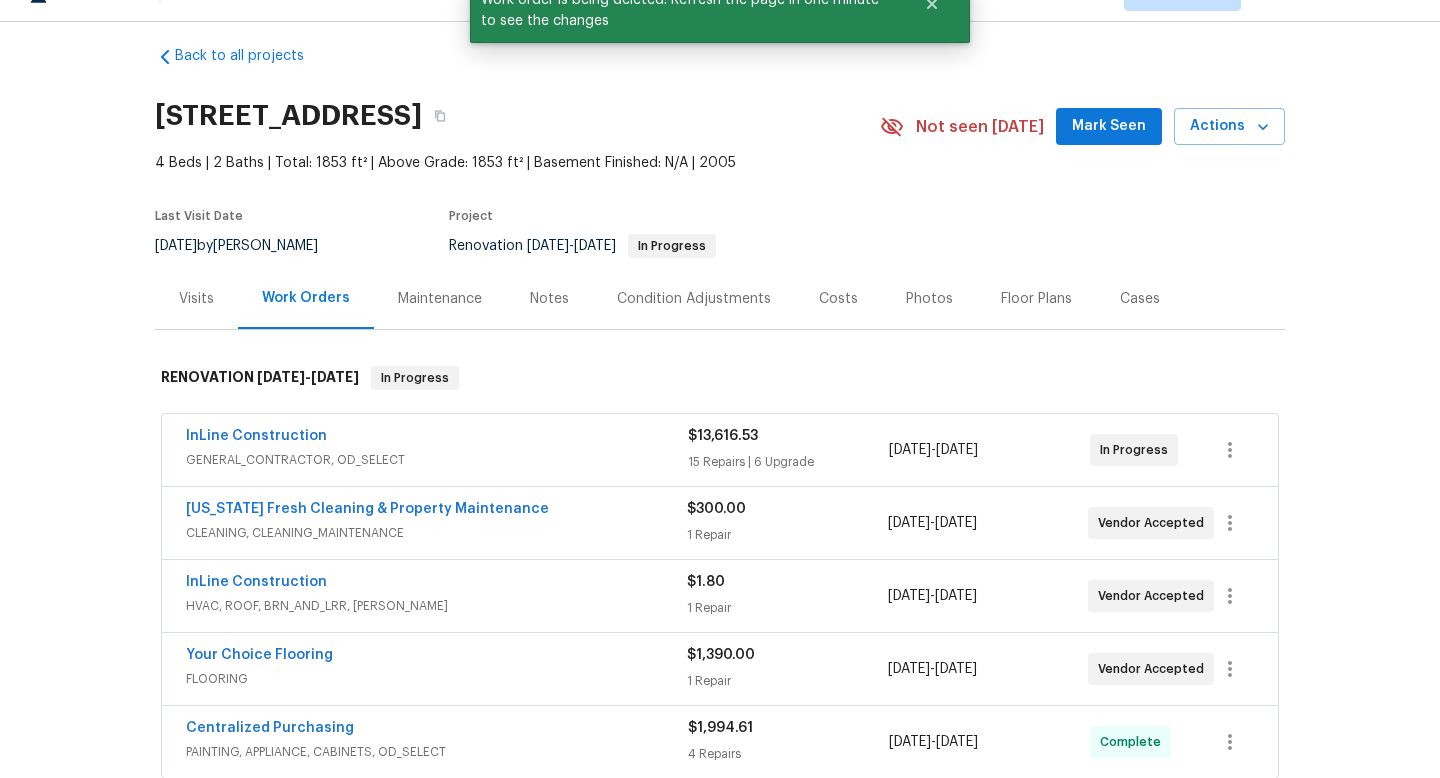 scroll, scrollTop: 67, scrollLeft: 0, axis: vertical 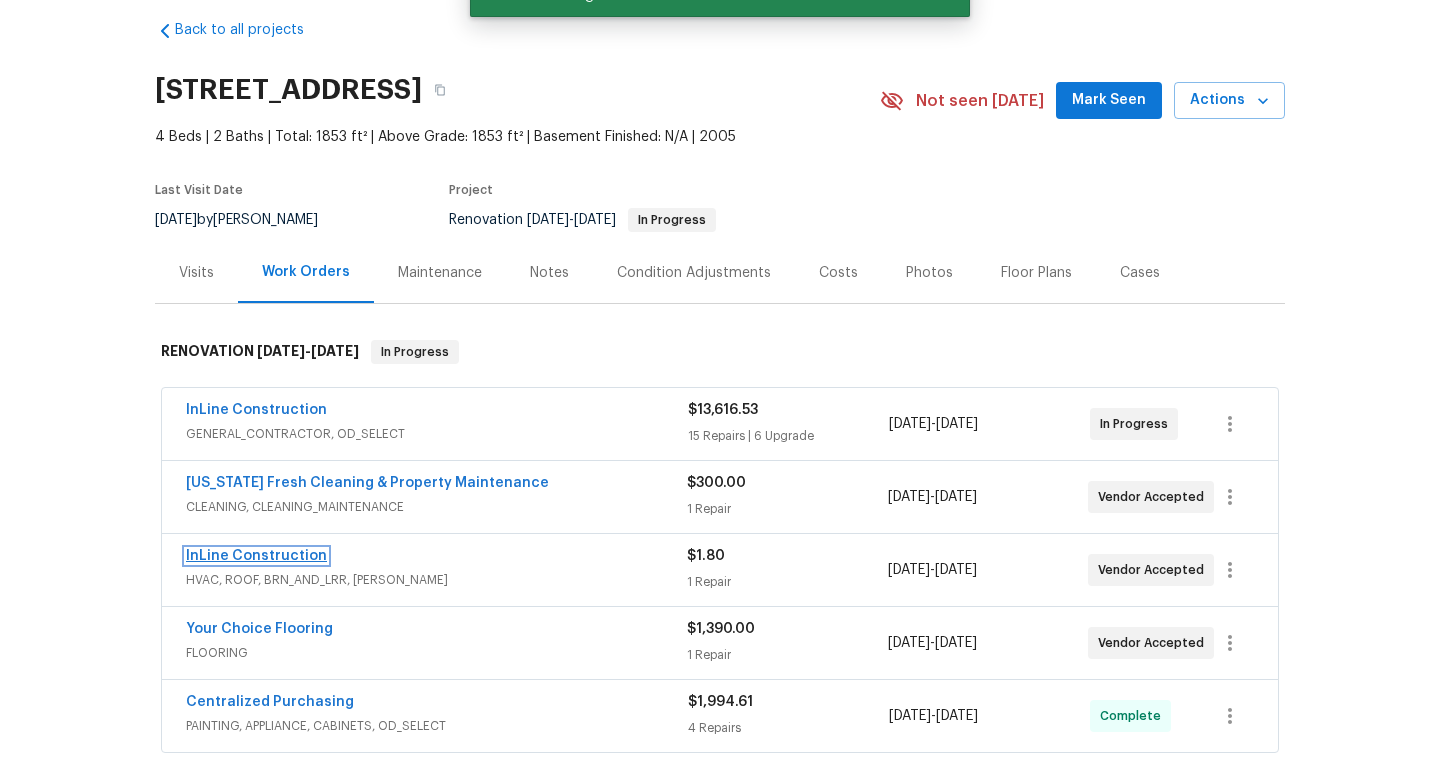 click on "InLine Construction" at bounding box center (256, 556) 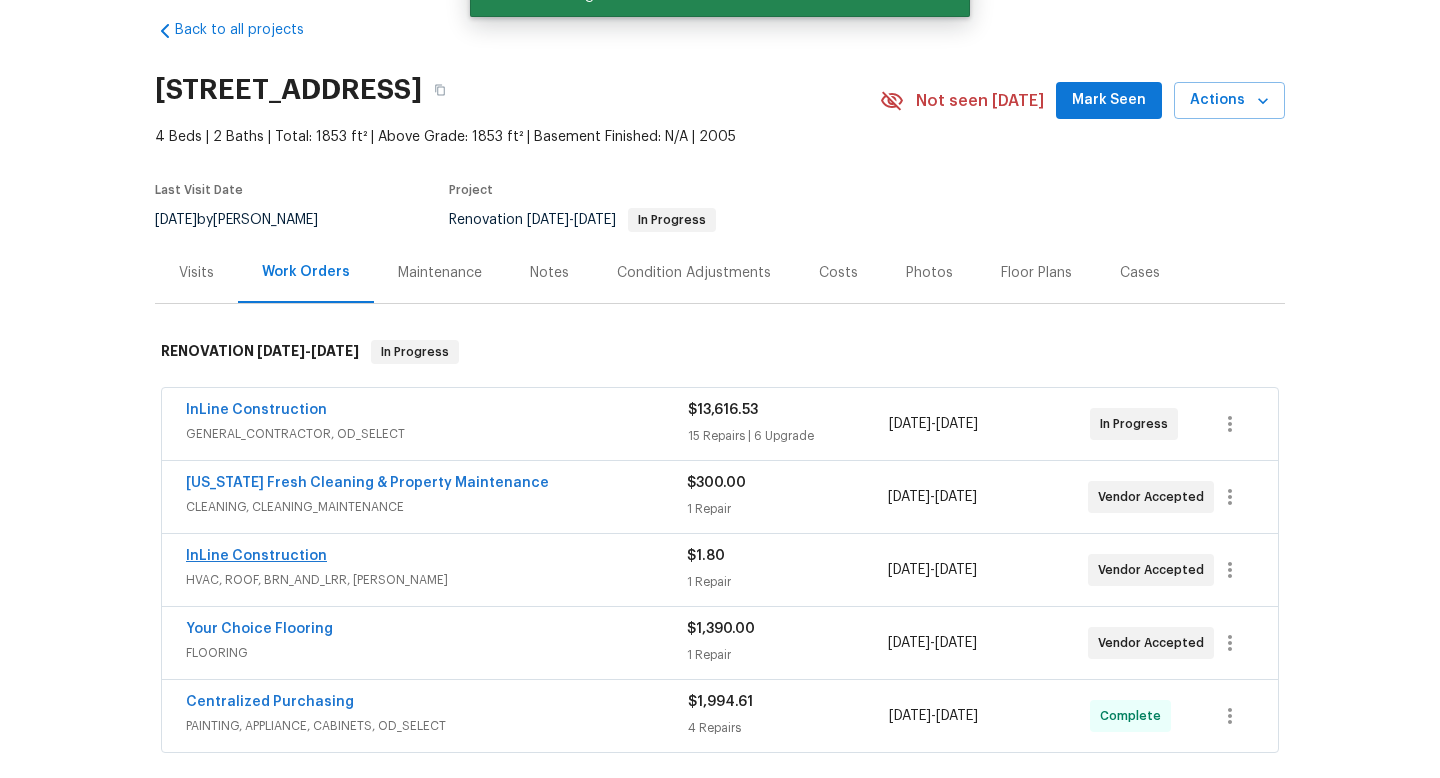 scroll, scrollTop: 0, scrollLeft: 0, axis: both 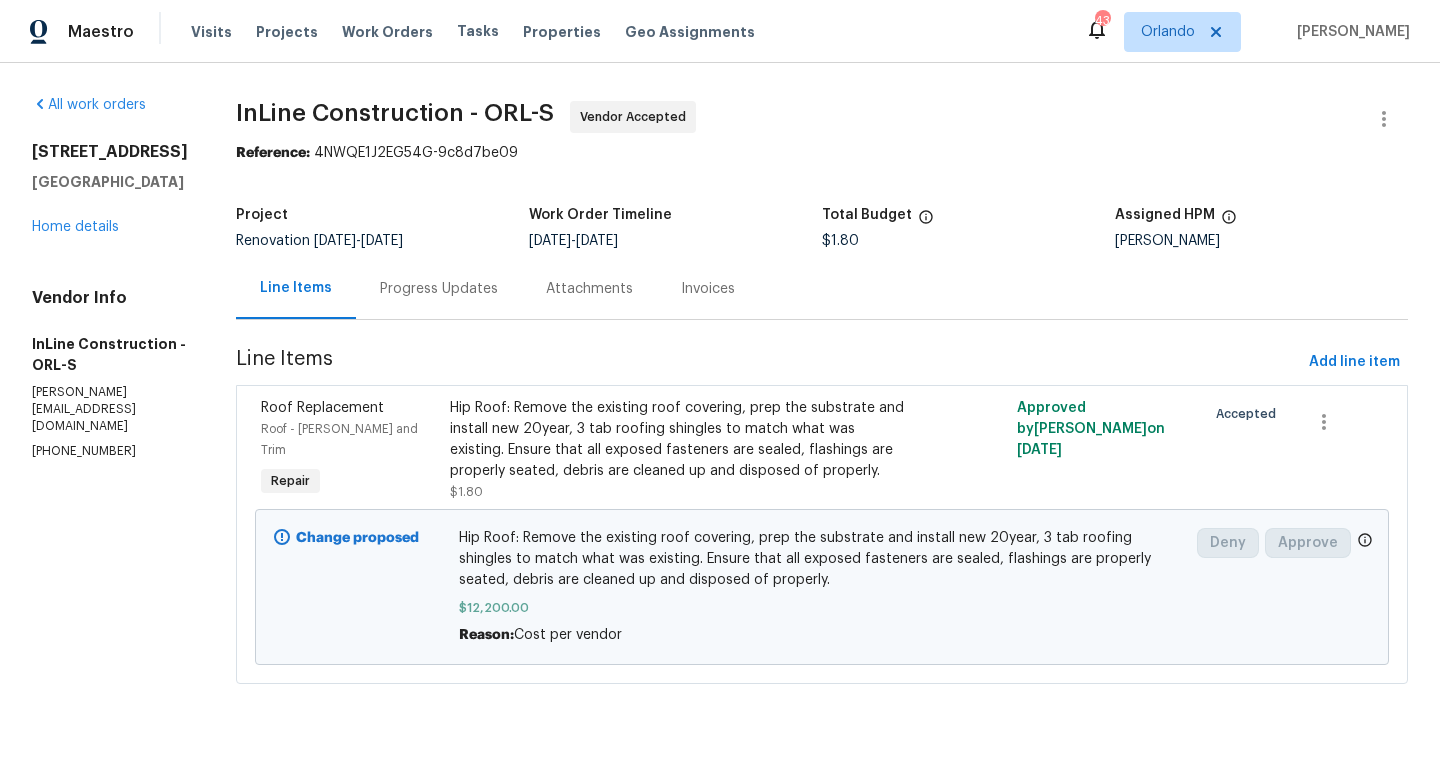 click on "Progress Updates" at bounding box center [439, 289] 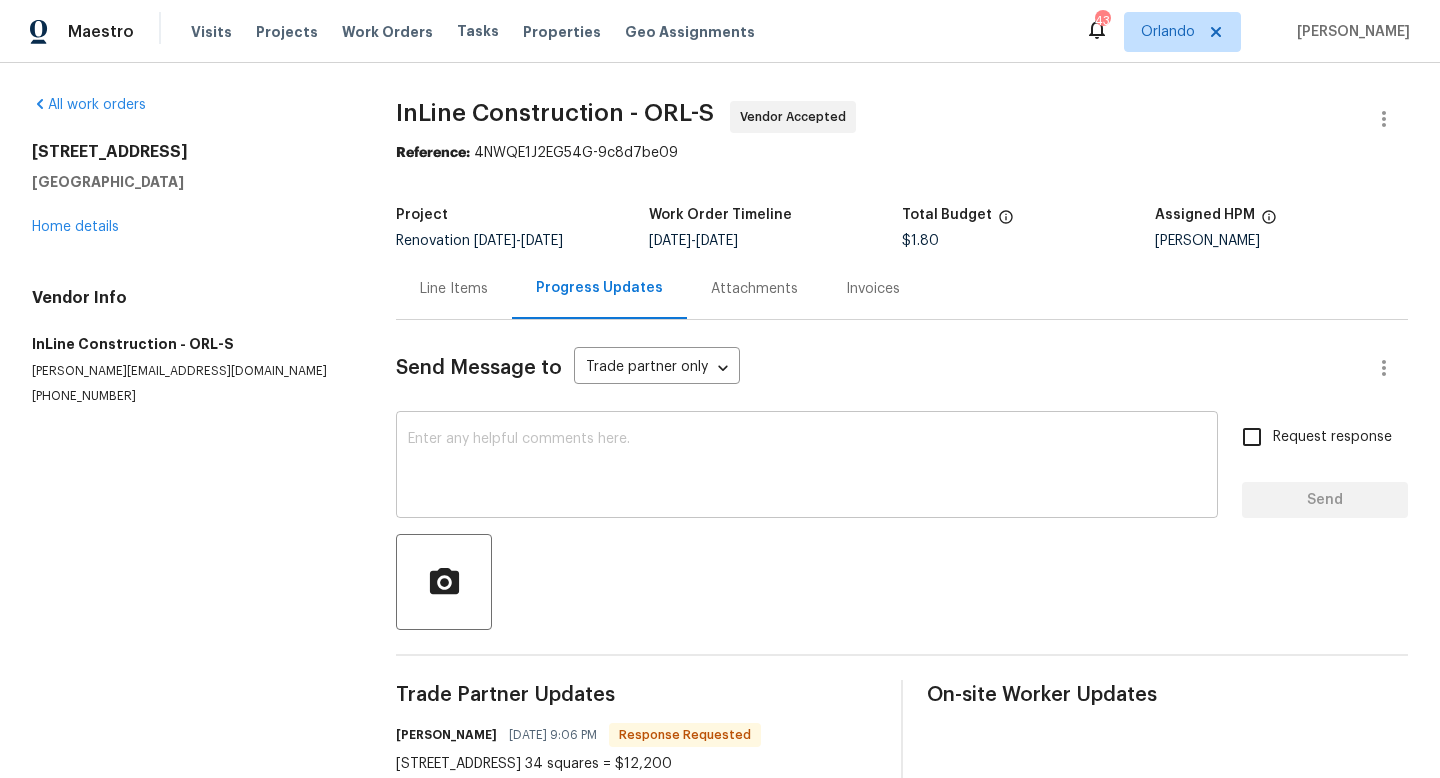 click on "x ​" at bounding box center [807, 467] 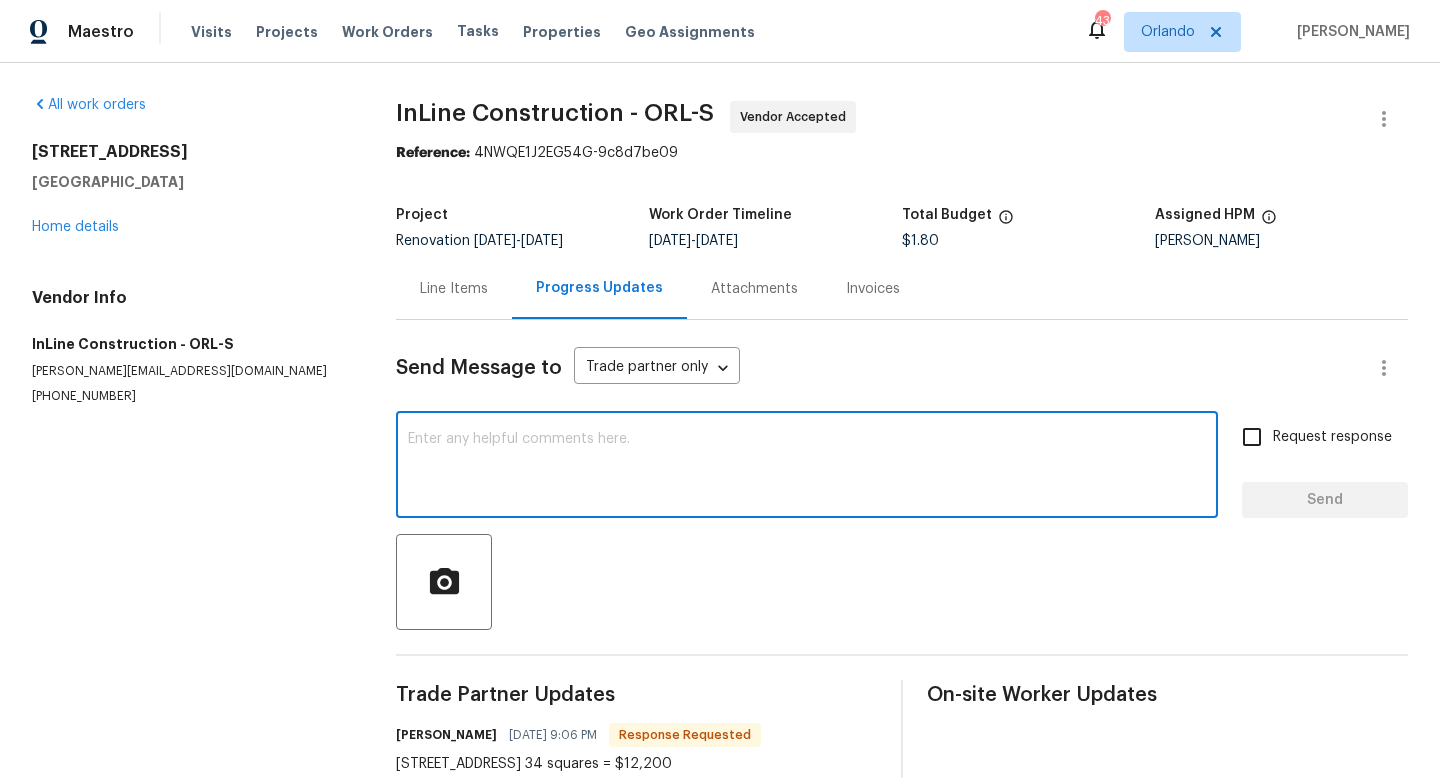 scroll, scrollTop: 0, scrollLeft: 0, axis: both 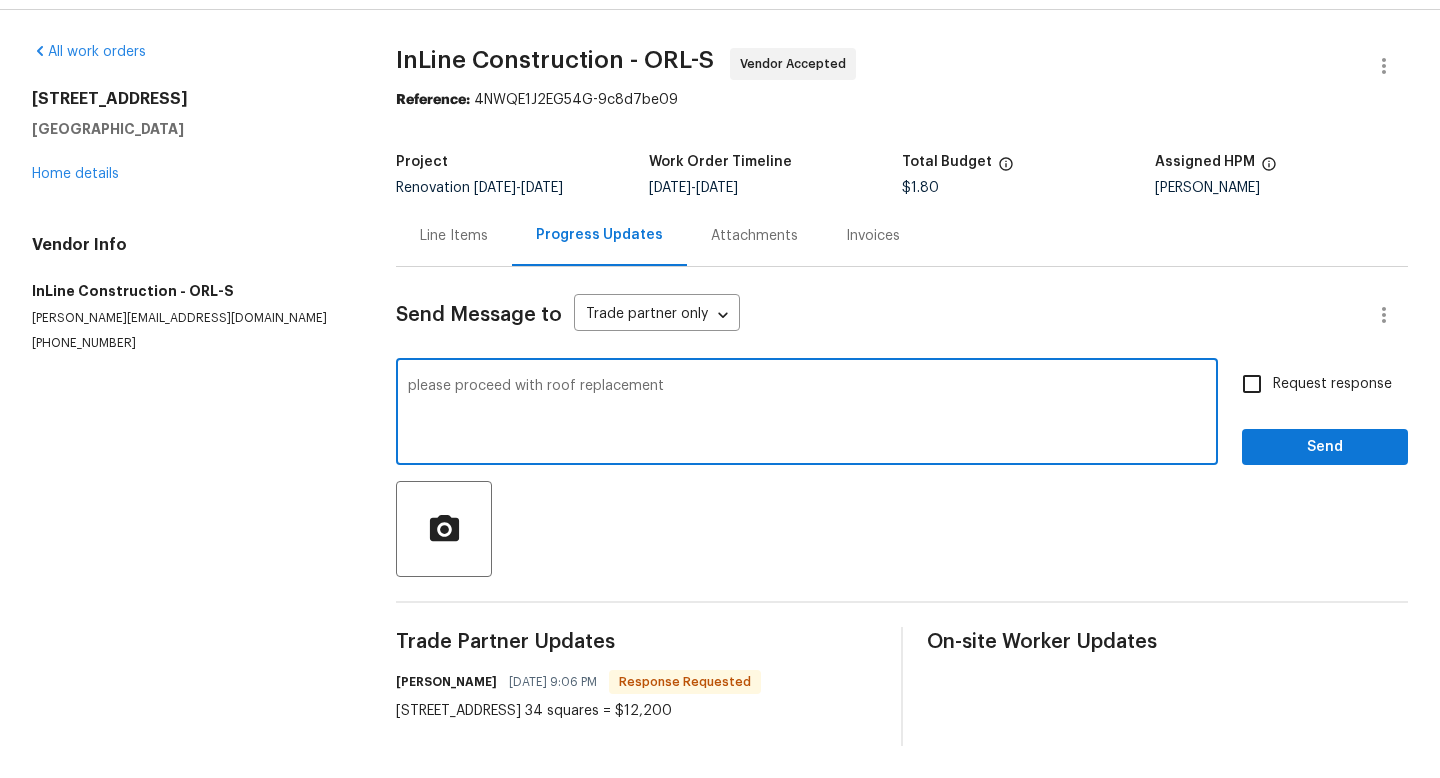 type on "please proceed with roof replacement" 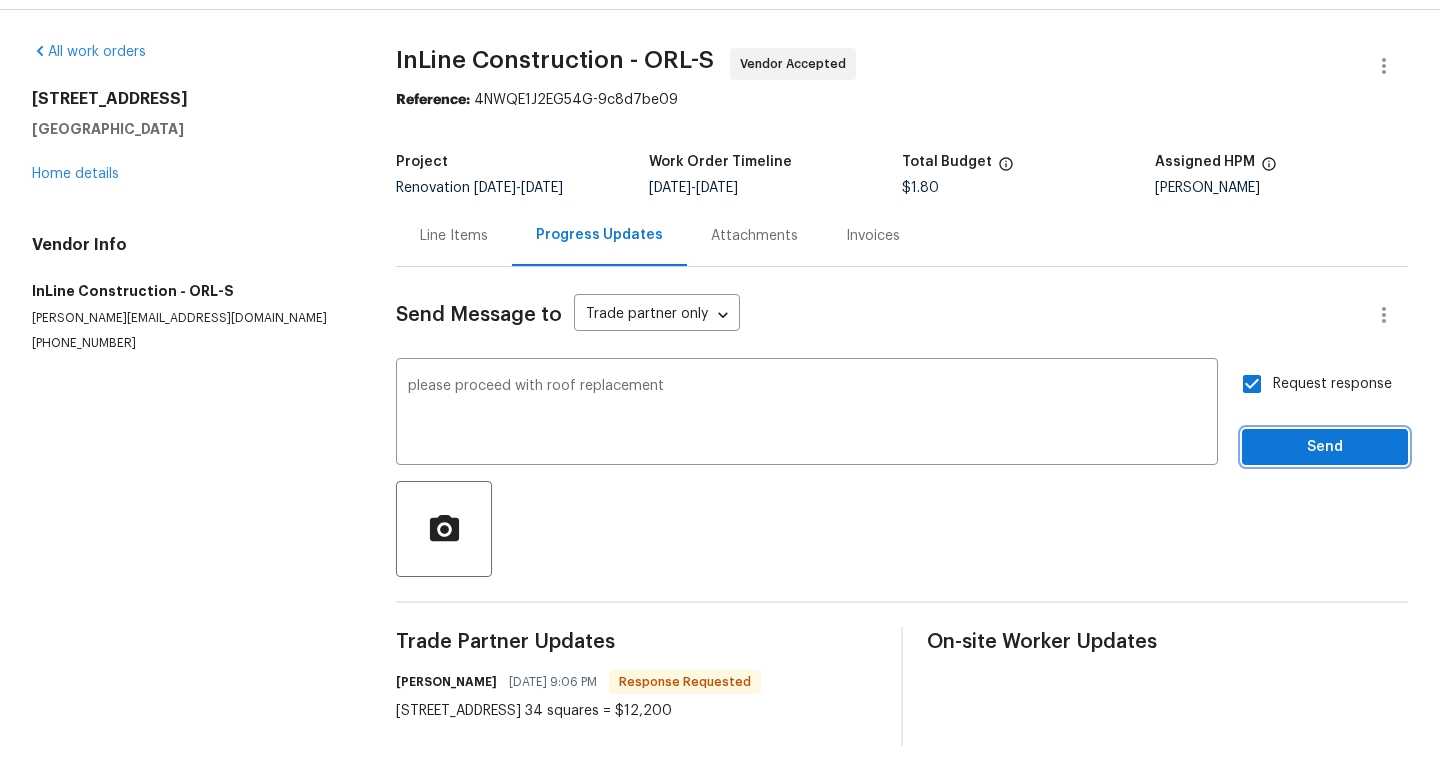 click on "Send" at bounding box center [1325, 447] 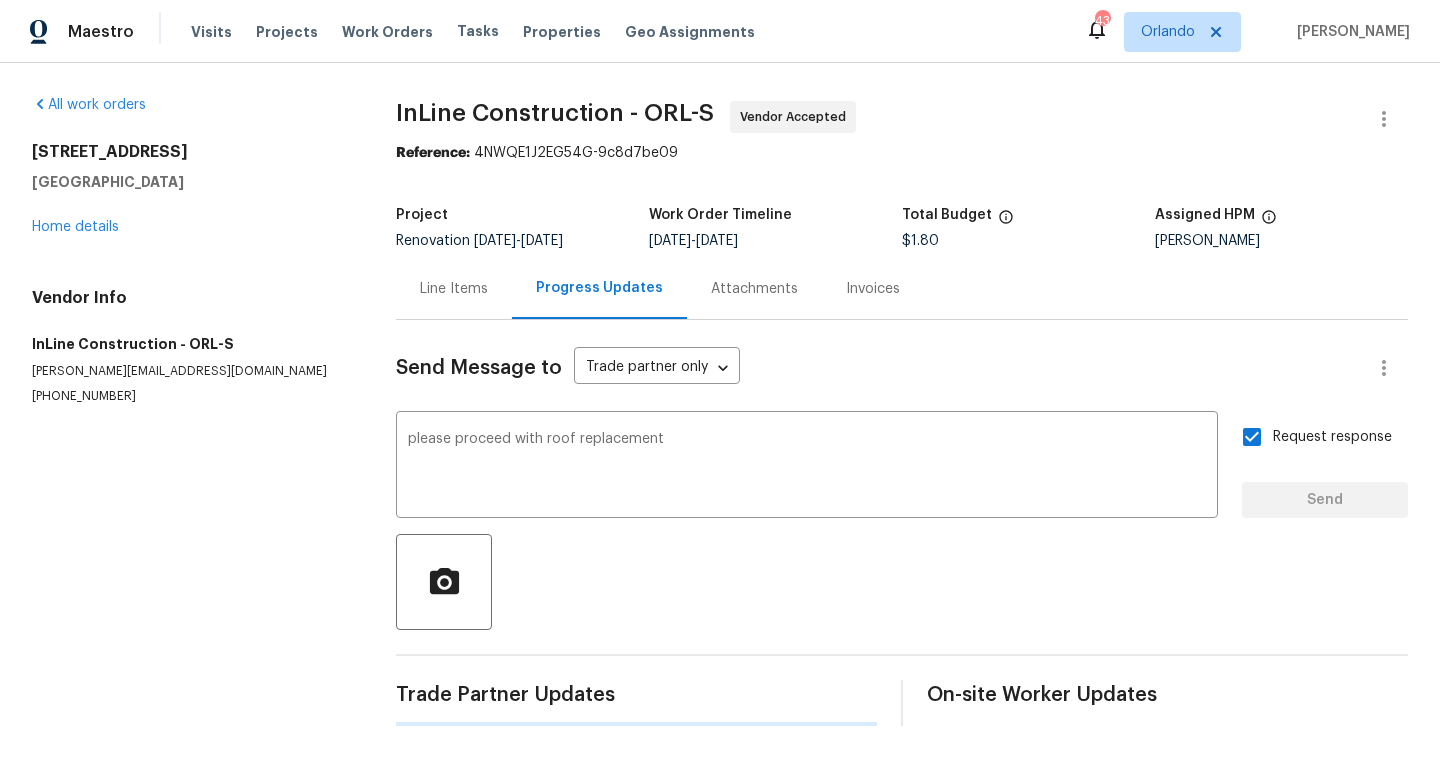 scroll, scrollTop: 0, scrollLeft: 0, axis: both 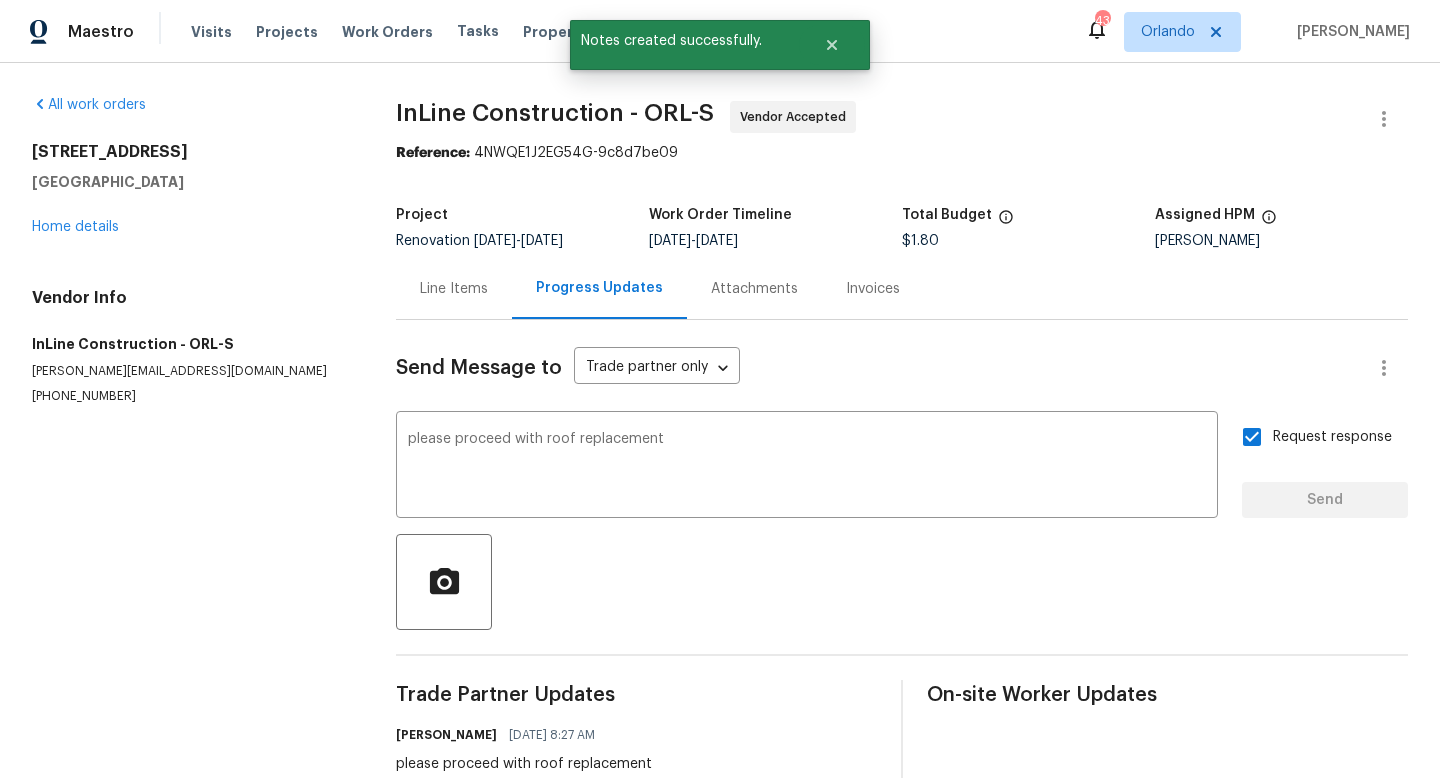 click on "93 Raemoor Dr Palm Coast, FL 32164 Home details" at bounding box center [190, 189] 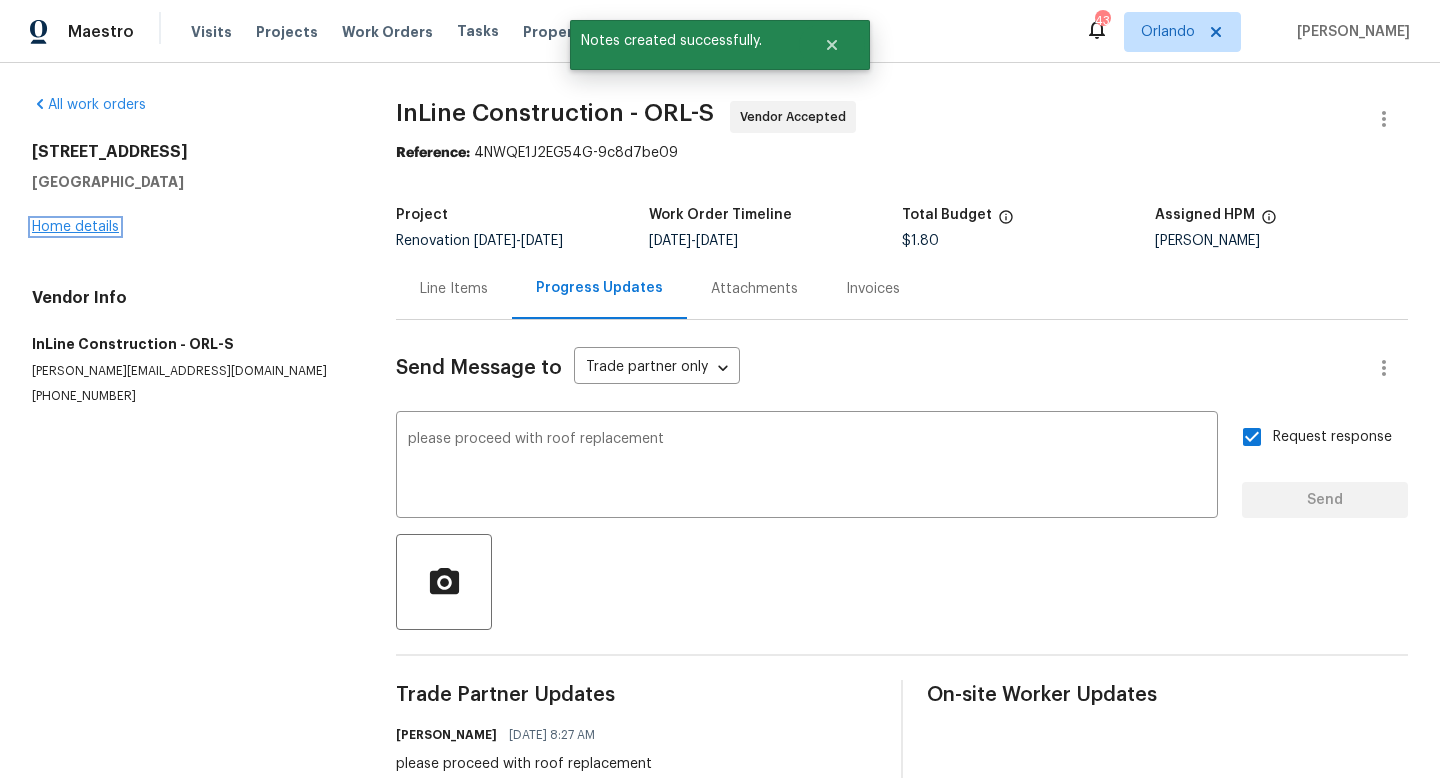 click on "Home details" at bounding box center (75, 227) 